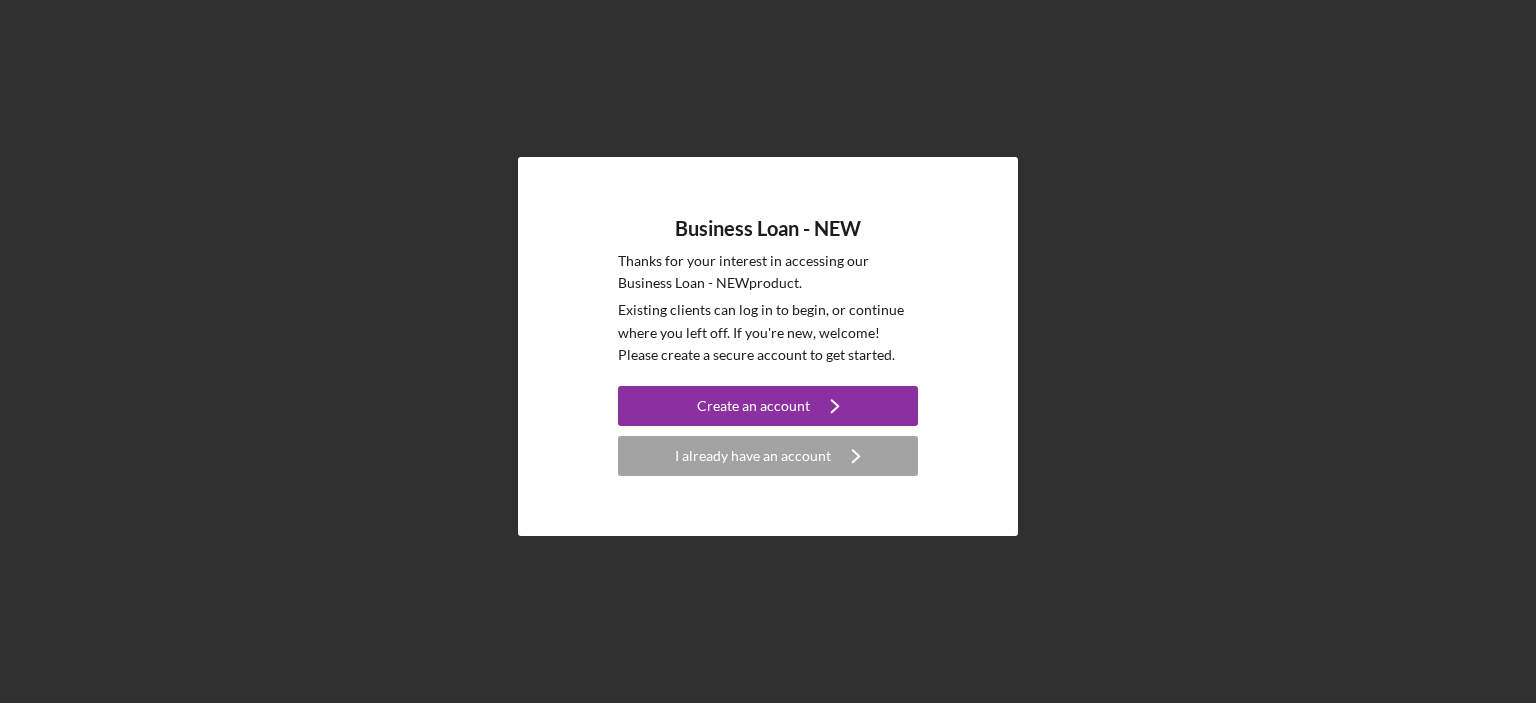 scroll, scrollTop: 0, scrollLeft: 0, axis: both 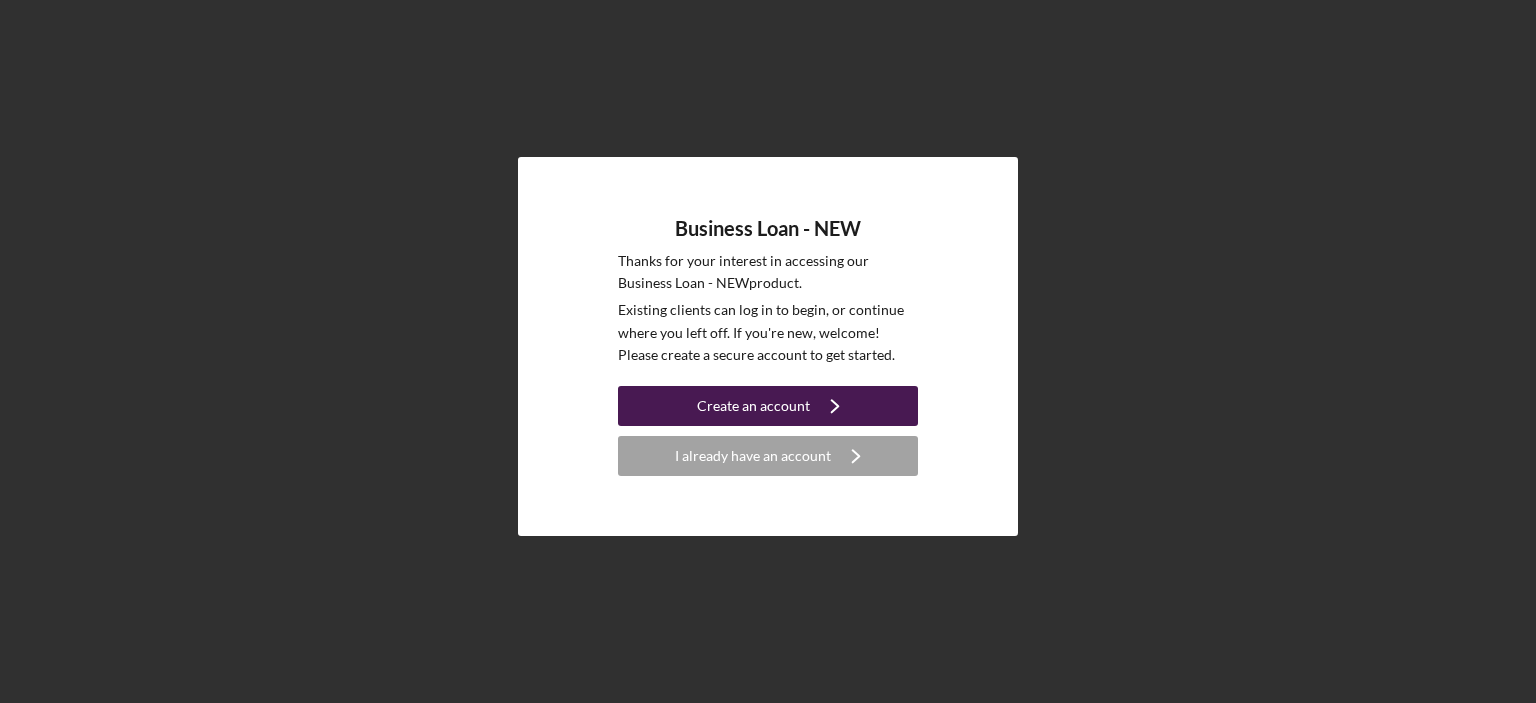 click on "Create an account" at bounding box center [753, 406] 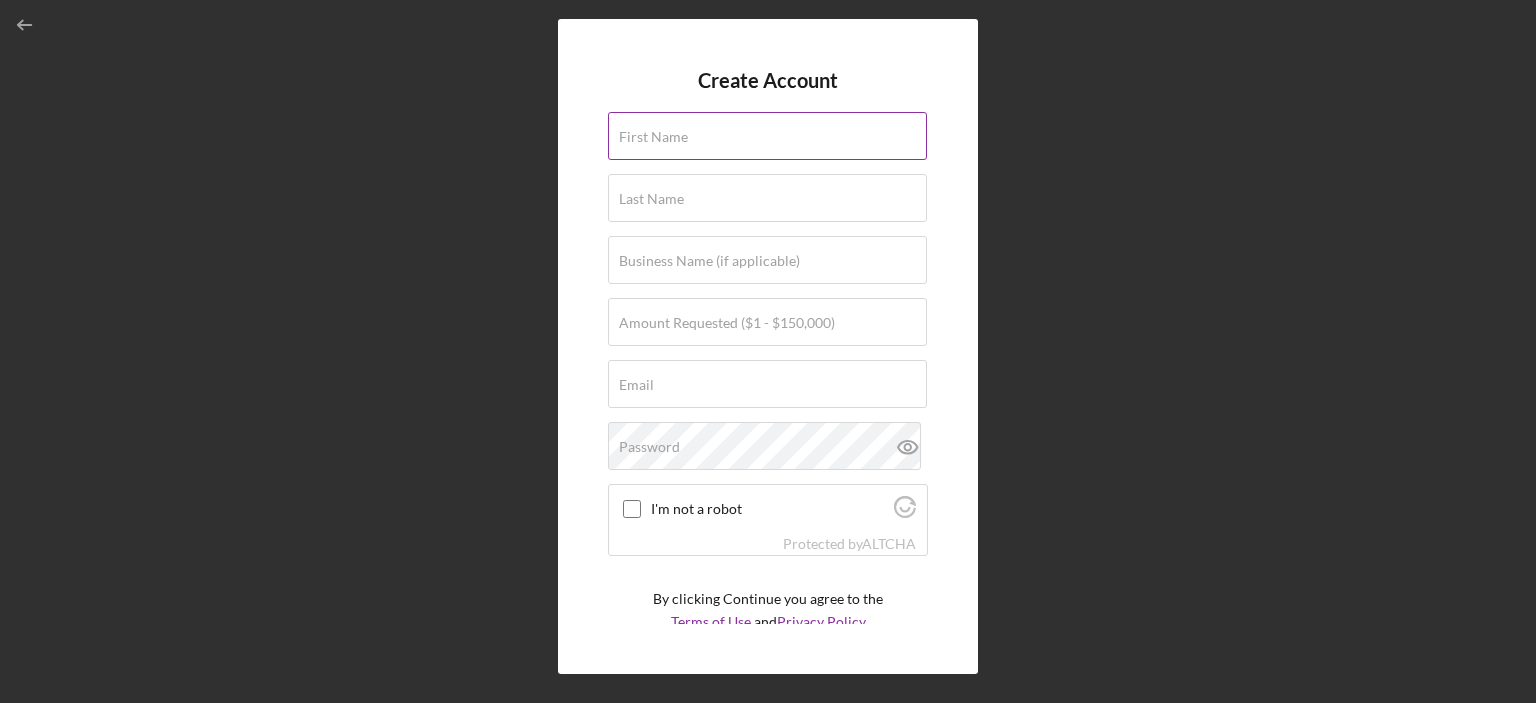 click on "First Name" at bounding box center [653, 137] 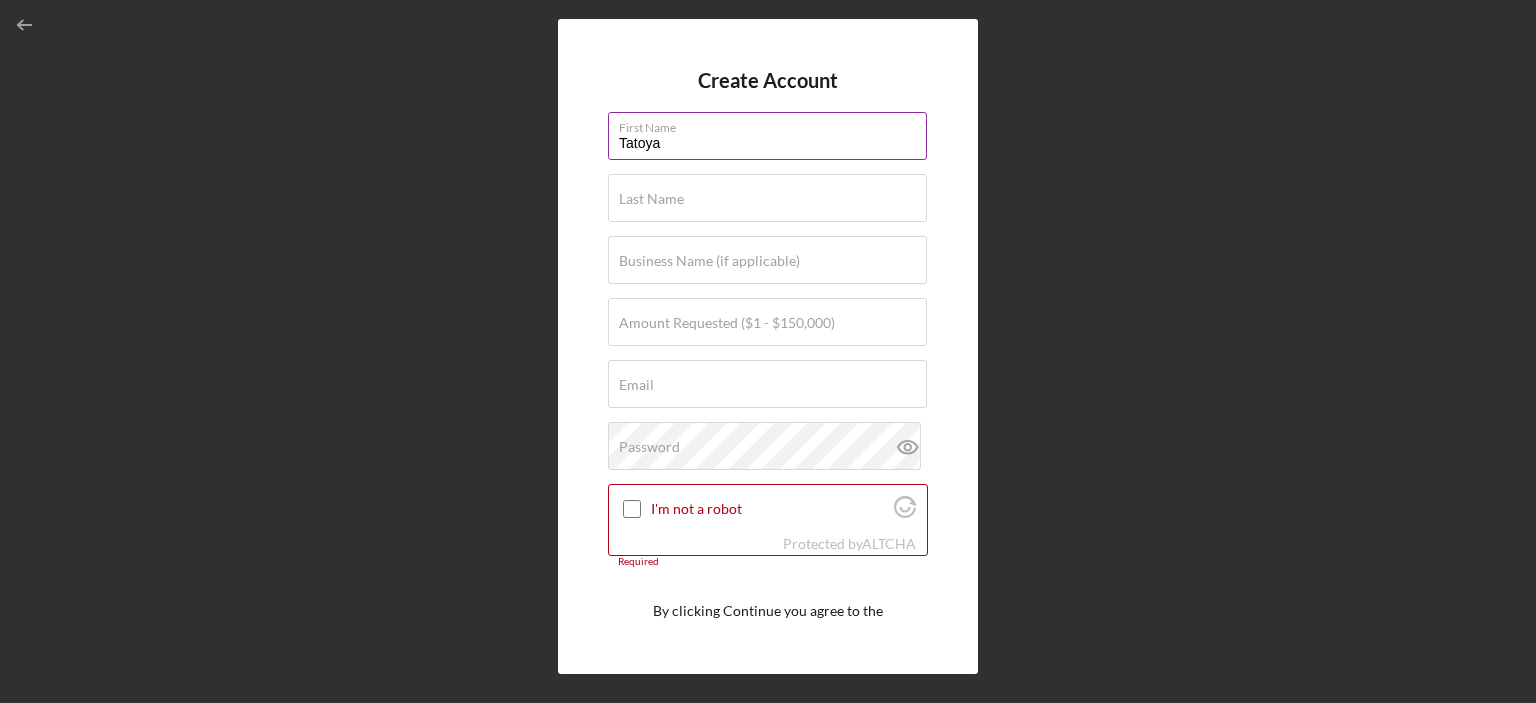 type on "Tatoya" 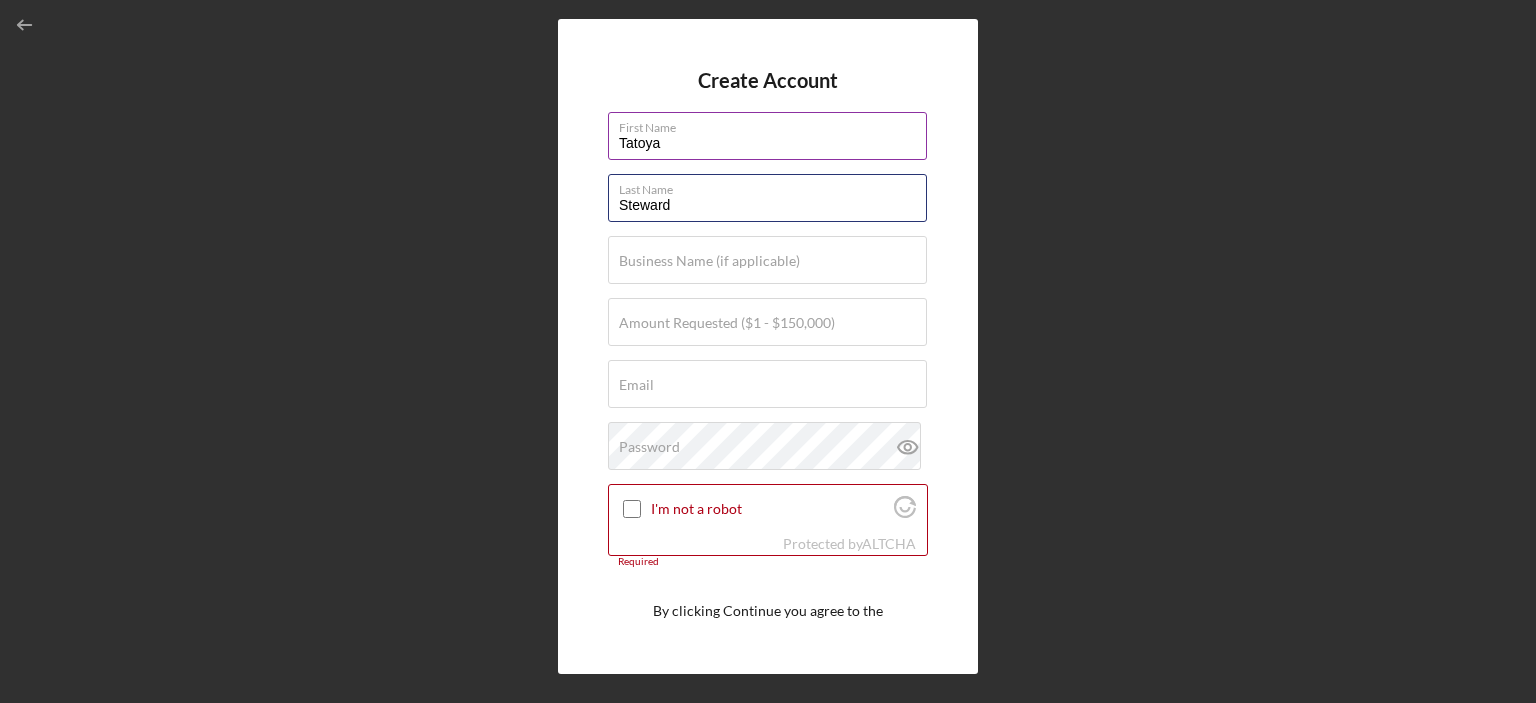 type on "Steward" 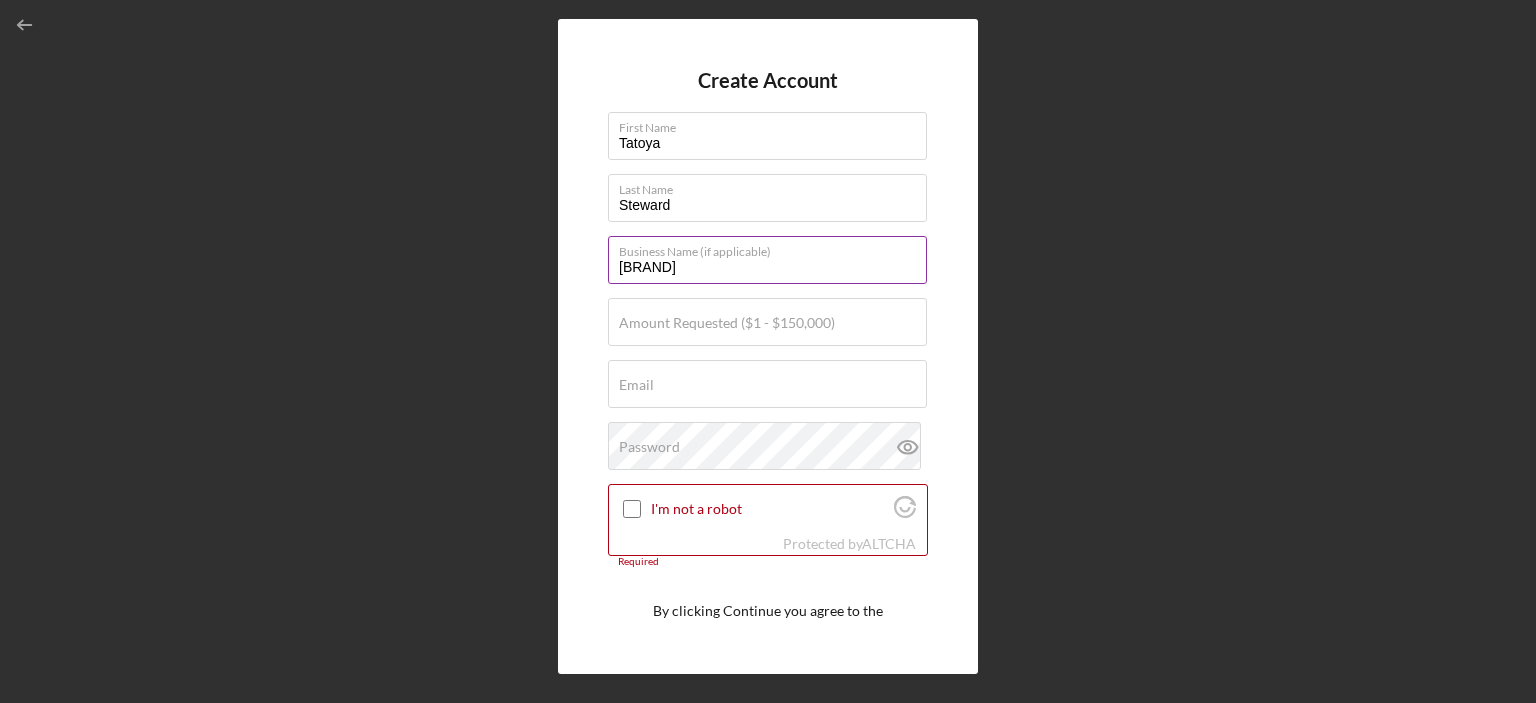 type on "Betcha Catcha Crab Co." 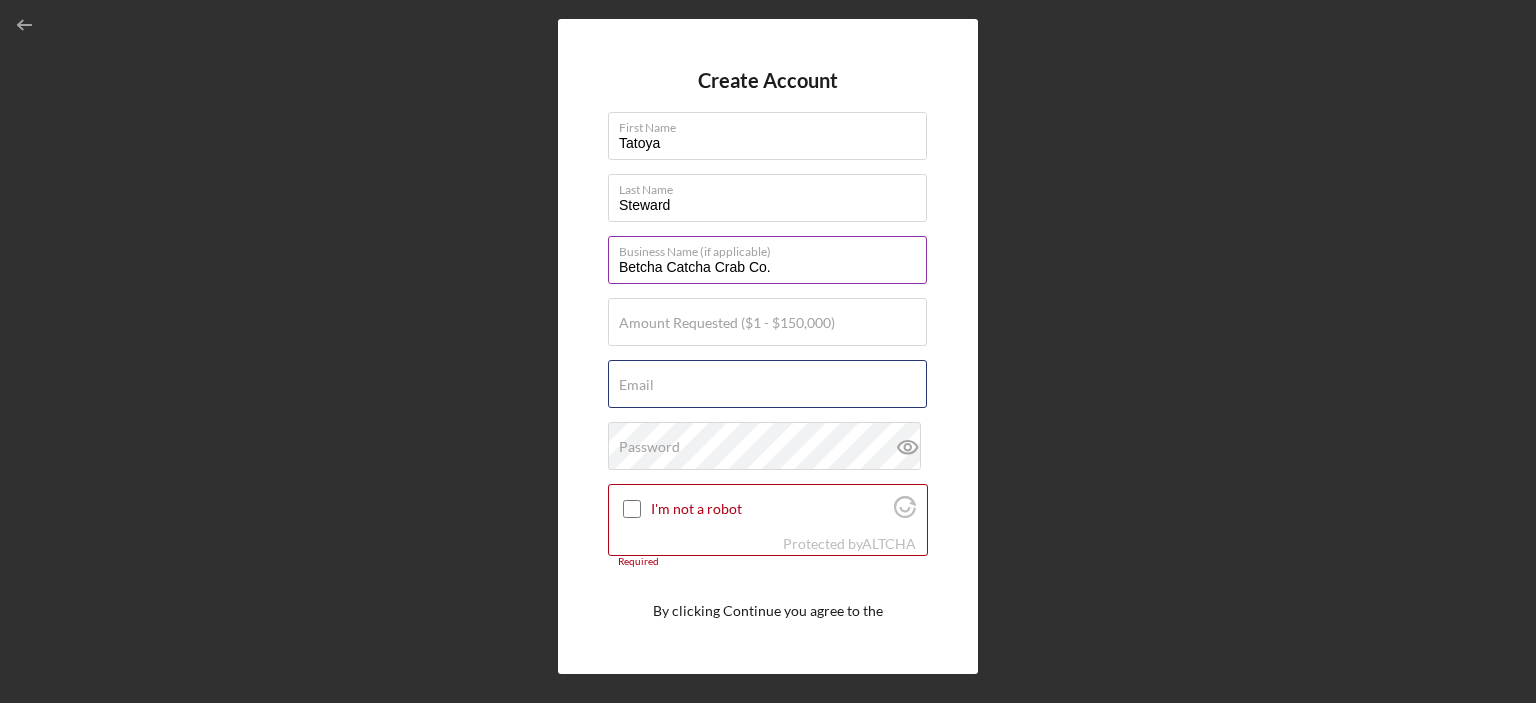 type on "[EMAIL]" 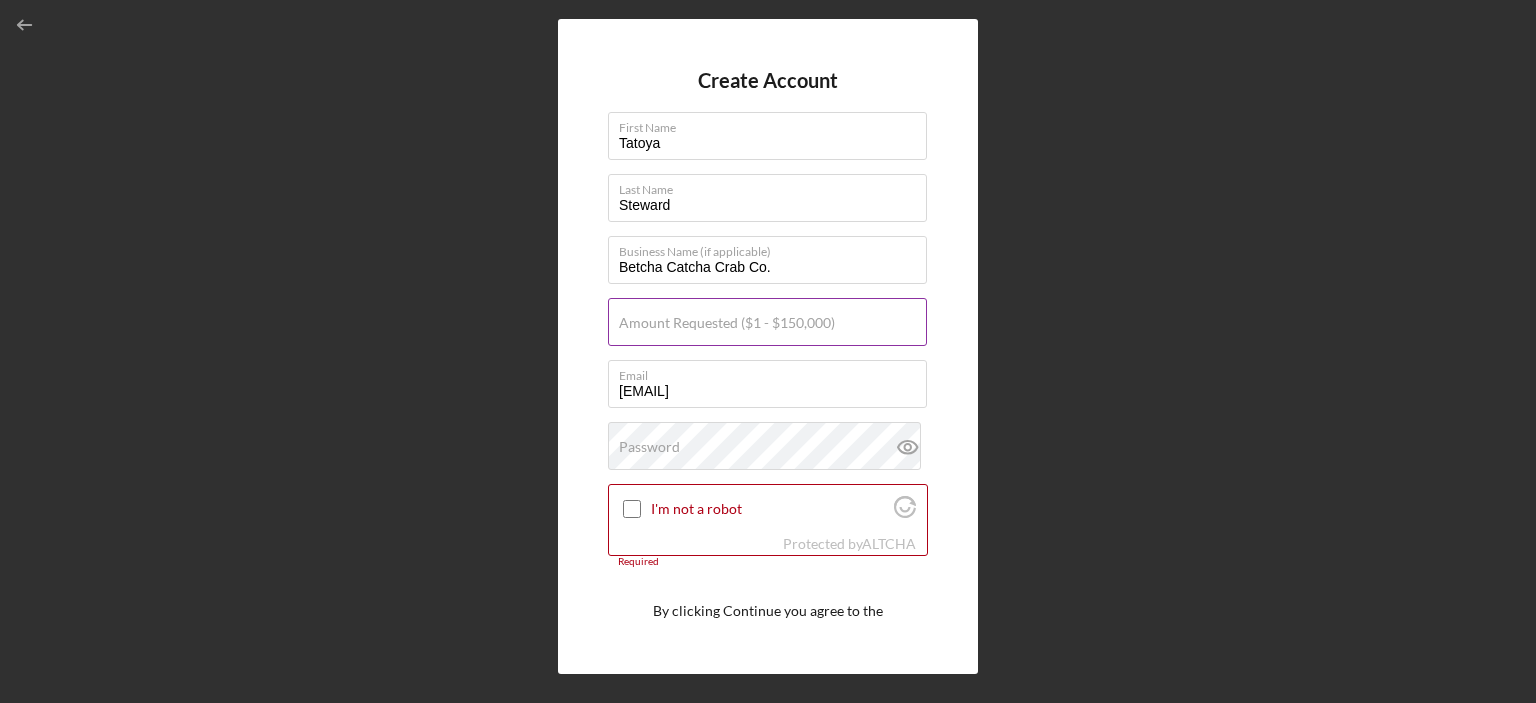 click on "Amount Requested ($1 - $150,000)" at bounding box center [767, 322] 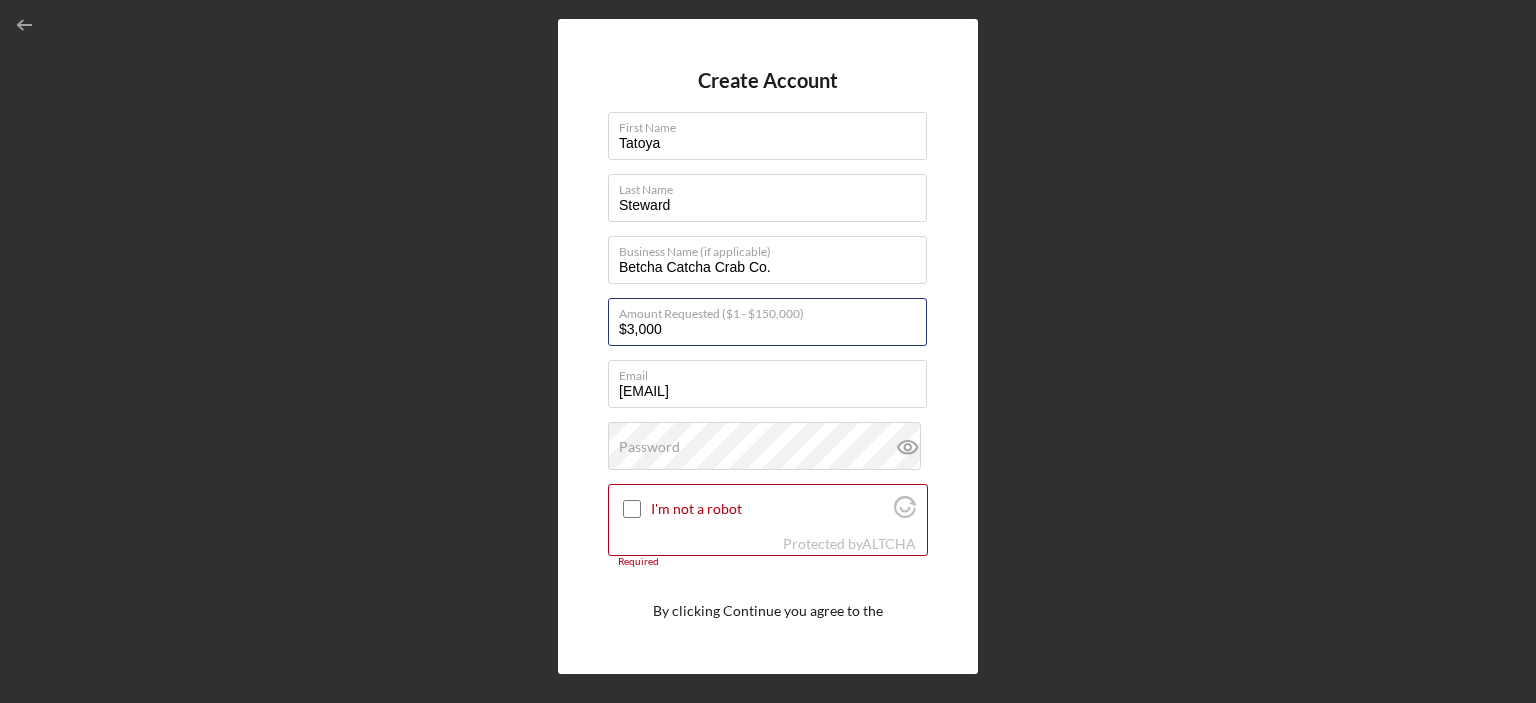 type on "$3,000" 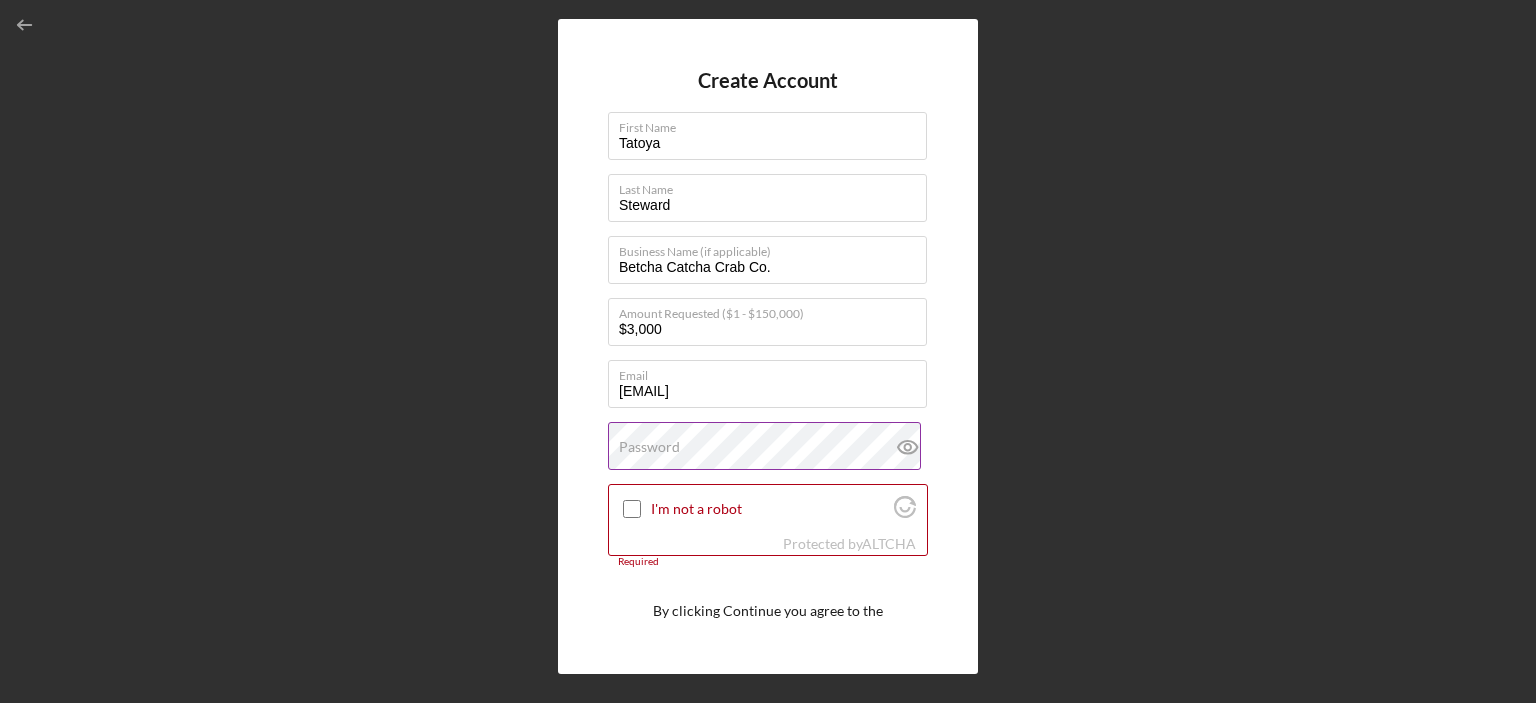 click on "Password" at bounding box center (768, 447) 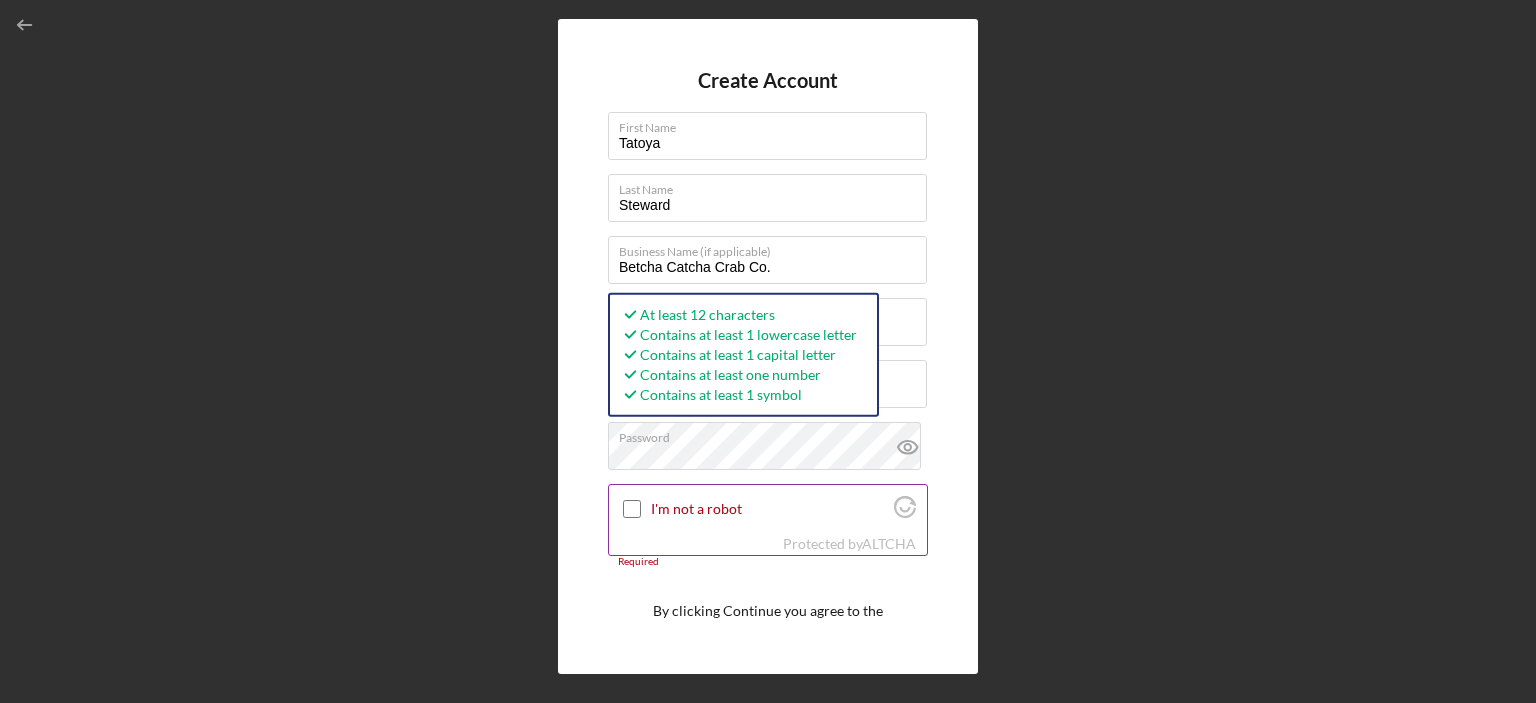 click on "I'm not a robot" at bounding box center [632, 509] 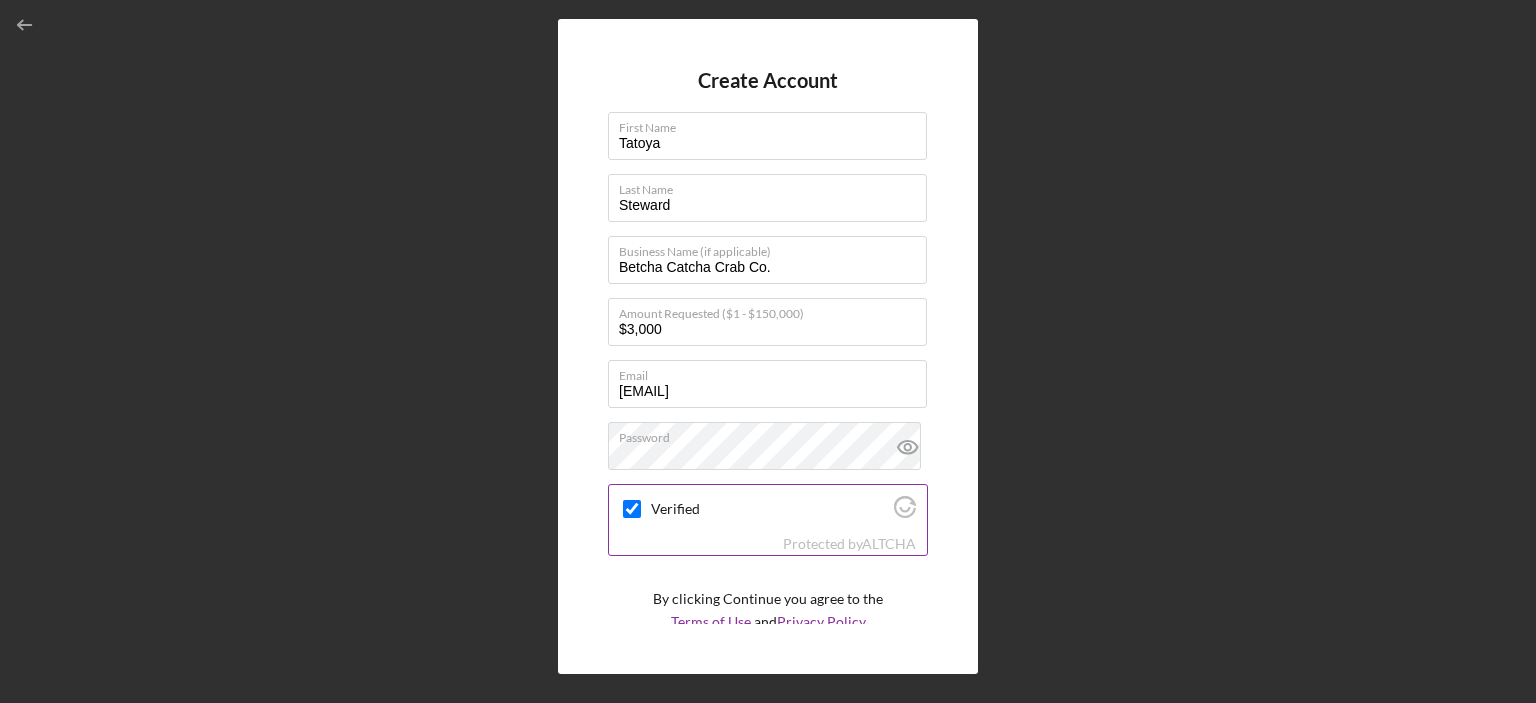 scroll, scrollTop: 68, scrollLeft: 0, axis: vertical 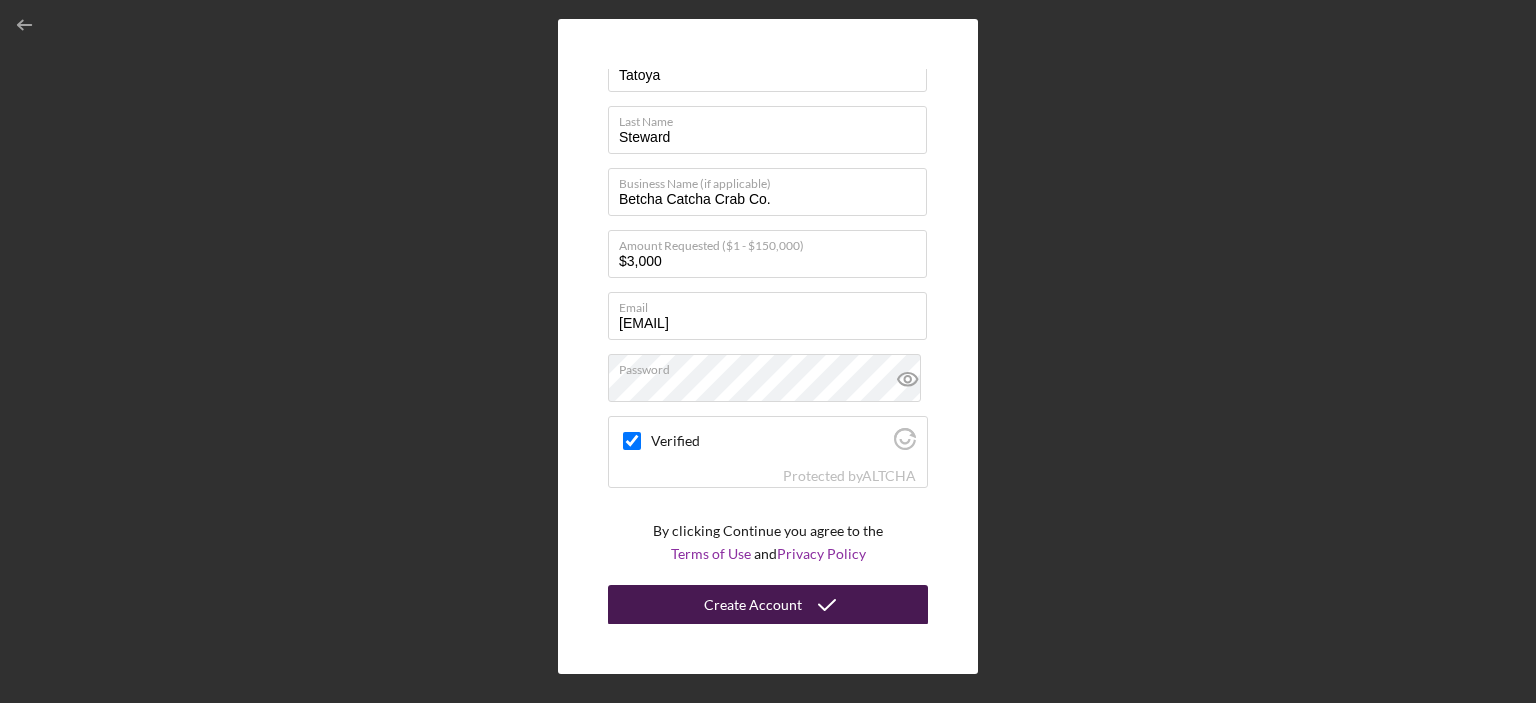 click 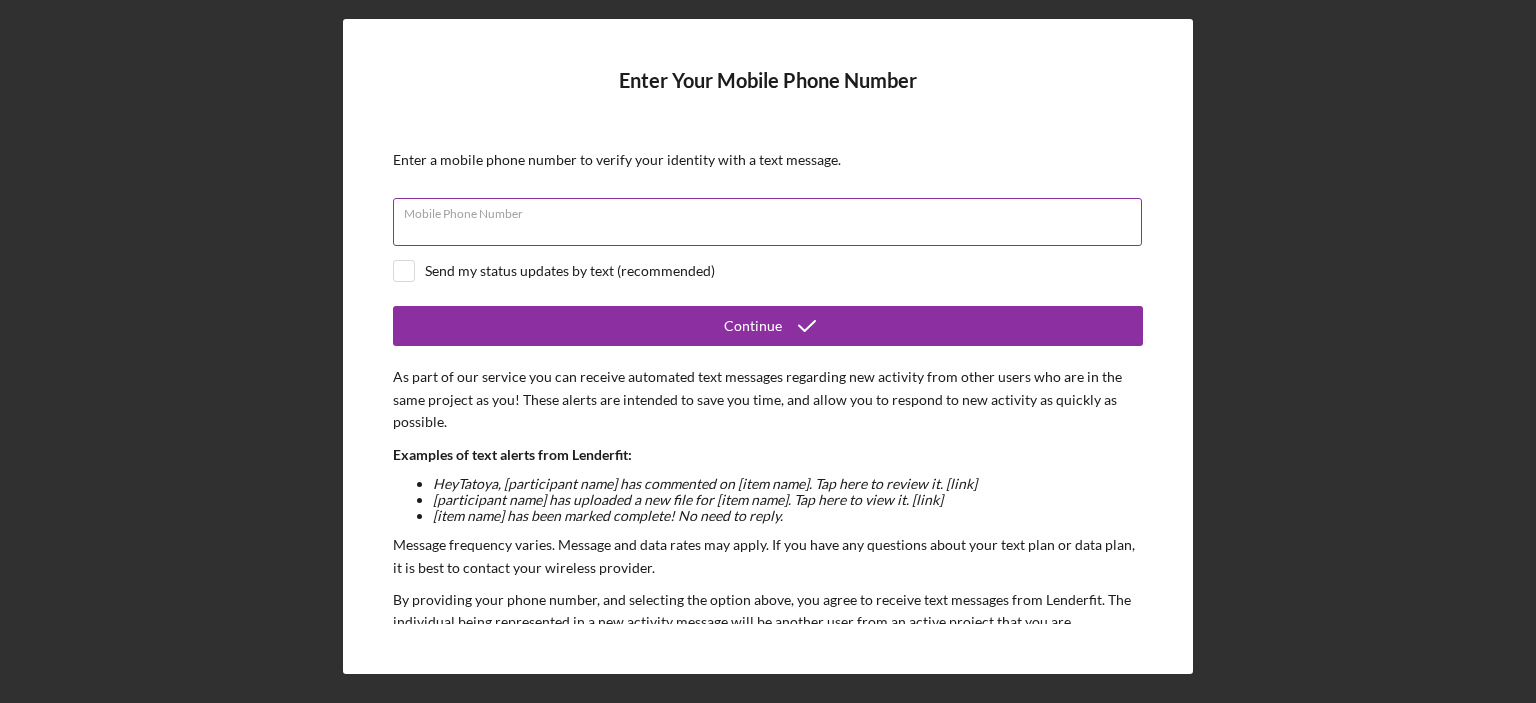 click on "Mobile Phone Number" at bounding box center (767, 222) 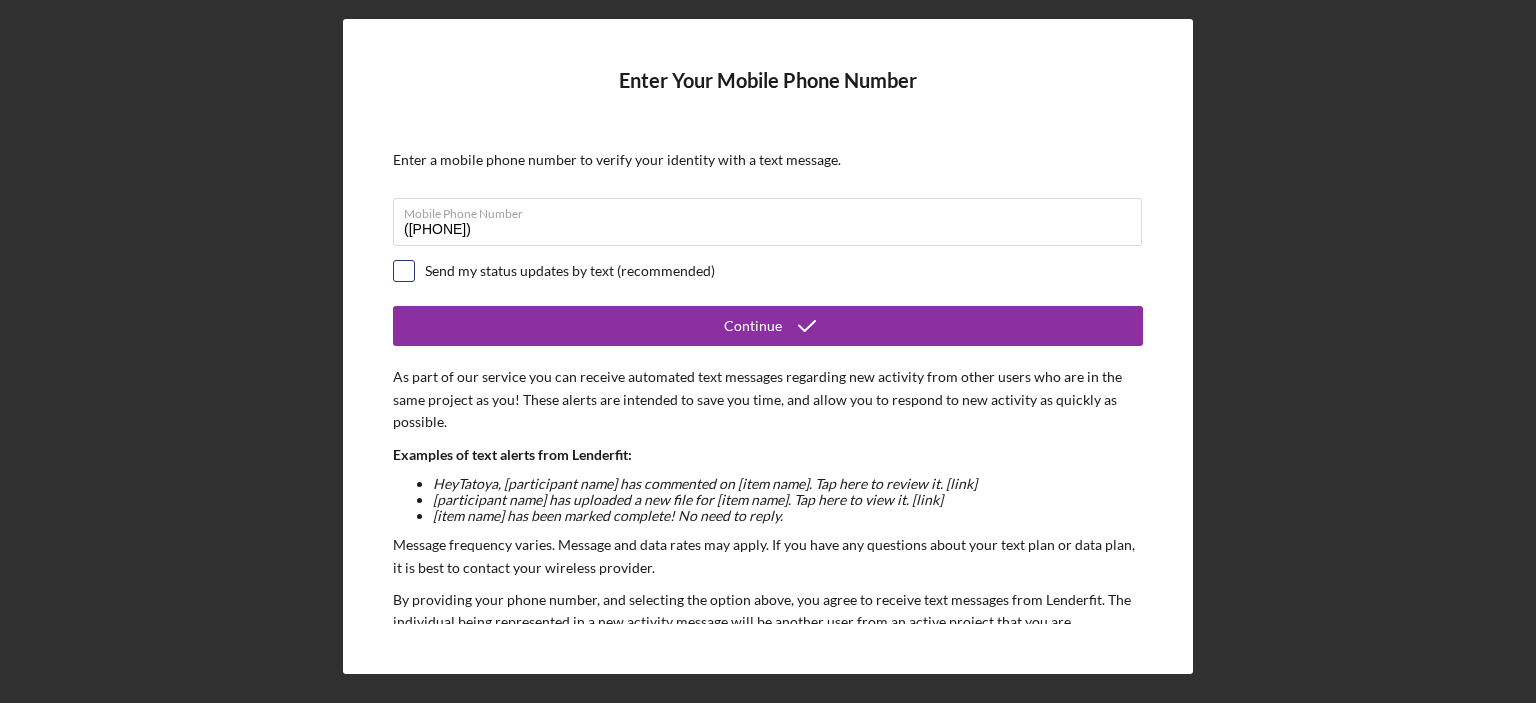 click at bounding box center (404, 271) 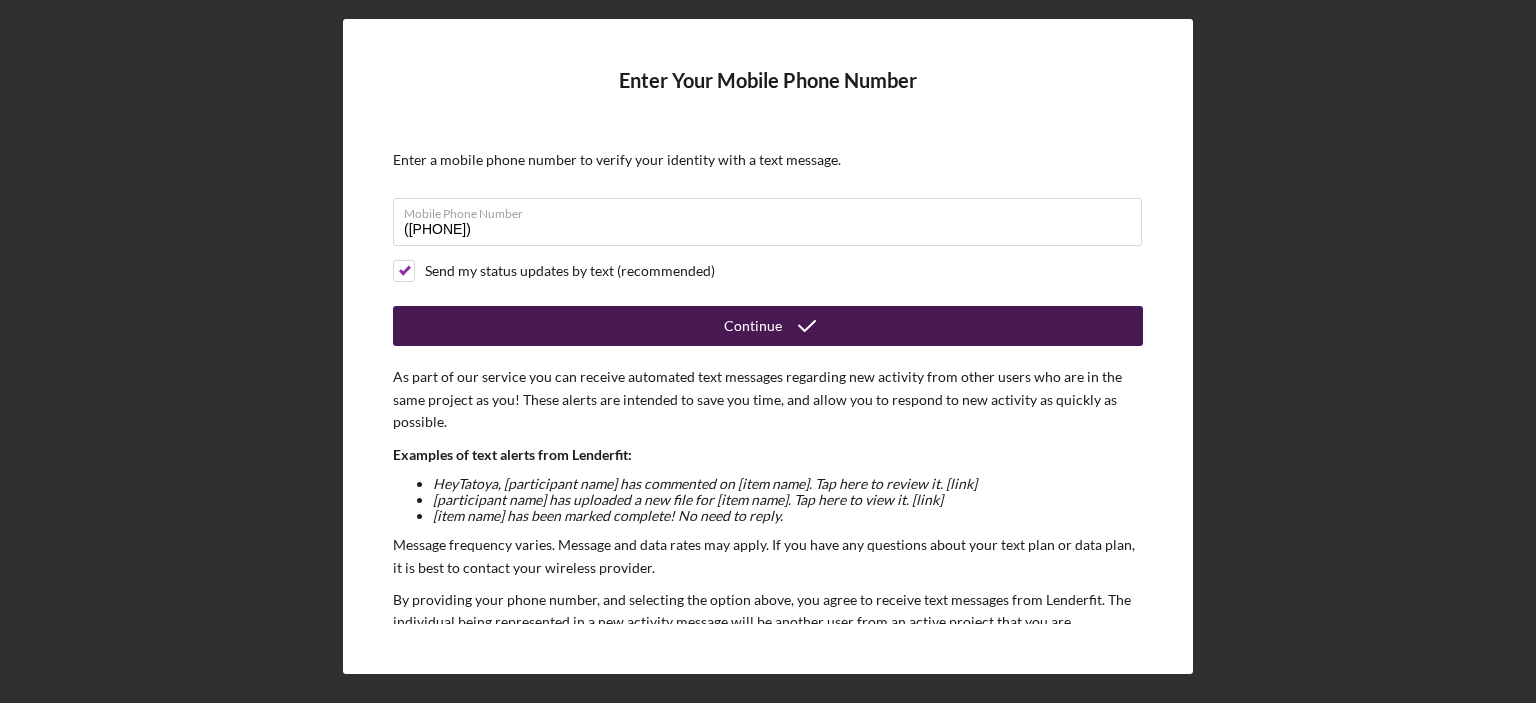 click on "Continue" at bounding box center (768, 326) 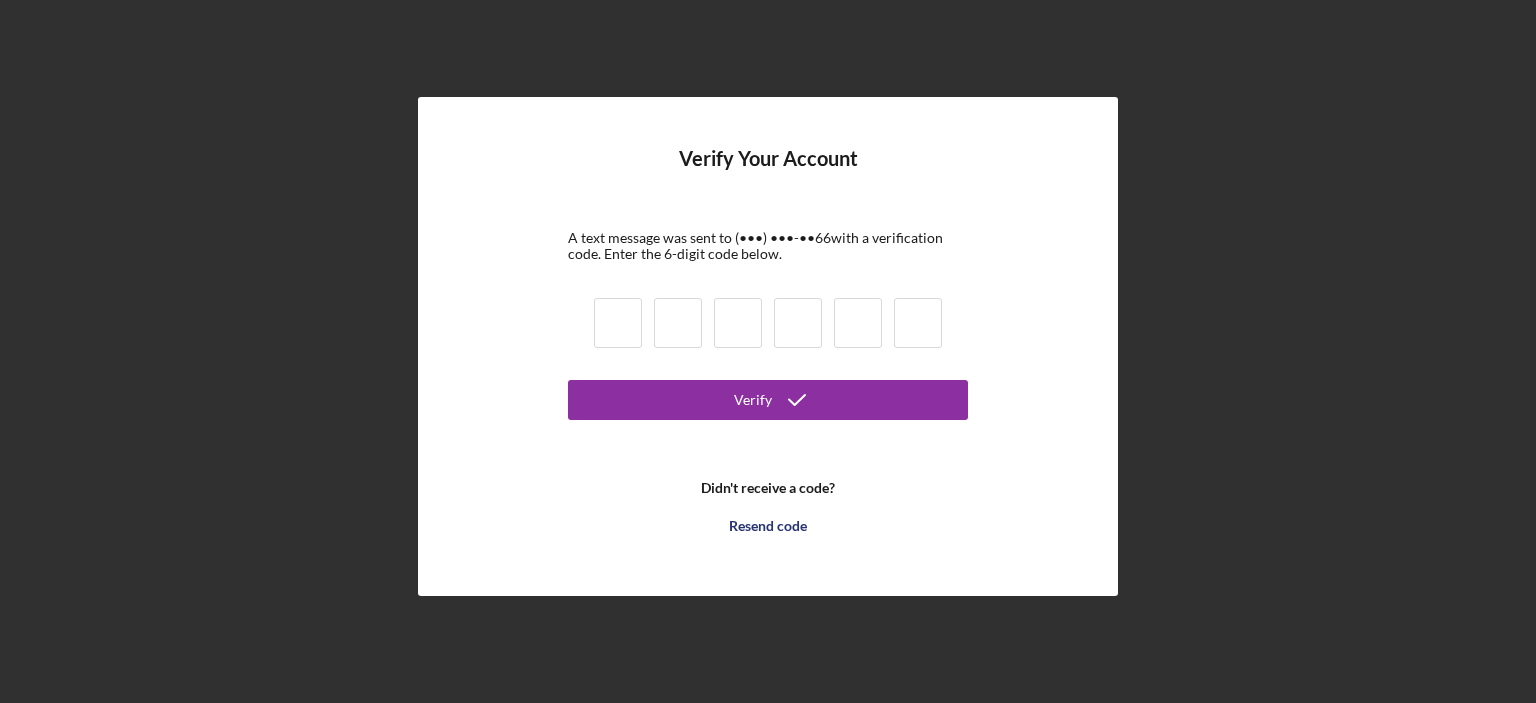 click at bounding box center [618, 323] 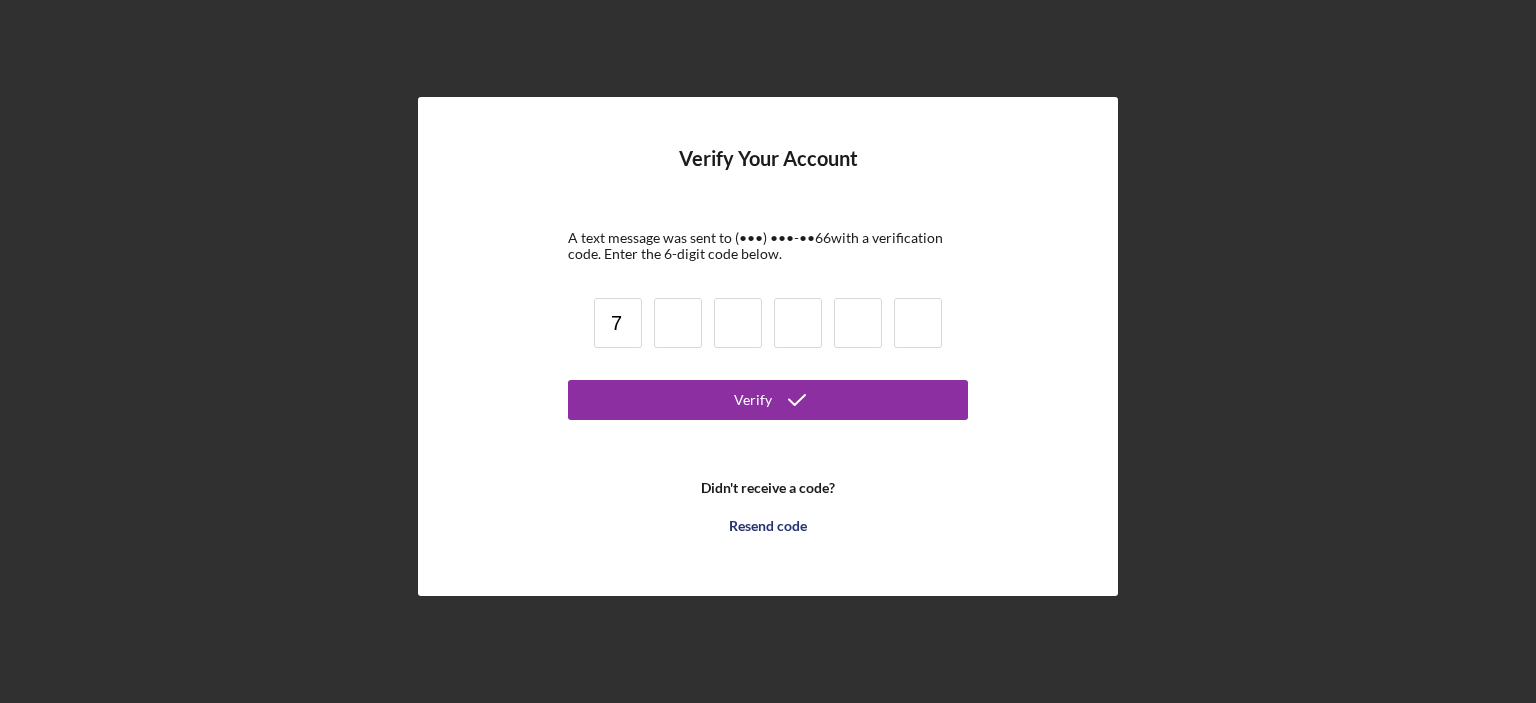 type on "7" 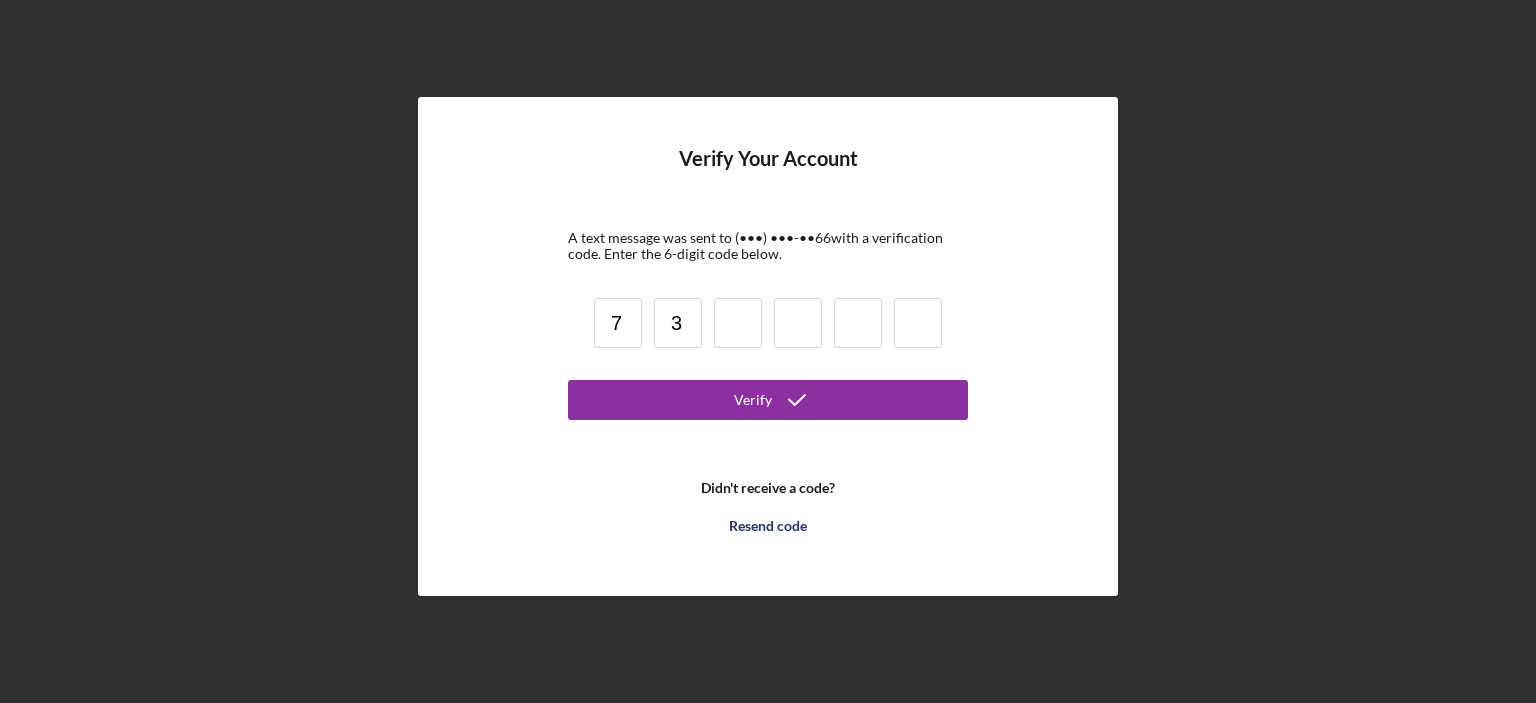 type on "3" 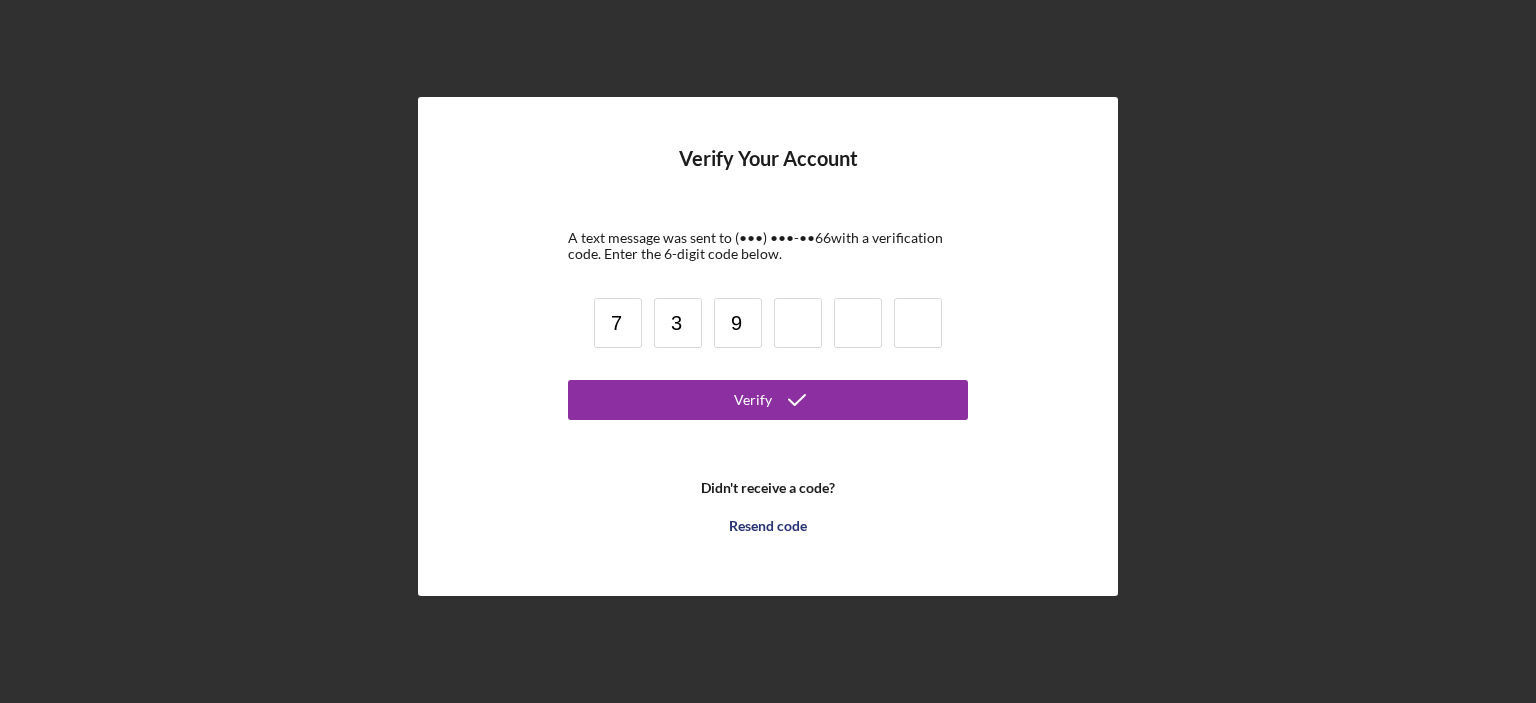 type on "9" 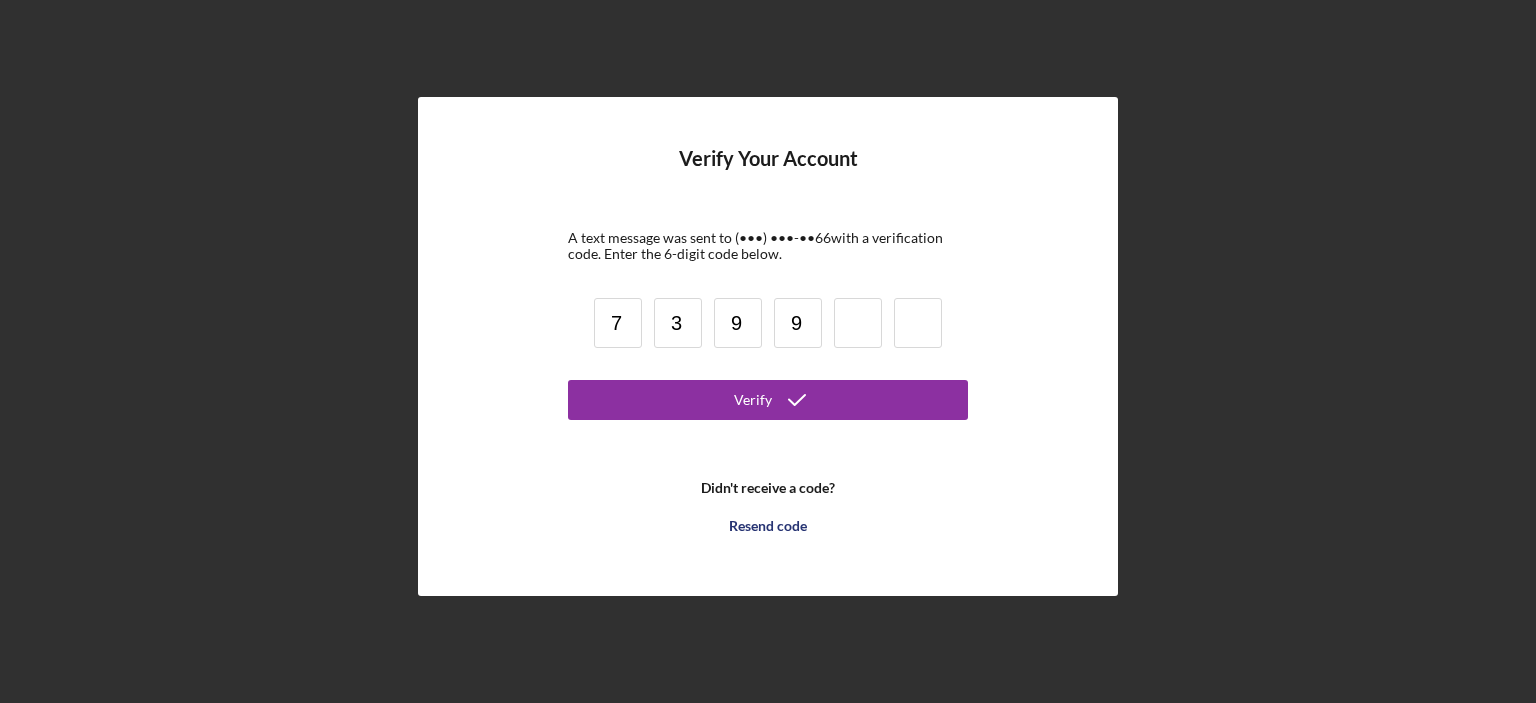 type on "9" 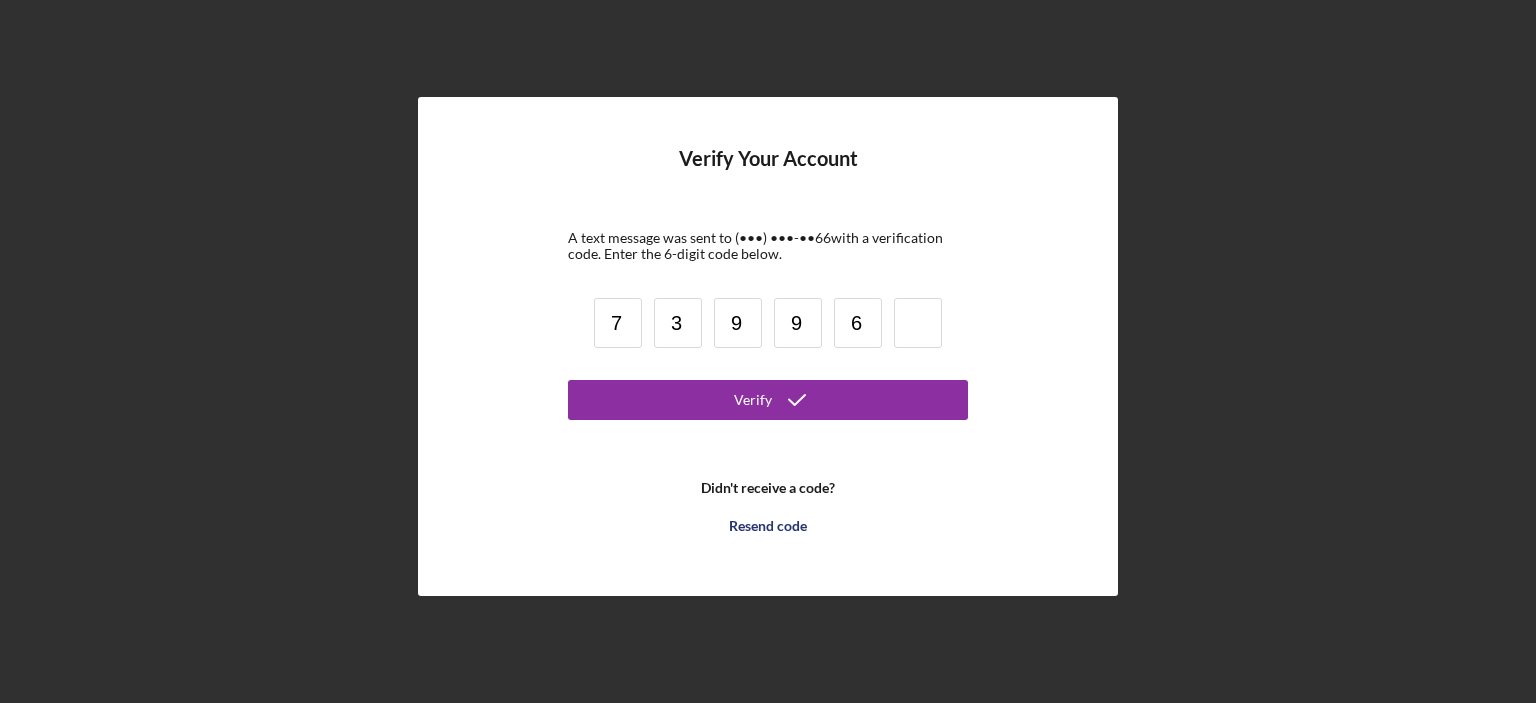 type on "6" 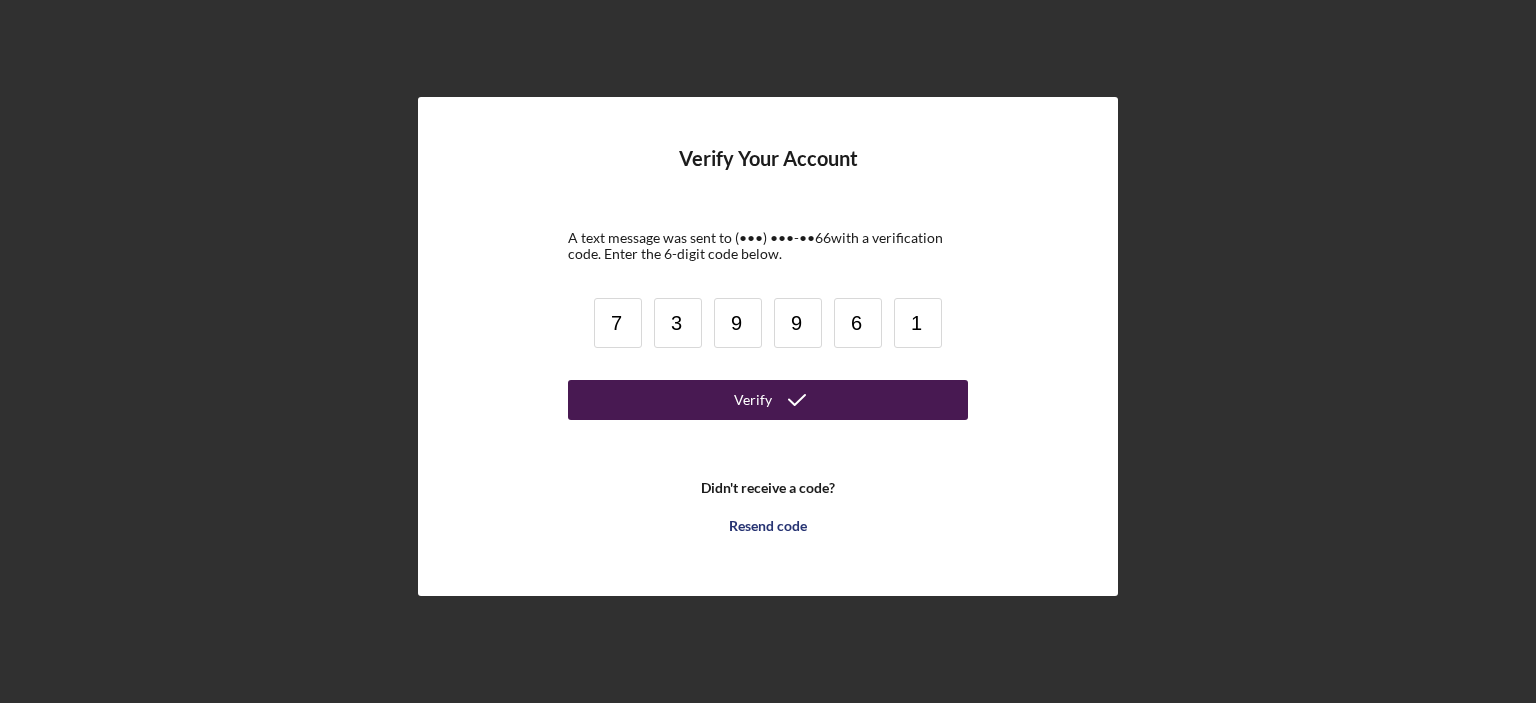 type on "1" 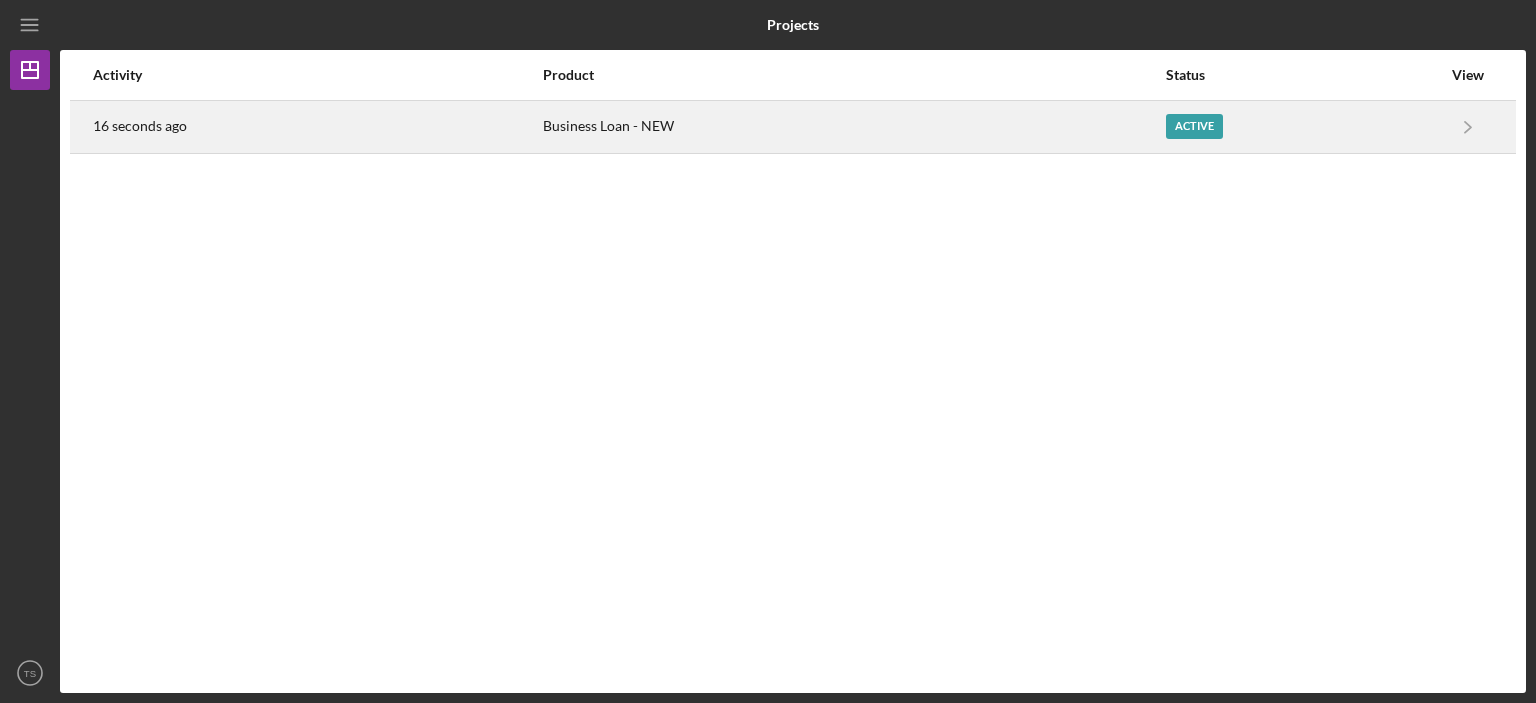 click on "Business Loan - NEW" at bounding box center (853, 127) 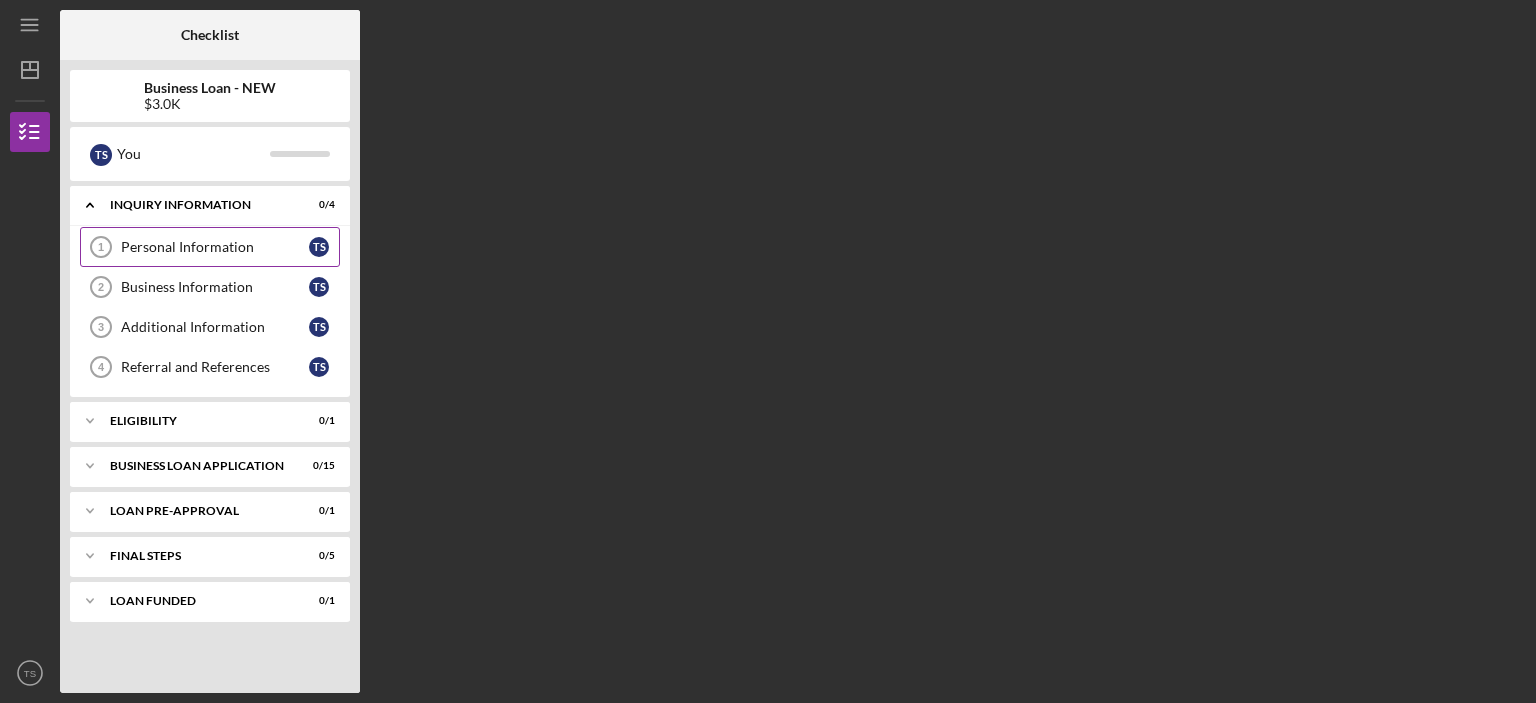 click on "Personal Information" at bounding box center [215, 247] 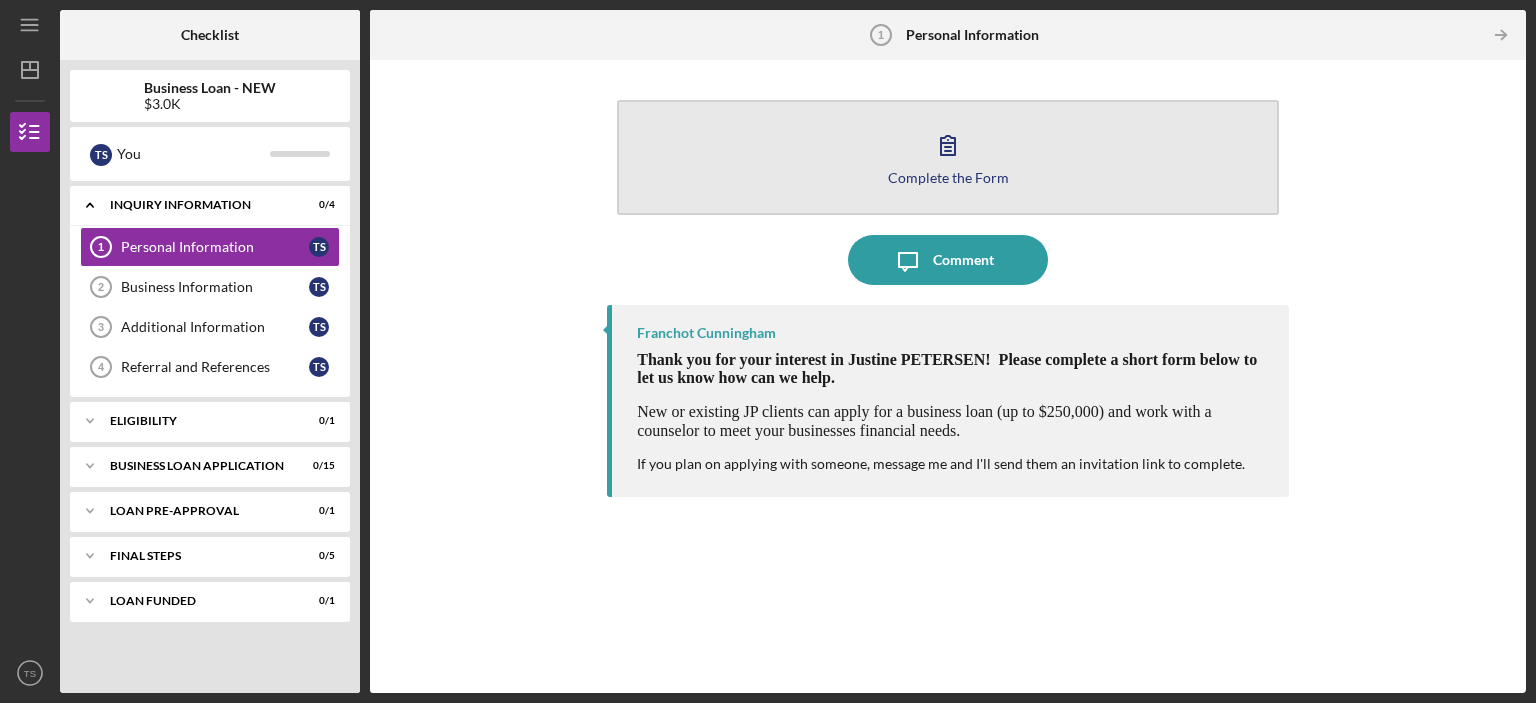 click on "Complete the Form Form" at bounding box center [948, 157] 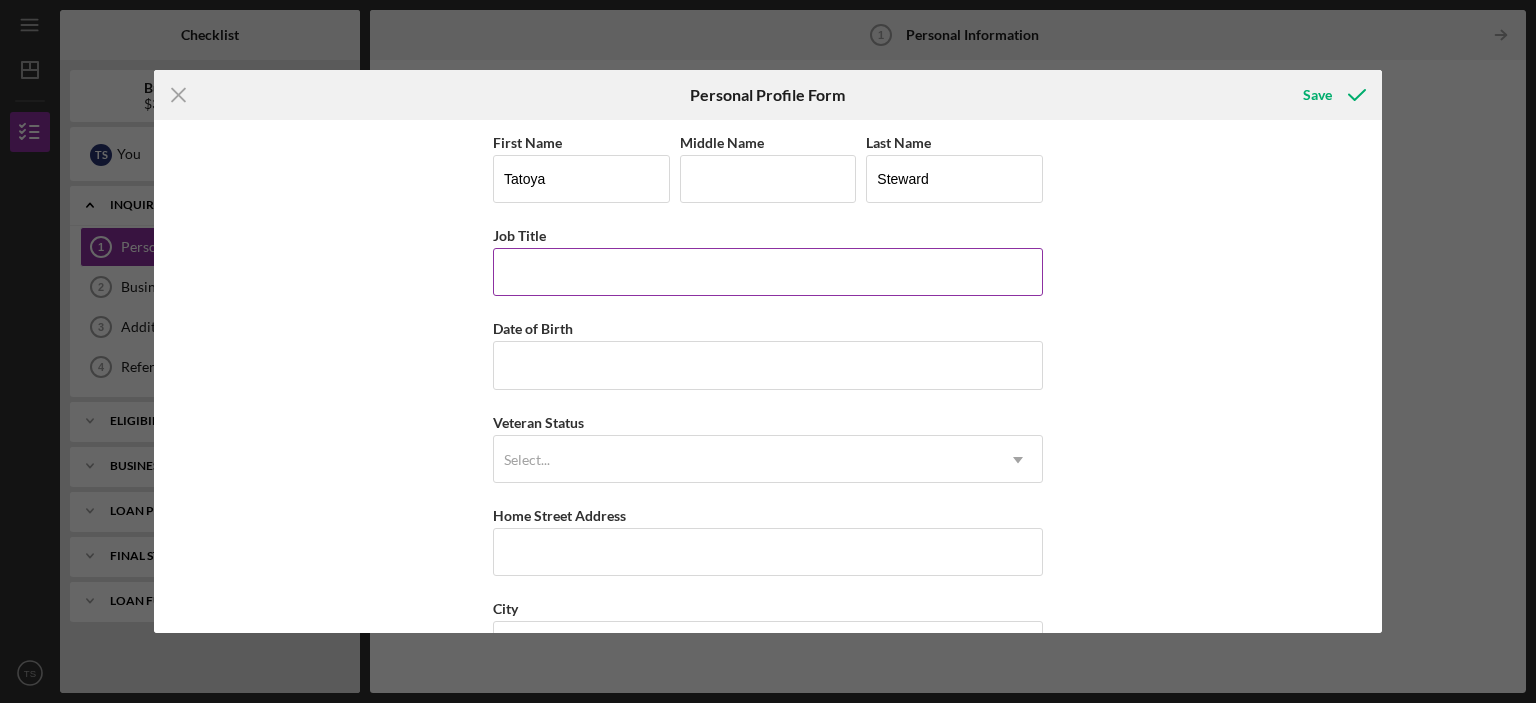 click on "Job Title" at bounding box center [768, 272] 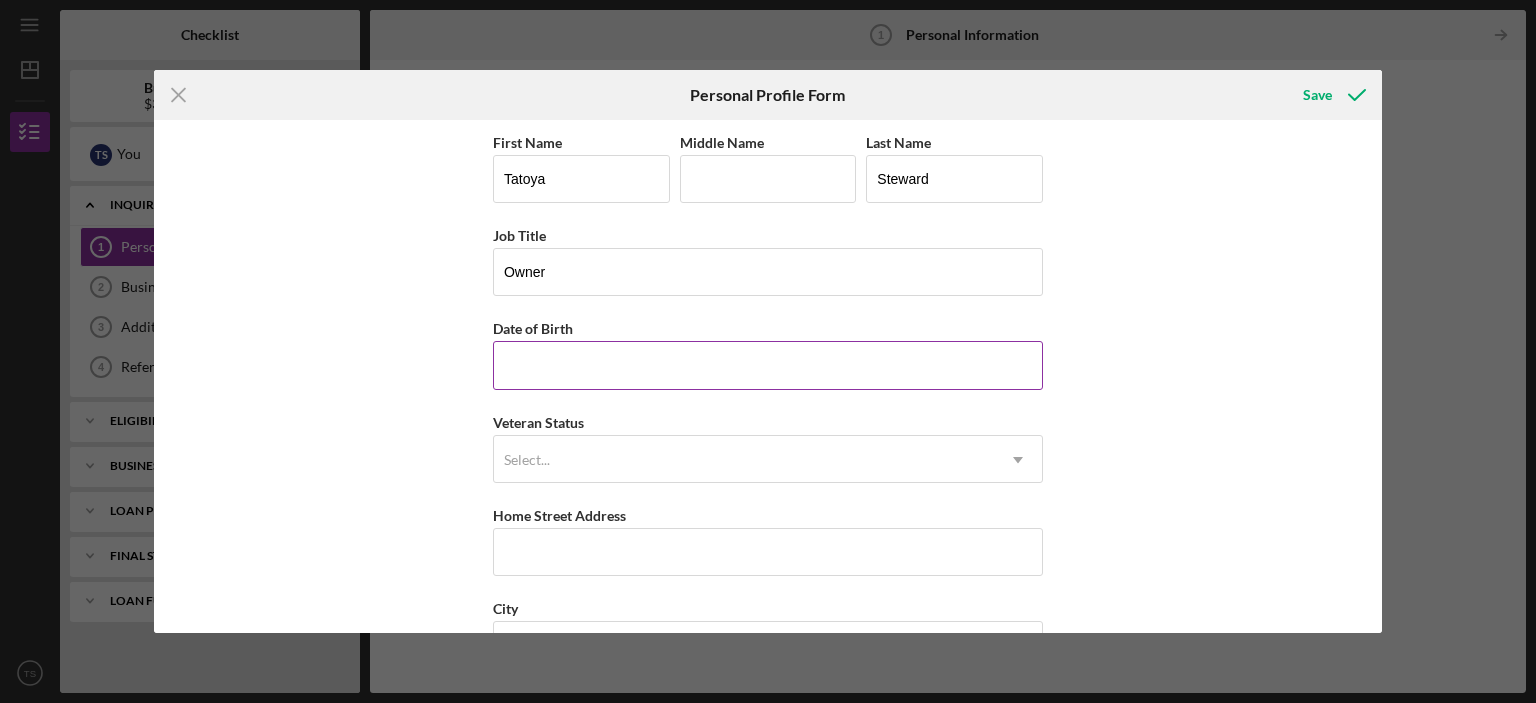 click on "Date of Birth" at bounding box center [768, 365] 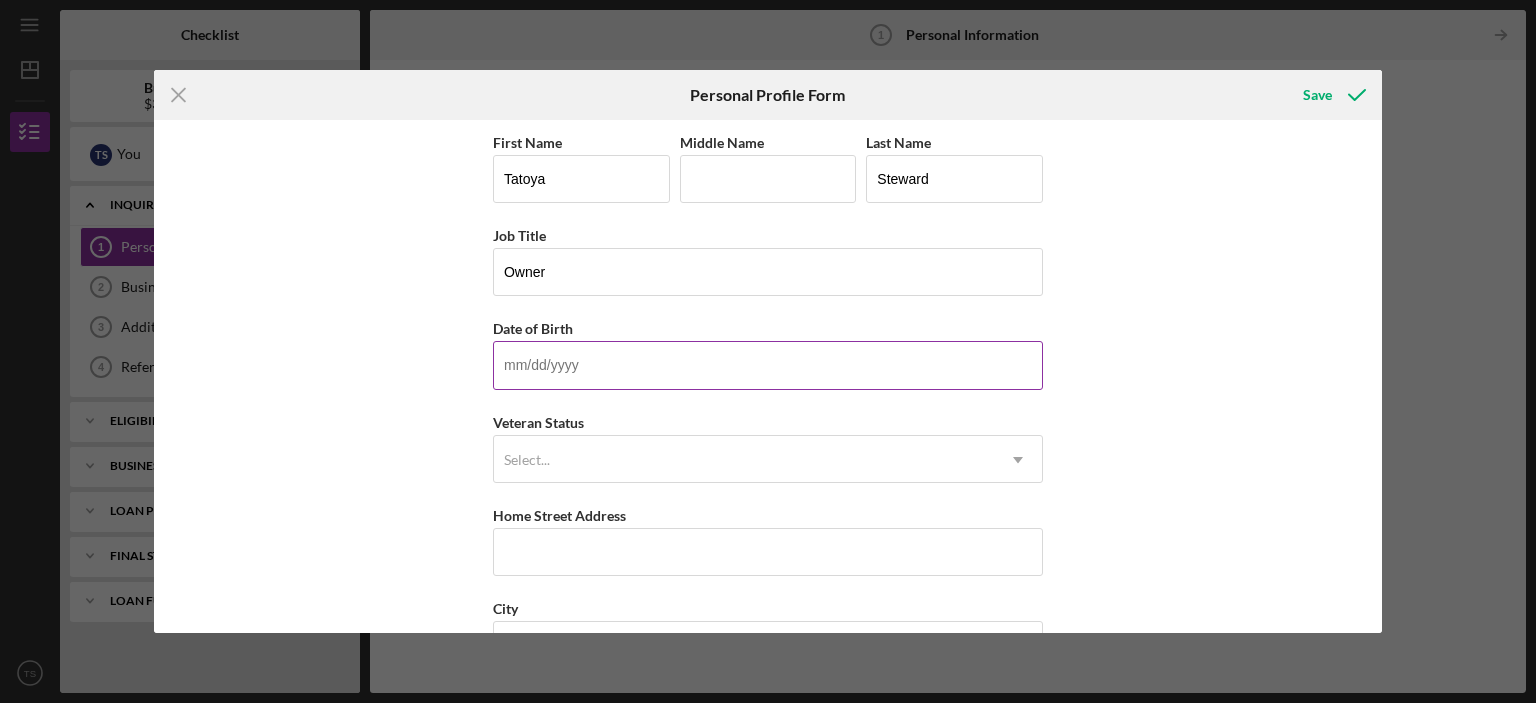 type on "10/13/1978" 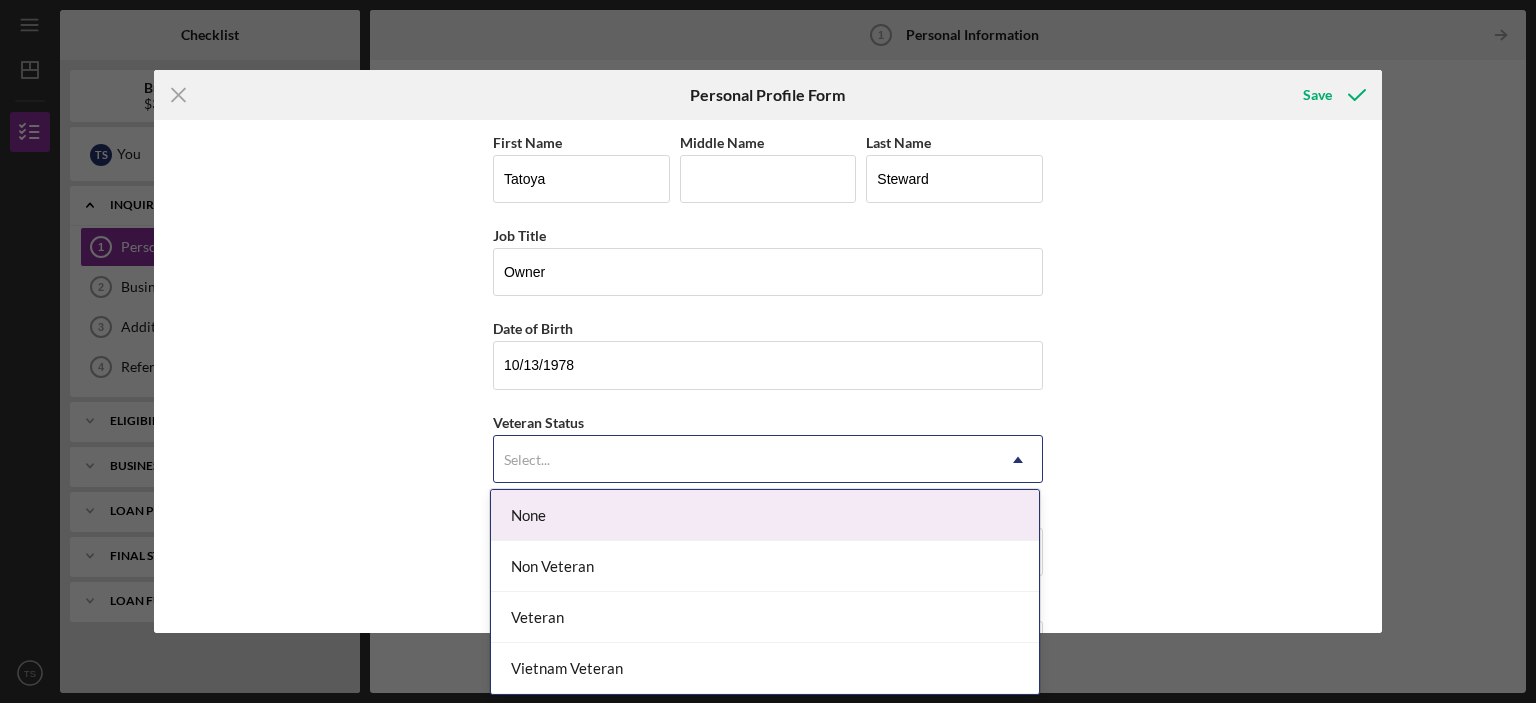 click on "Select..." at bounding box center (744, 460) 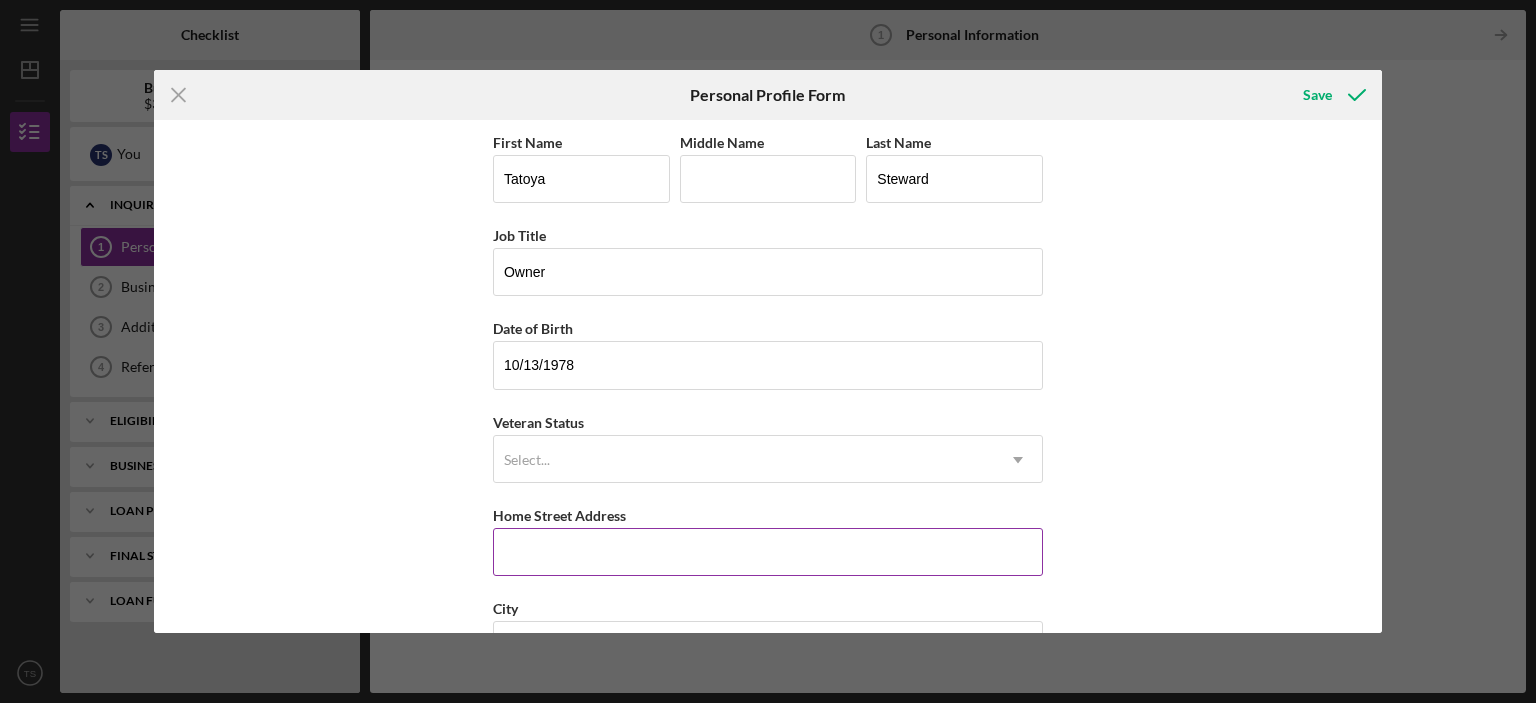 scroll, scrollTop: 100, scrollLeft: 0, axis: vertical 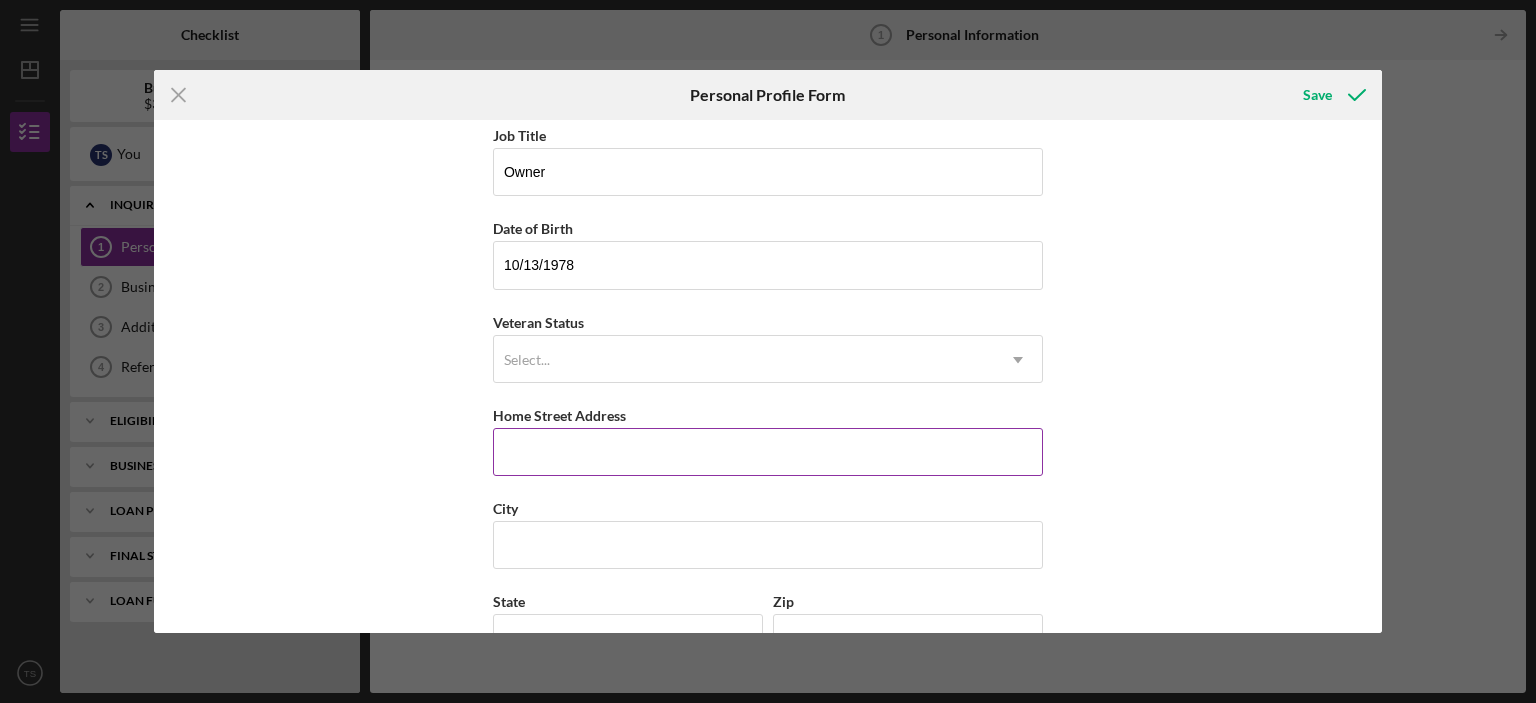 click on "Home Street Address" at bounding box center (768, 452) 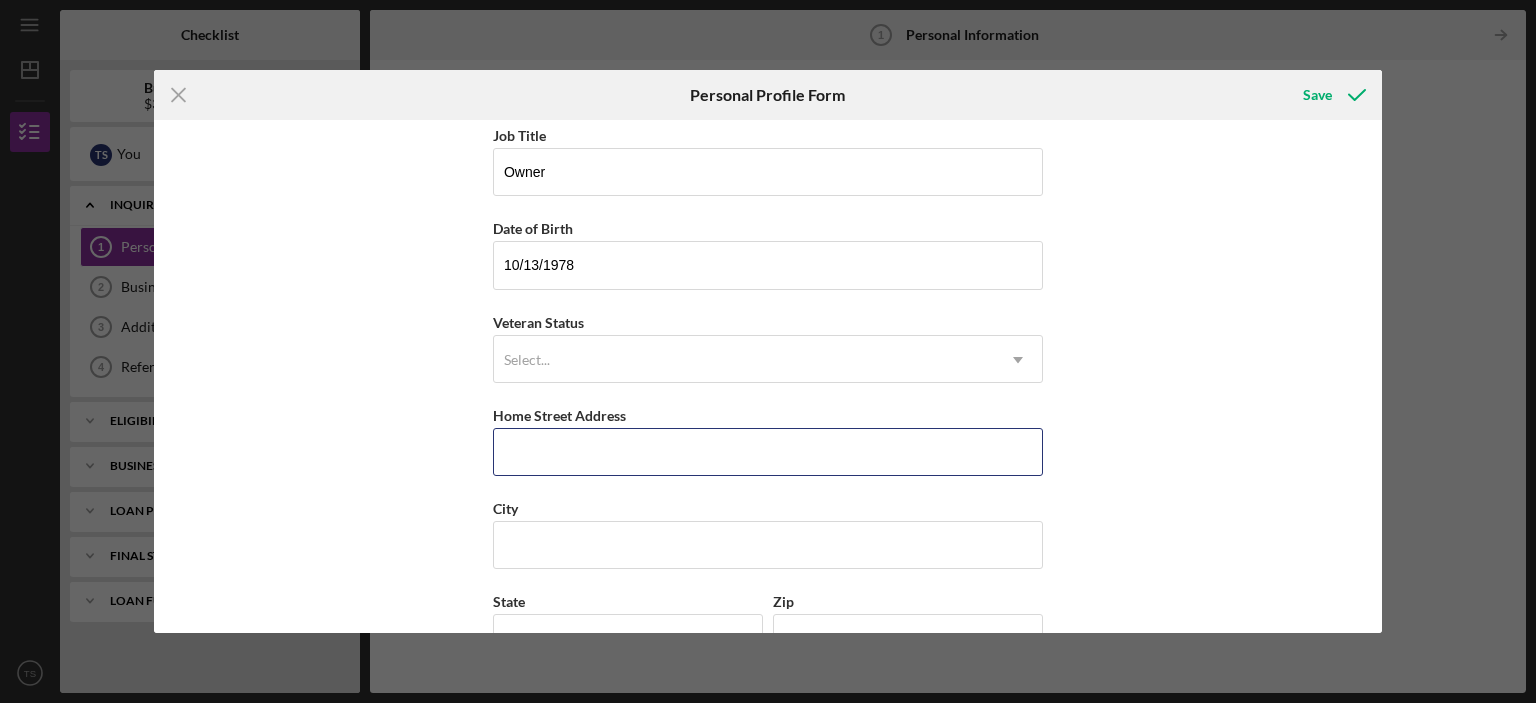 type on "1420 N Milton Ave" 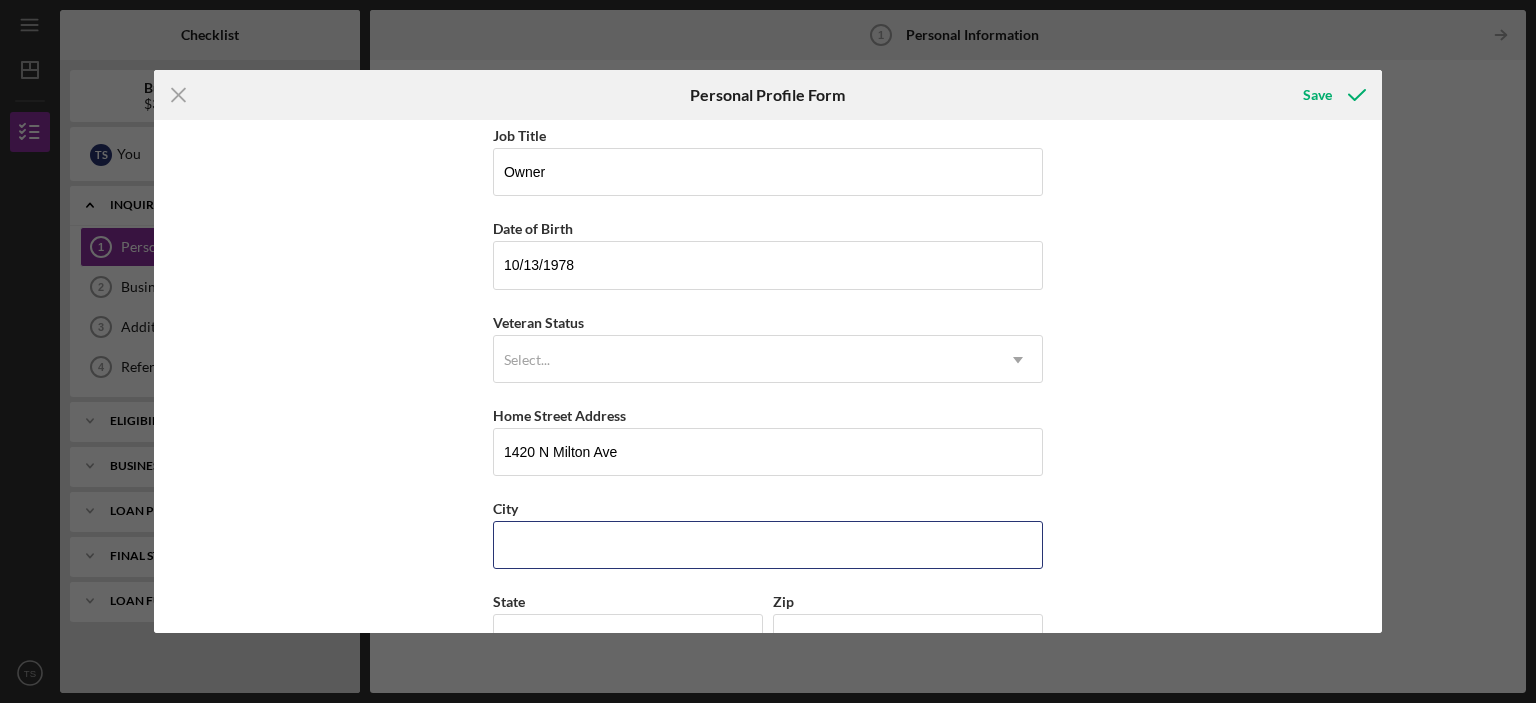 type on "Springfield" 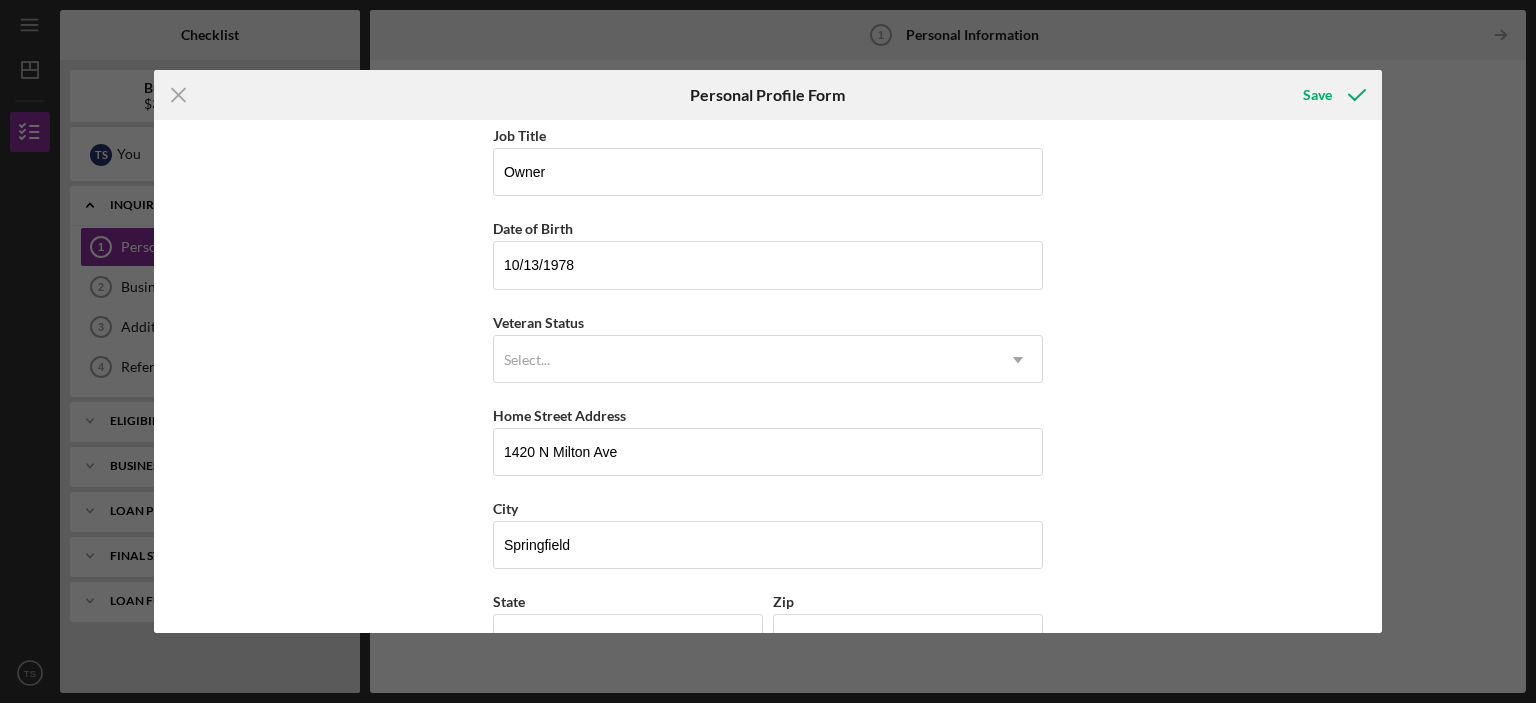 type on "il" 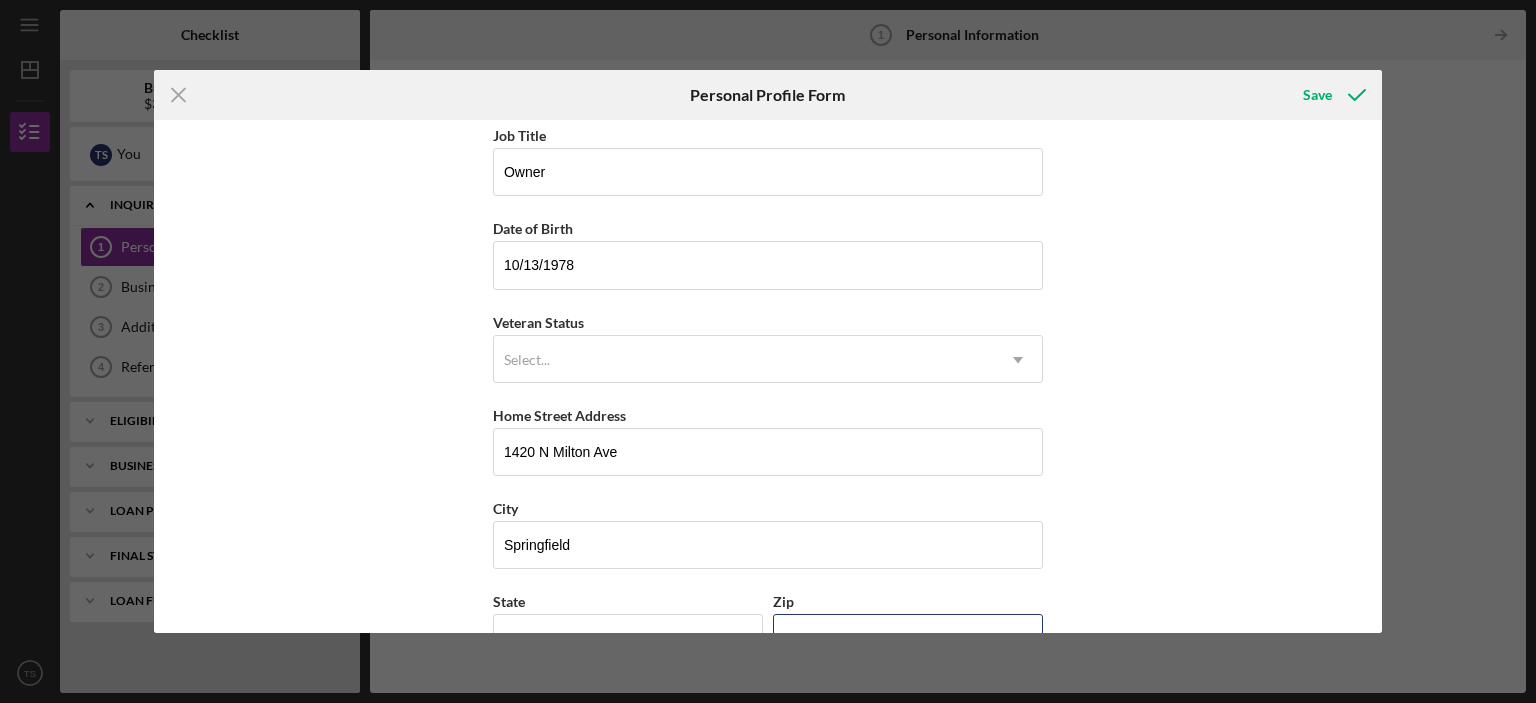 type on "[ZIP]" 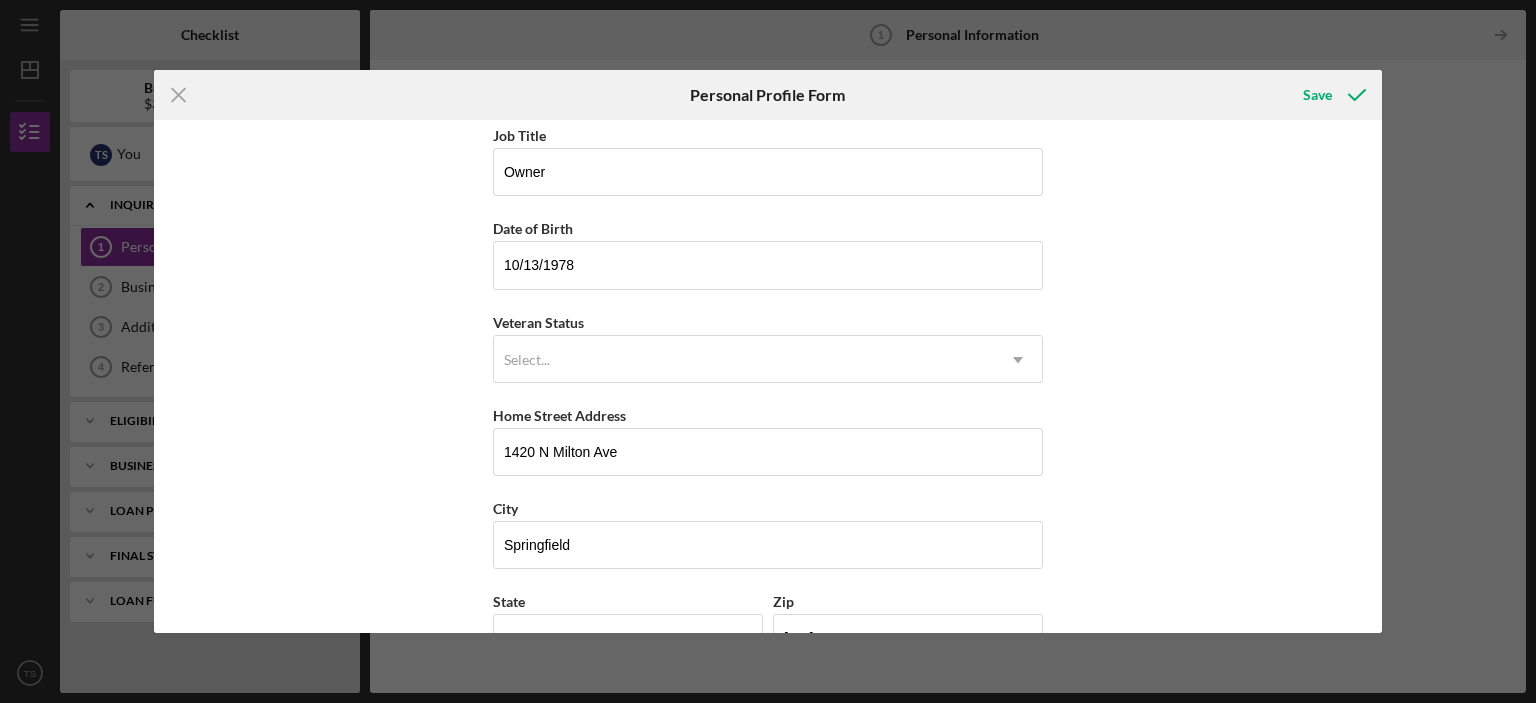 type on "United States" 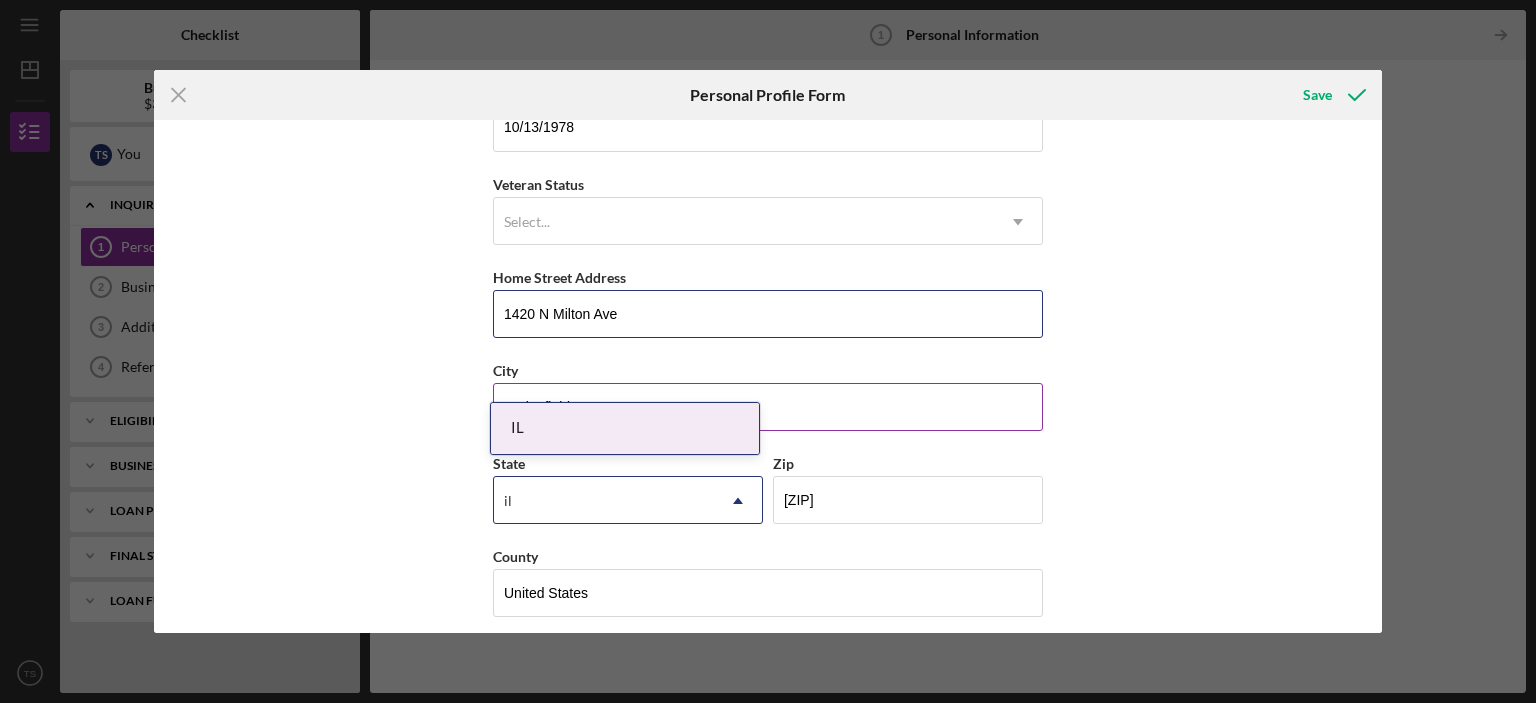 scroll, scrollTop: 248, scrollLeft: 0, axis: vertical 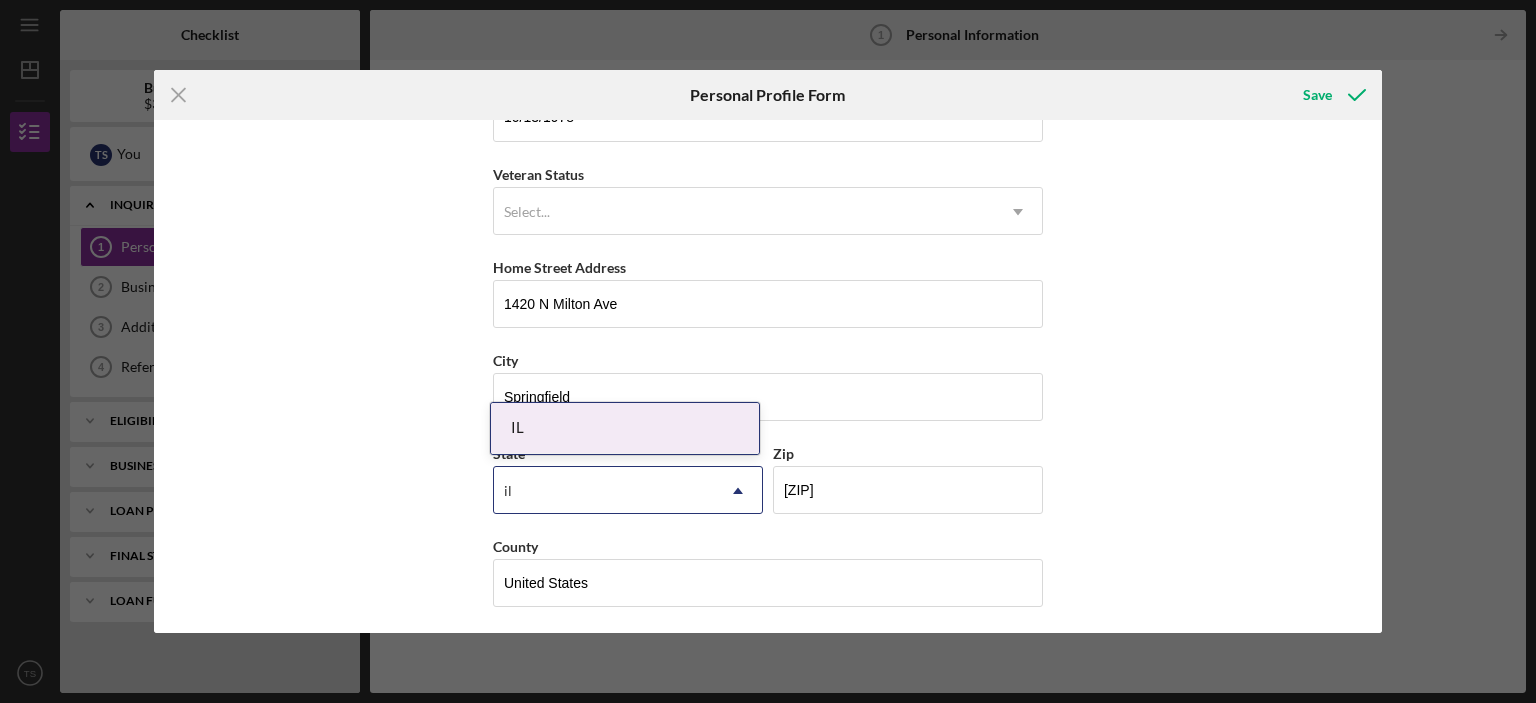 click on "IL" at bounding box center [625, 428] 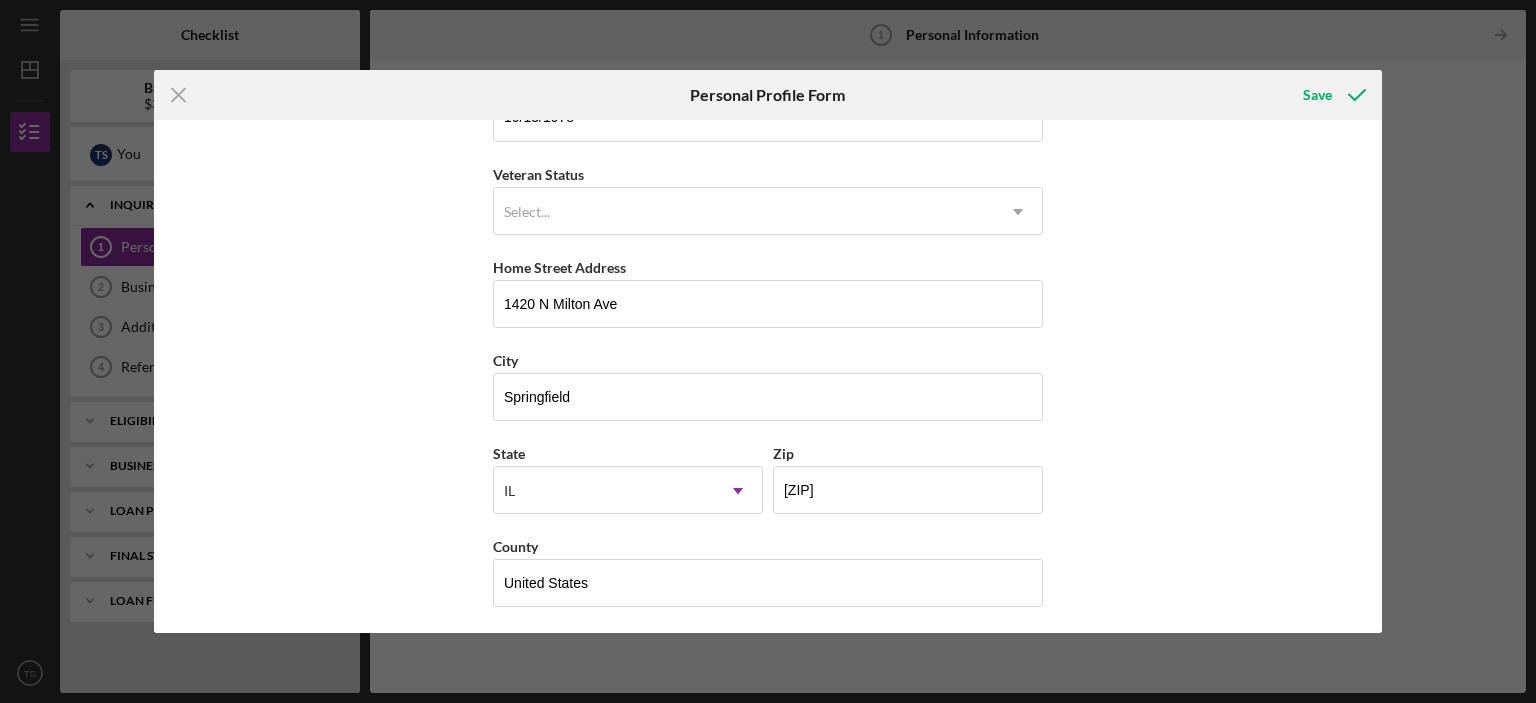 scroll, scrollTop: 0, scrollLeft: 0, axis: both 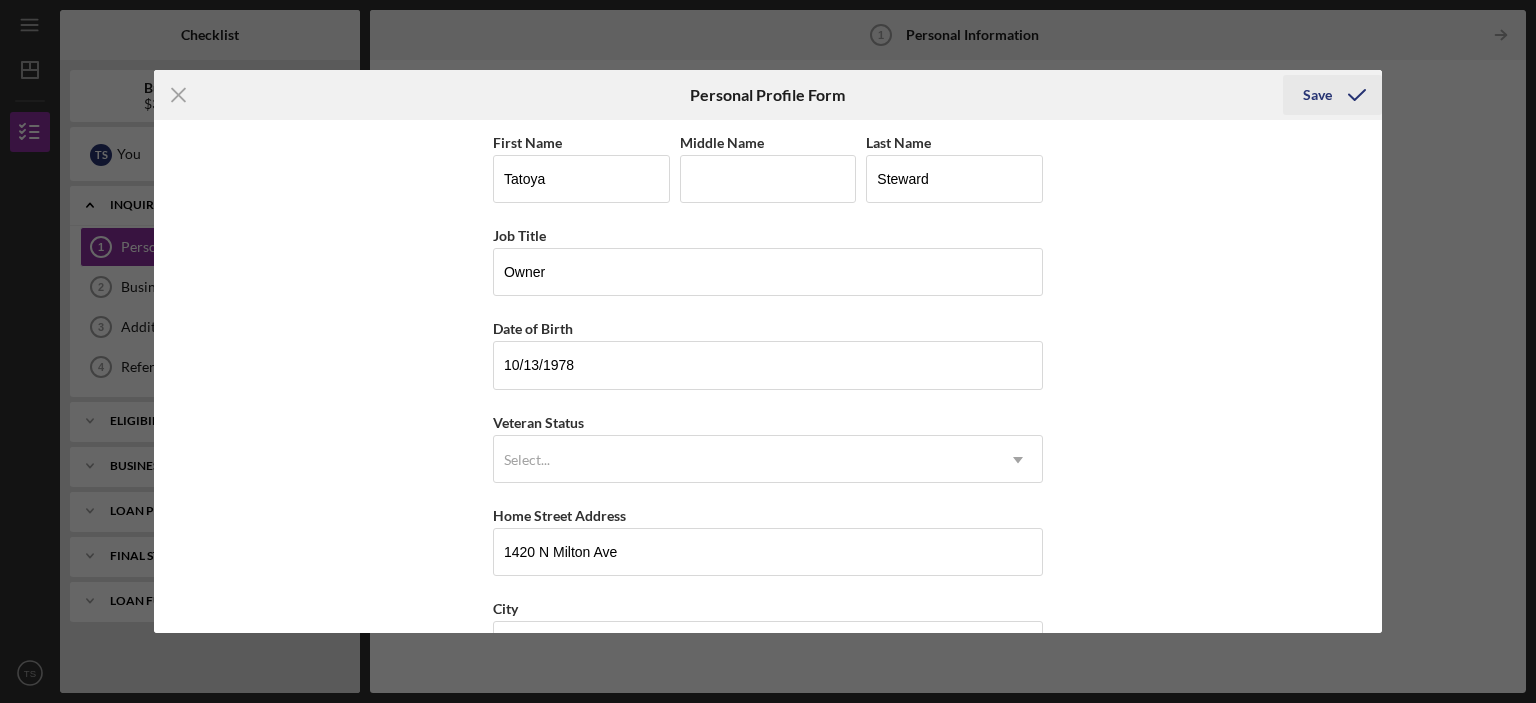 click on "Save" at bounding box center (1317, 95) 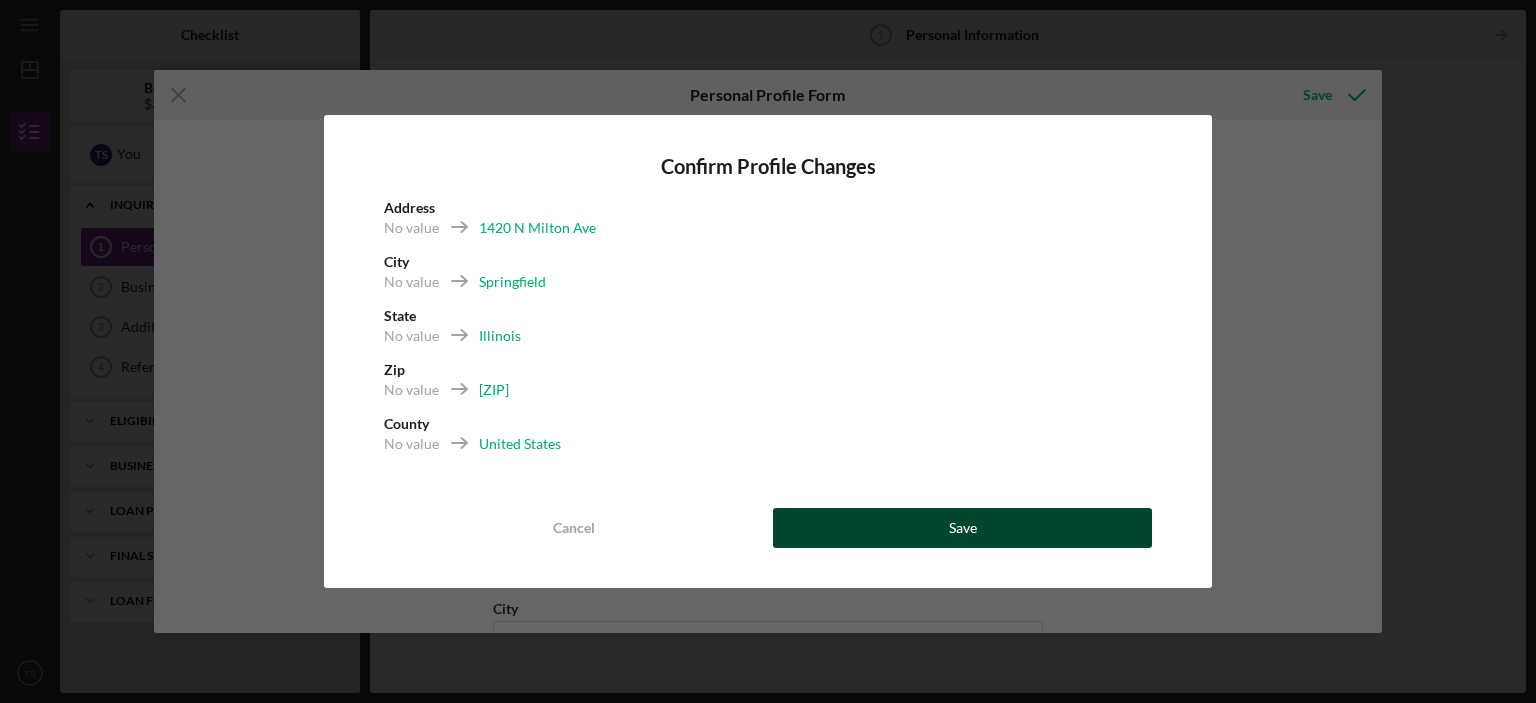 click on "Save" at bounding box center [962, 528] 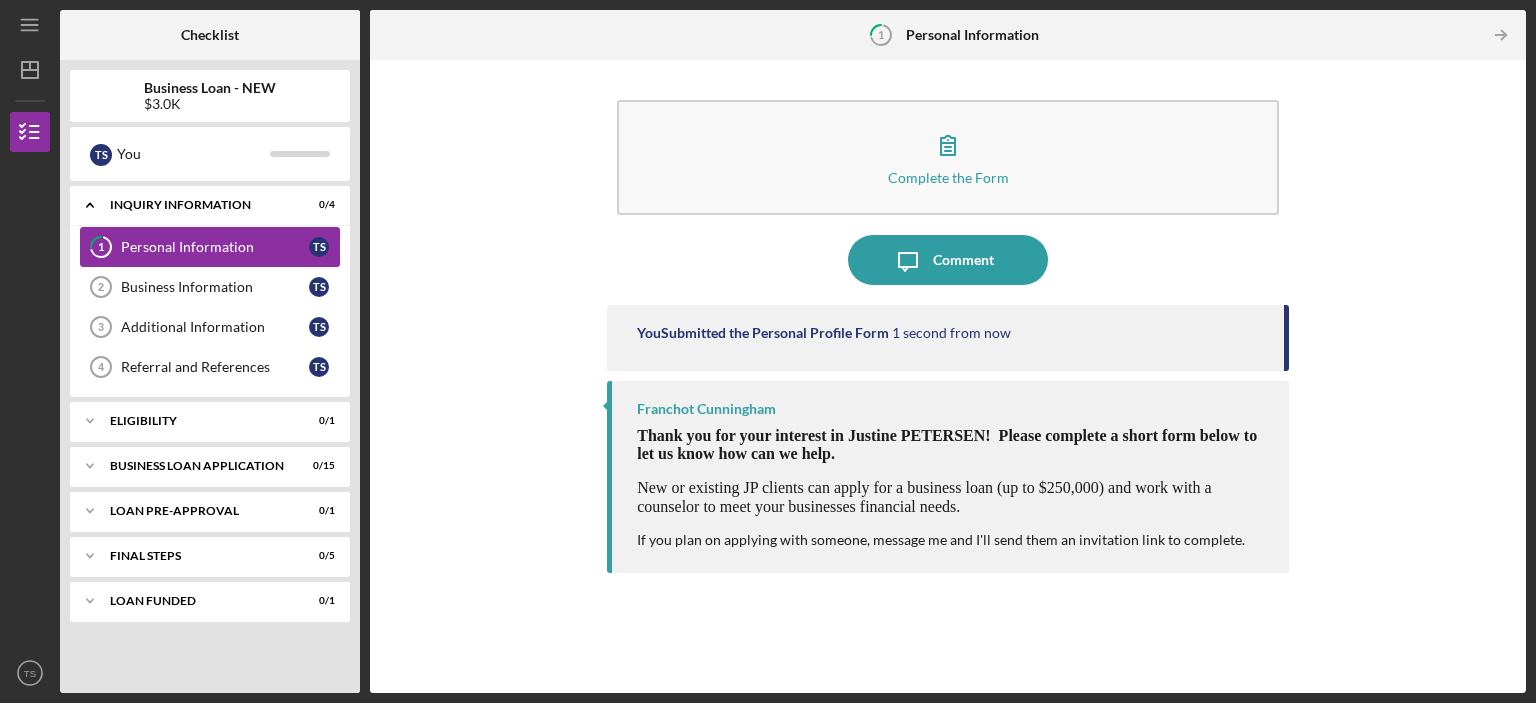click on "Personal Information" at bounding box center [215, 247] 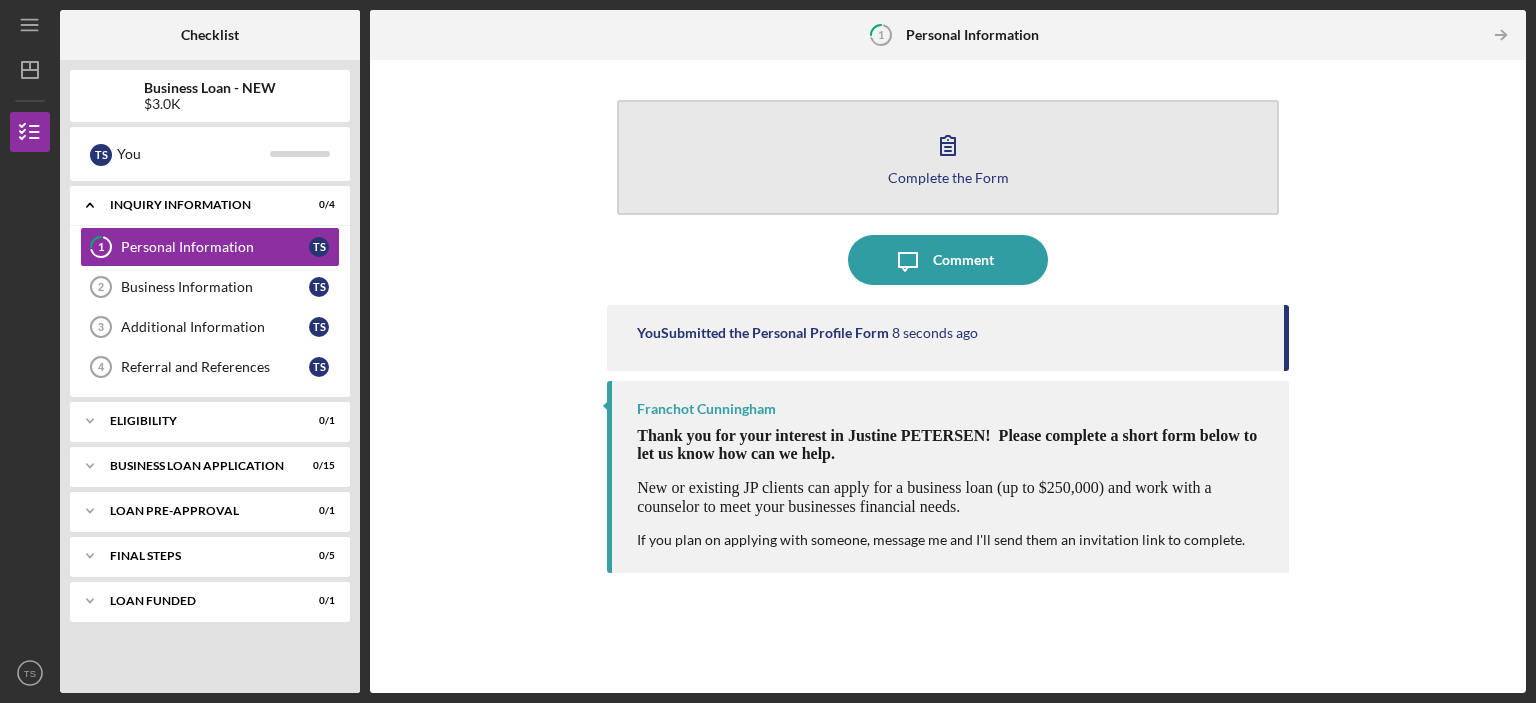 click on "Complete the Form Form" at bounding box center [948, 157] 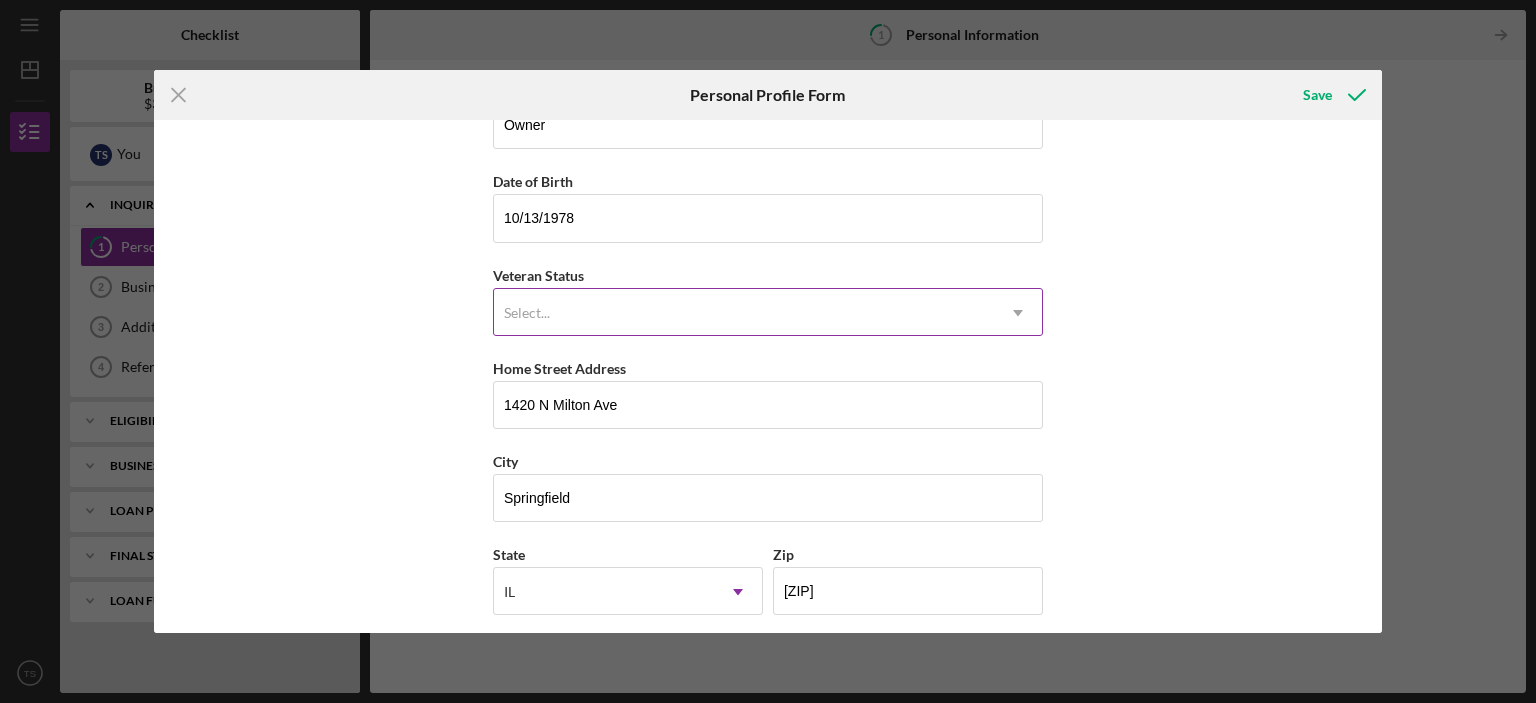 scroll, scrollTop: 248, scrollLeft: 0, axis: vertical 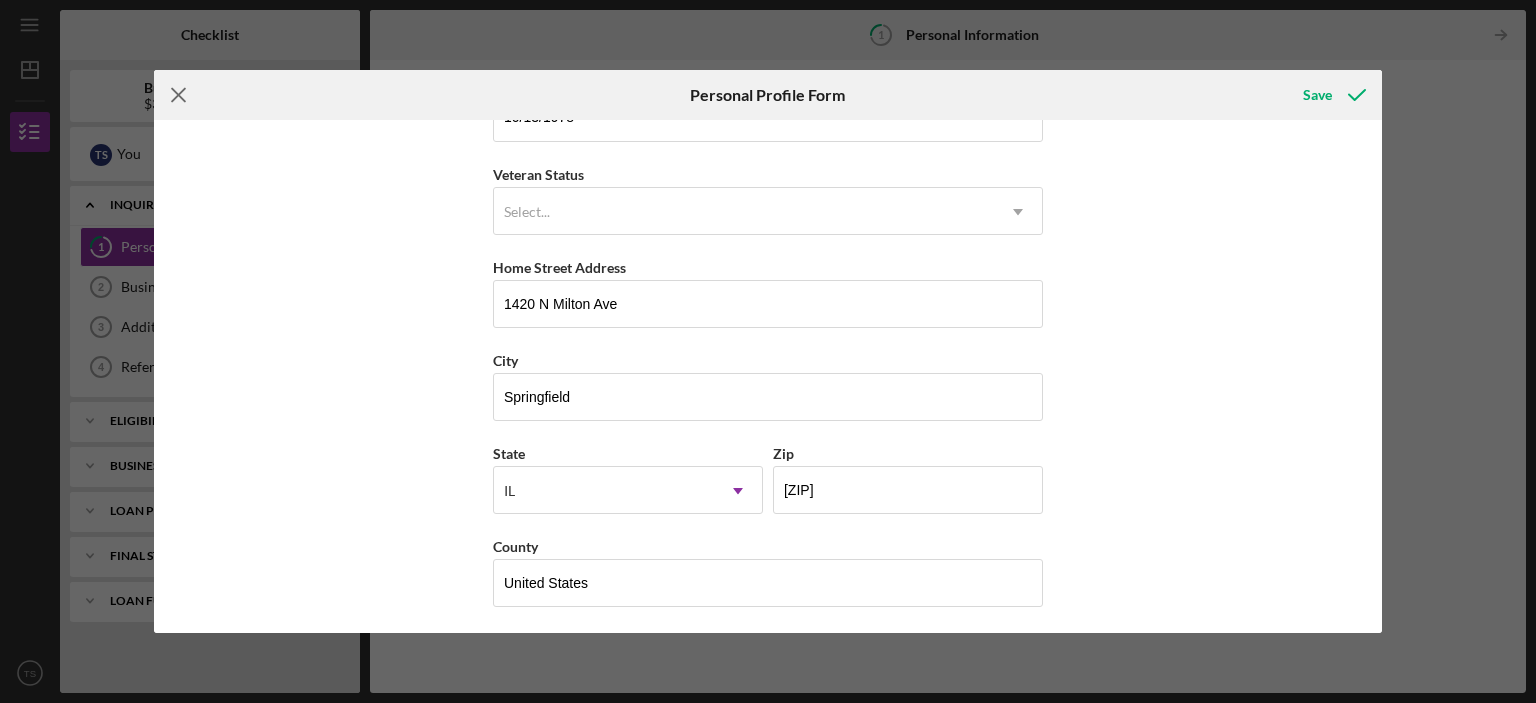 click 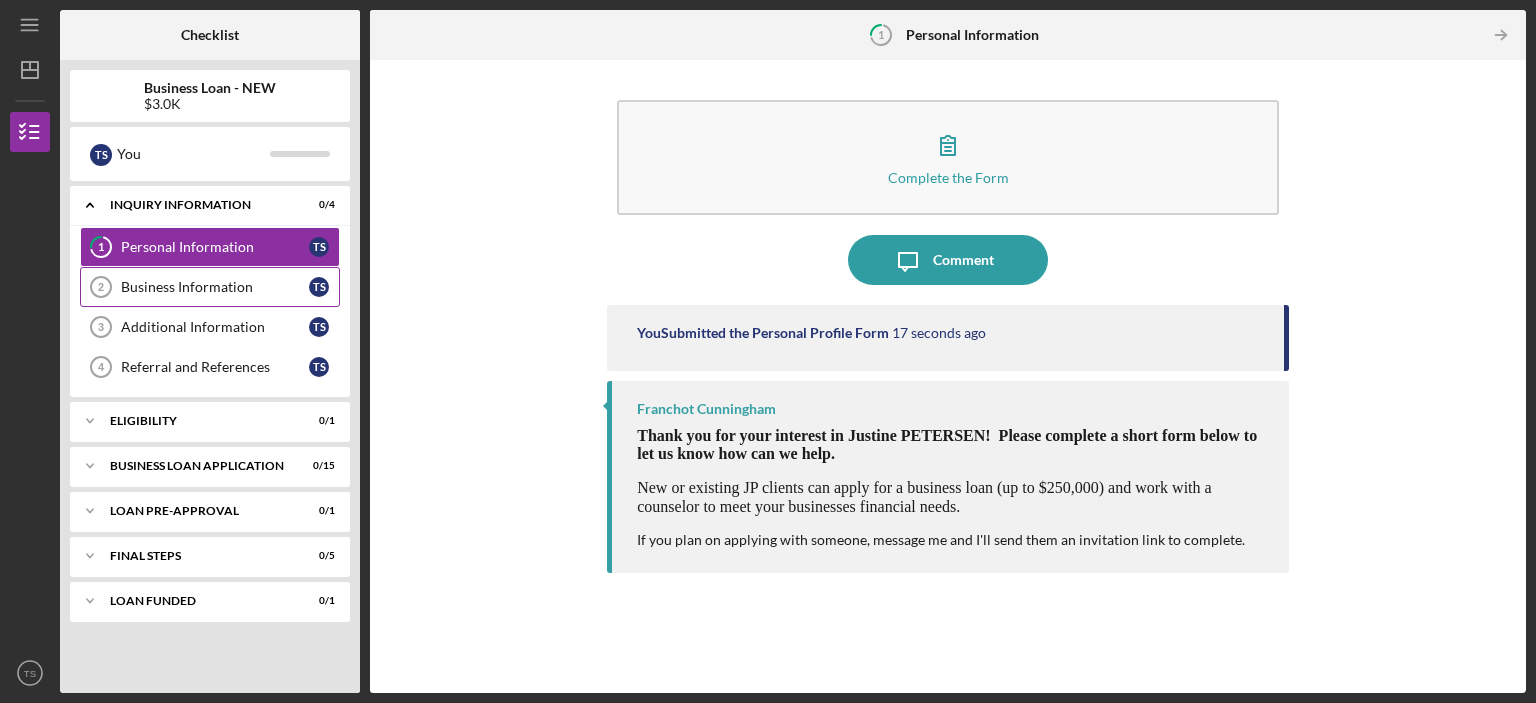 click on "Business Information 2 Business Information T S" at bounding box center [210, 287] 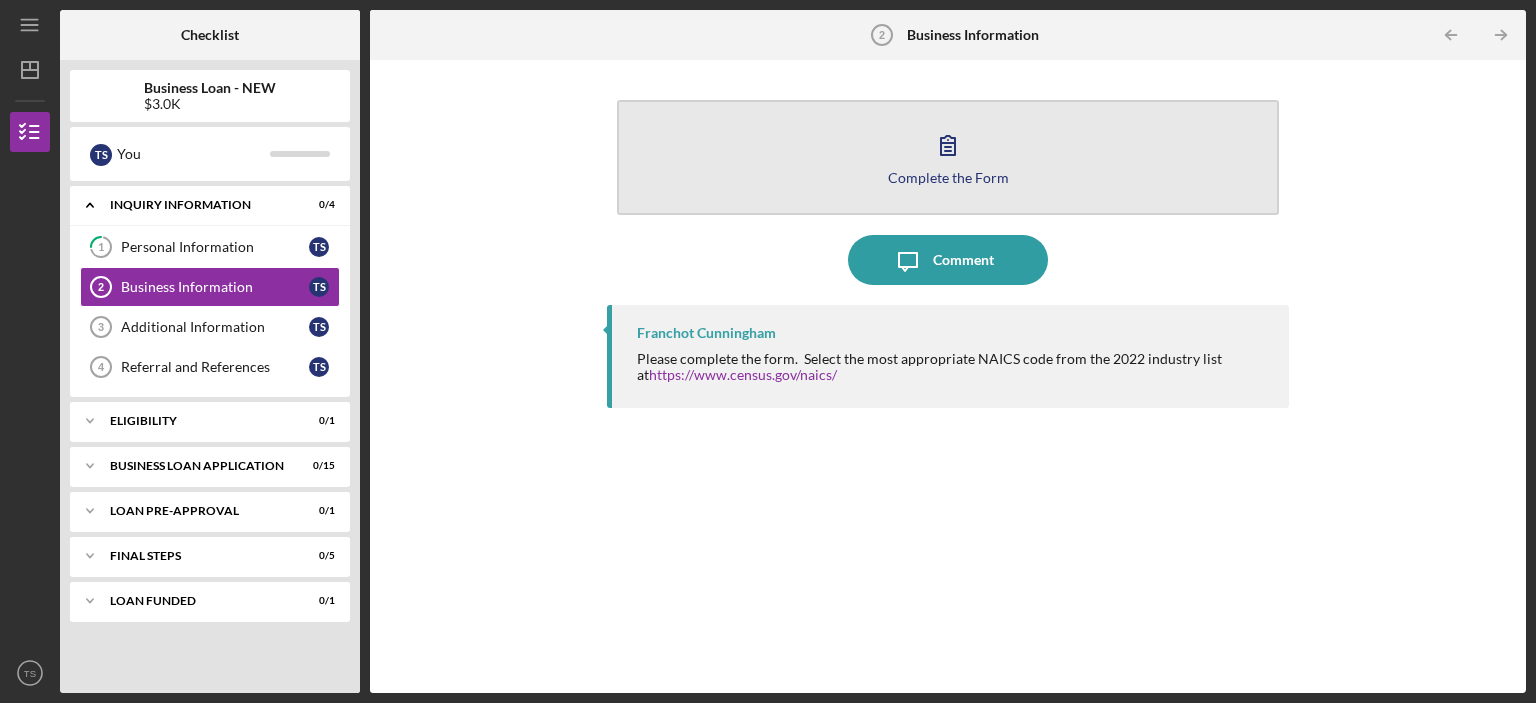 click 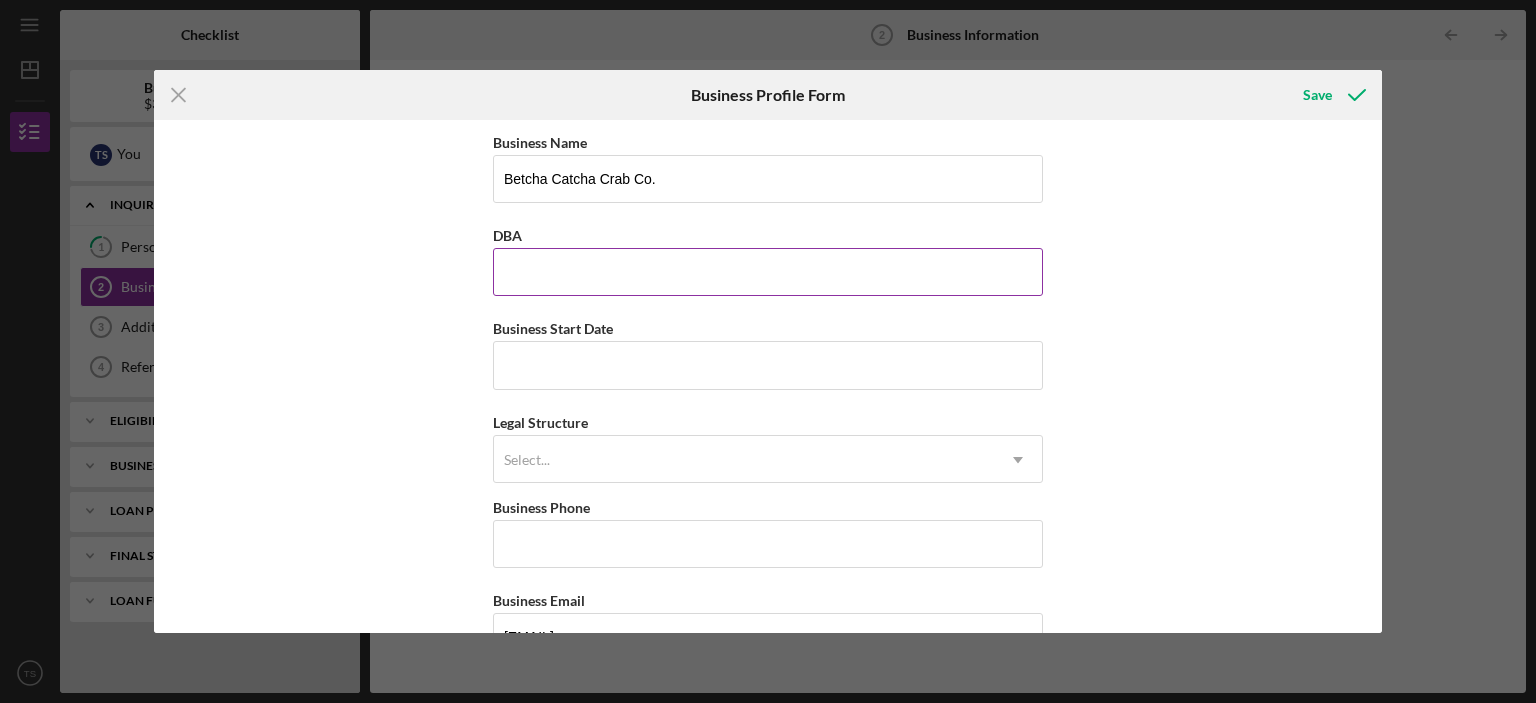 click on "DBA" at bounding box center (768, 272) 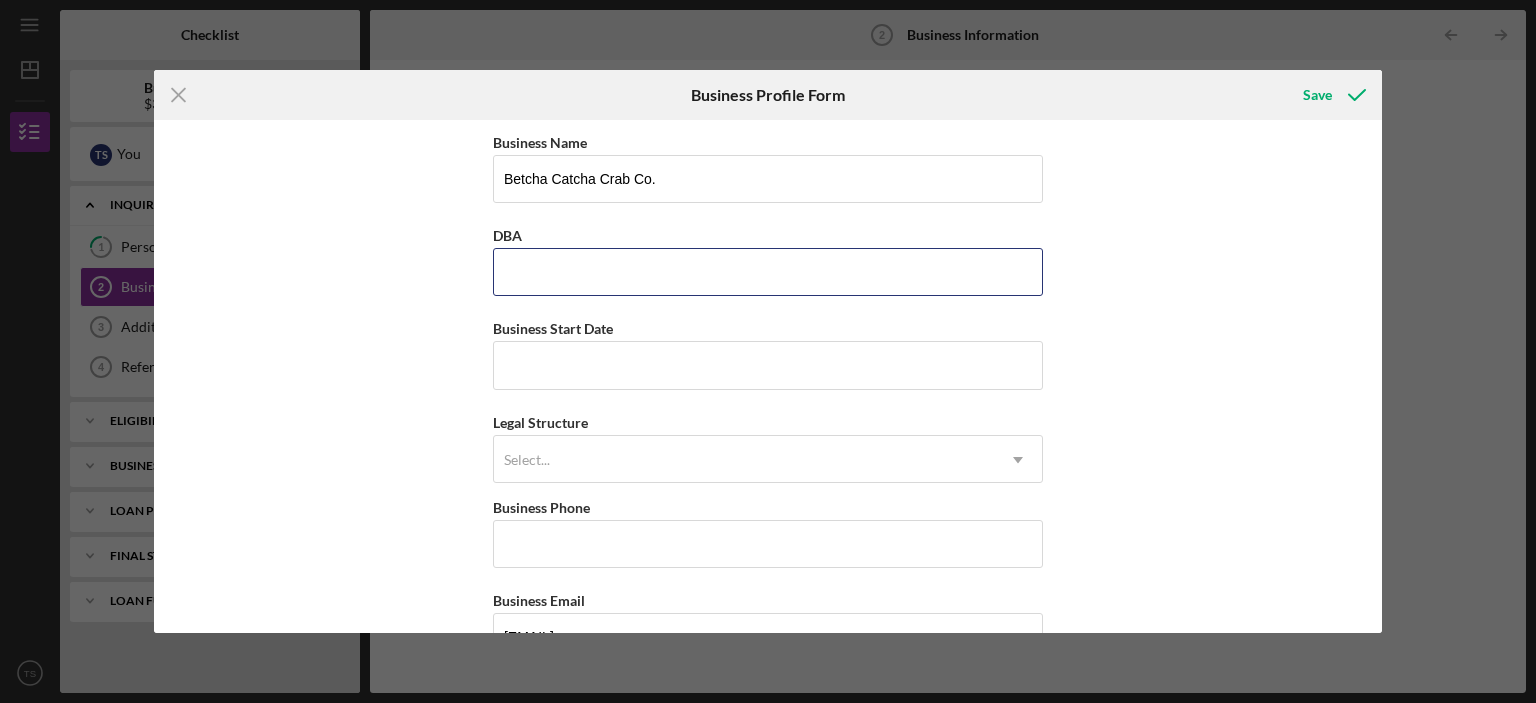type on "Betcha Catcha Crab Co." 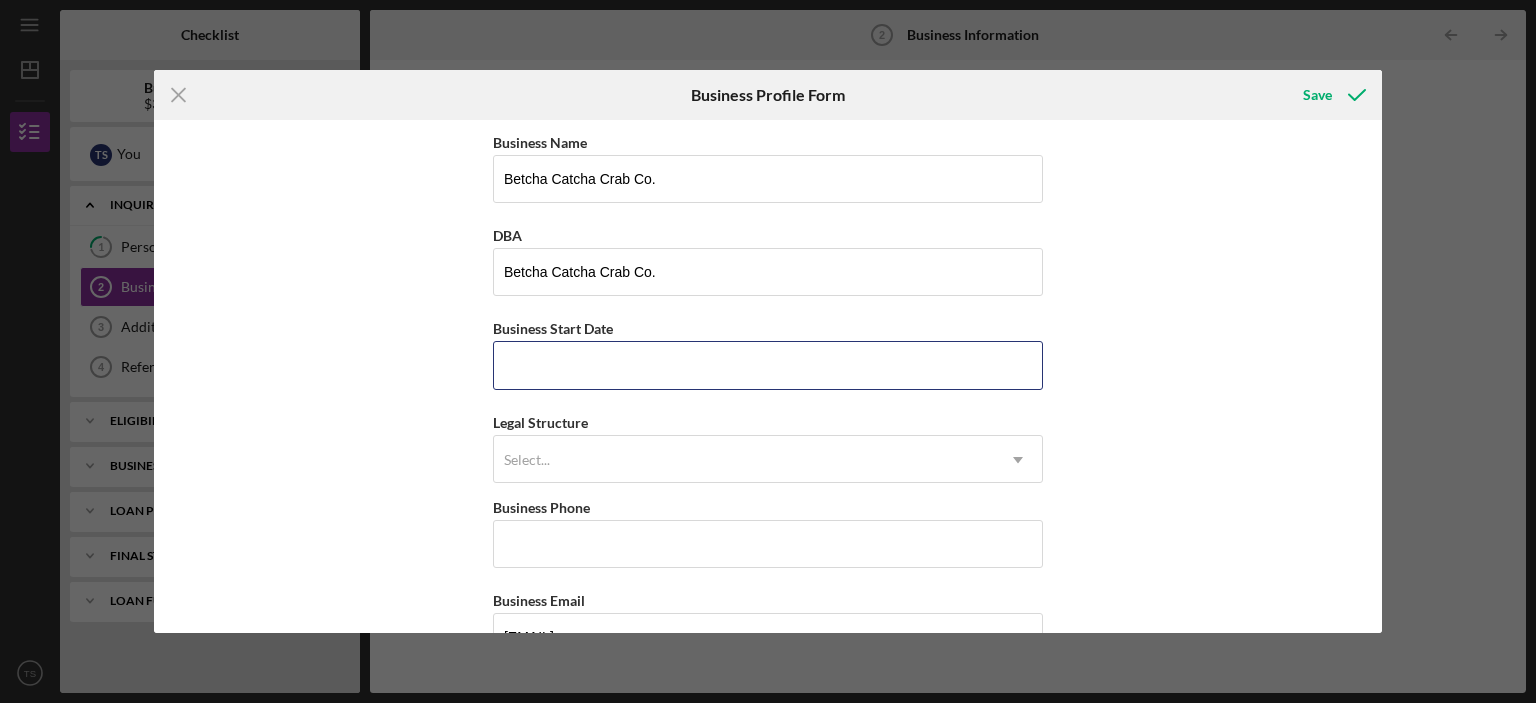 type 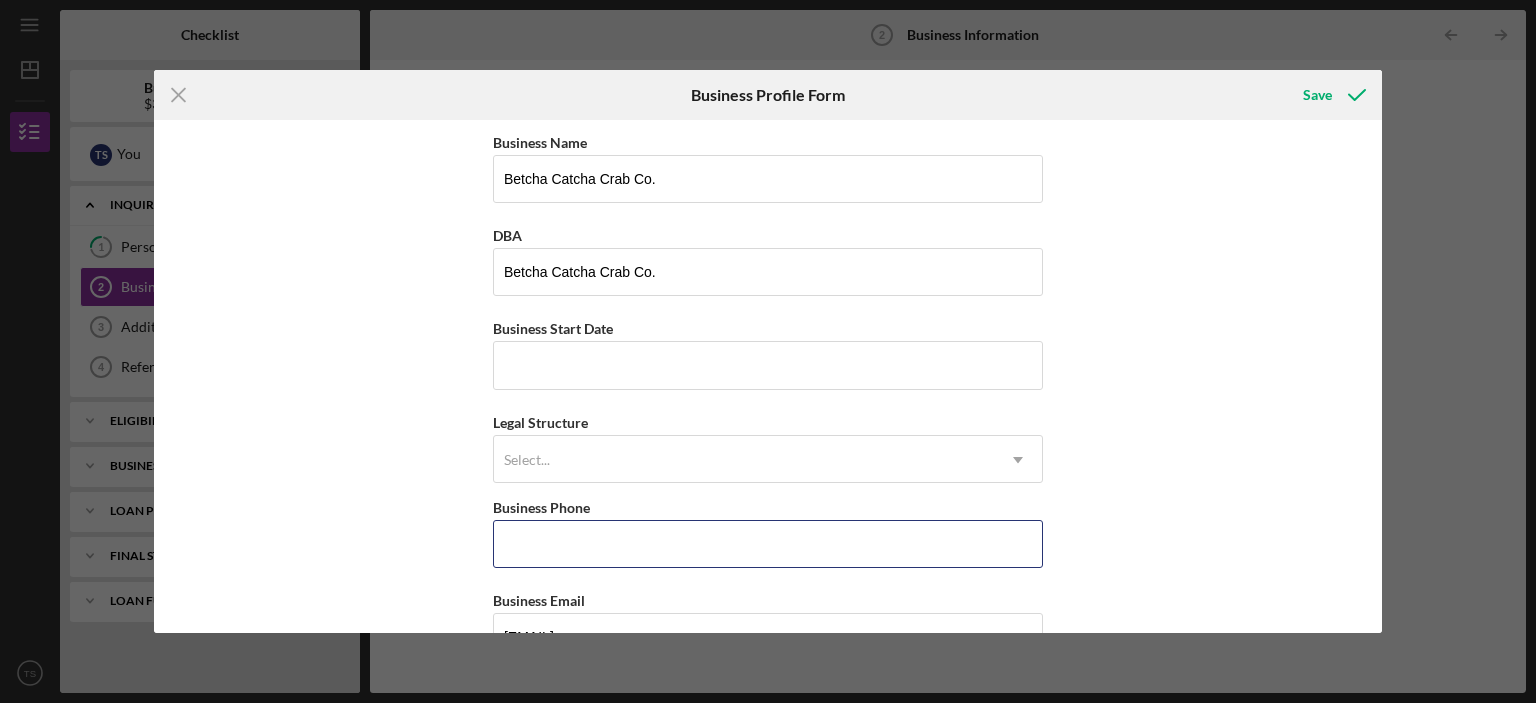 type on "([PHONE])" 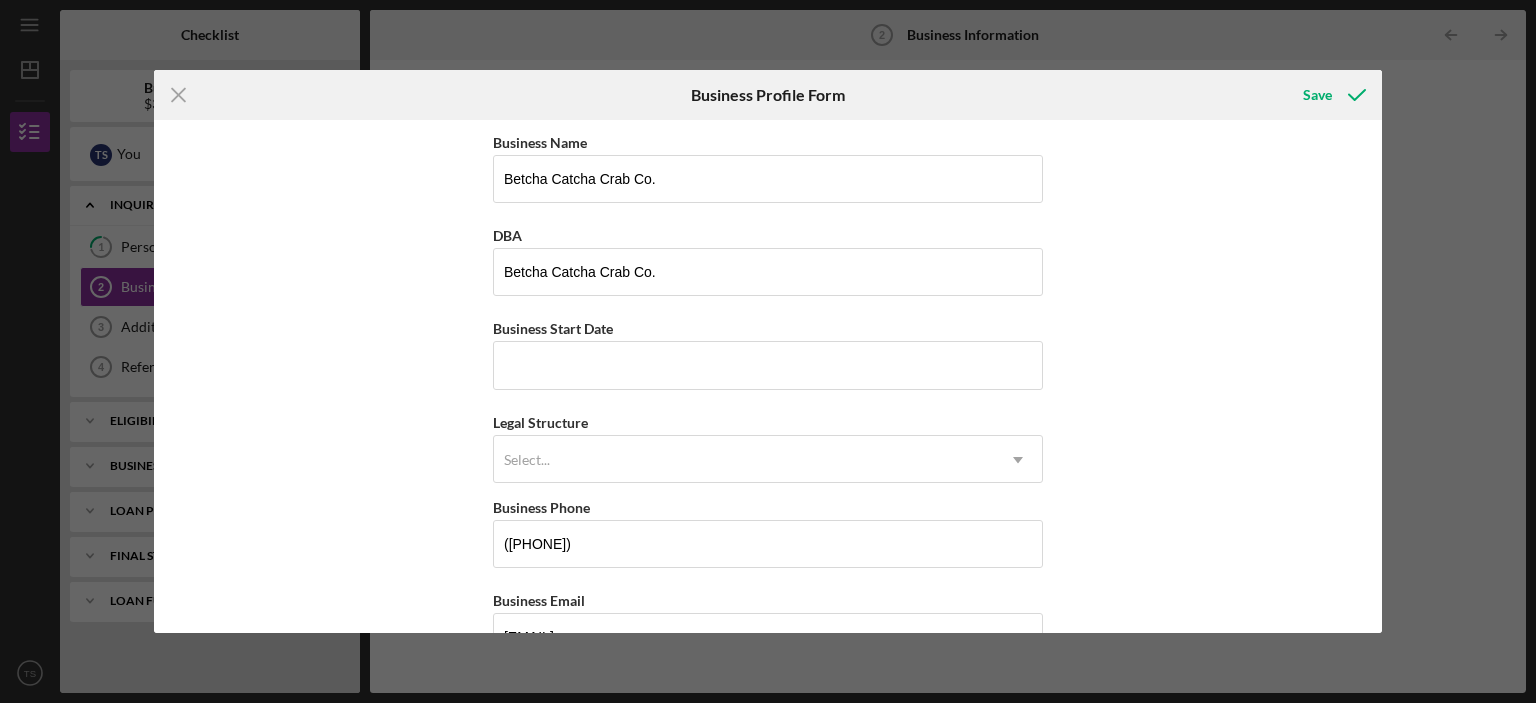 type on "[NUMBER] [STREET]" 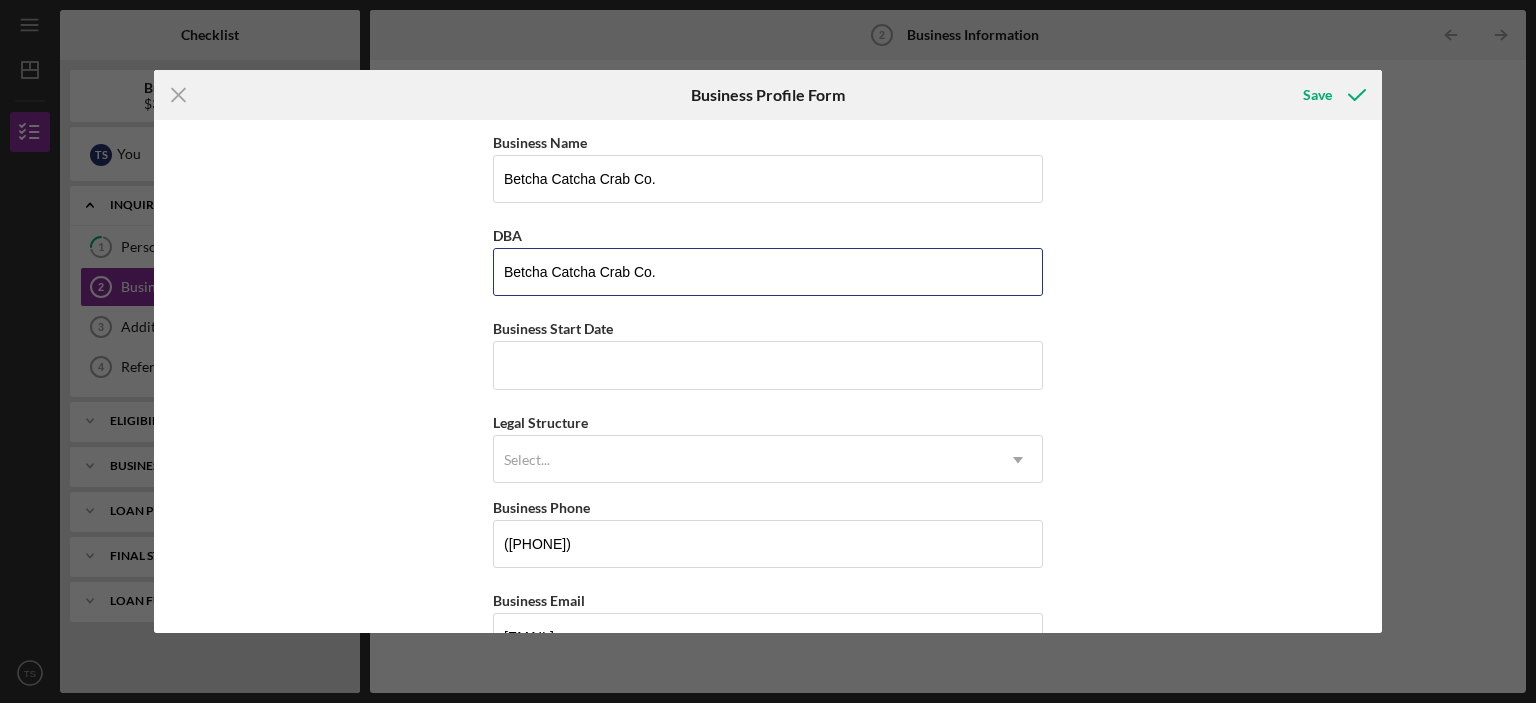 type 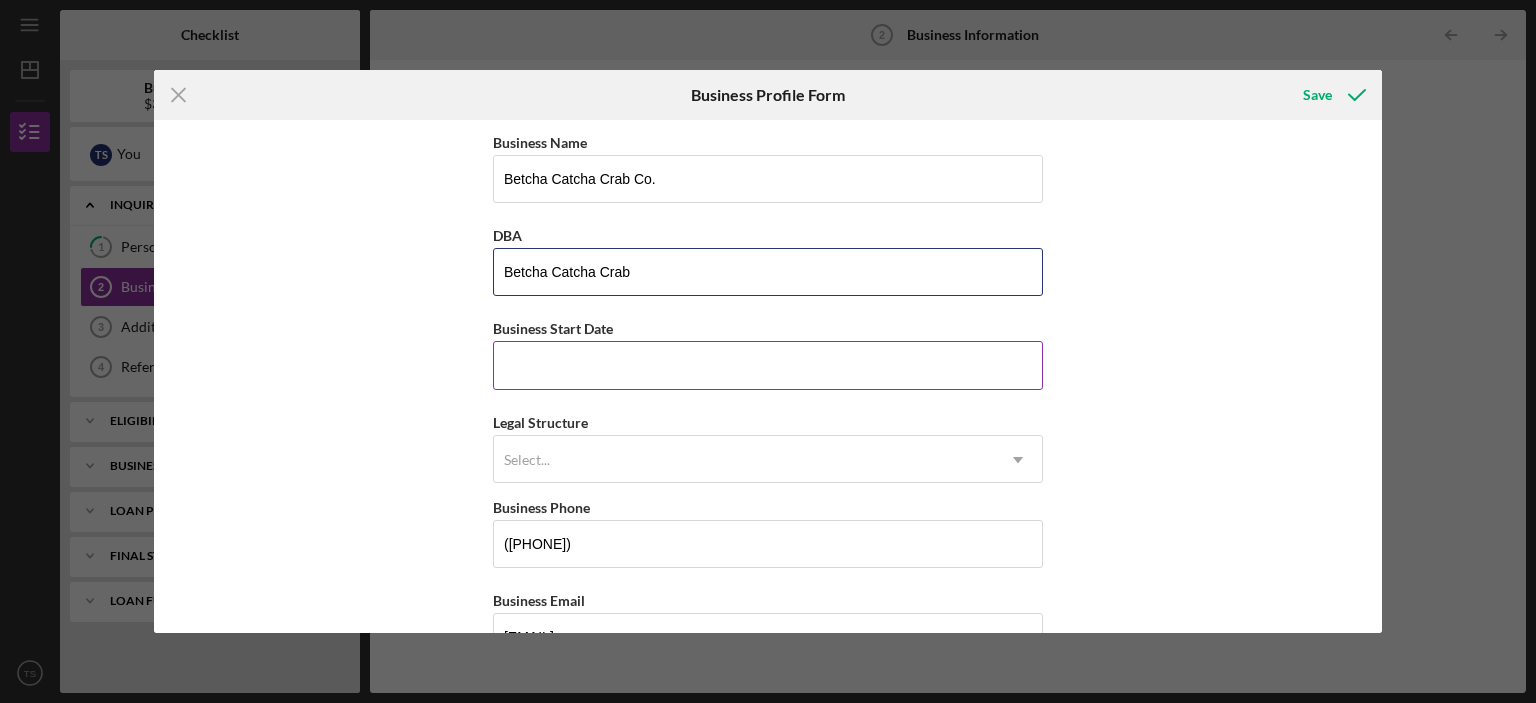 type on "Betcha Catcha Crab" 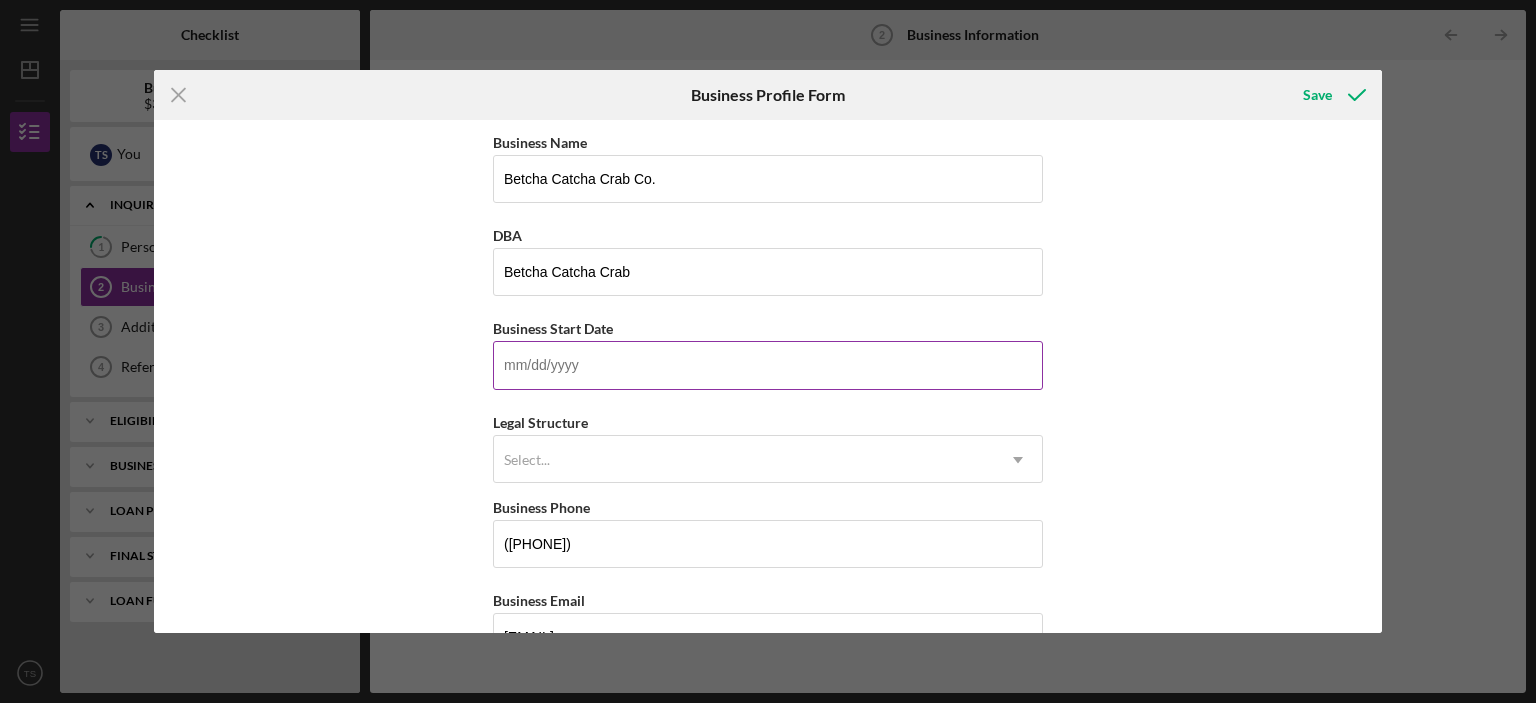 click on "Business Start Date" at bounding box center (768, 365) 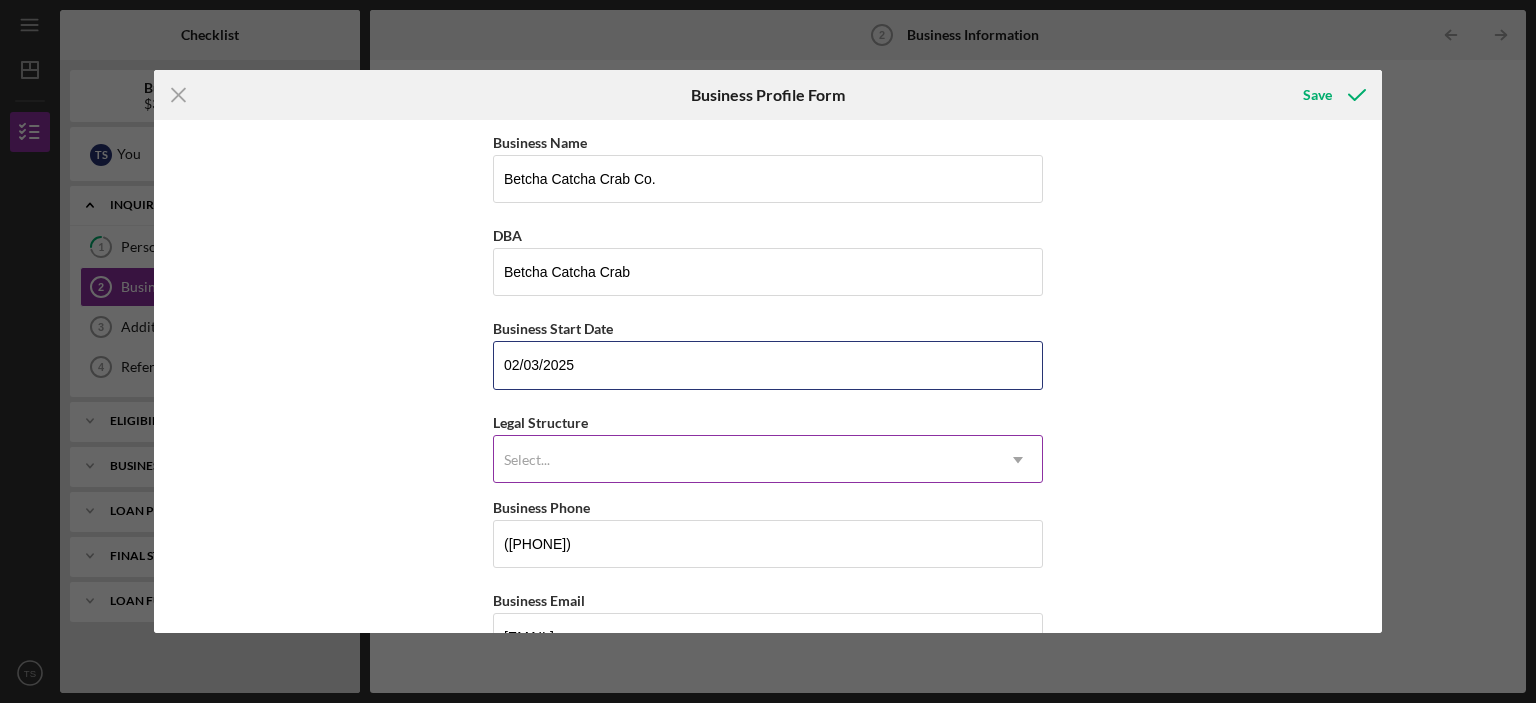 type on "02/03/2025" 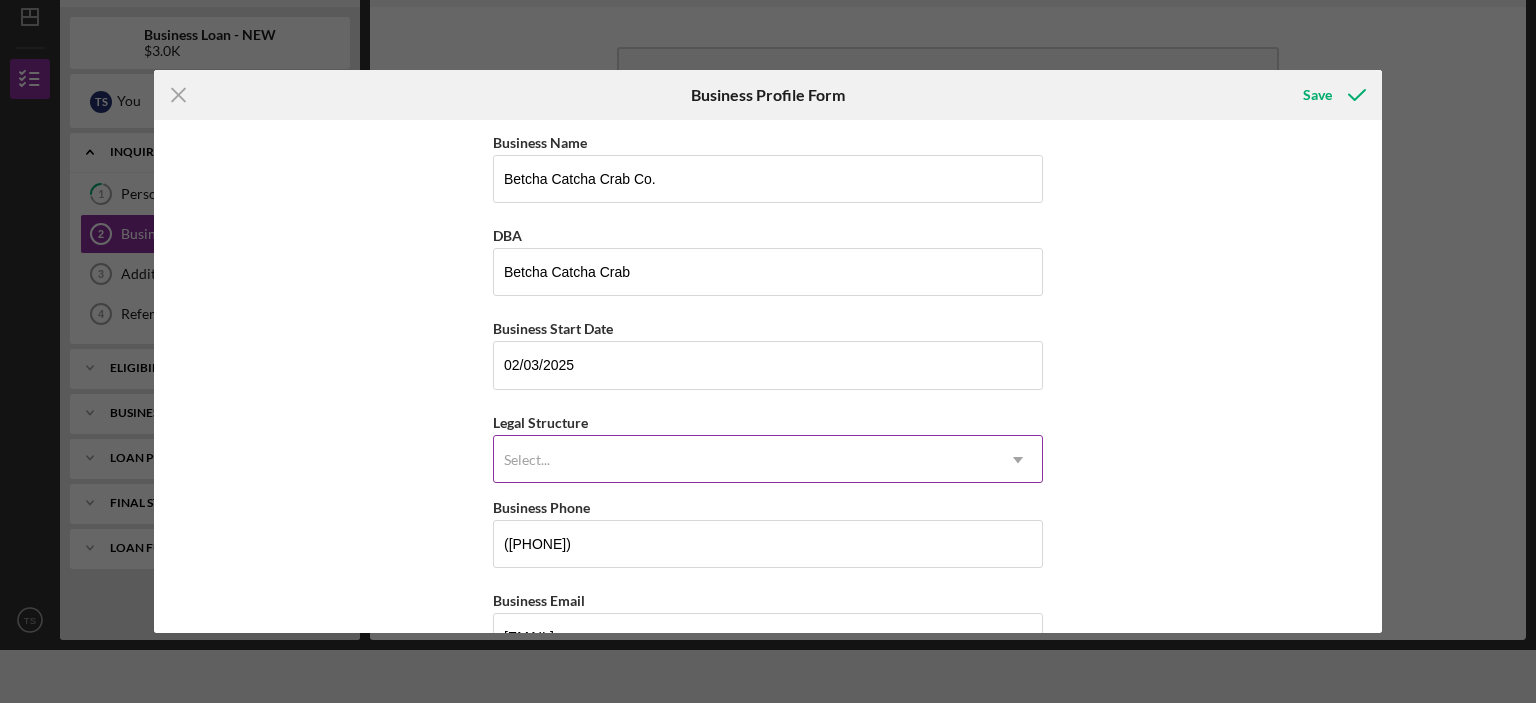 click on "Select..." at bounding box center [744, 460] 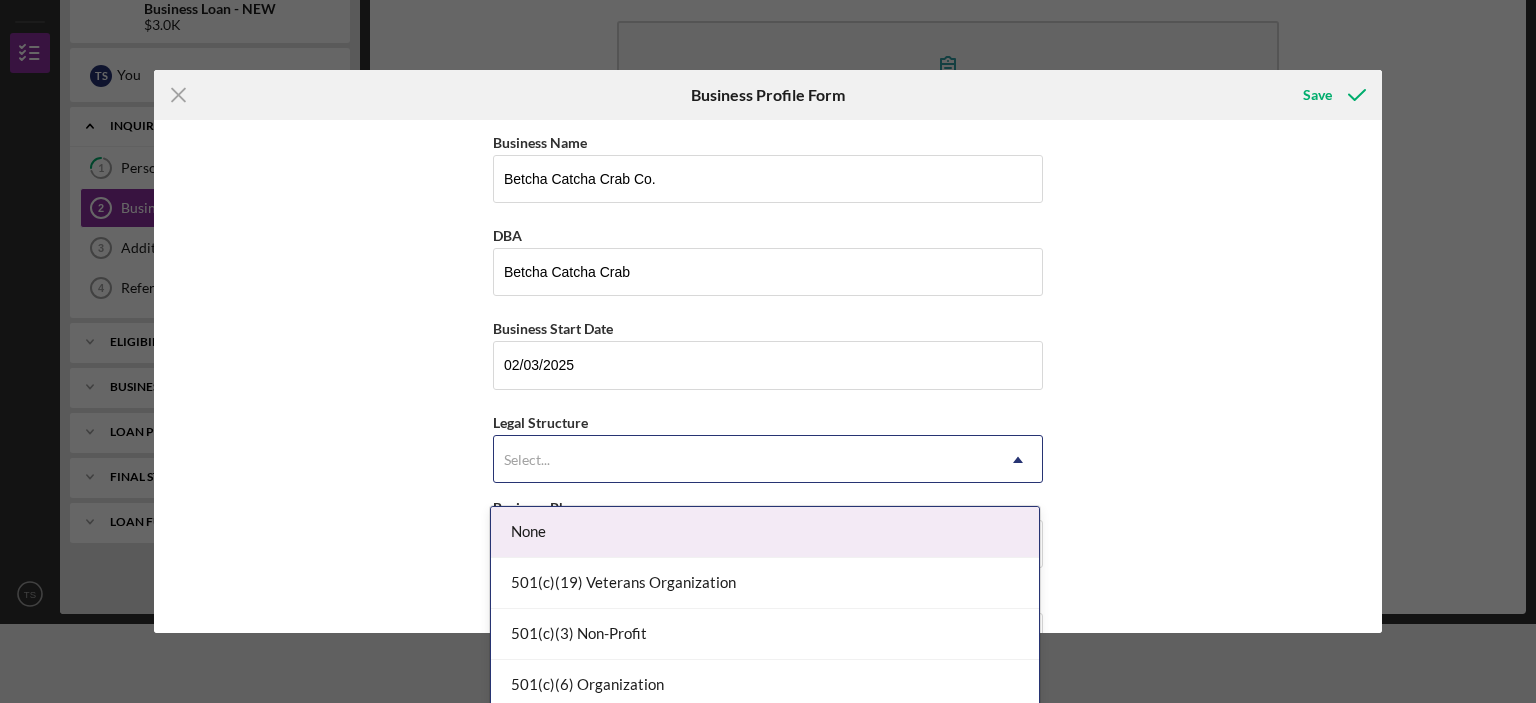 scroll, scrollTop: 96, scrollLeft: 0, axis: vertical 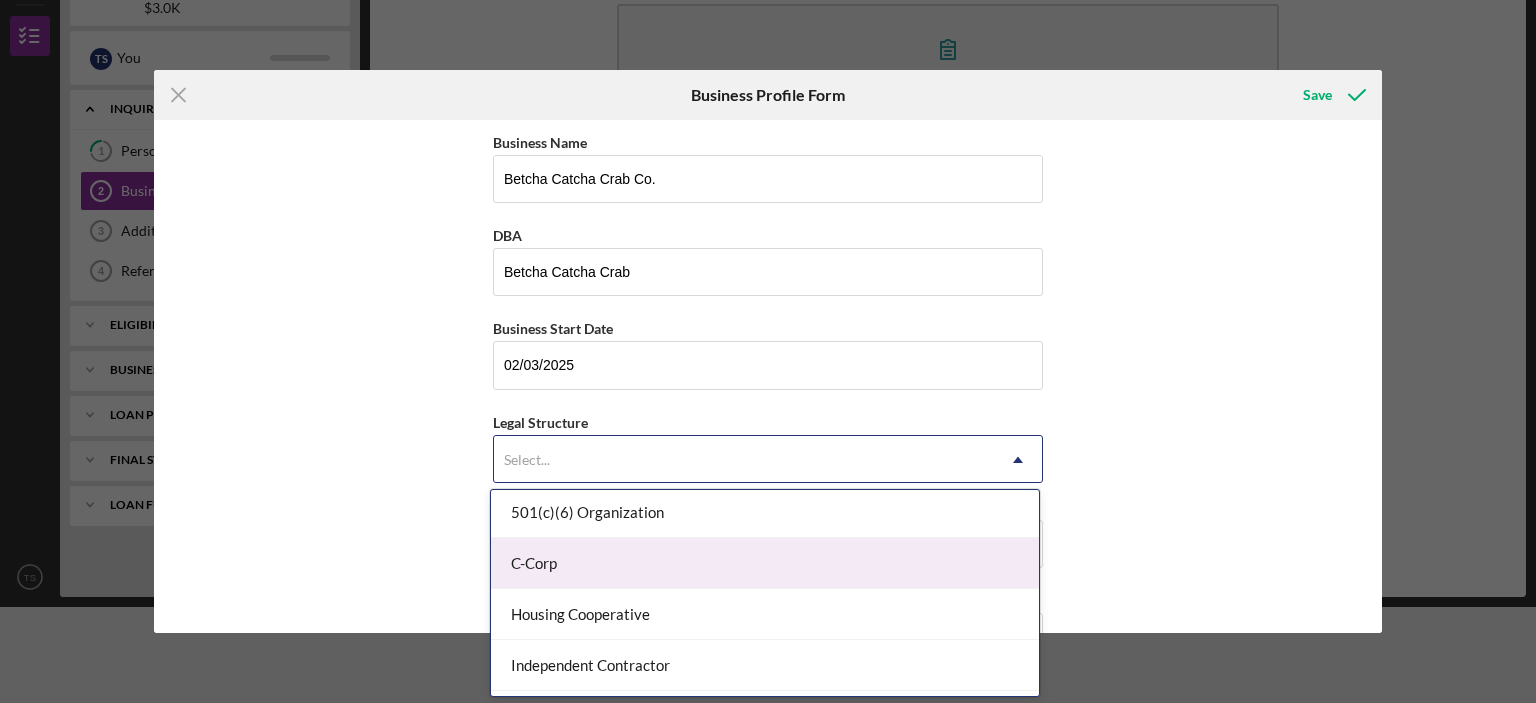 click on "C-Corp" at bounding box center (765, 563) 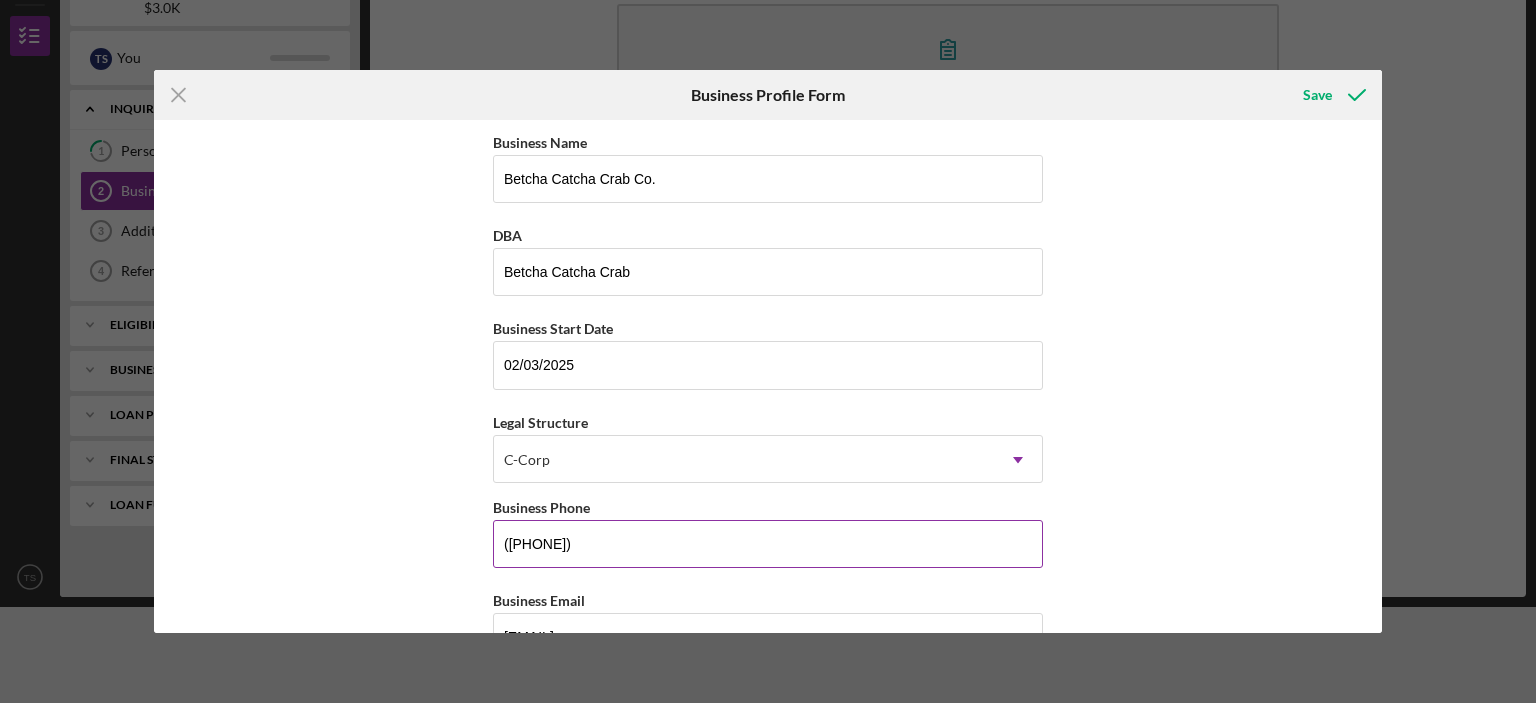 scroll, scrollTop: 100, scrollLeft: 0, axis: vertical 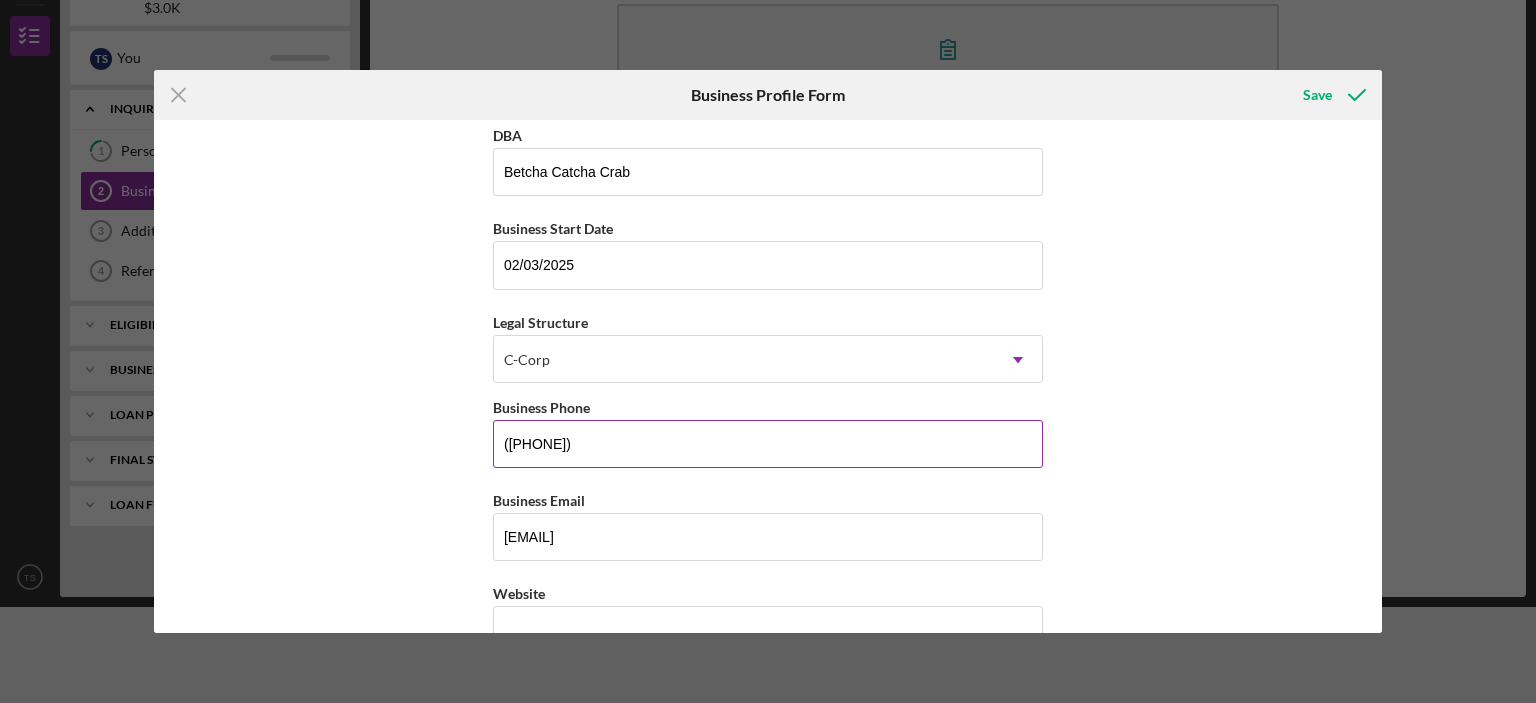 click on "([PHONE])" at bounding box center (768, 444) 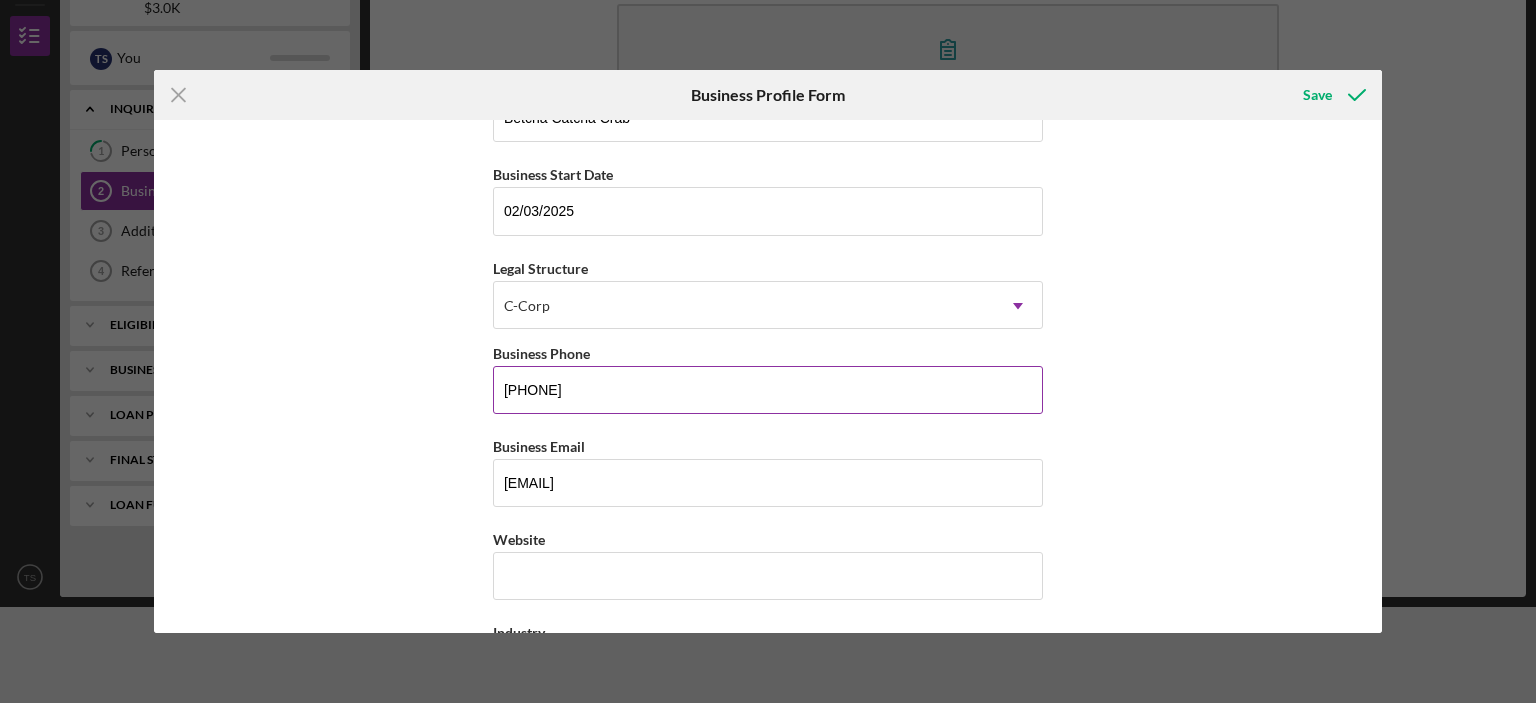 scroll, scrollTop: 200, scrollLeft: 0, axis: vertical 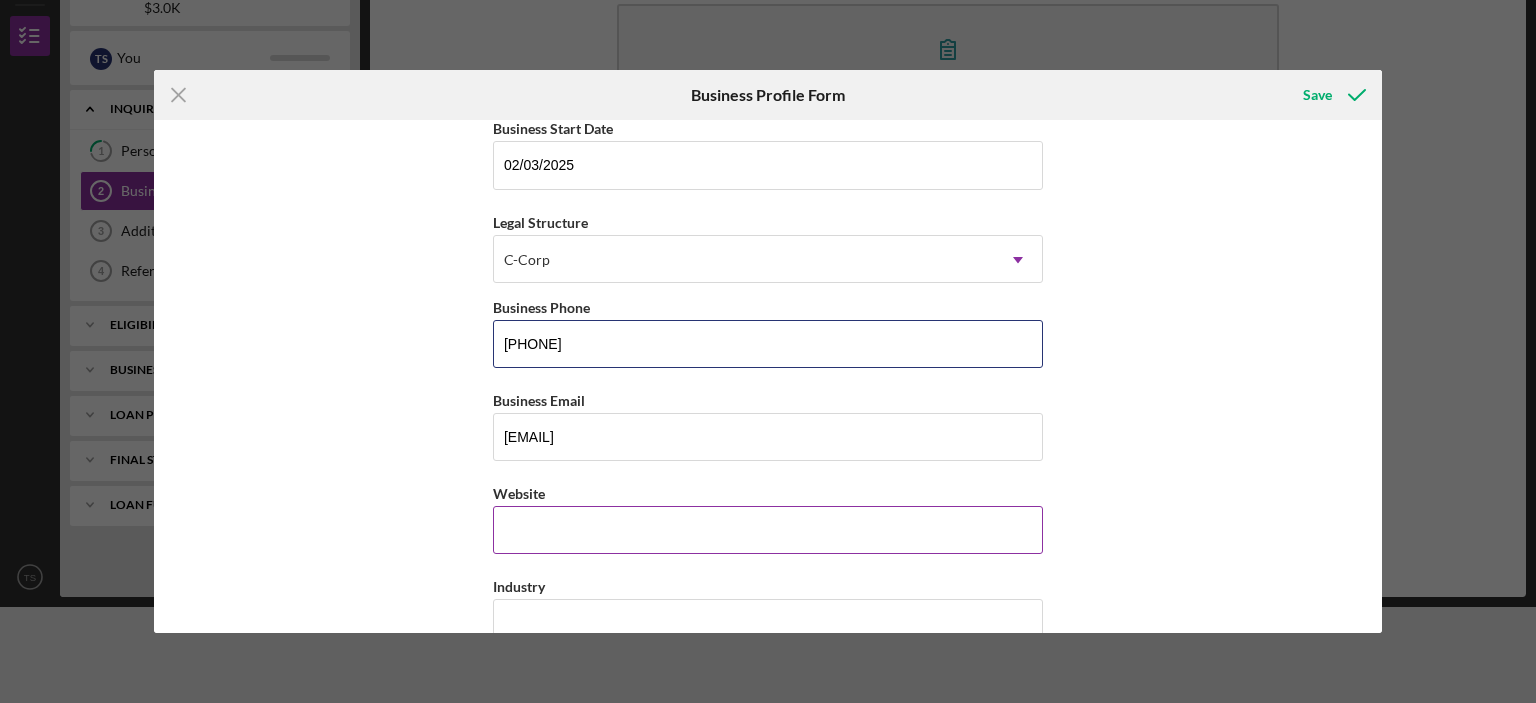 type on "[PHONE]" 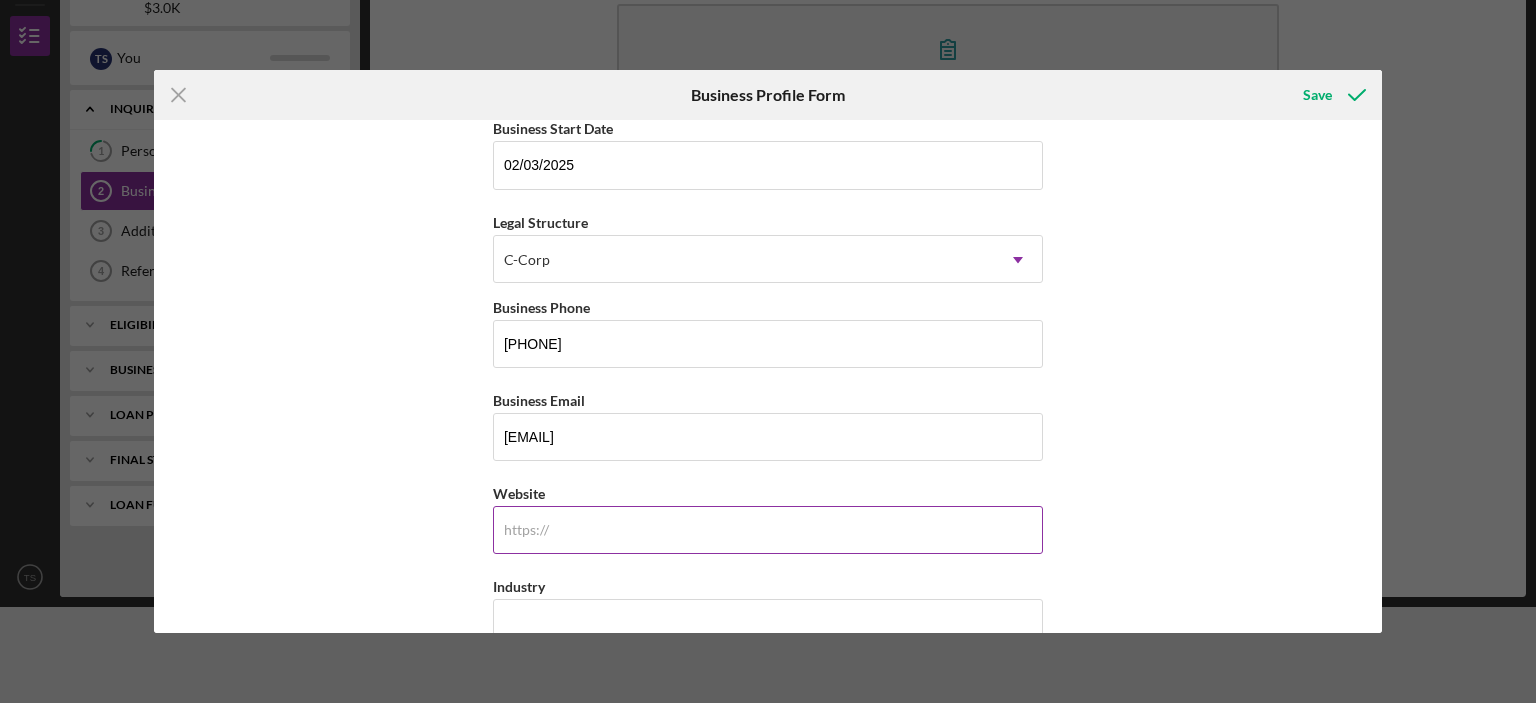 click on "Website" at bounding box center [768, 530] 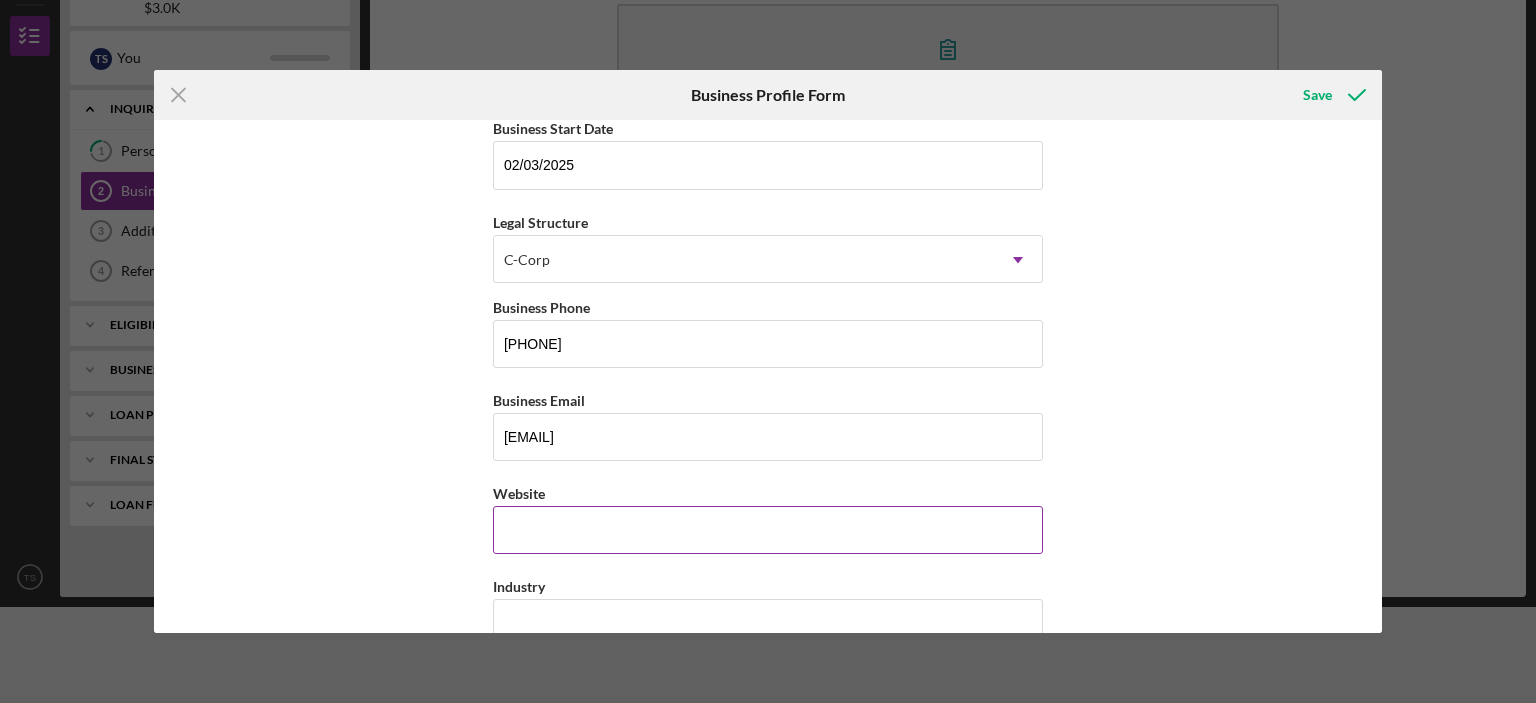 click on "Website" at bounding box center [768, 530] 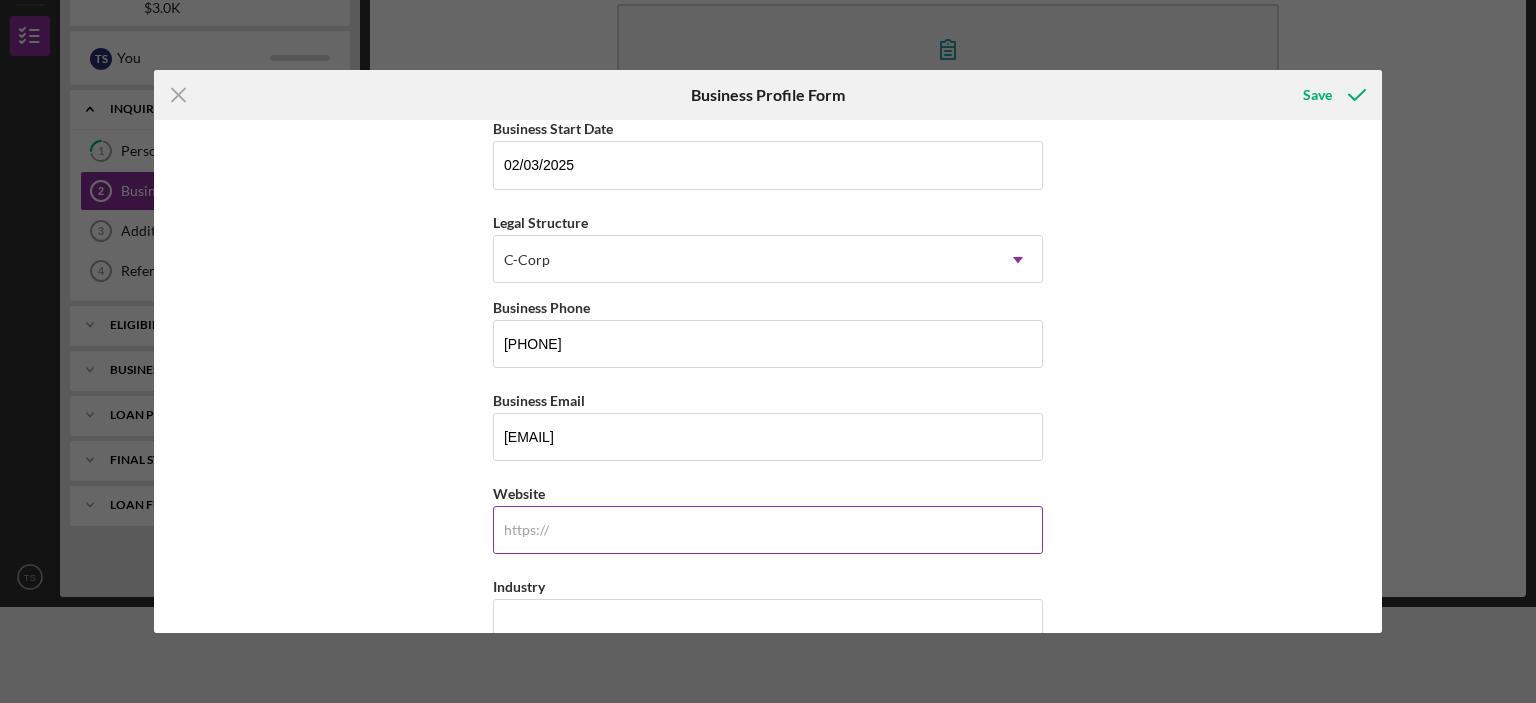 paste on "www.betchacatcha.com/" 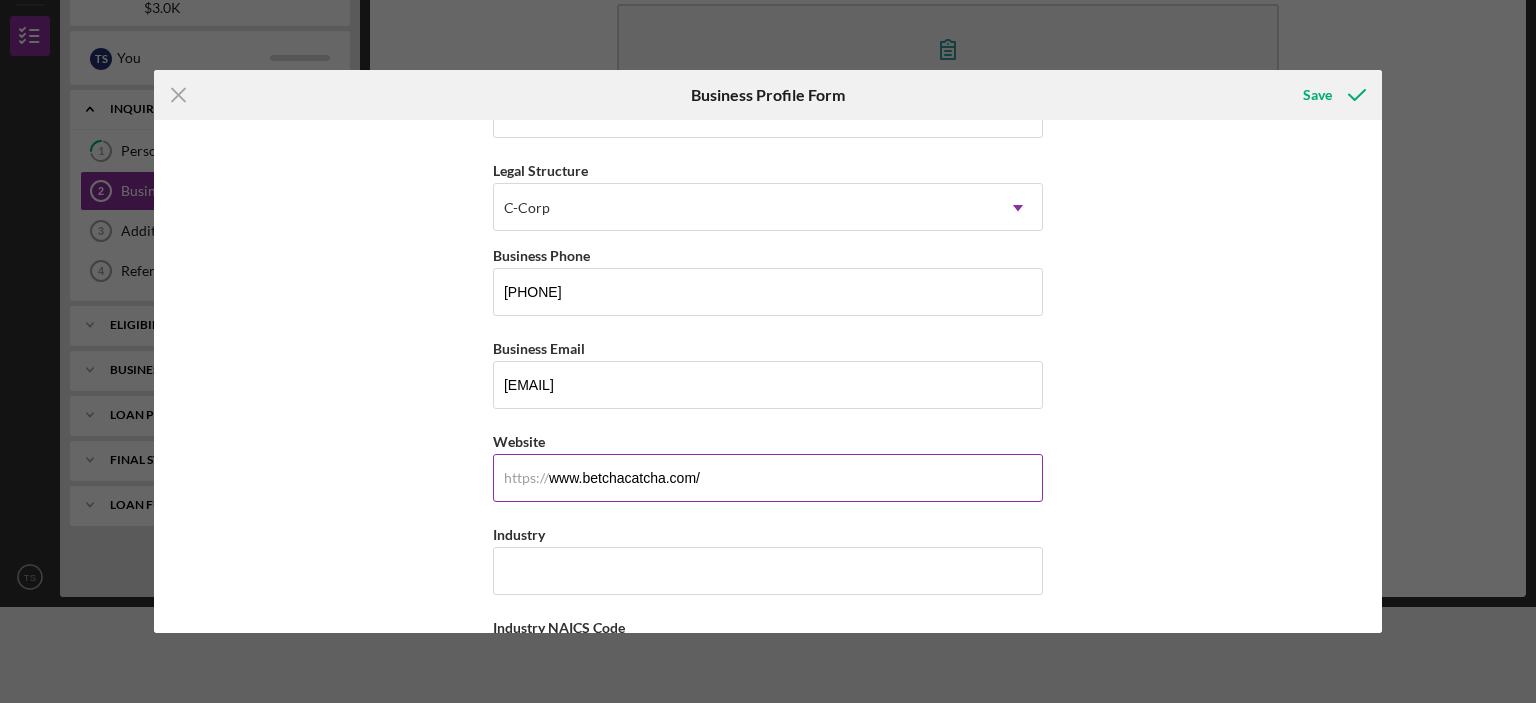 scroll, scrollTop: 300, scrollLeft: 0, axis: vertical 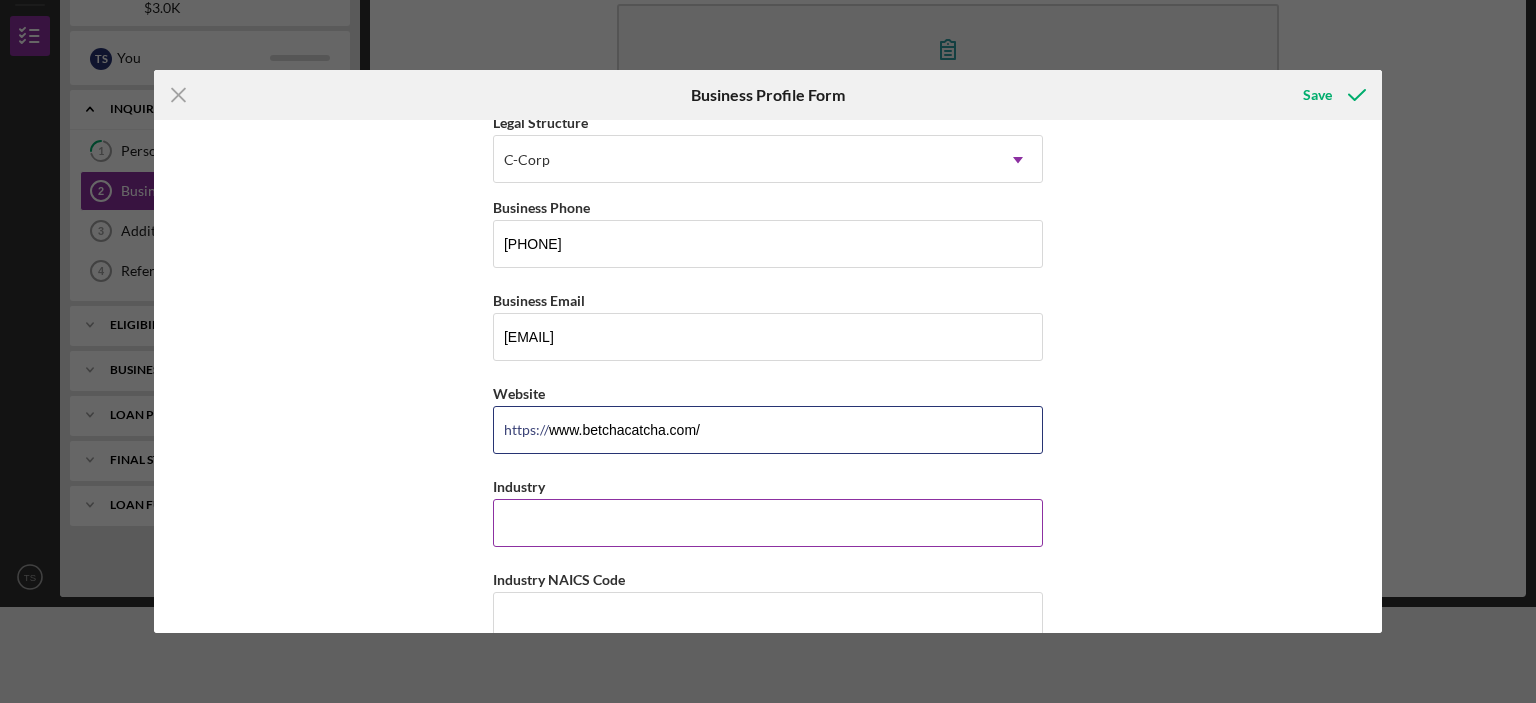 type on "www.betchacatcha.com/" 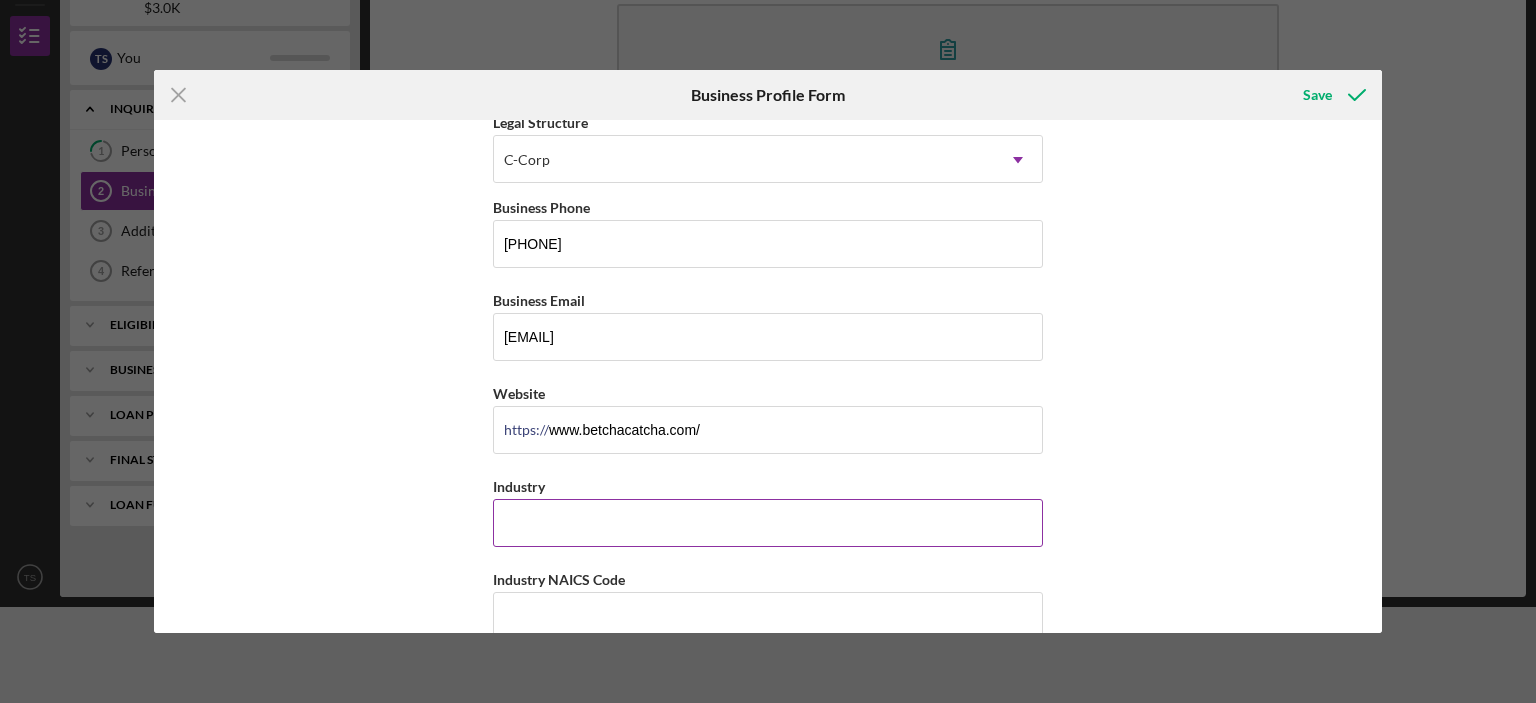 click on "Industry" at bounding box center [768, 523] 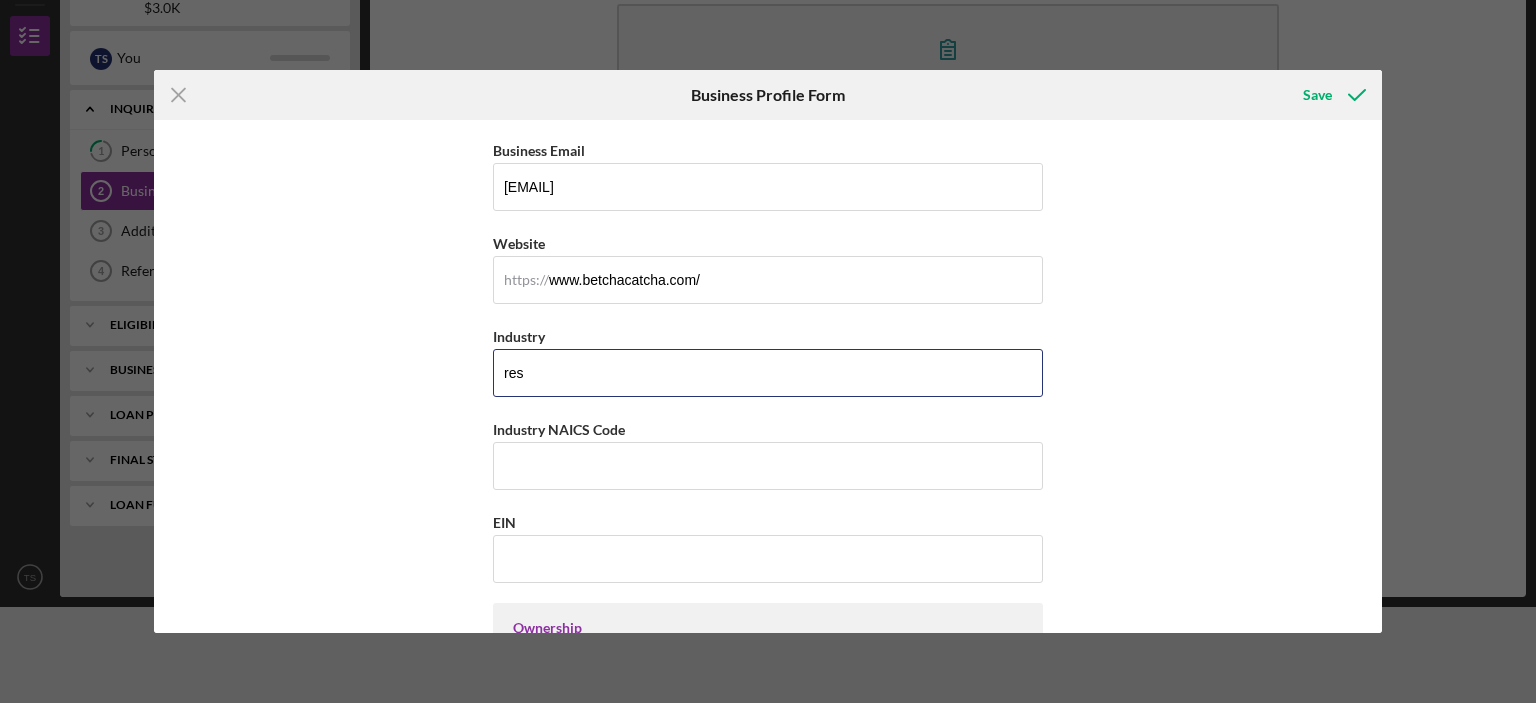 scroll, scrollTop: 500, scrollLeft: 0, axis: vertical 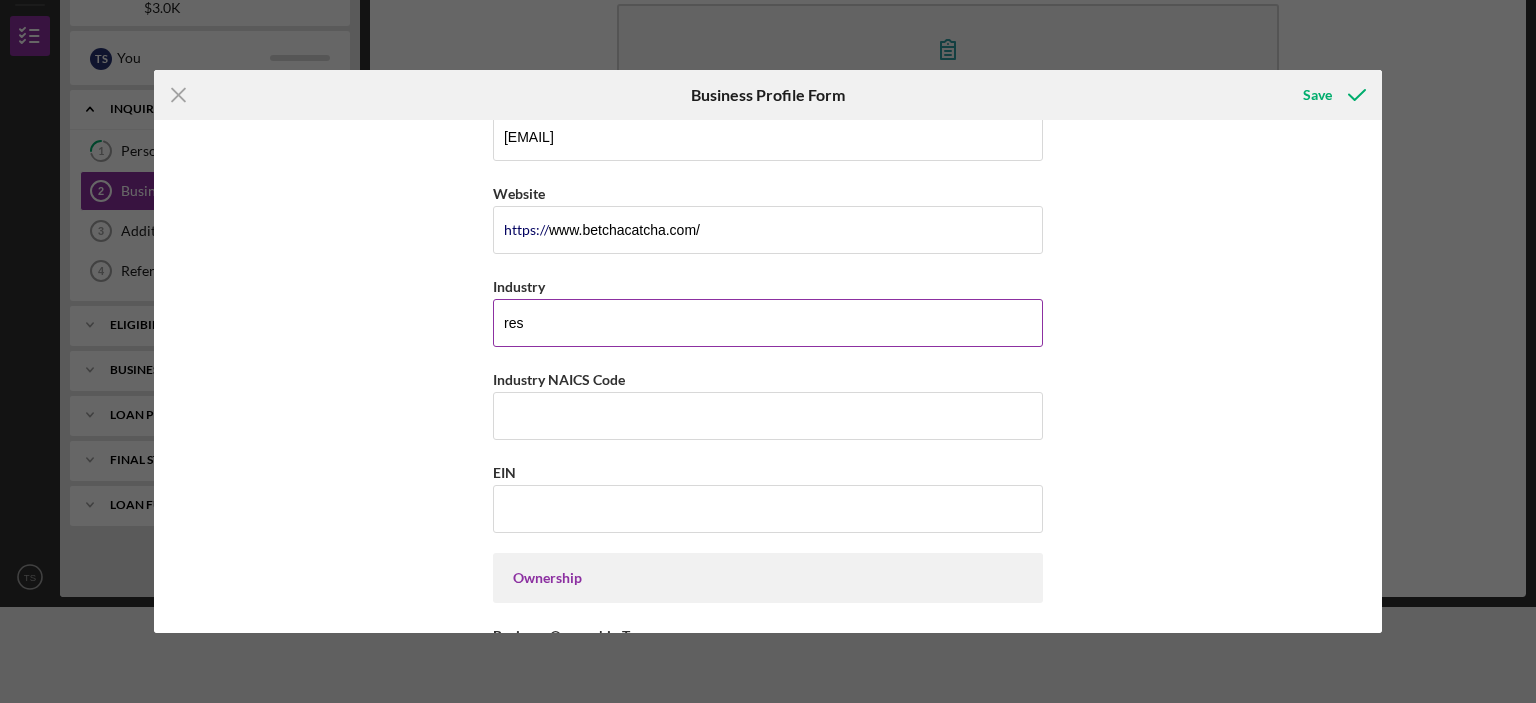 click on "res" at bounding box center [768, 323] 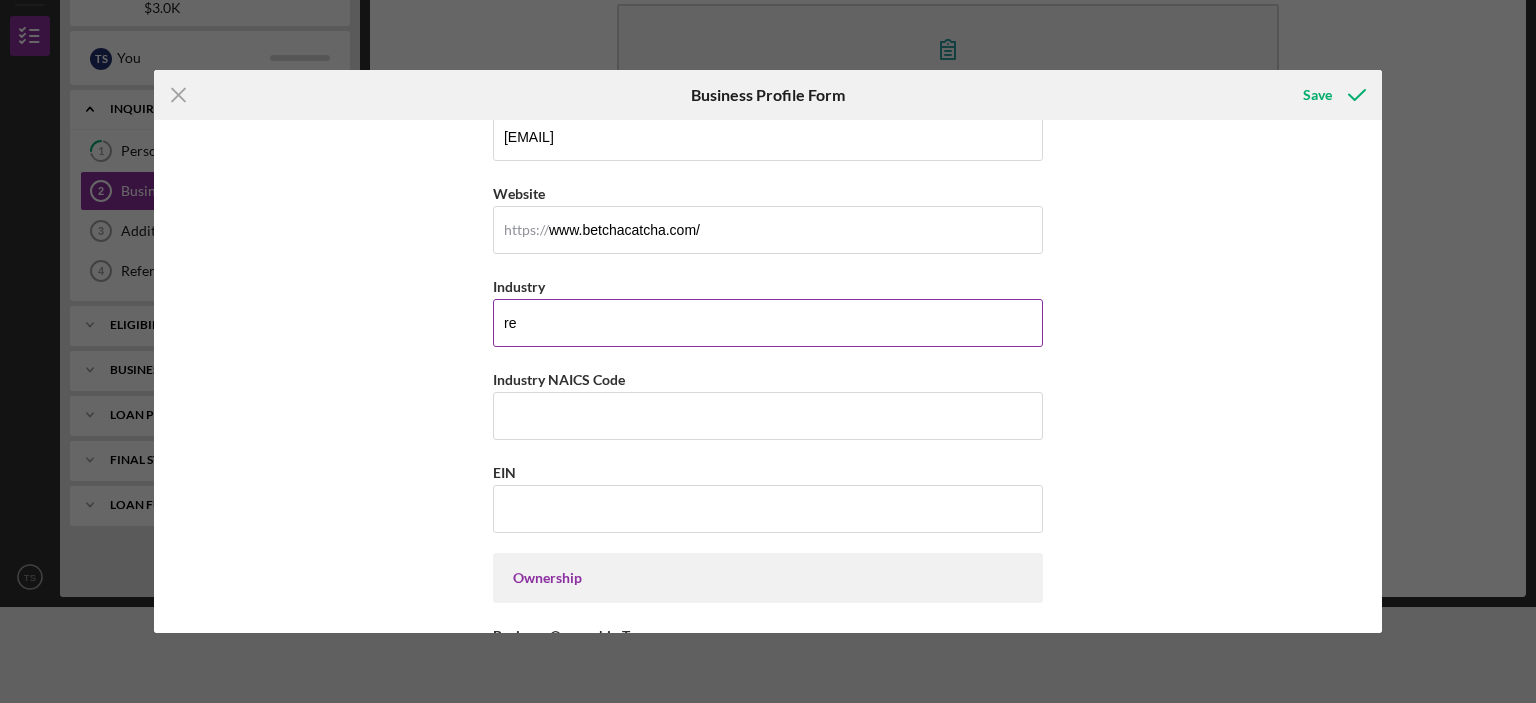 type on "r" 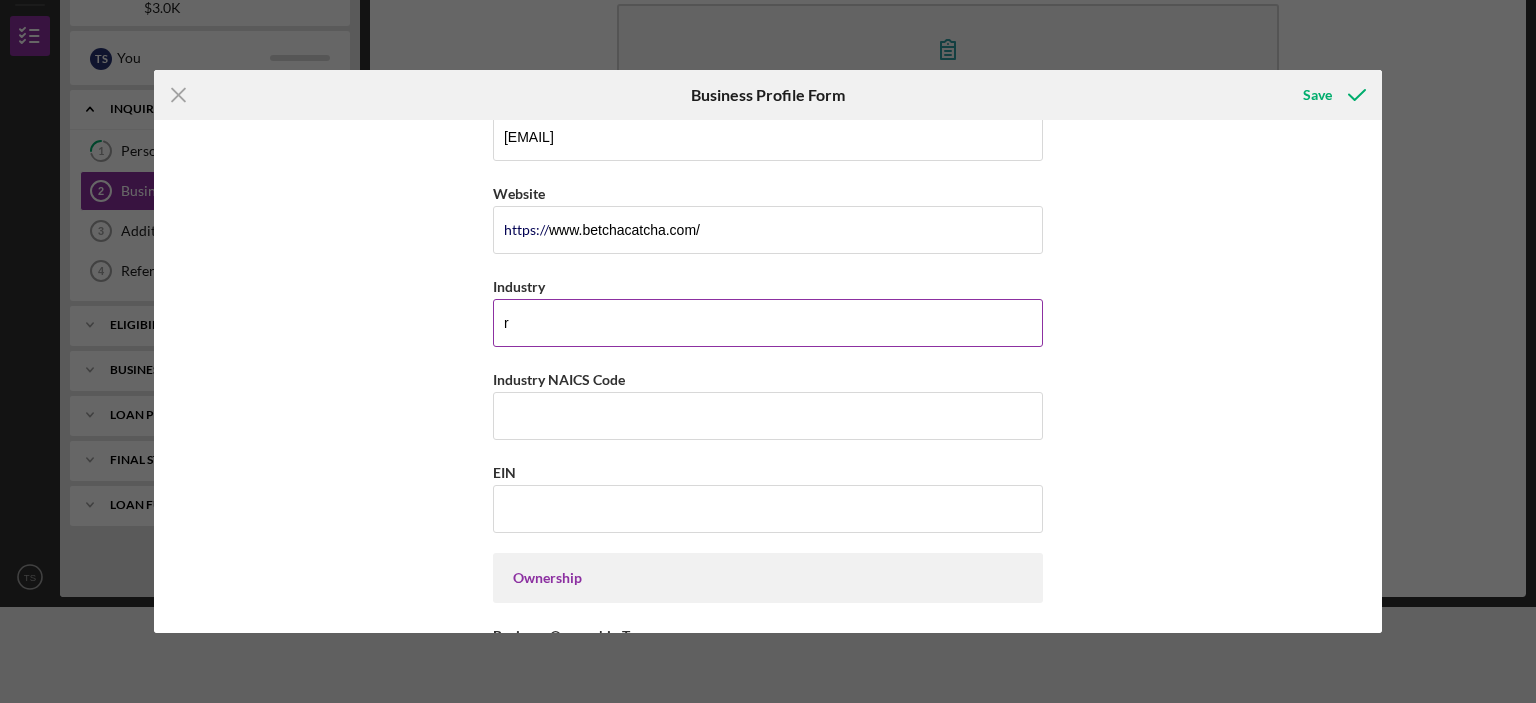 type 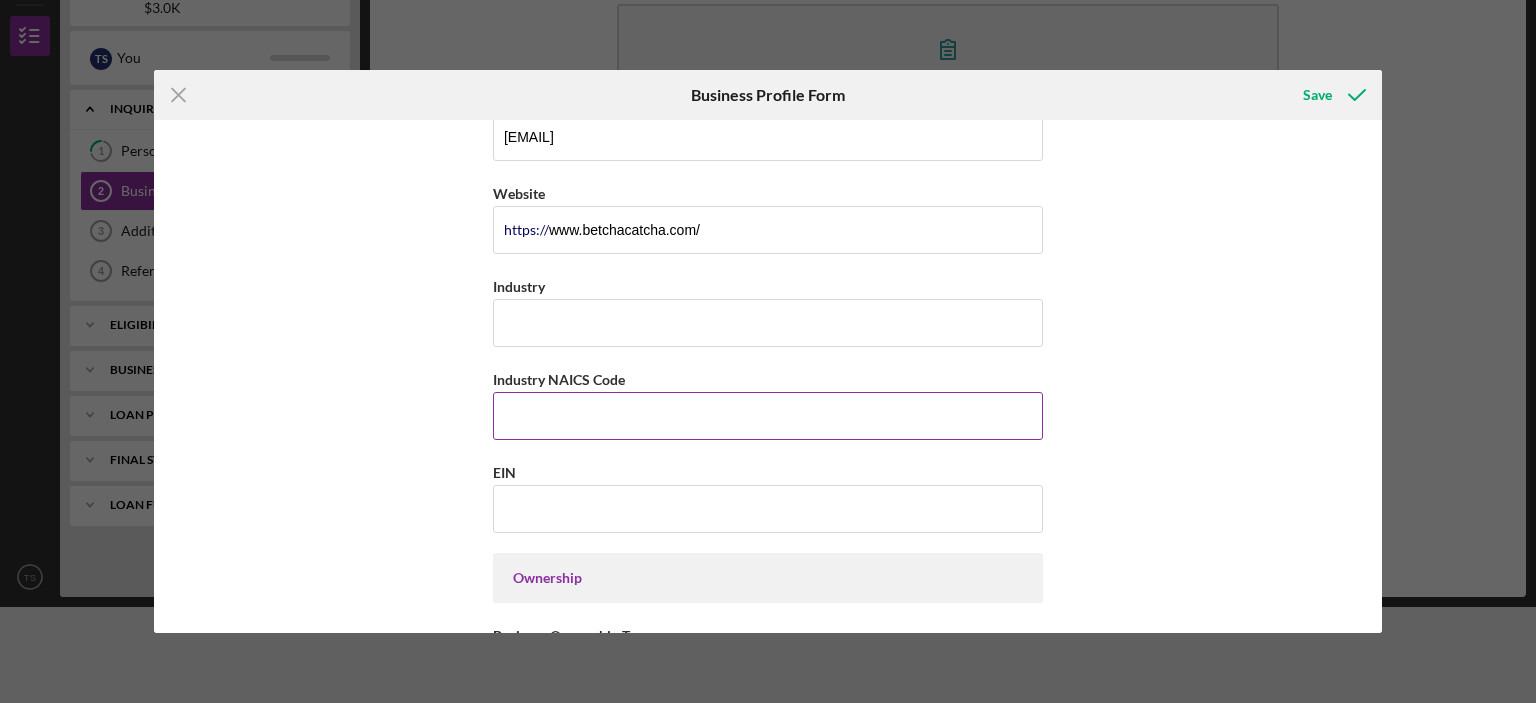 click on "Industry NAICS Code" at bounding box center [768, 416] 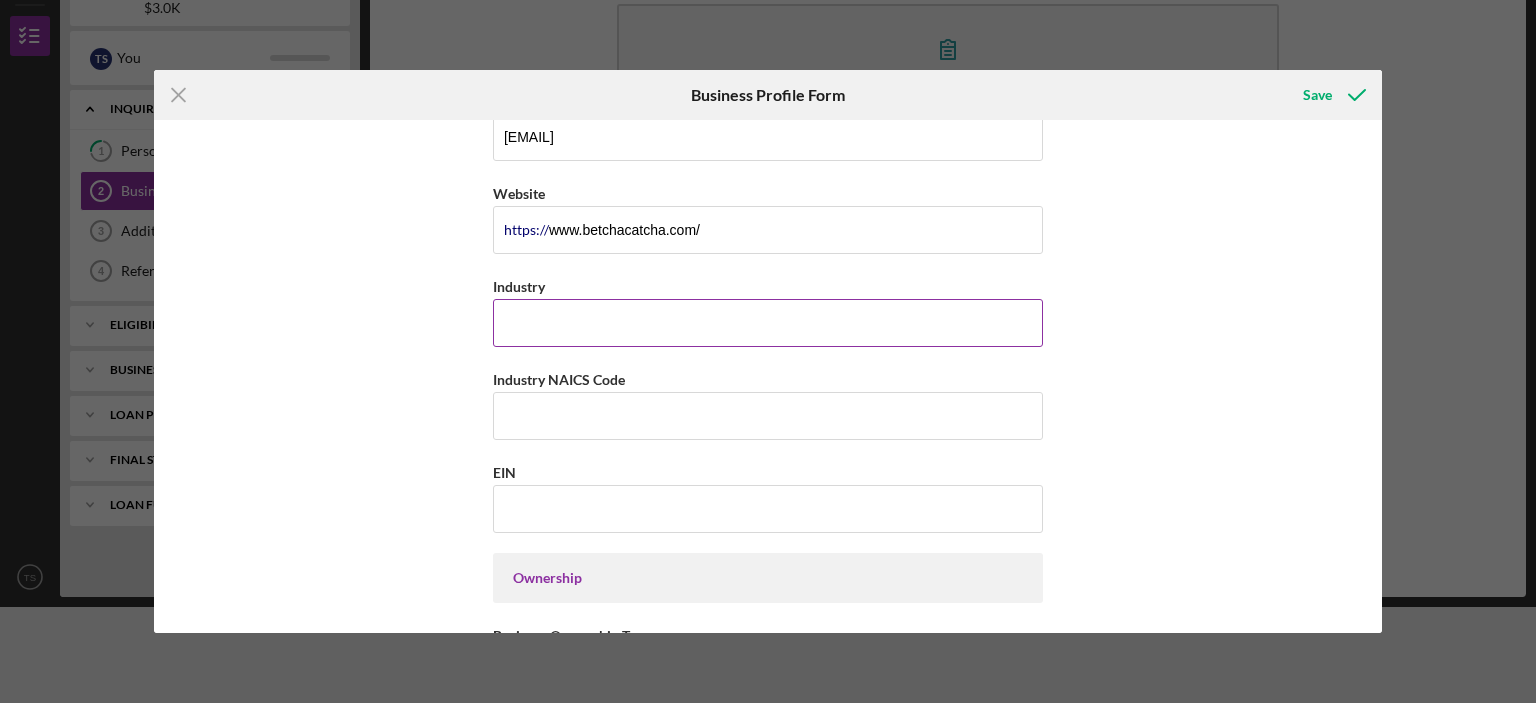 click on "Industry" at bounding box center [768, 323] 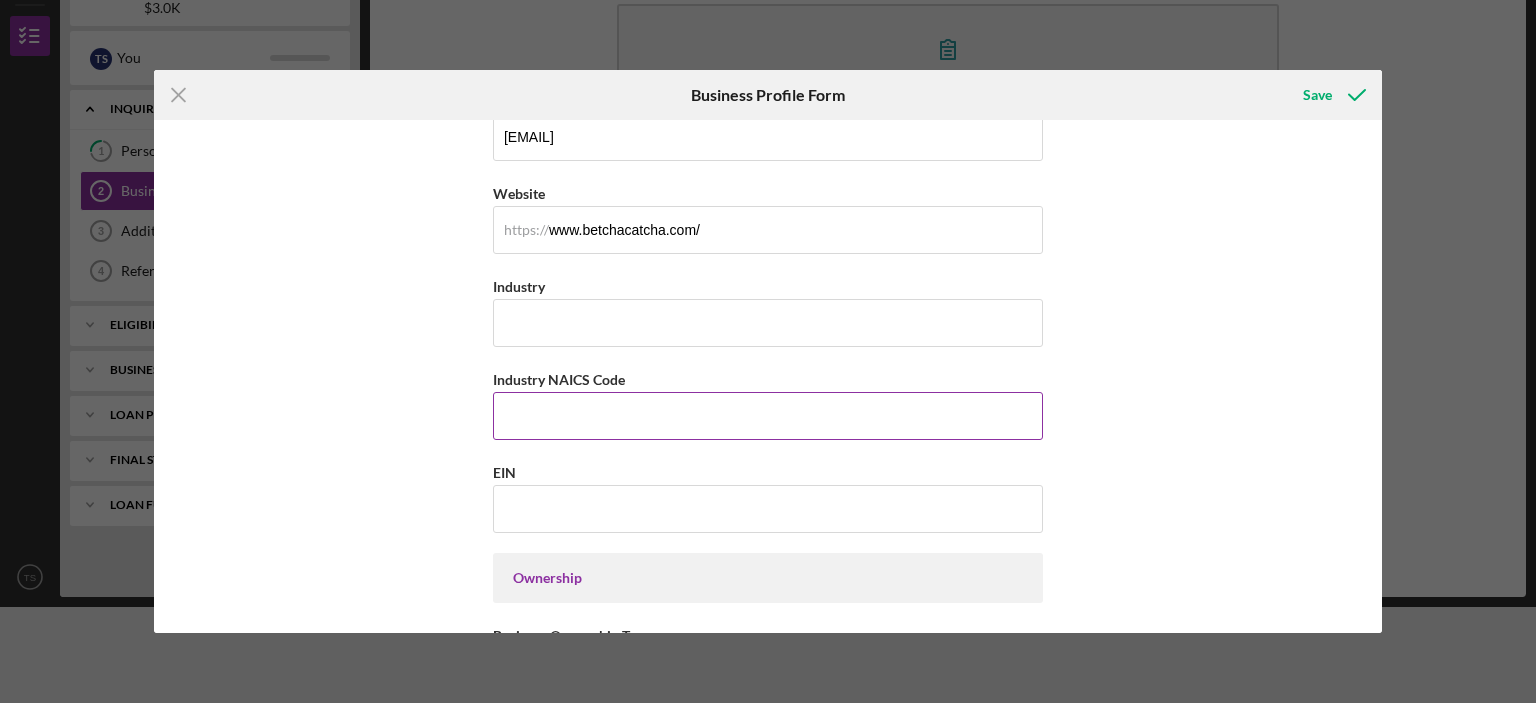 click on "Industry NAICS Code" at bounding box center [768, 416] 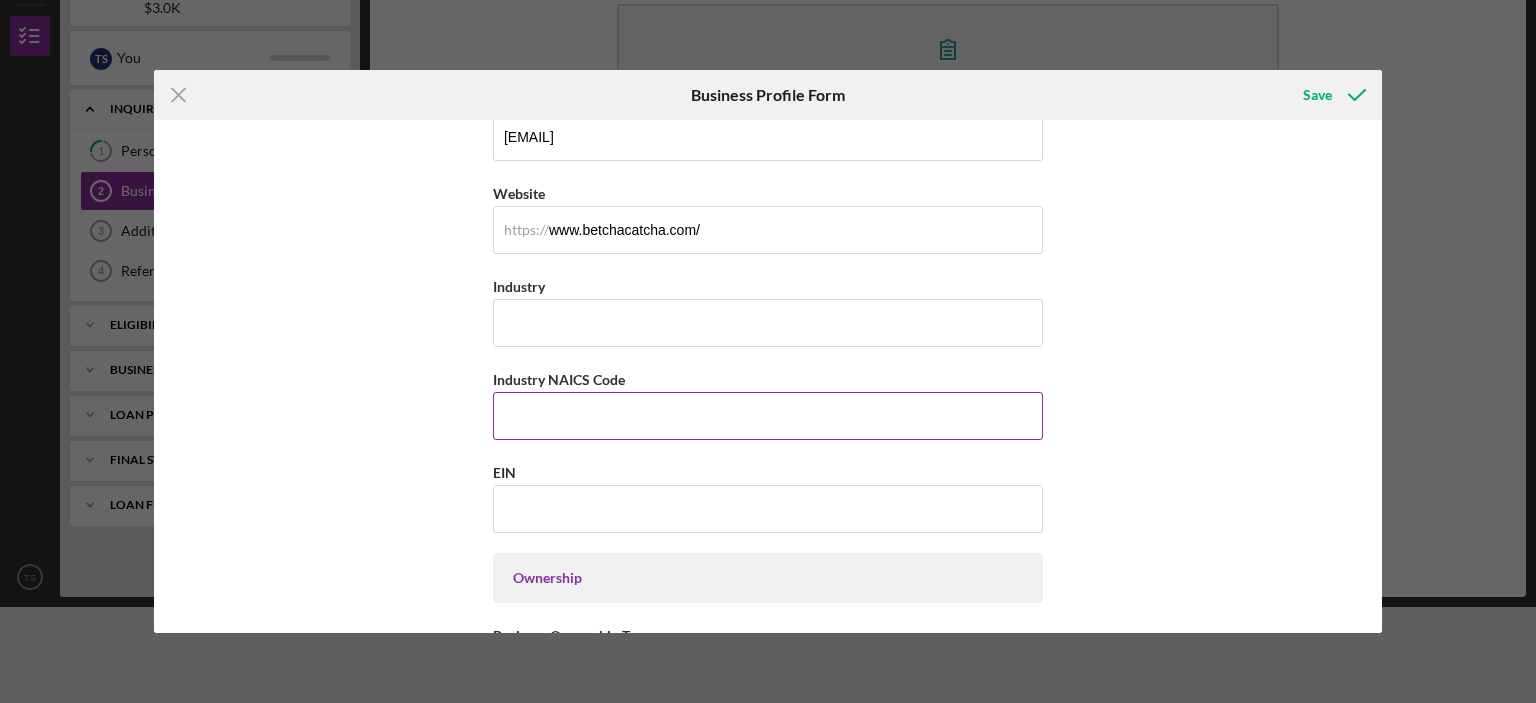 type 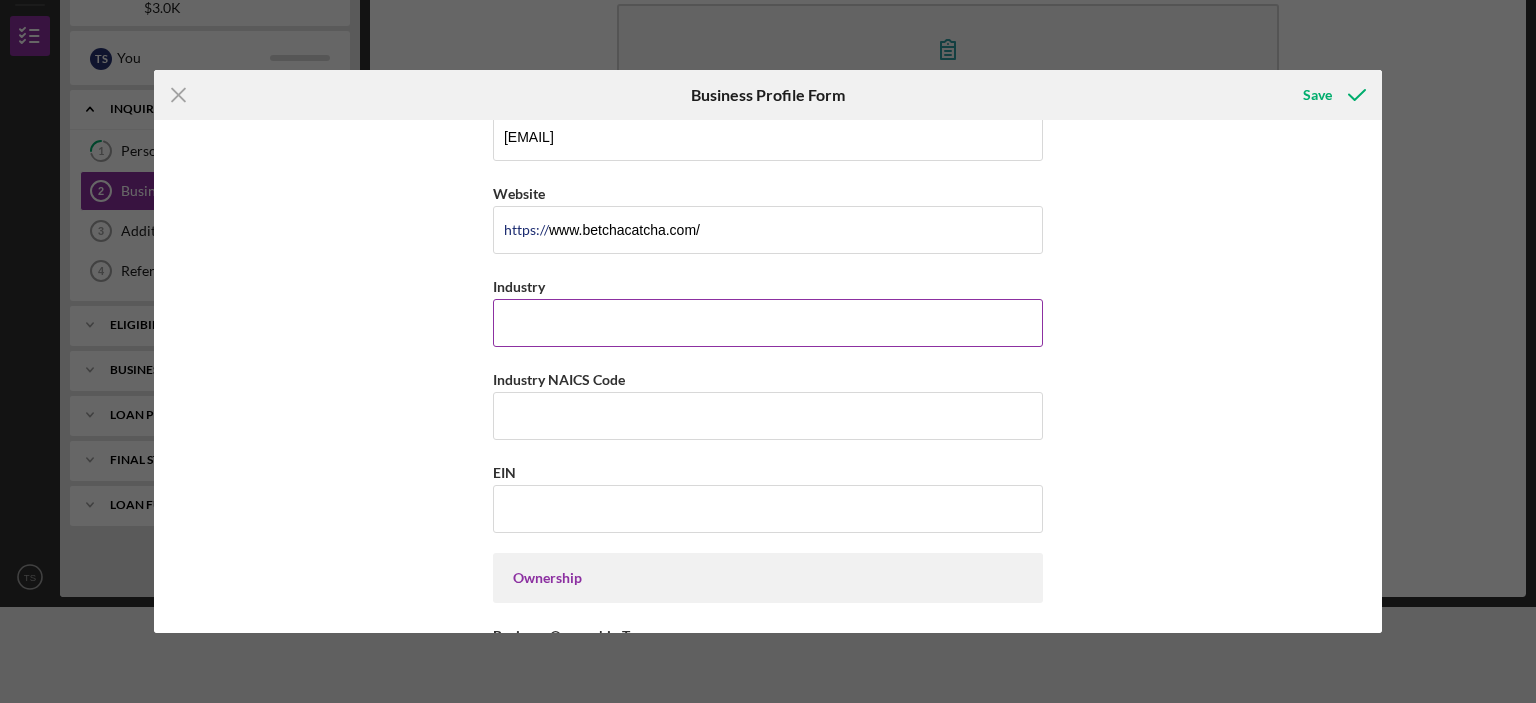 click on "Industry" at bounding box center (768, 323) 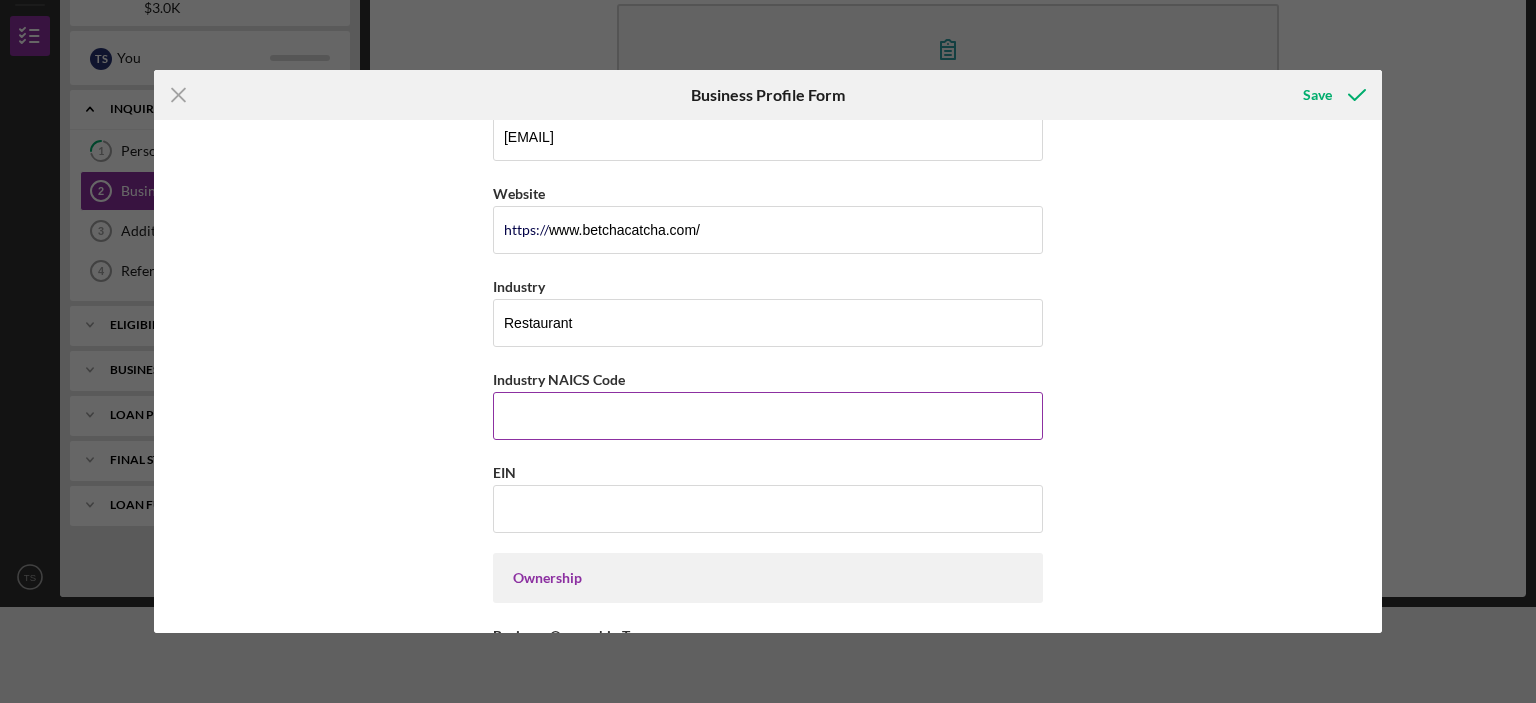 click on "Industry NAICS Code" at bounding box center [768, 416] 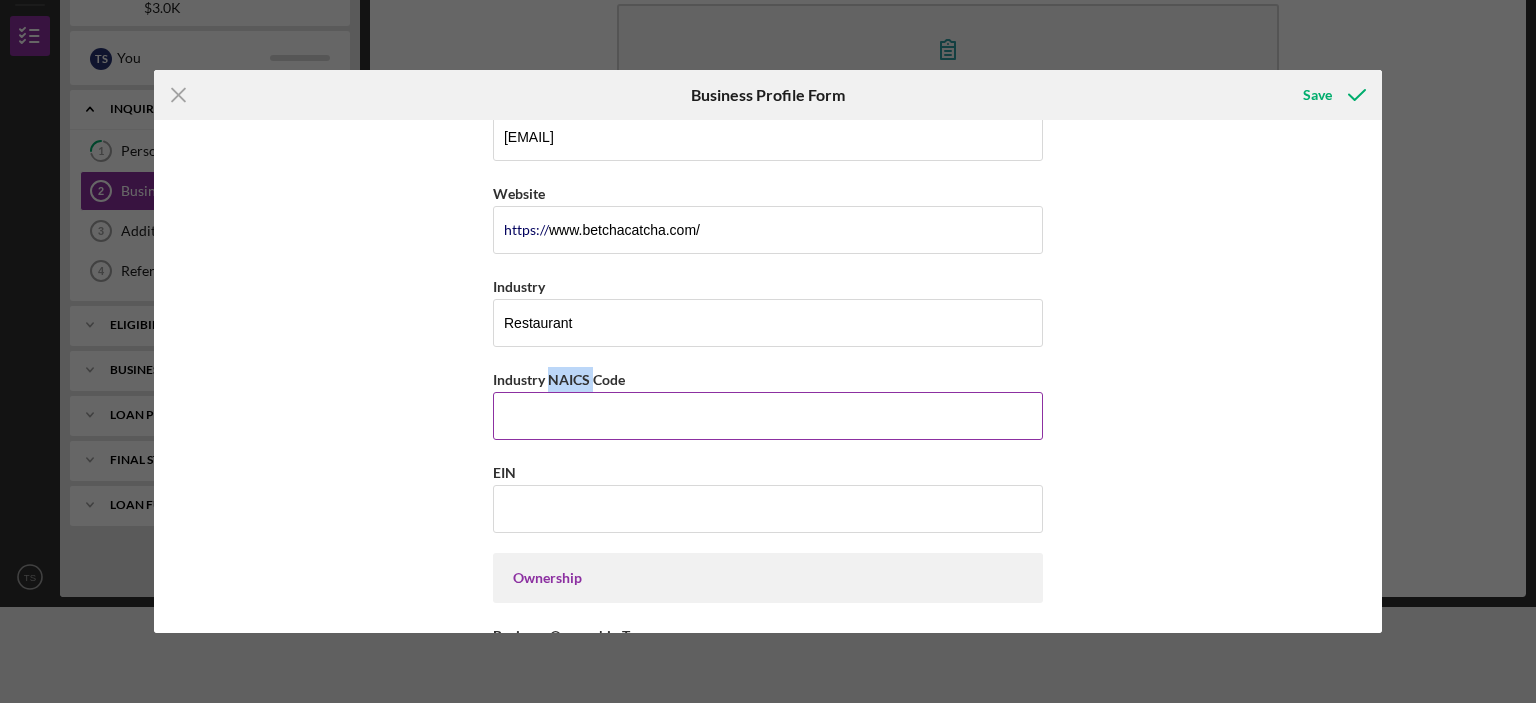 drag, startPoint x: 589, startPoint y: 375, endPoint x: 544, endPoint y: 373, distance: 45.044422 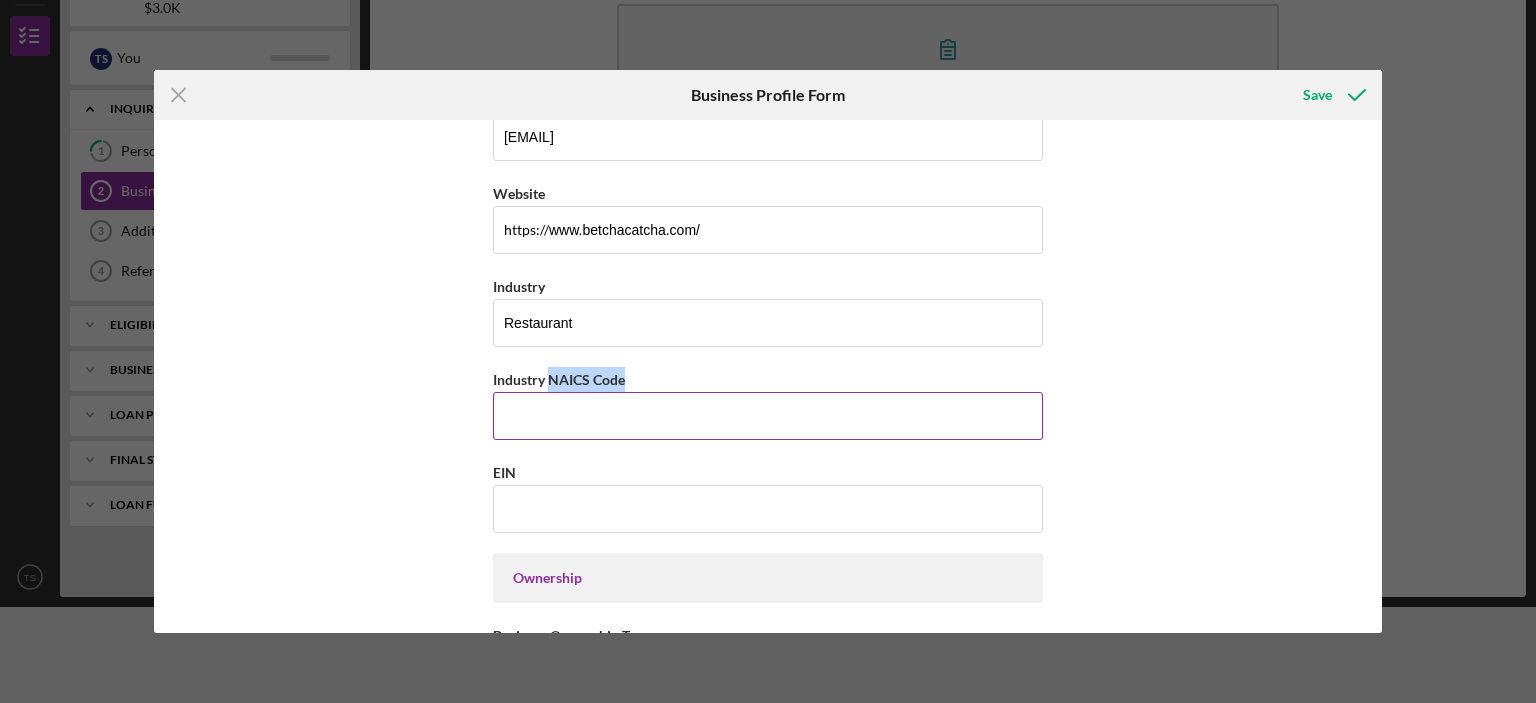 drag, startPoint x: 622, startPoint y: 371, endPoint x: 548, endPoint y: 367, distance: 74.10803 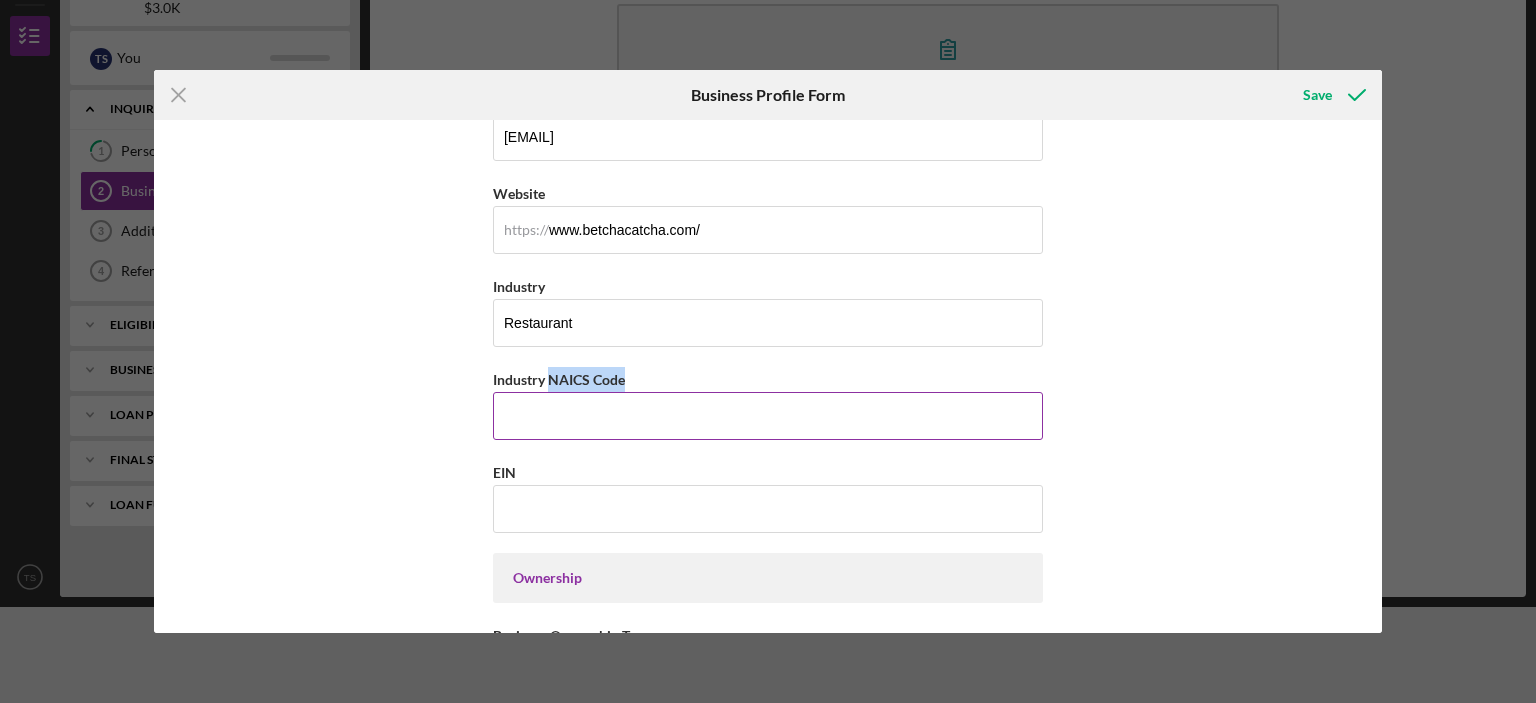 copy on "NAICS Code" 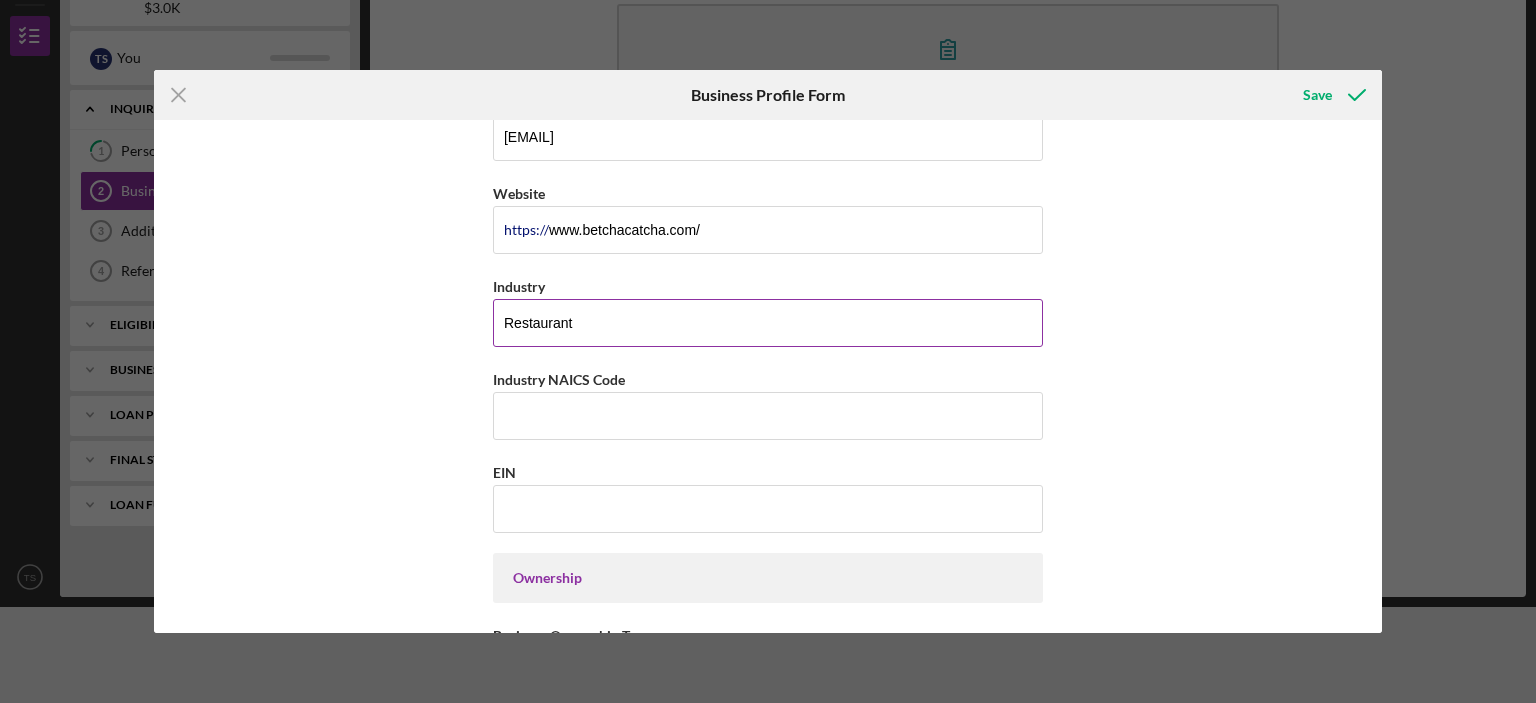 click on "Restaurant" at bounding box center [768, 323] 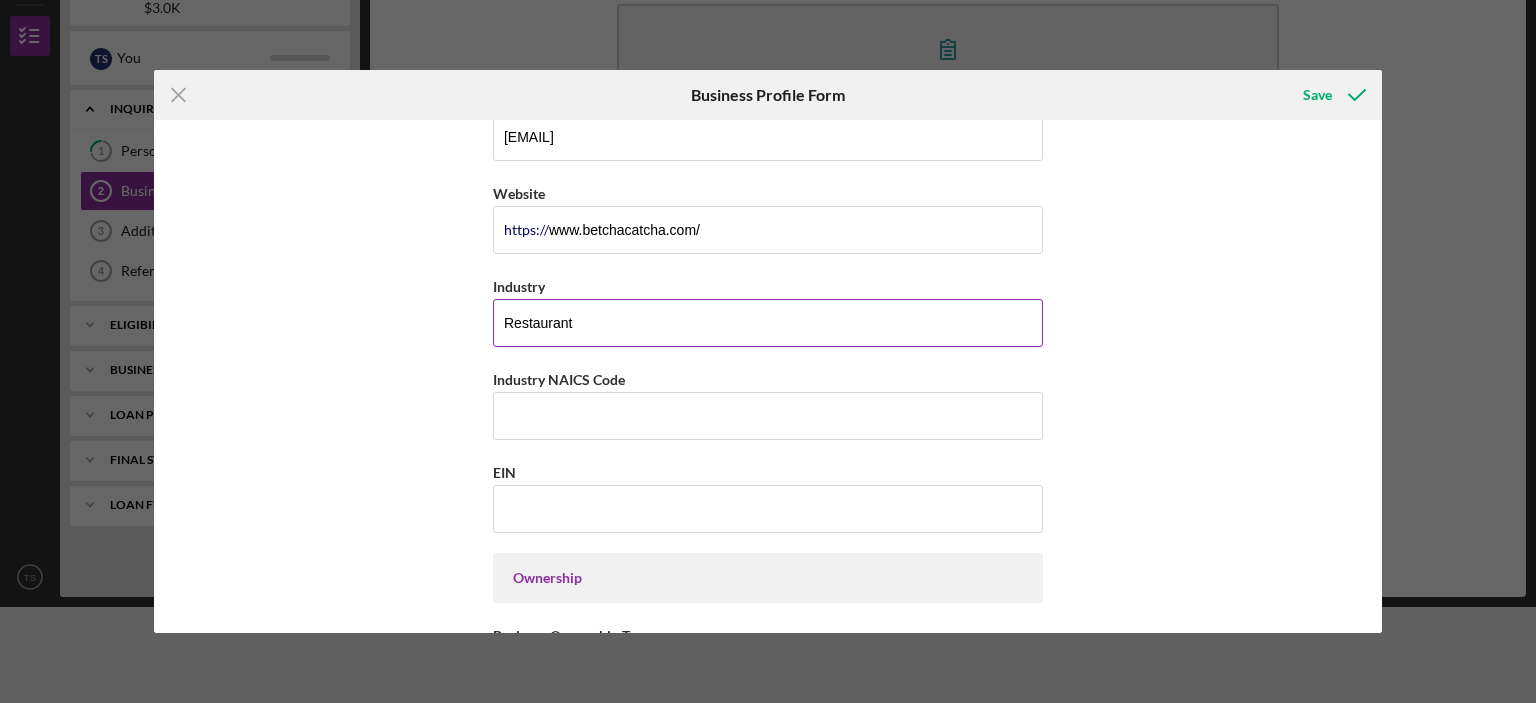 click on "Restaurant" at bounding box center (768, 323) 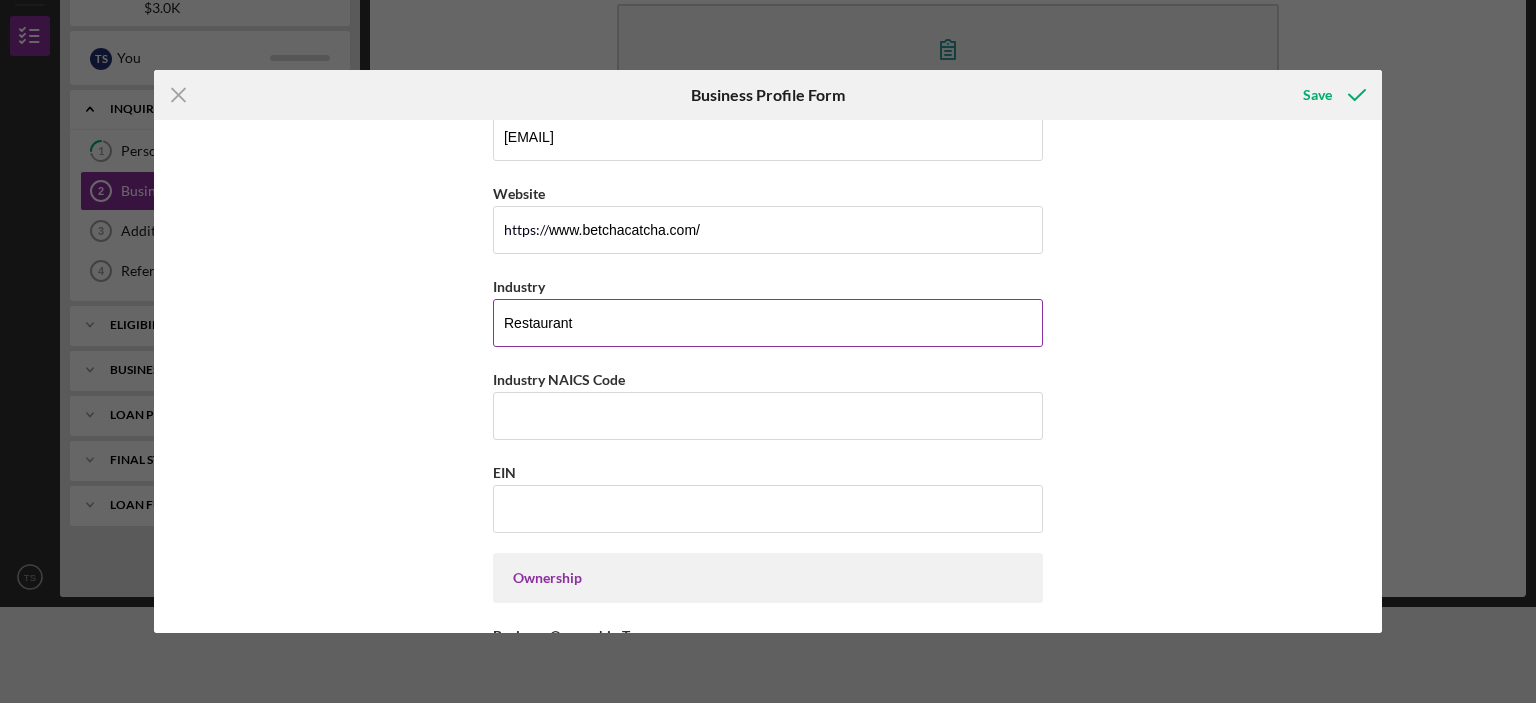 paste on "s and Other Eating Places:" 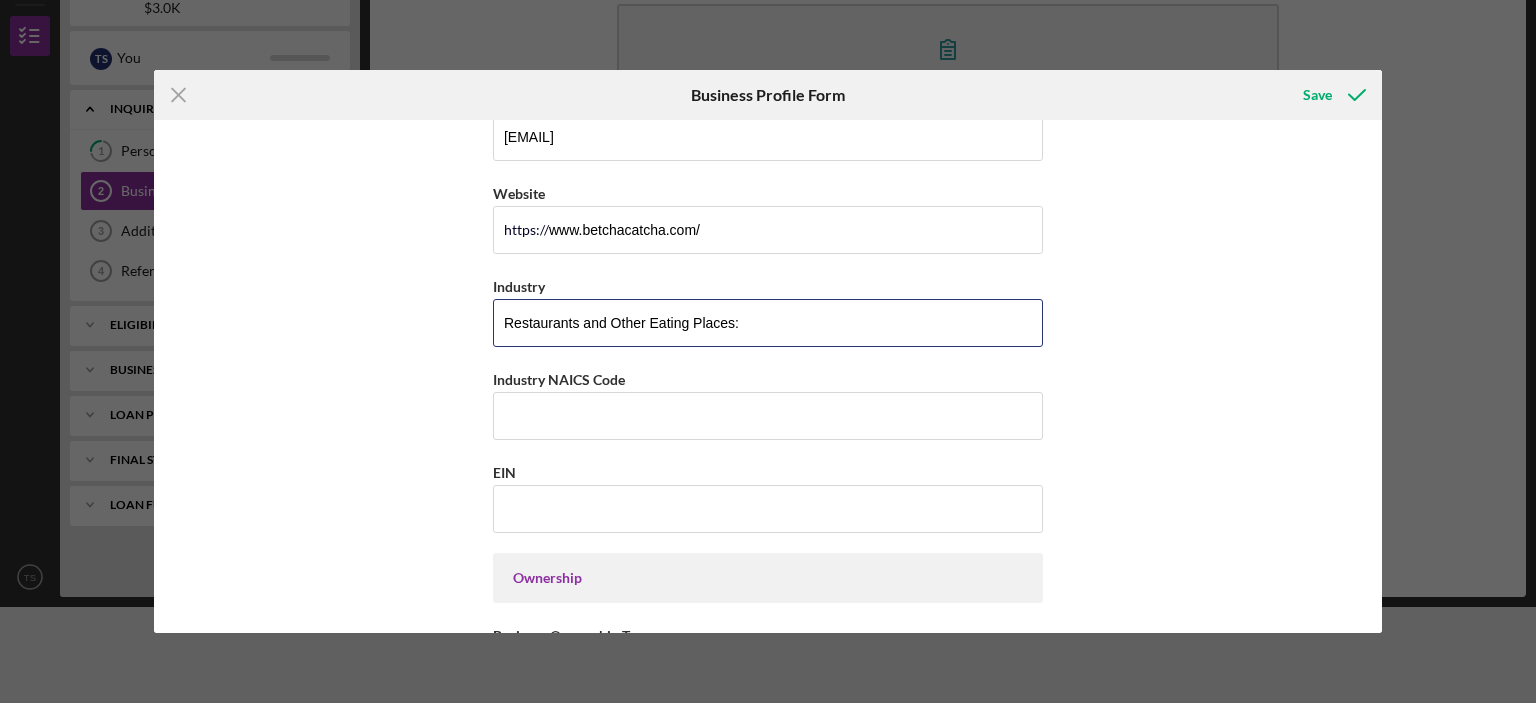 type on "Restaurants and Other Eating Places:" 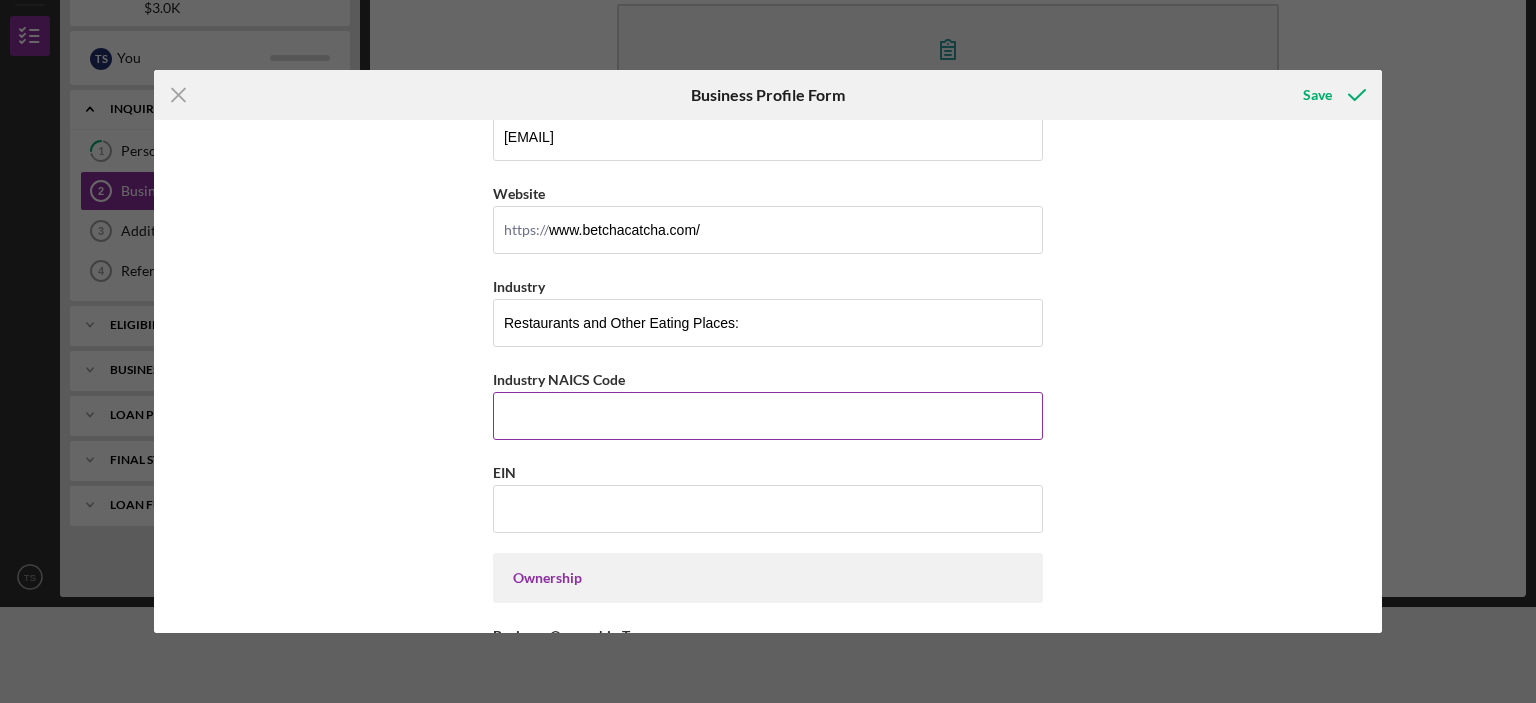 click on "Industry NAICS Code" at bounding box center [768, 416] 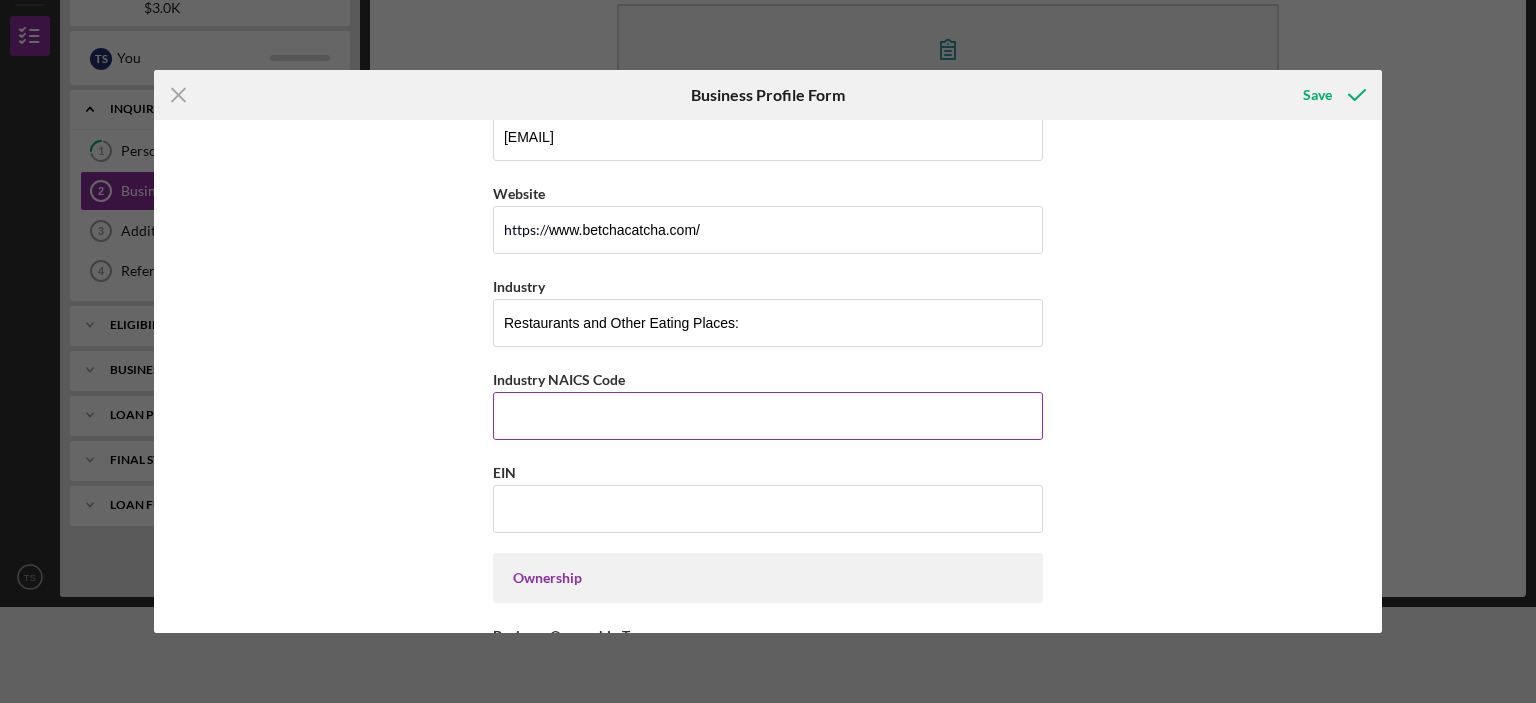 paste on "72251" 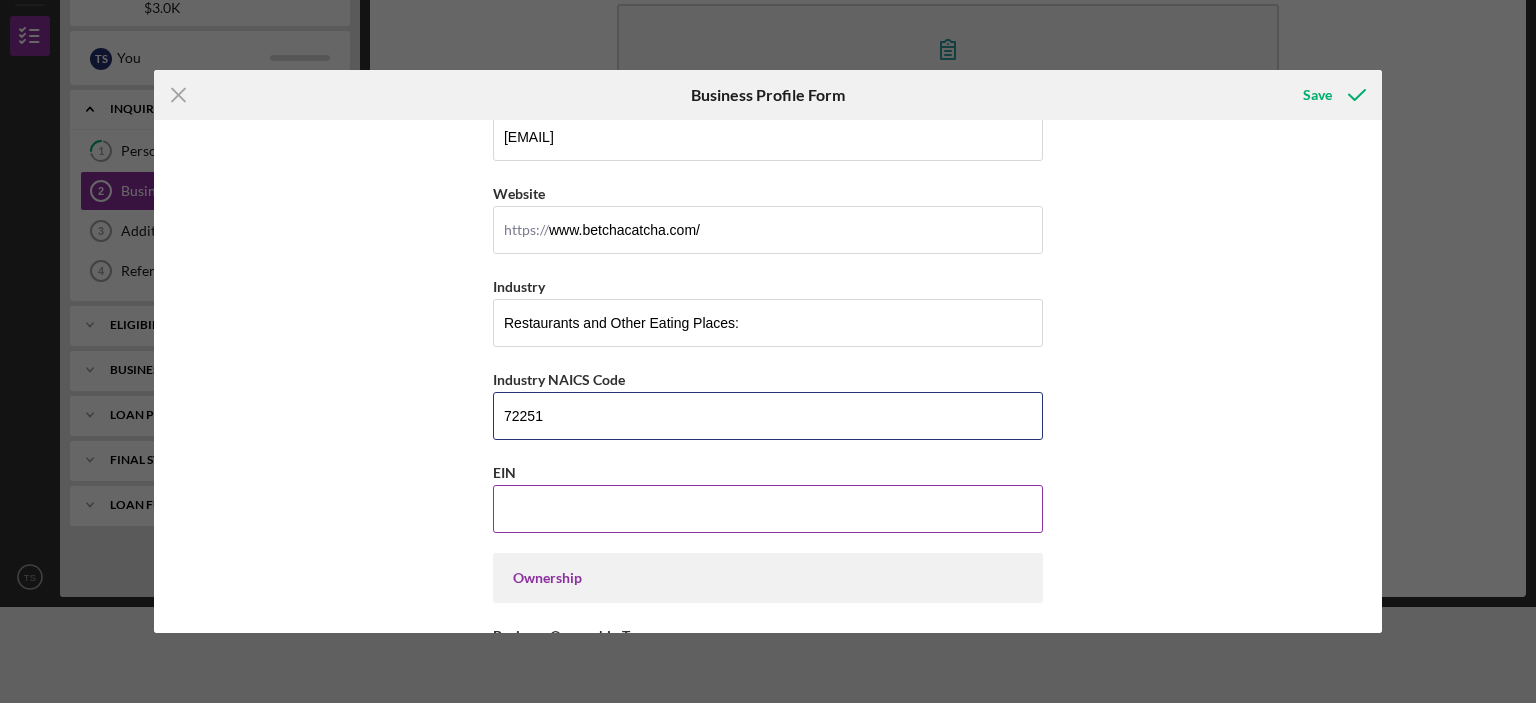 type on "72251" 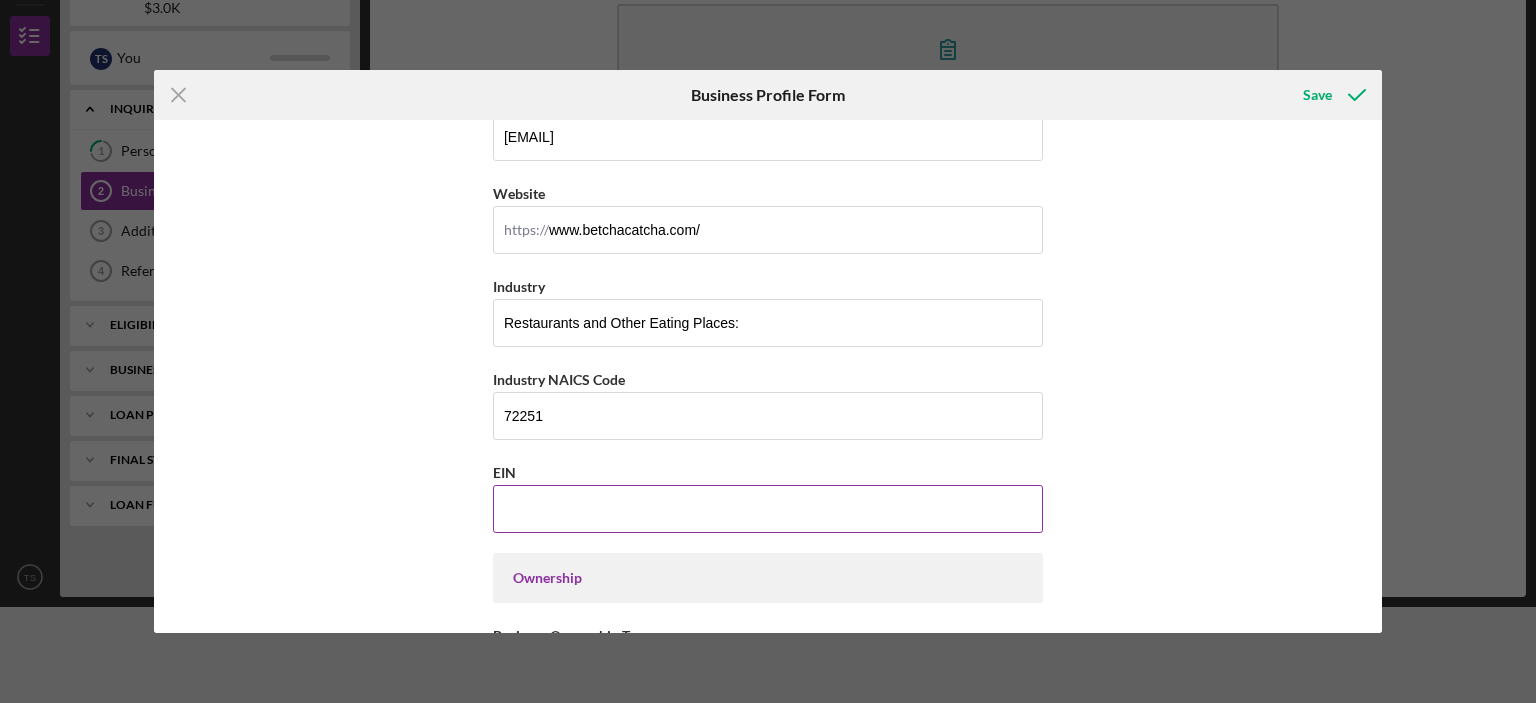 click on "EIN" at bounding box center (768, 509) 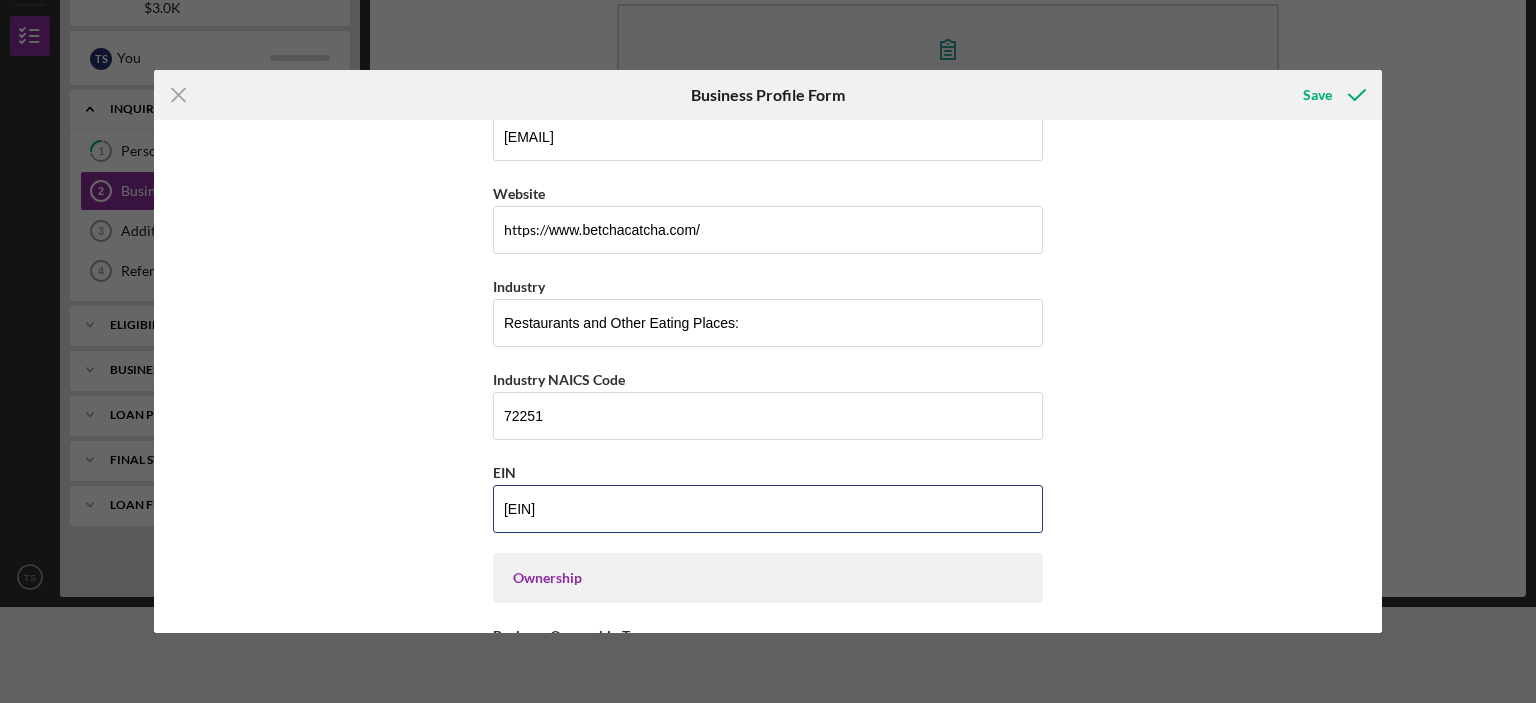 type on "[EIN]" 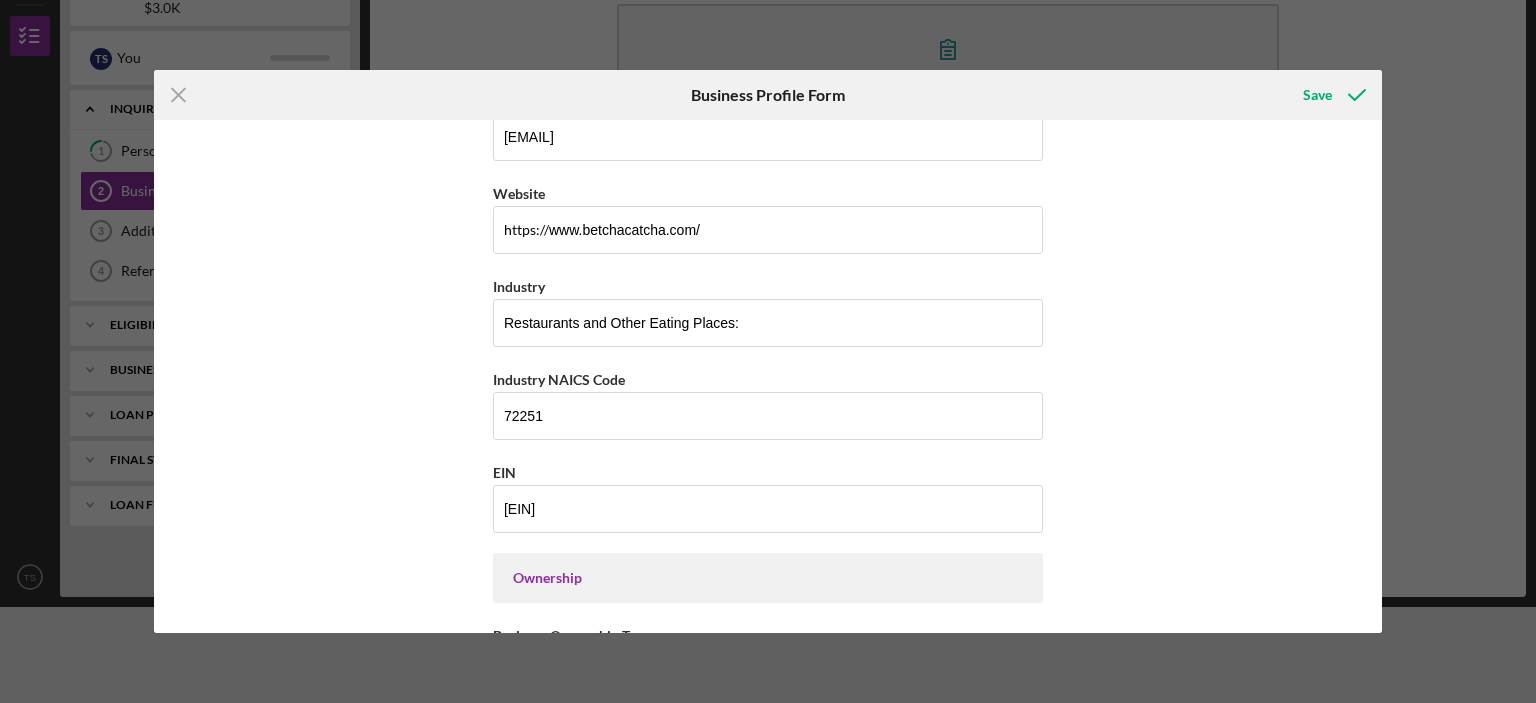 click on "Business Name [BRAND] DBA [BRAND] Business Start Date [DATE] Legal Structure C-Corp Icon/Dropdown Arrow Business Phone ([PHONE]) Business Email [EMAIL] https:// Website [URL]/ Industry Restaurants and Other Eating Places: Industry NAICS Code 72251 EIN [EIN] Ownership Business Ownership Type Select... Icon/Dropdown Arrow Do you own 100% of the business? Yes No Business Street Address [NUMBER] [STREET] City [CITY] State IL Icon/Dropdown Arrow Zip [ZIP] County IL Is your Mailing Address the same as your Business Address? Yes No Do you own or lease your business premisses? Select... Icon/Dropdown Arrow Annual Gross Revenue Number of Full-Time Employees Number of Part-Time Employees" at bounding box center [768, 376] 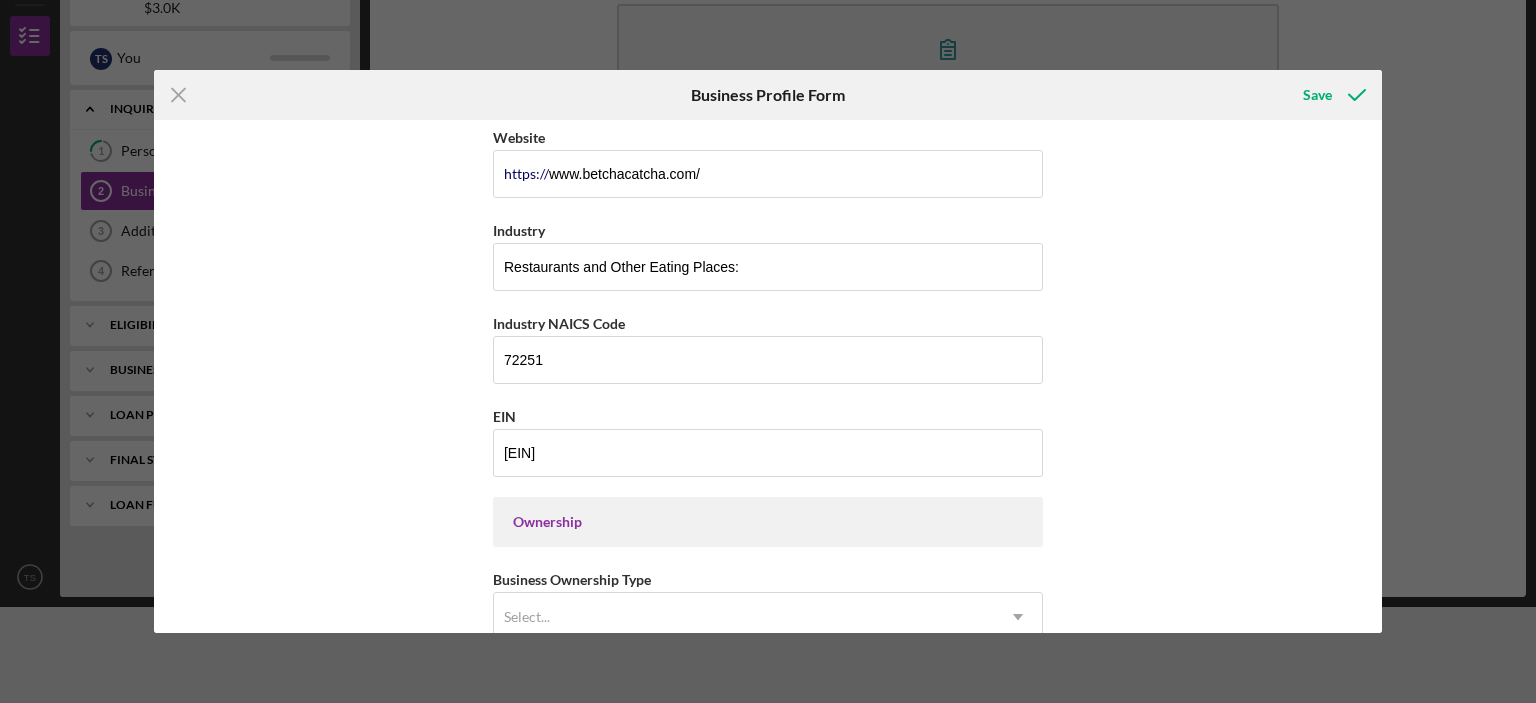 scroll, scrollTop: 700, scrollLeft: 0, axis: vertical 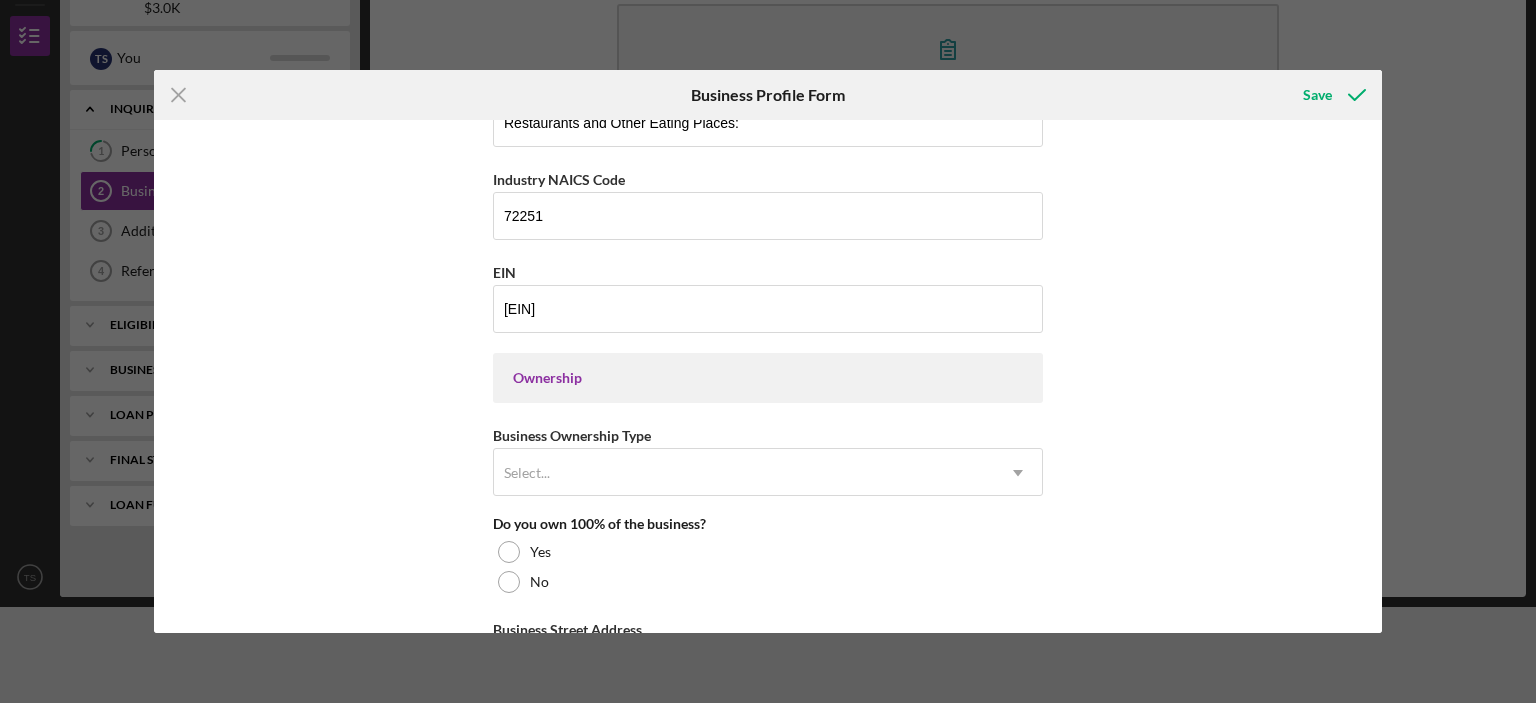 click on "Ownership" at bounding box center (768, 378) 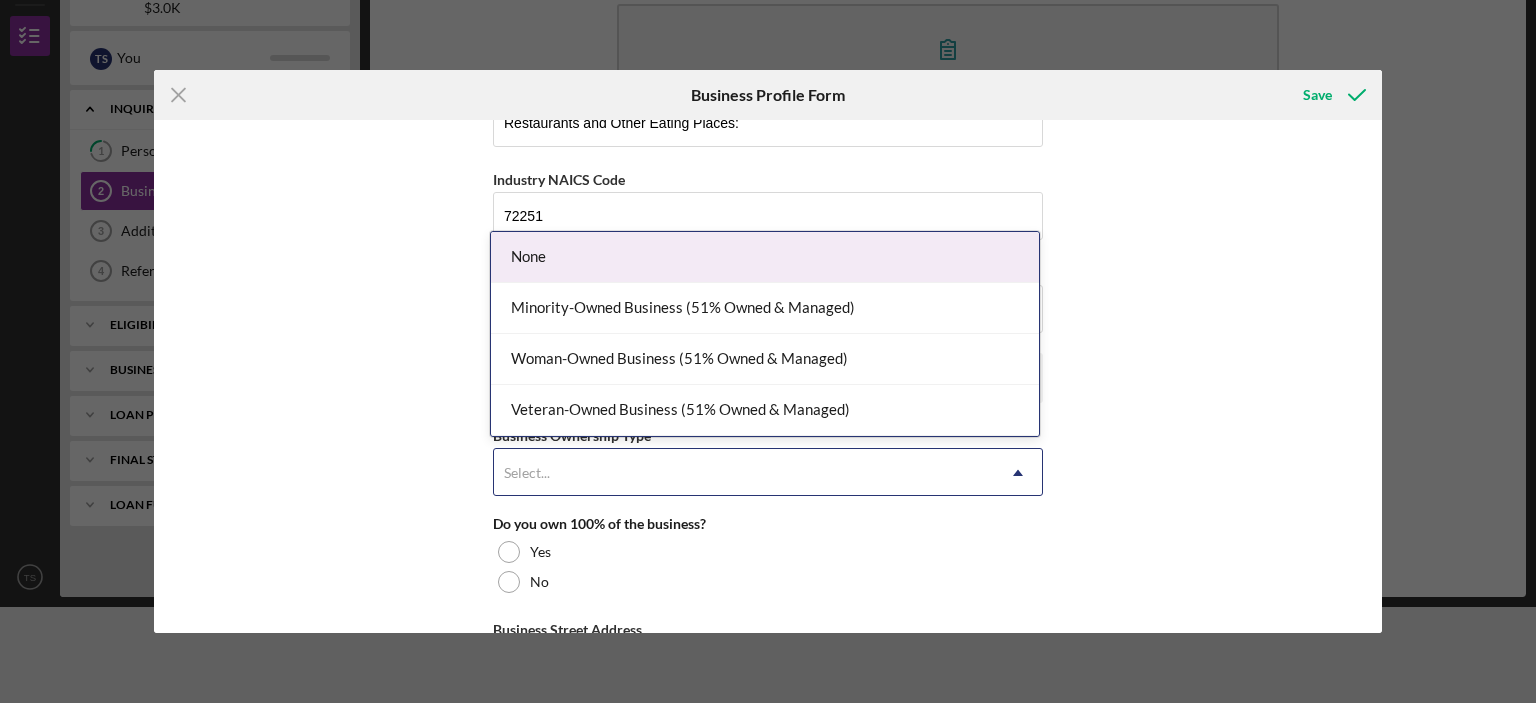 click on "Select..." at bounding box center (744, 473) 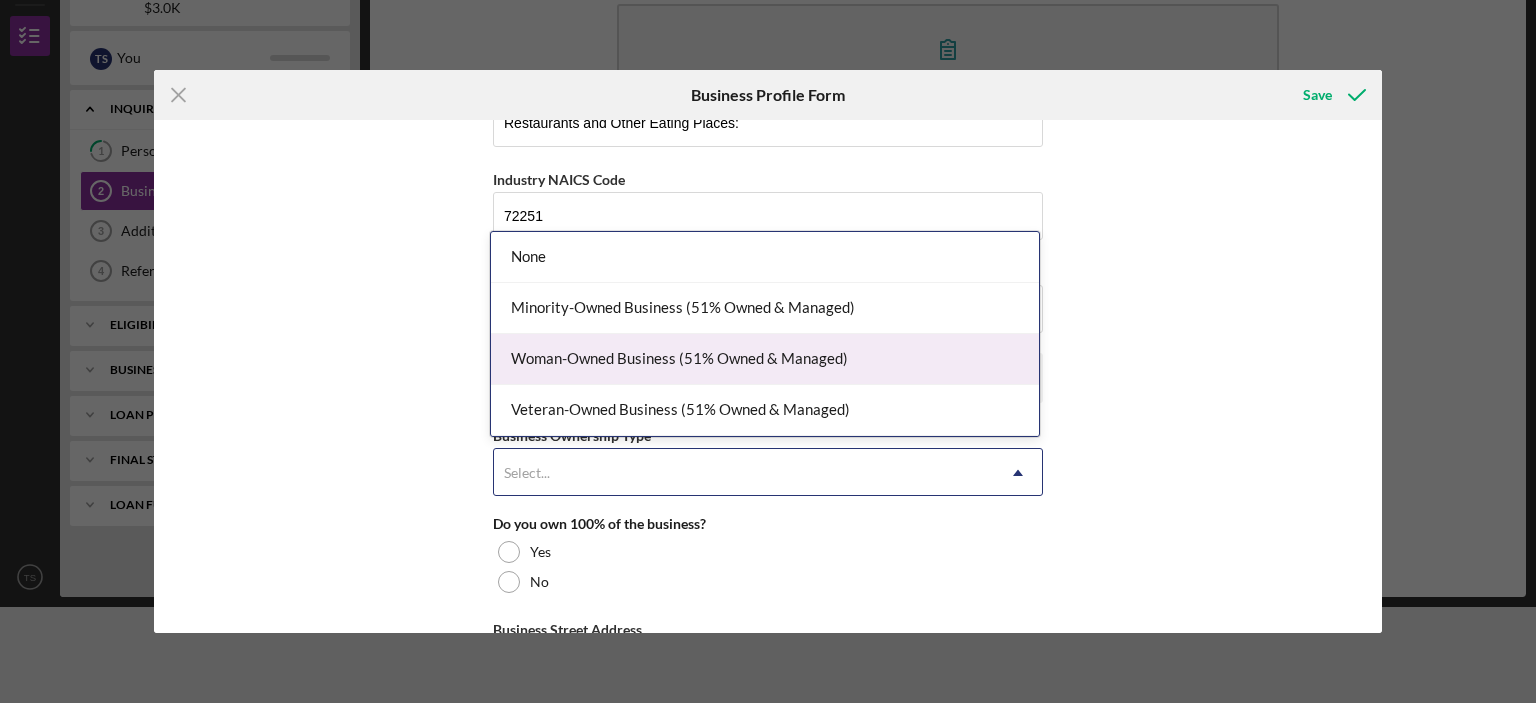 click on "Woman-Owned Business (51% Owned & Managed)" at bounding box center (765, 359) 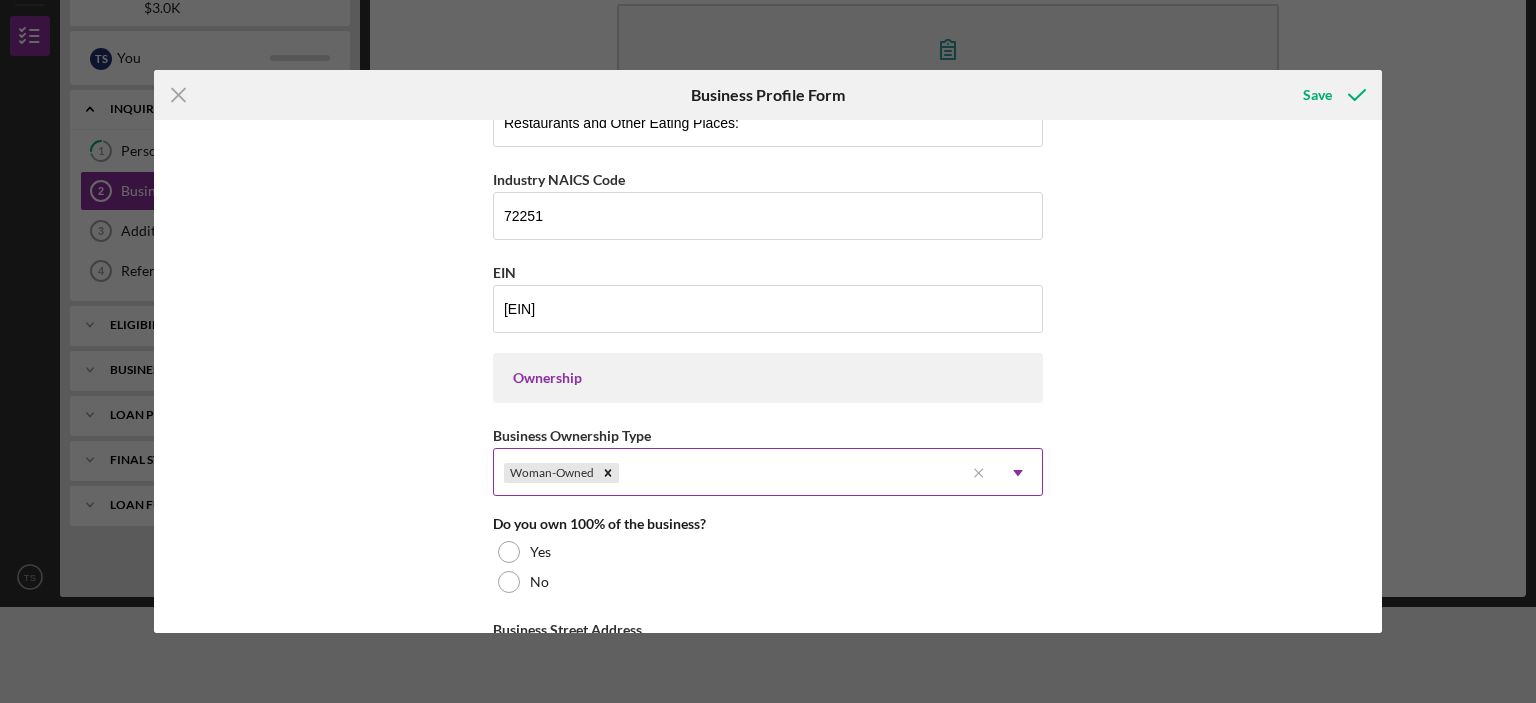 click on "Woman-Owned" at bounding box center [729, 473] 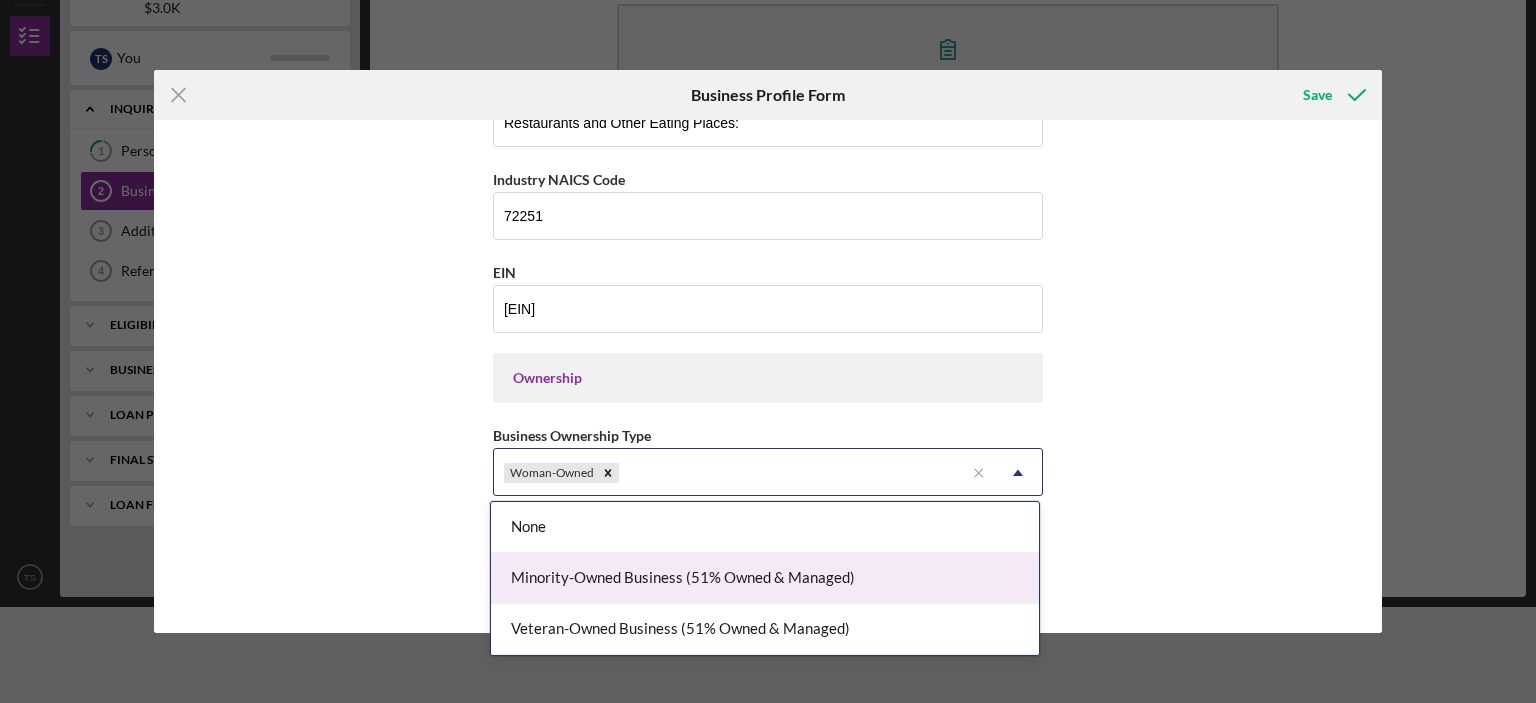 click on "Minority-Owned Business (51% Owned & Managed)" at bounding box center [765, 578] 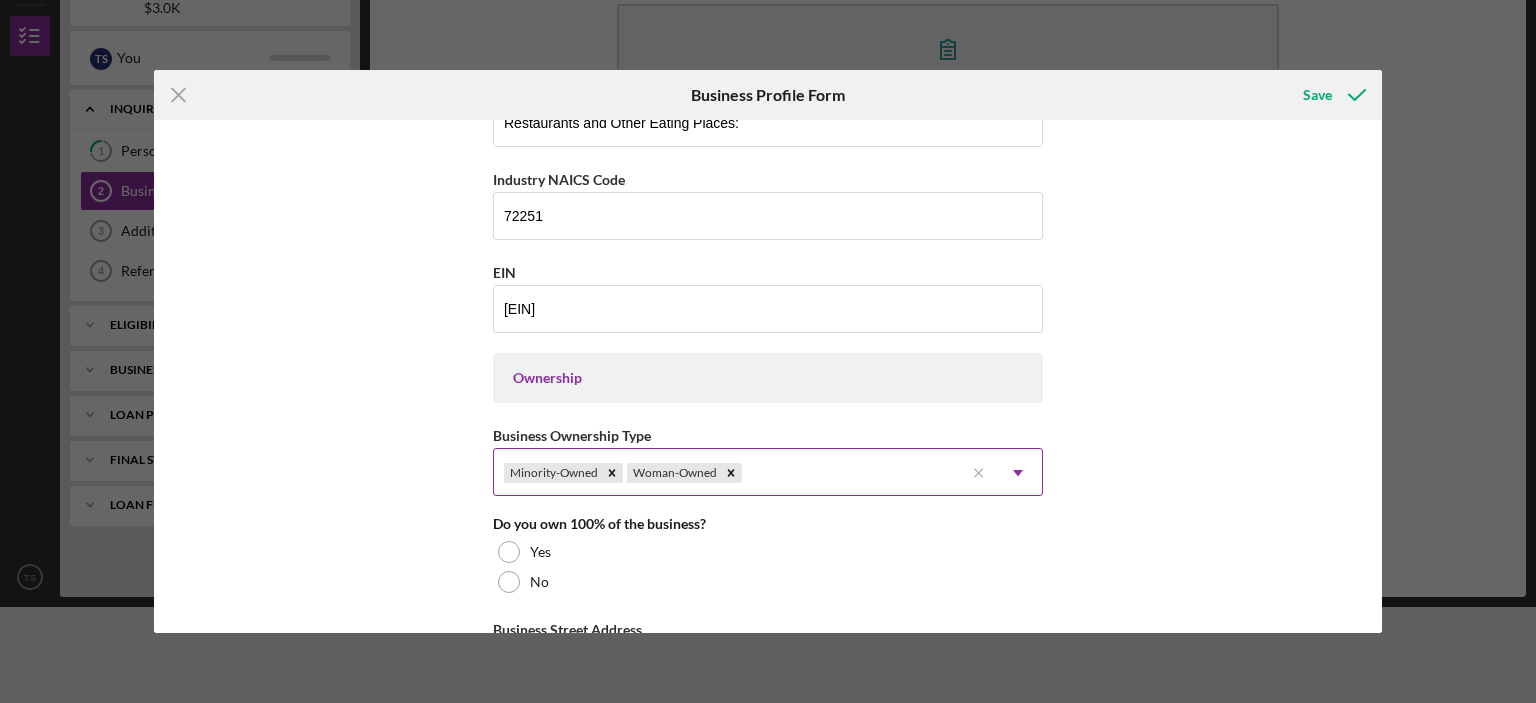 click on "Minority-Owned Woman-Owned" at bounding box center [729, 473] 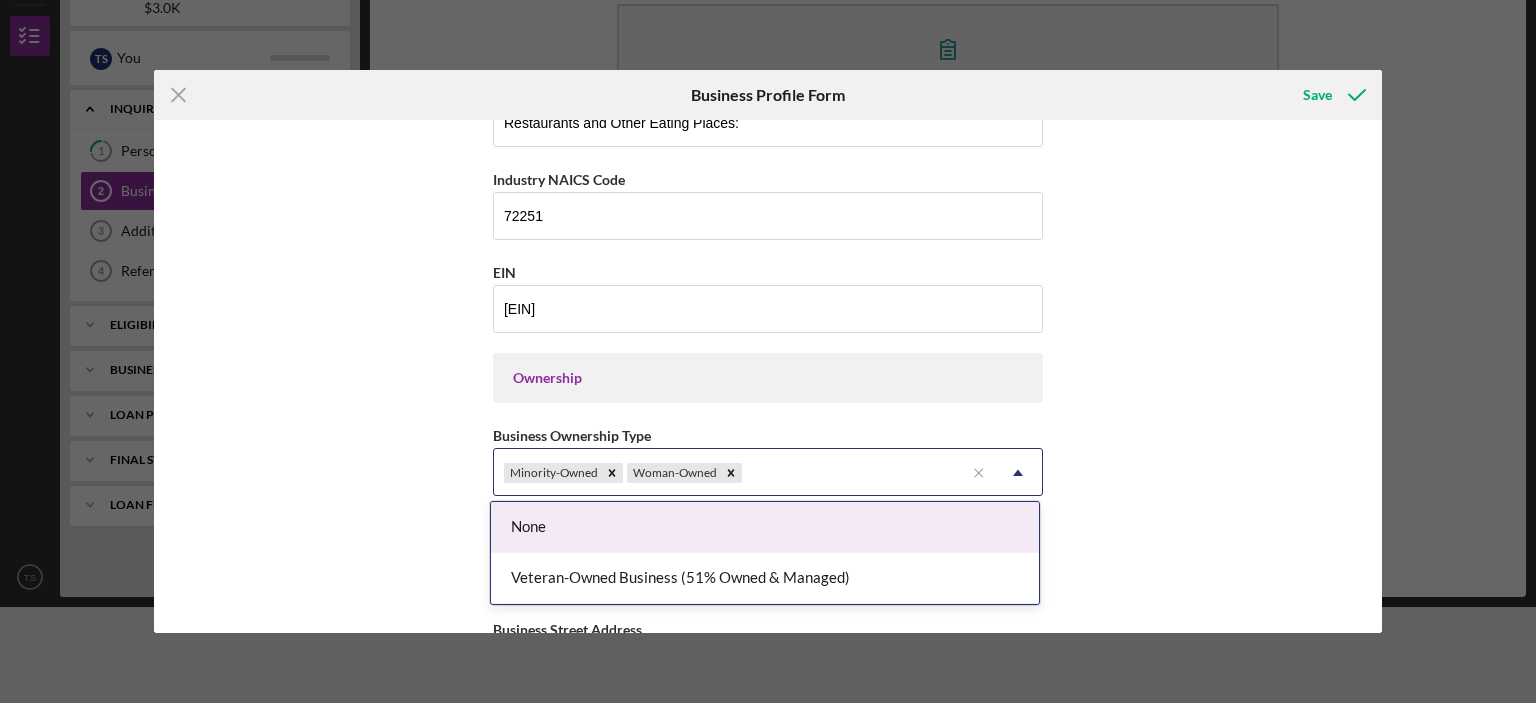 click on "Business Name [BRAND] DBA [BRAND] Business Start Date [DATE] Legal Structure C-Corp Icon/Dropdown Arrow Business Phone ([PHONE]) Business Email [EMAIL] https:// Website [URL]/ Industry Restaurants and Other Eating Places: Industry NAICS Code 72251 EIN [EIN] Ownership Business Ownership Type option Minority-Owned, selected. 2 results available. Use Up and Down to choose options, press Enter to select the currently focused option, press Escape to exit the menu, press Tab to select the option and exit the menu. Minority-Owned Woman-Owned Icon/Menu Close Icon/Dropdown Arrow Do you own 100% of the business? Yes No Business Street Address [NUMBER] [STREET] City [CITY] State IL Icon/Dropdown Arrow Zip [ZIP] County IL Is your Mailing Address the same as your Business Address? Yes No Do you own or lease your business premisses? Select... Icon/Dropdown Arrow Annual Gross Revenue Number of Full-Time Employees Number of Part-Time Employees" at bounding box center (768, 376) 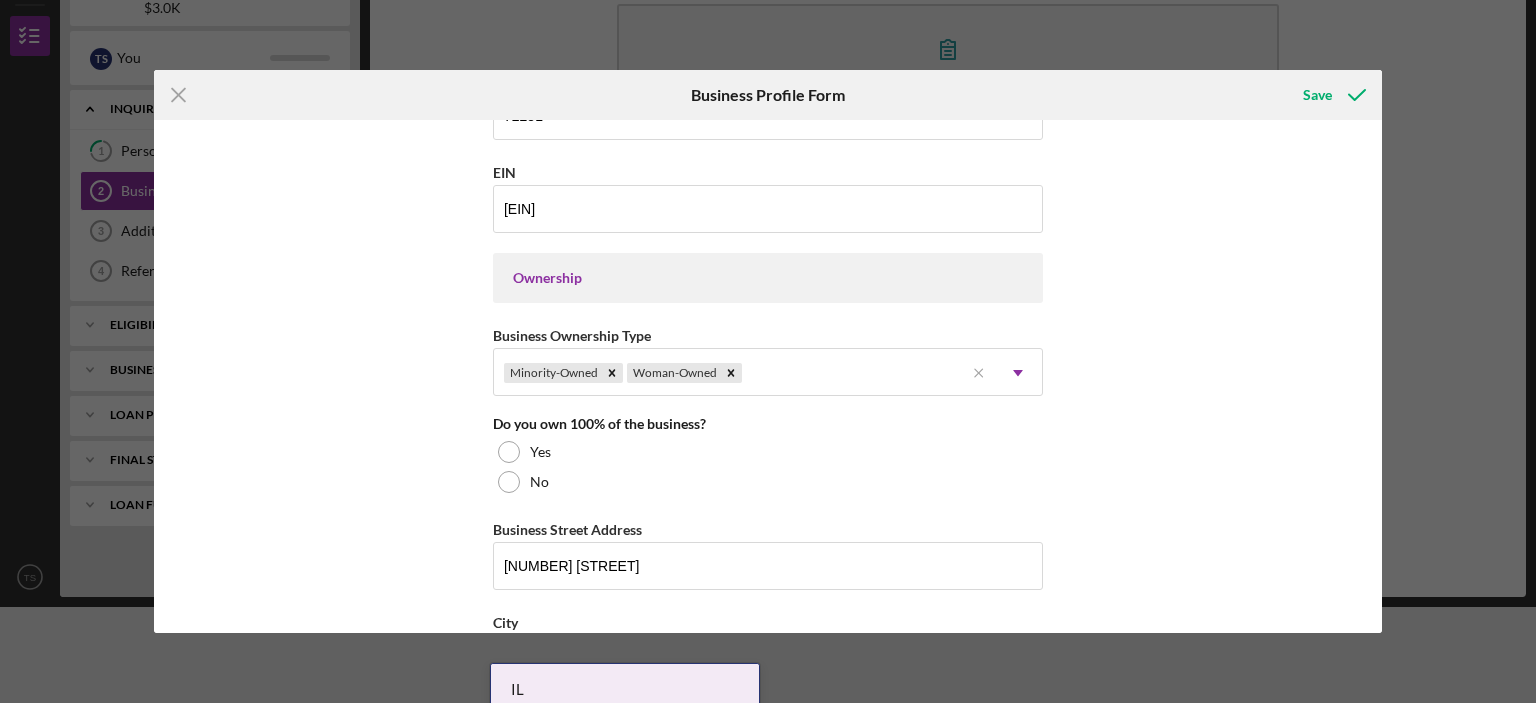 scroll, scrollTop: 878, scrollLeft: 0, axis: vertical 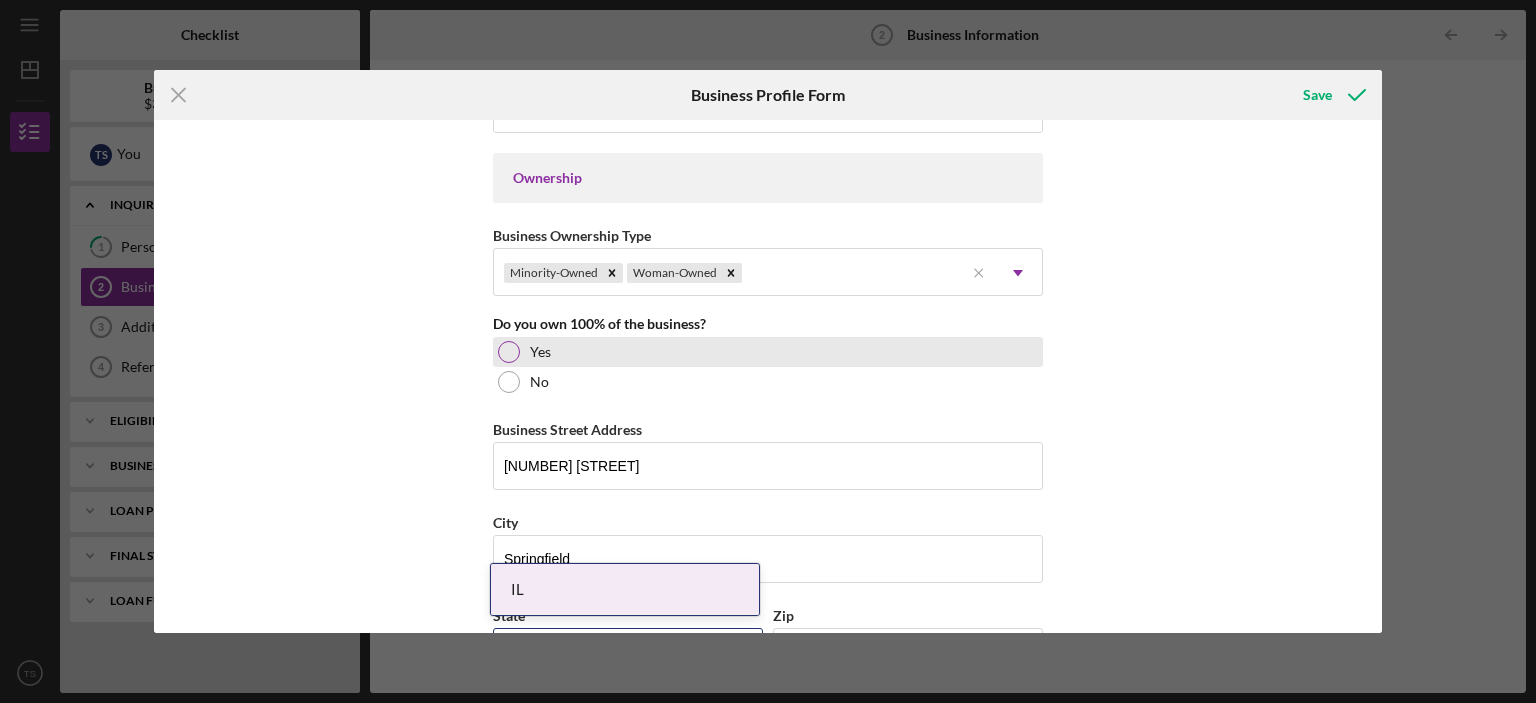 click at bounding box center (509, 352) 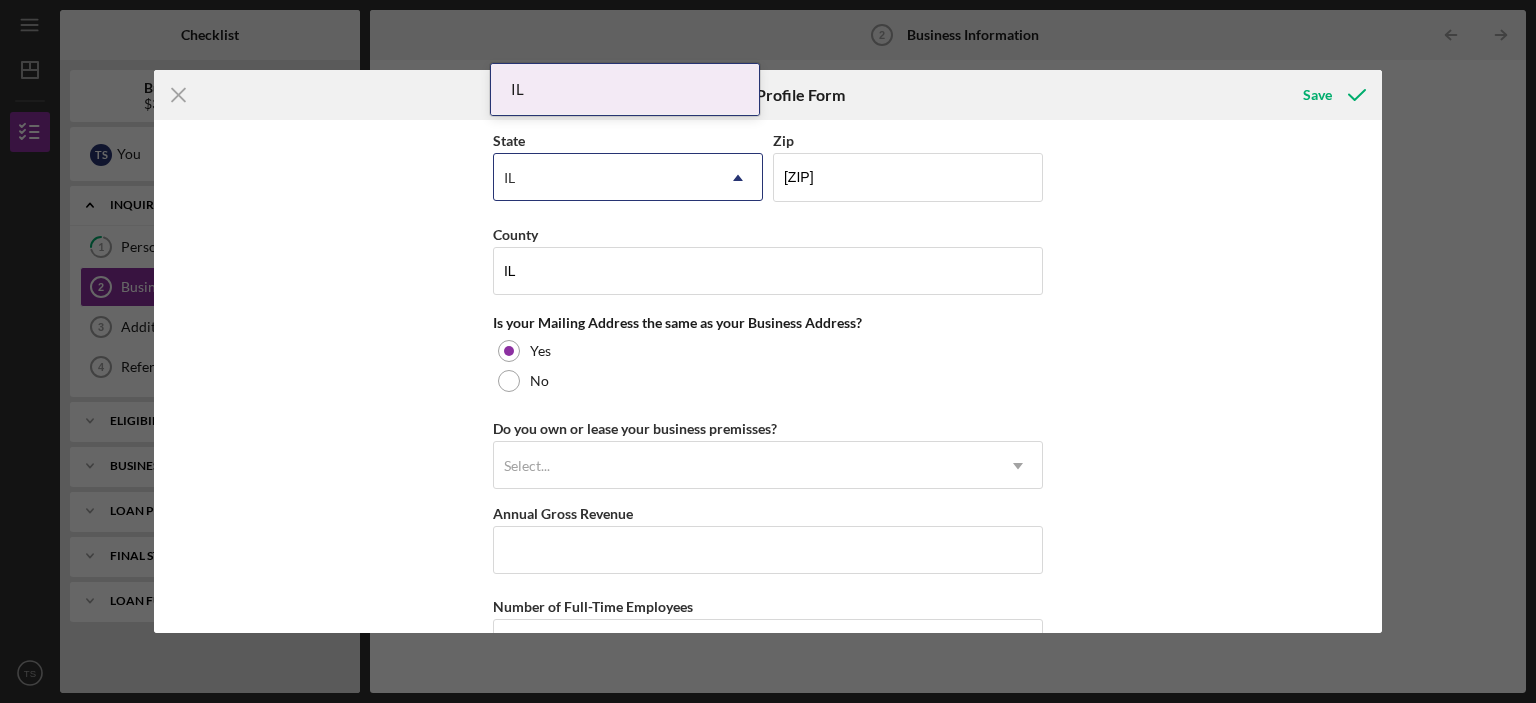 scroll, scrollTop: 1400, scrollLeft: 0, axis: vertical 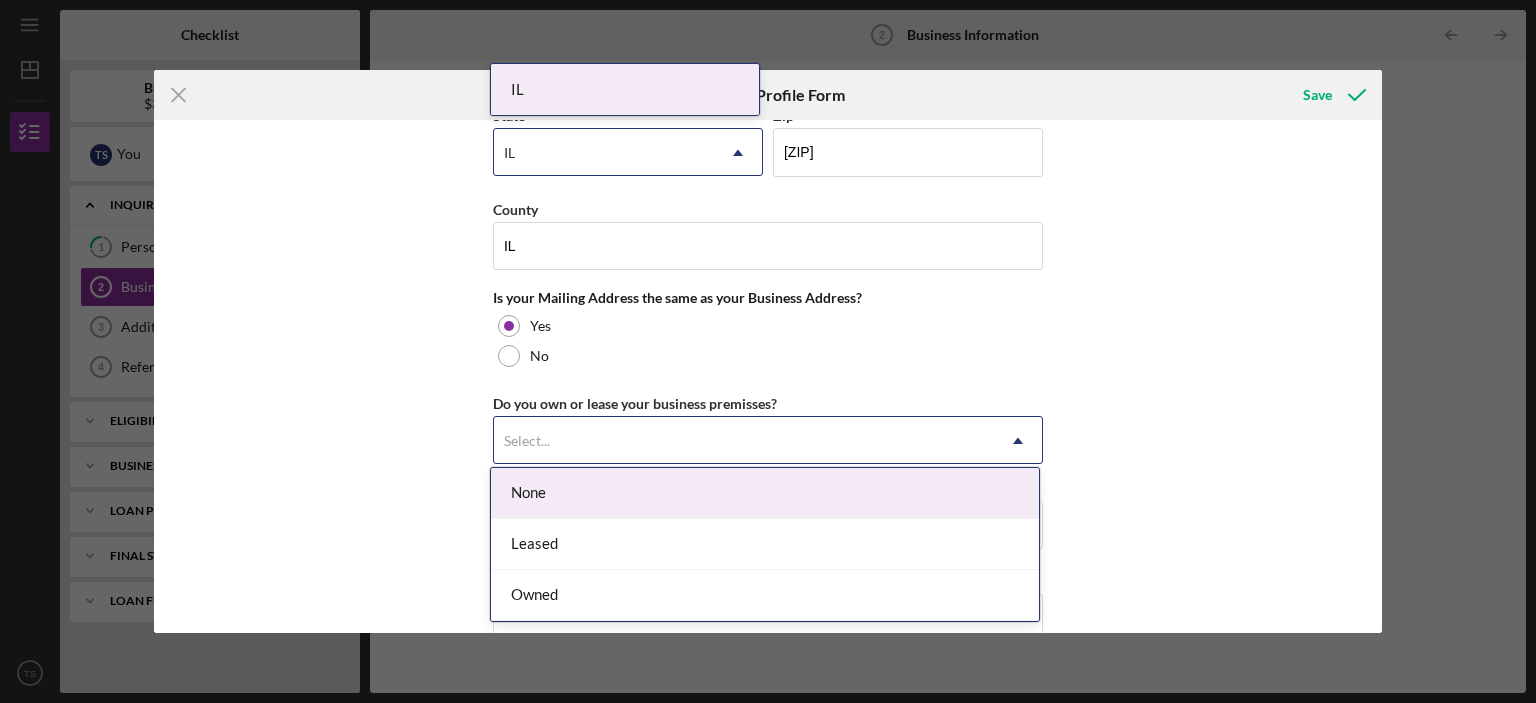 click on "Select..." at bounding box center (744, 441) 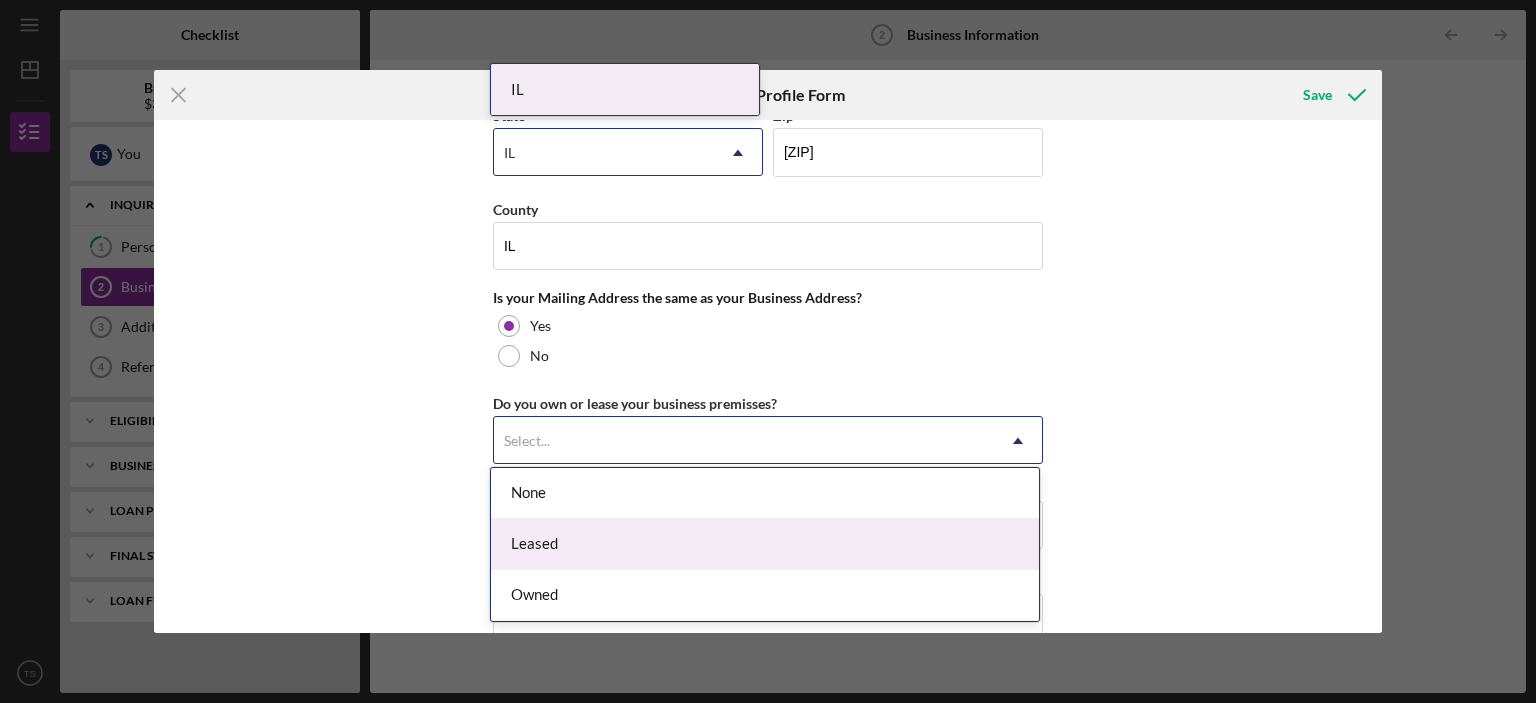 click on "Leased" at bounding box center [765, 544] 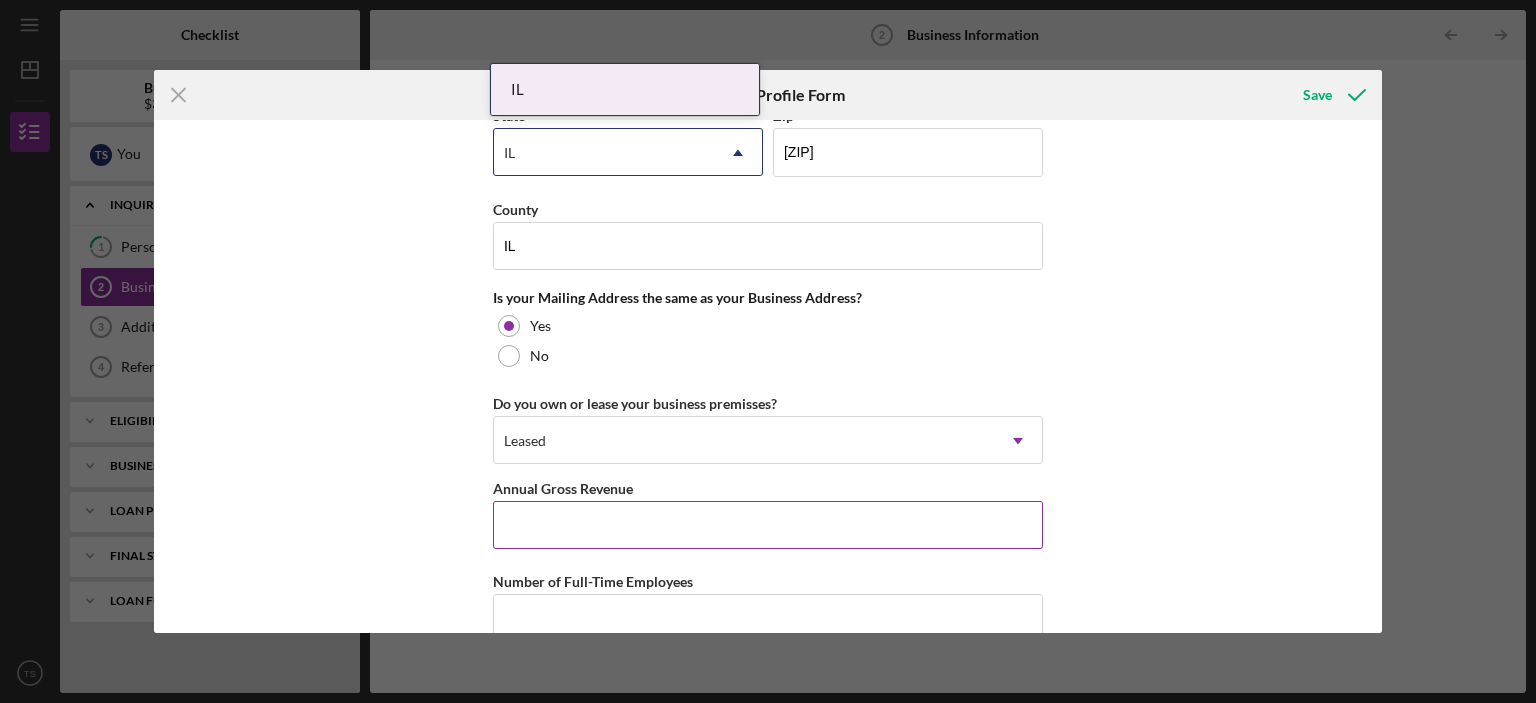 click on "Annual Gross Revenue" at bounding box center (768, 525) 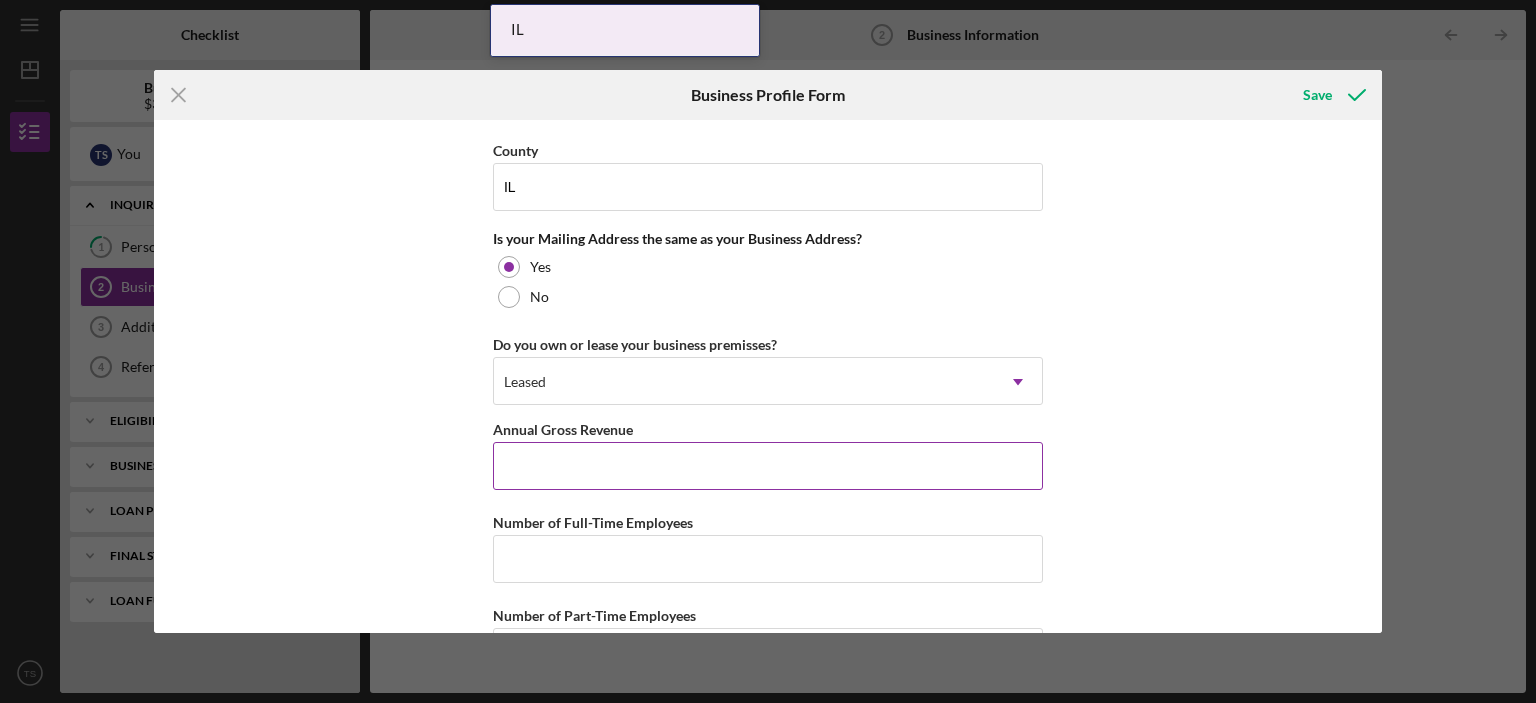 scroll, scrollTop: 1500, scrollLeft: 0, axis: vertical 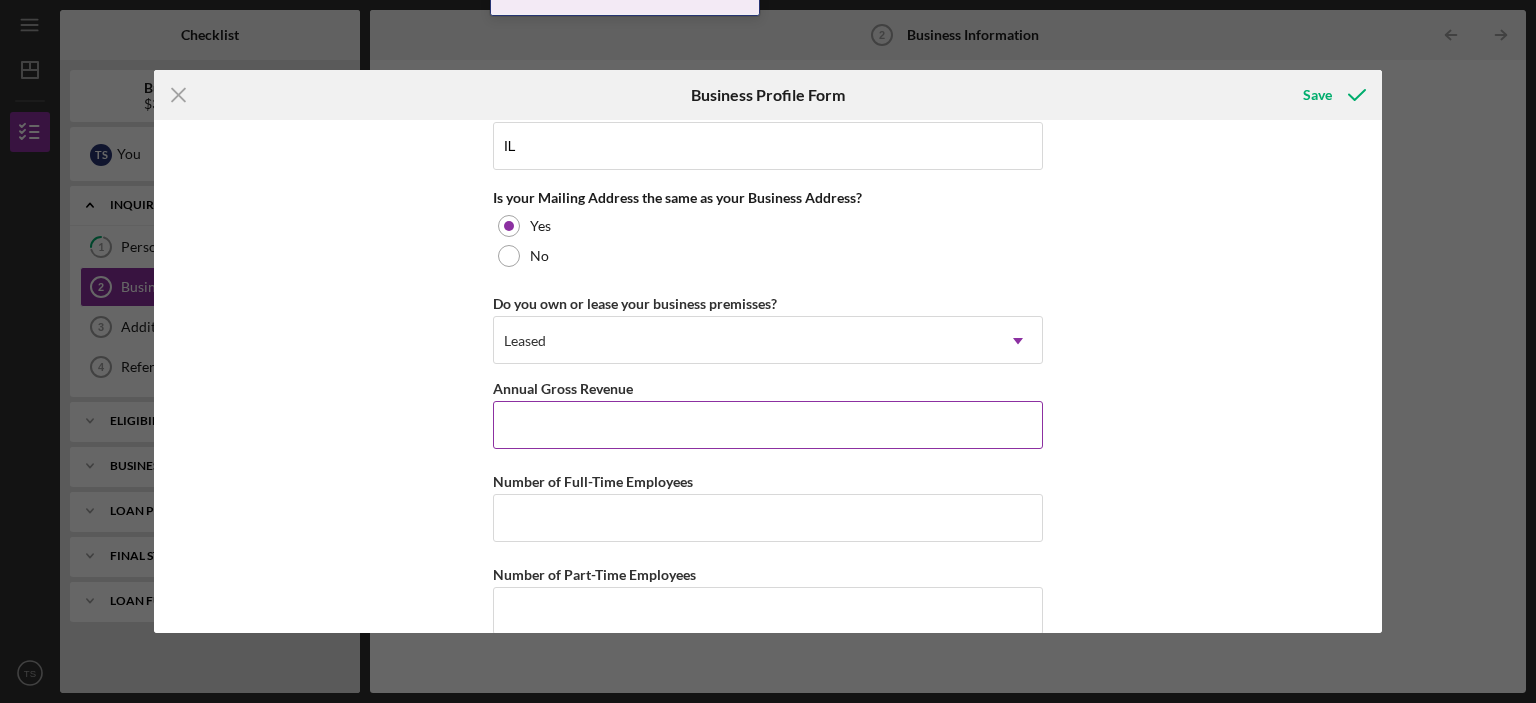 click on "Annual Gross Revenue" at bounding box center (768, 425) 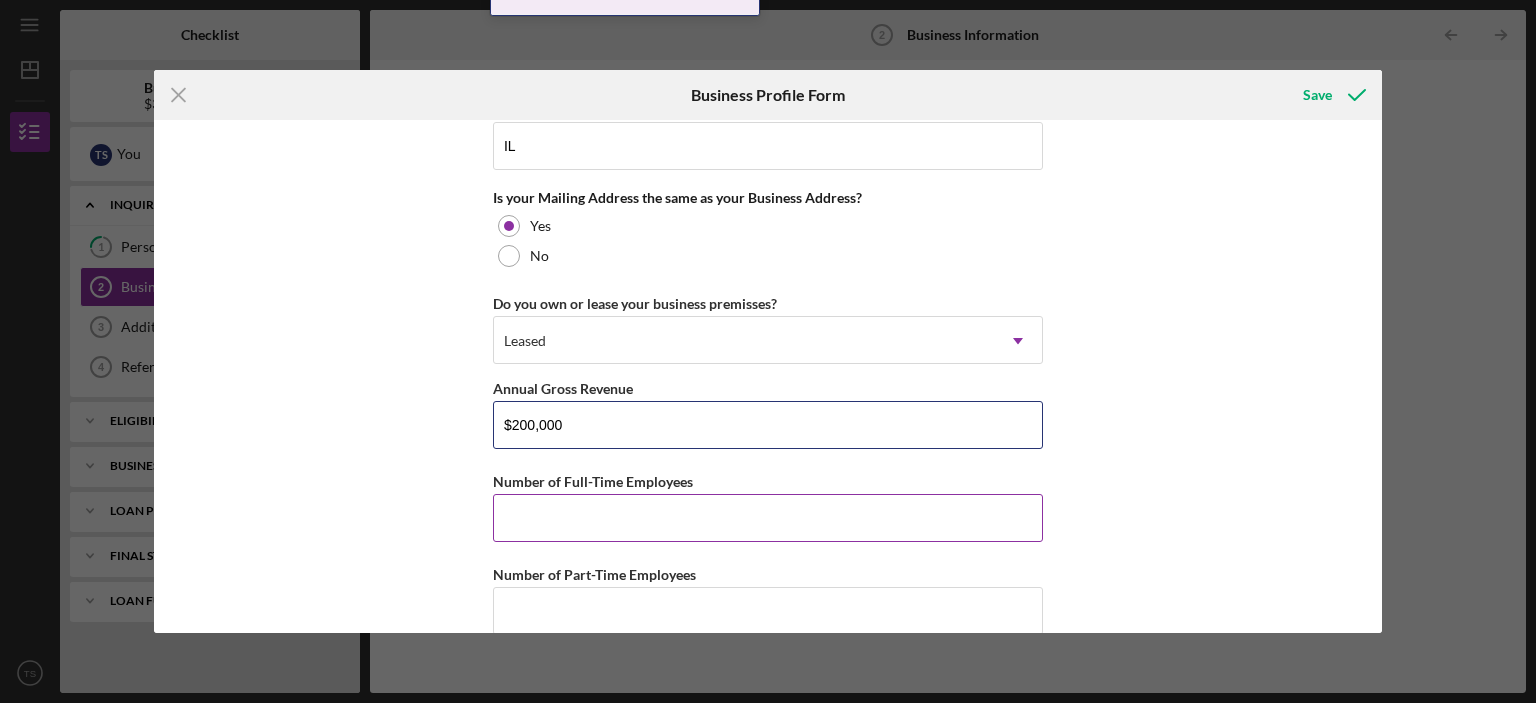 type on "$200,000" 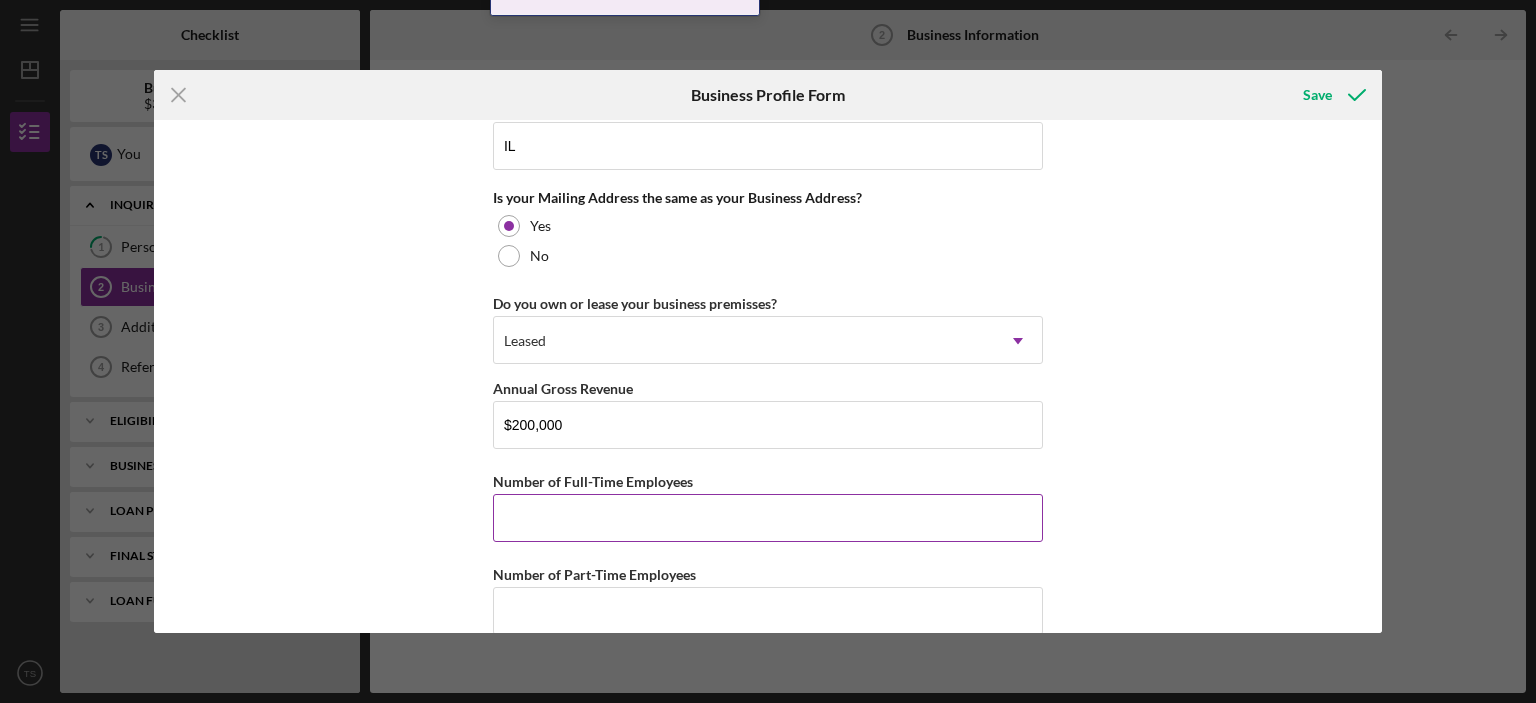 click on "Number of Full-Time Employees" at bounding box center [768, 518] 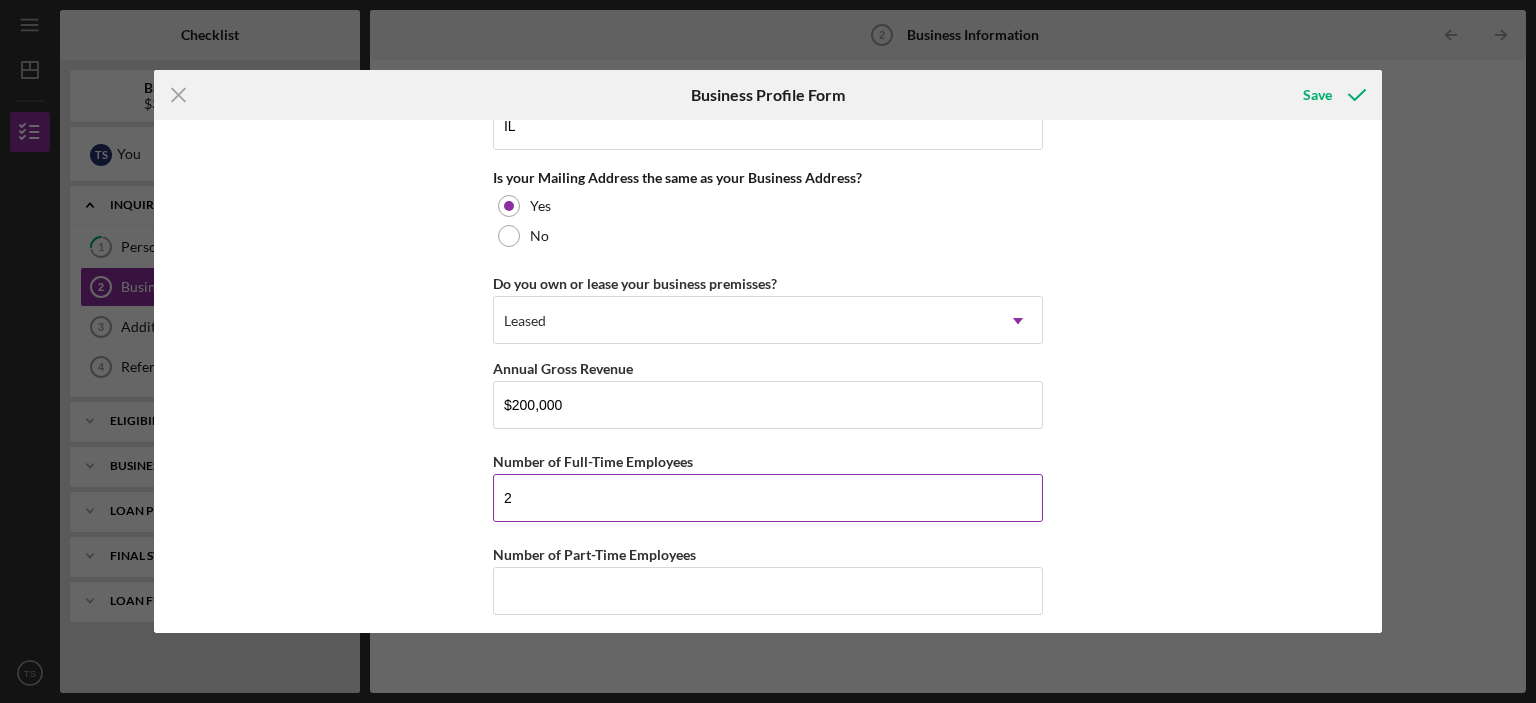 scroll, scrollTop: 1525, scrollLeft: 0, axis: vertical 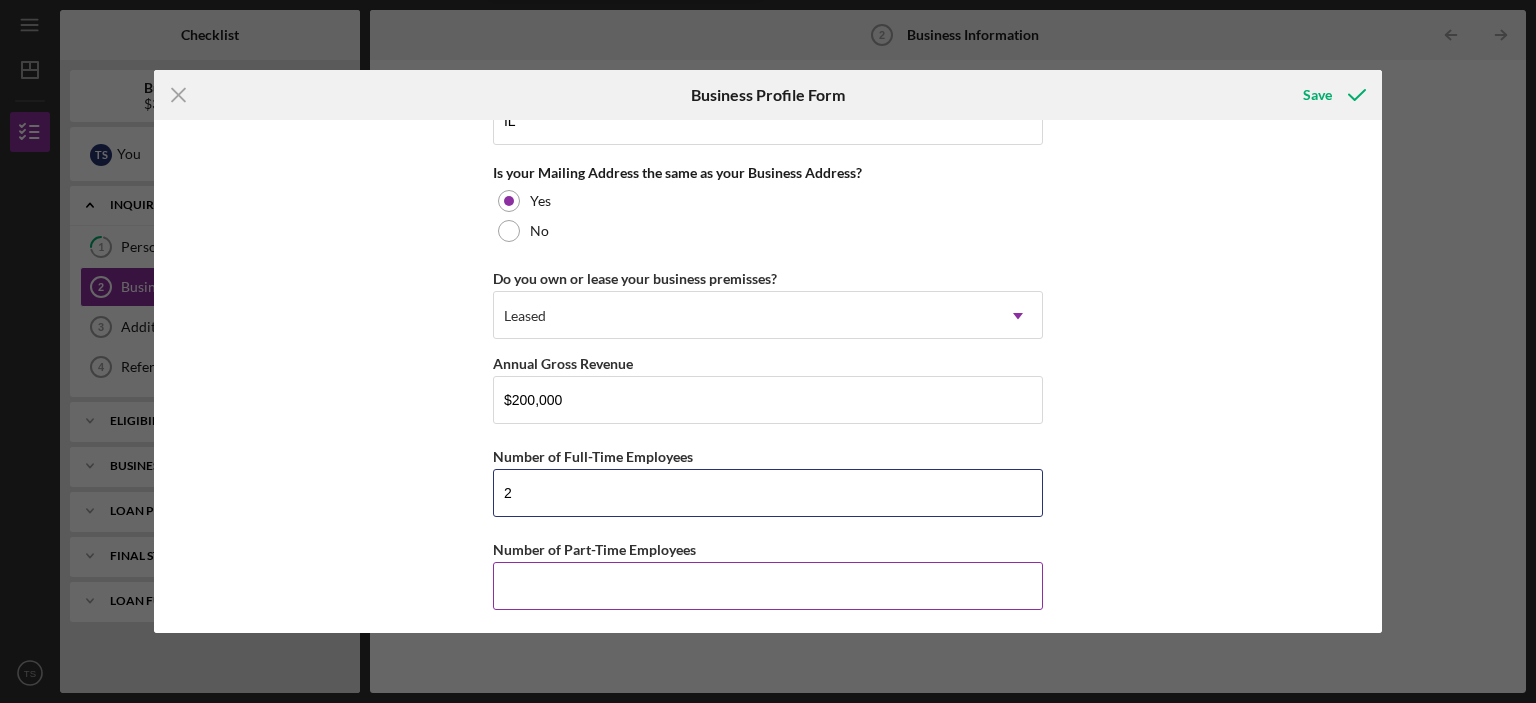 type on "2" 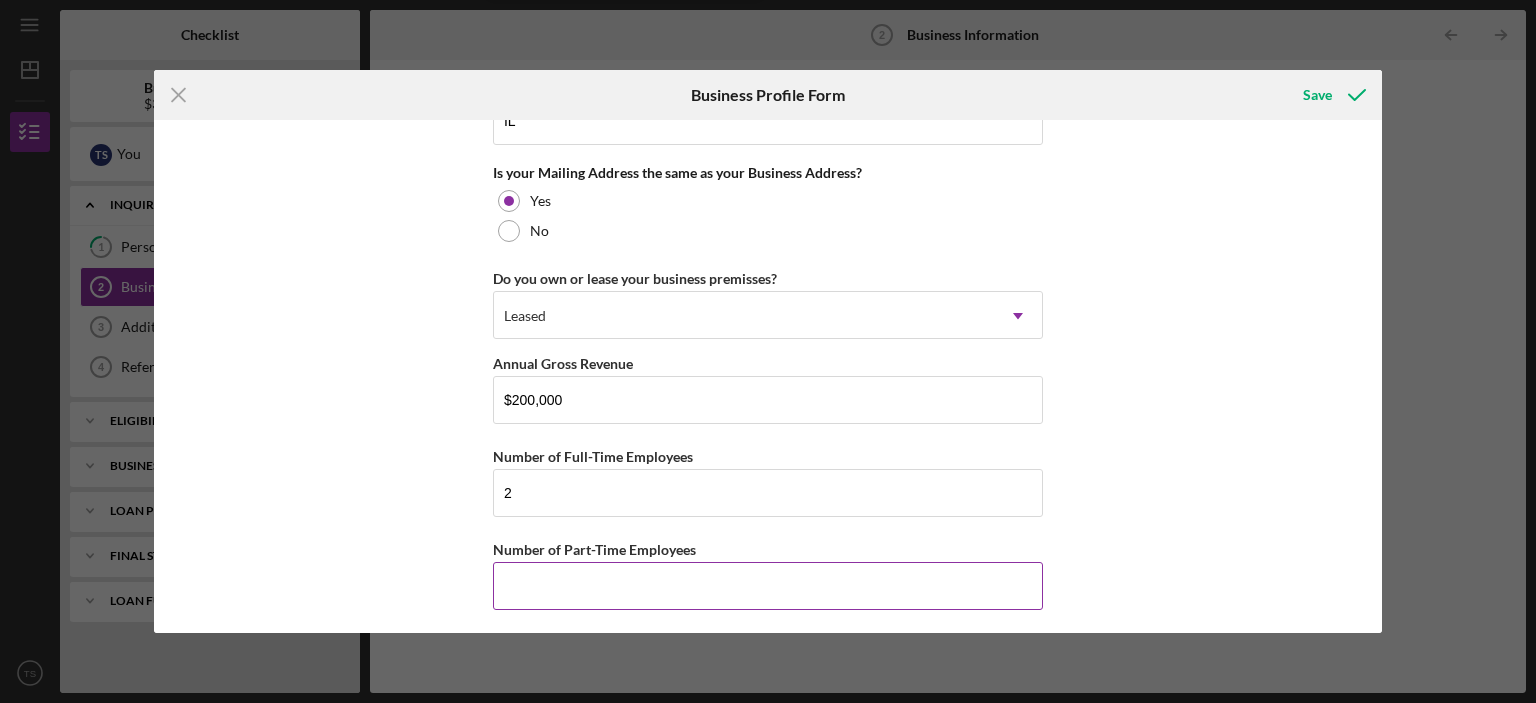 click on "Number of Part-Time Employees" at bounding box center (768, 586) 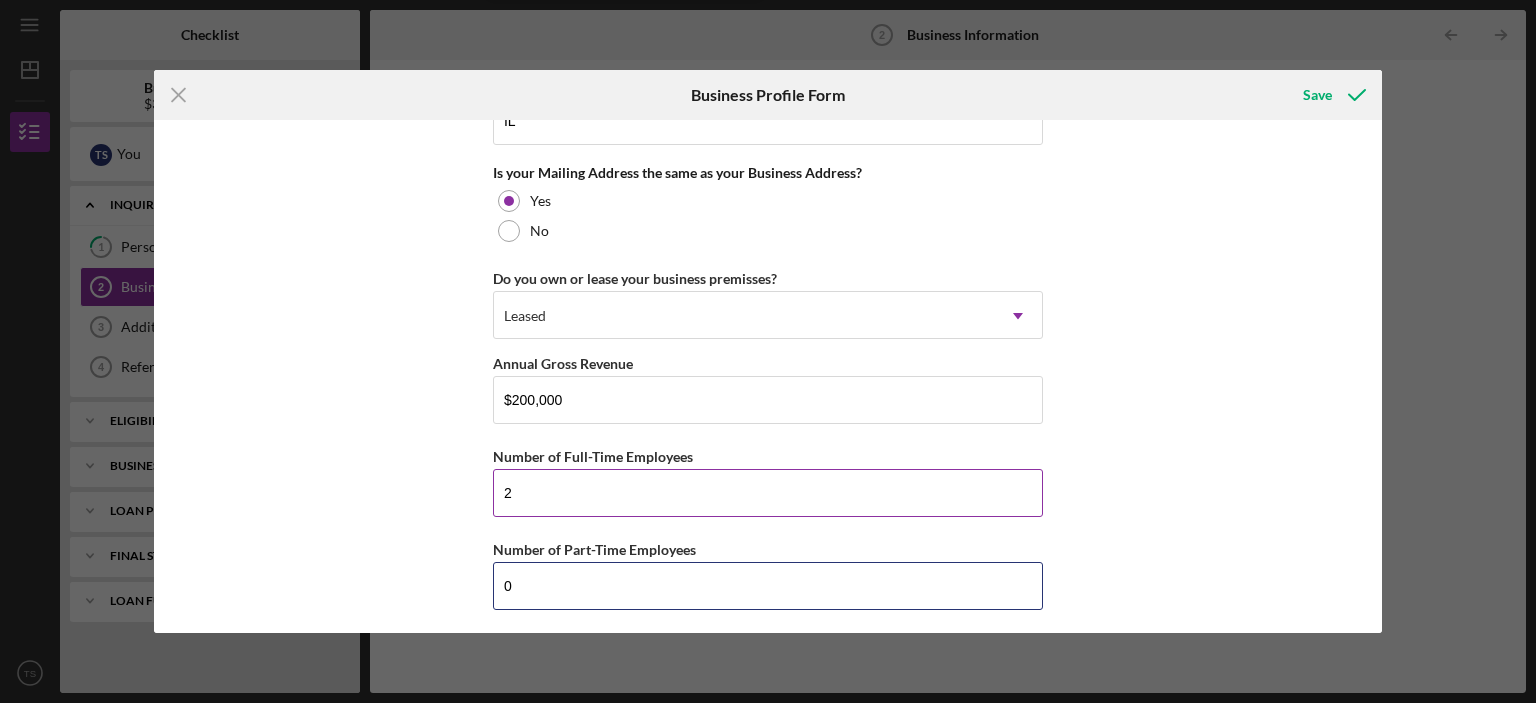 type on "0" 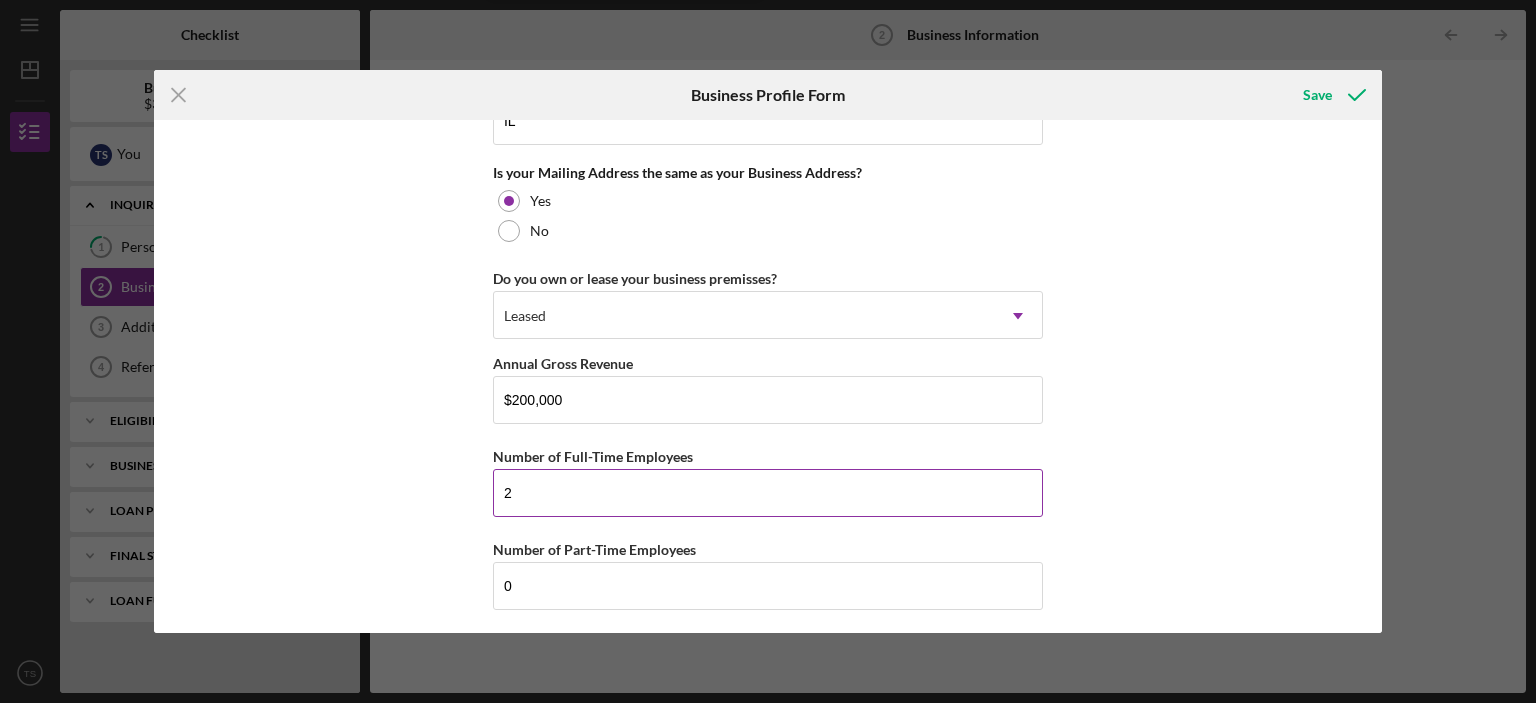 click on "2" at bounding box center (768, 493) 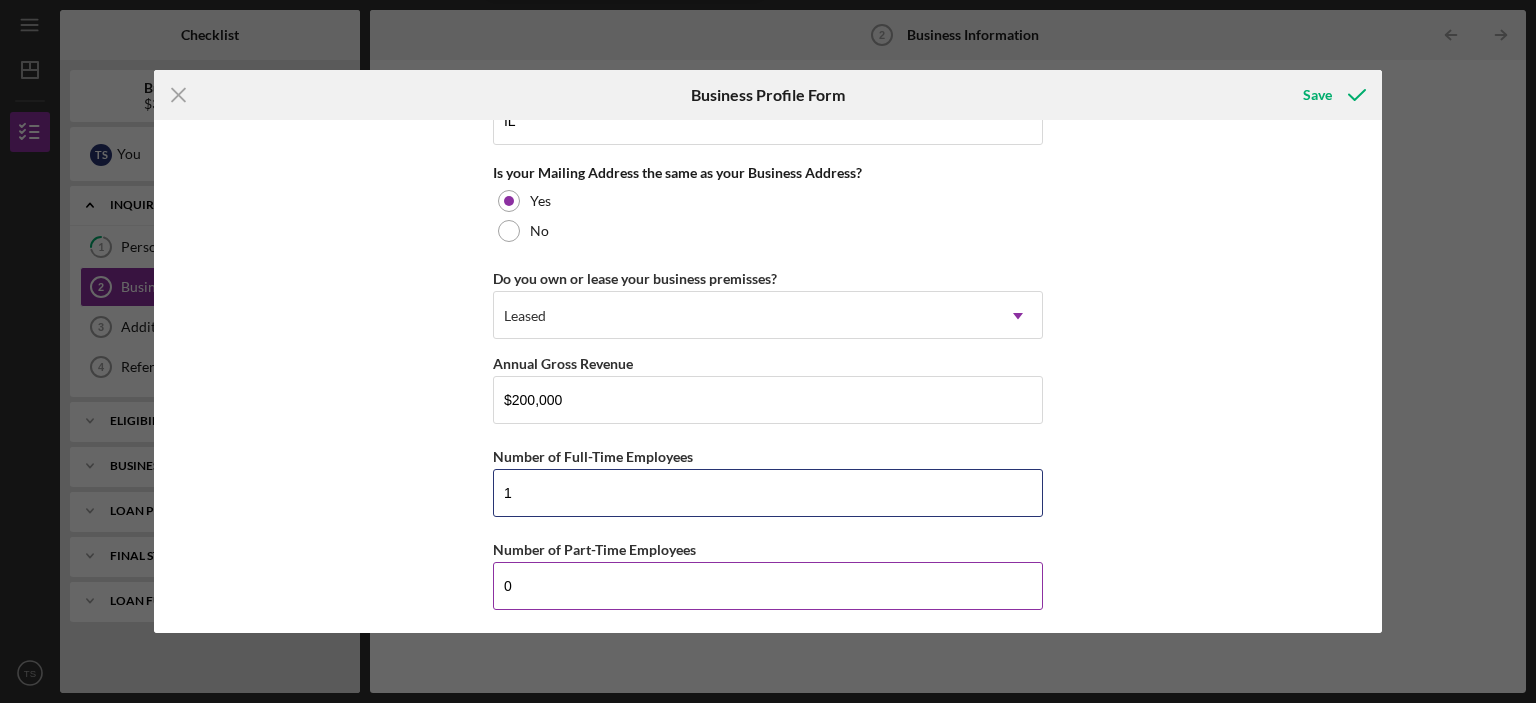 type on "1" 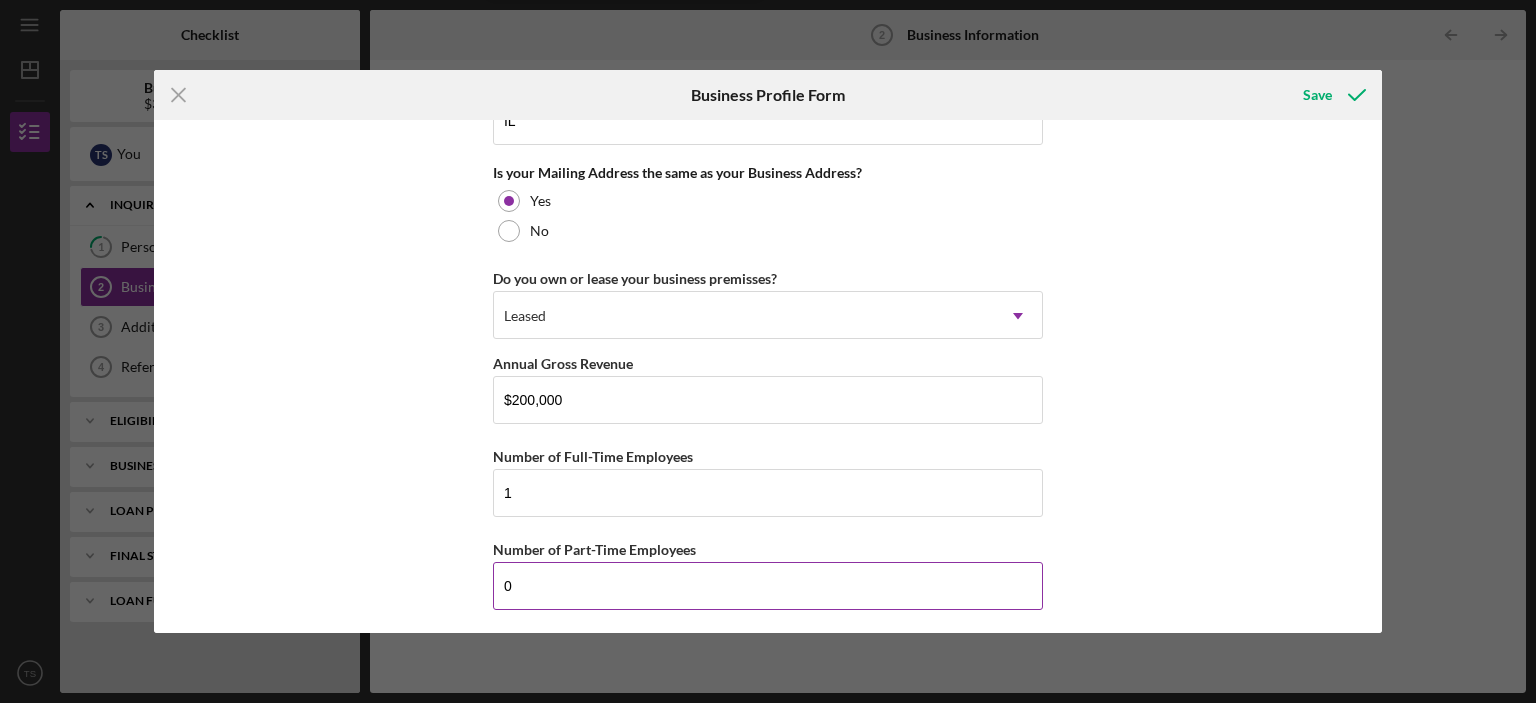 click on "0" at bounding box center (768, 586) 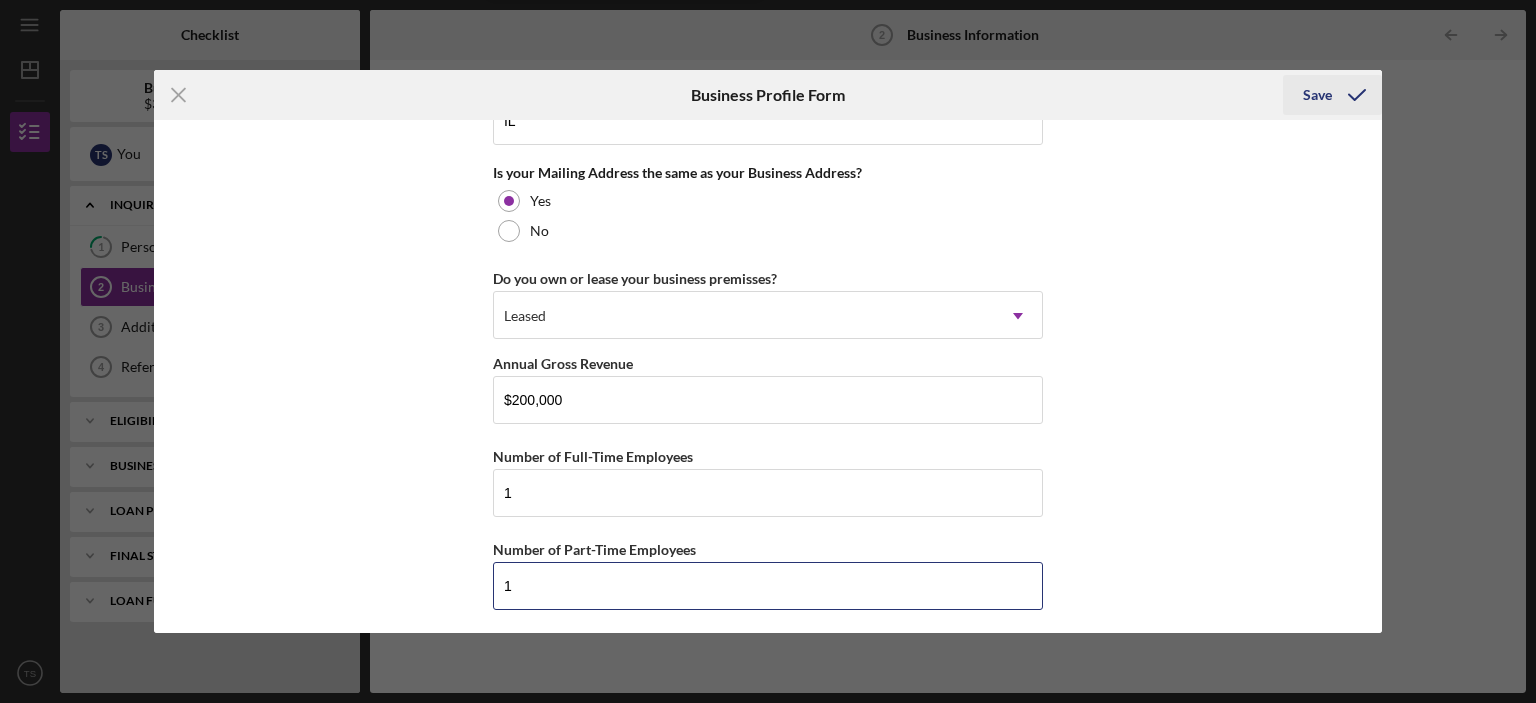 type on "1" 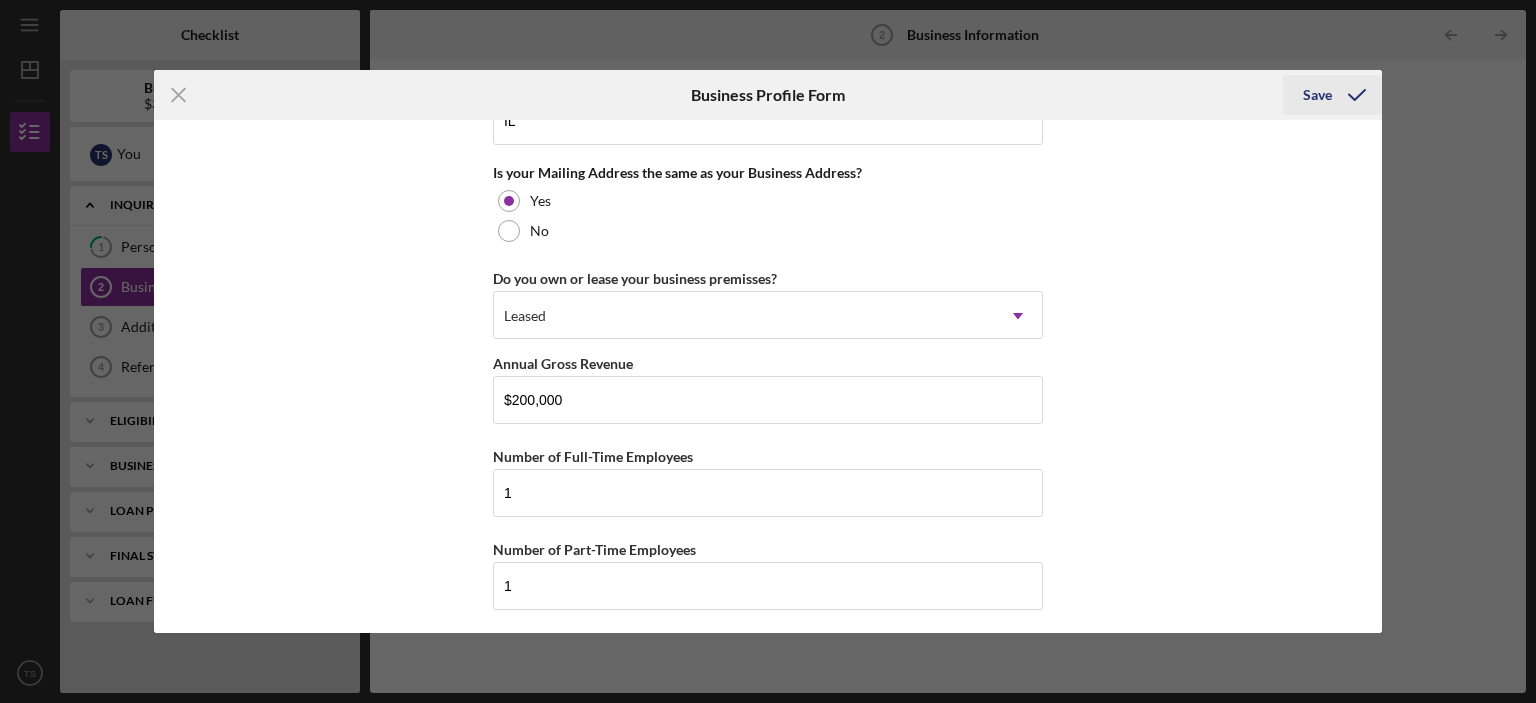click on "Save" at bounding box center (1317, 95) 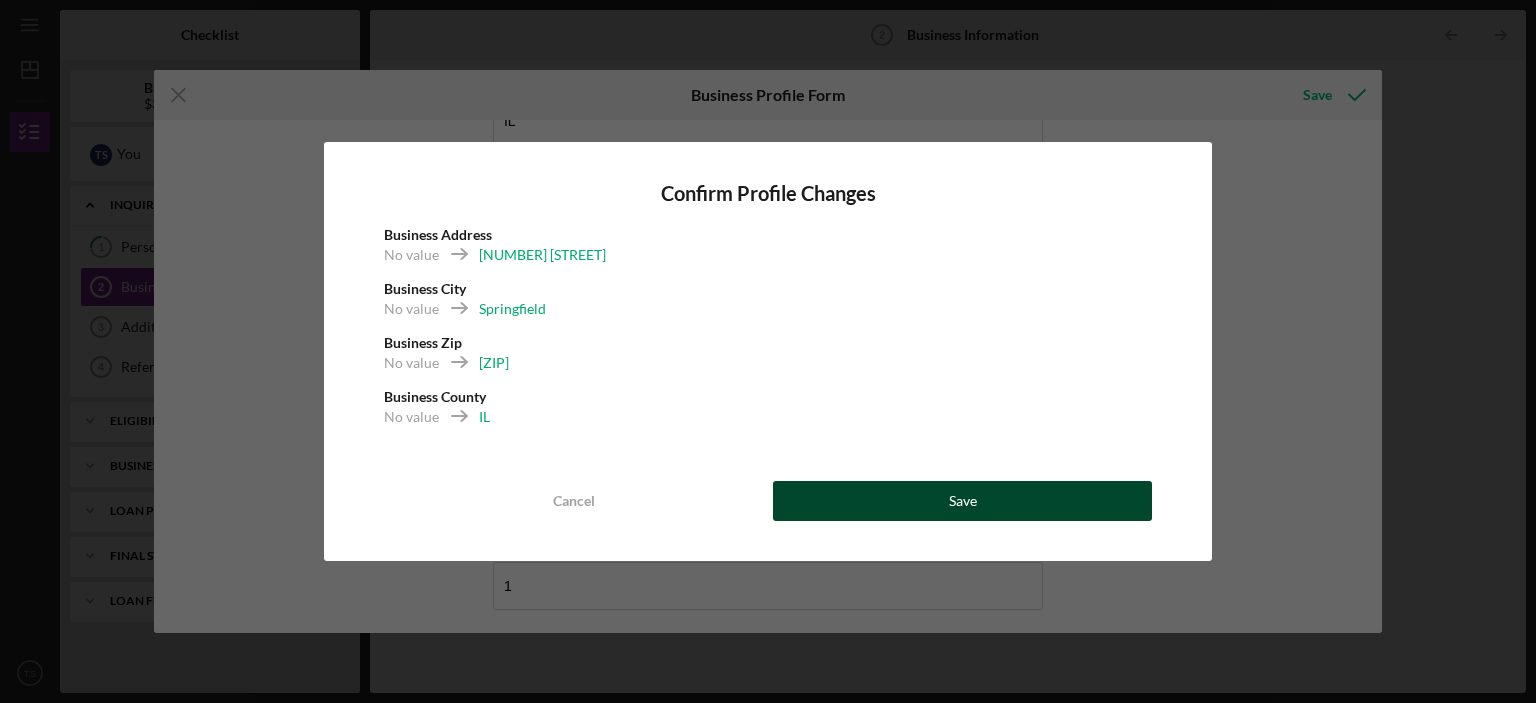 click on "Save" at bounding box center [962, 501] 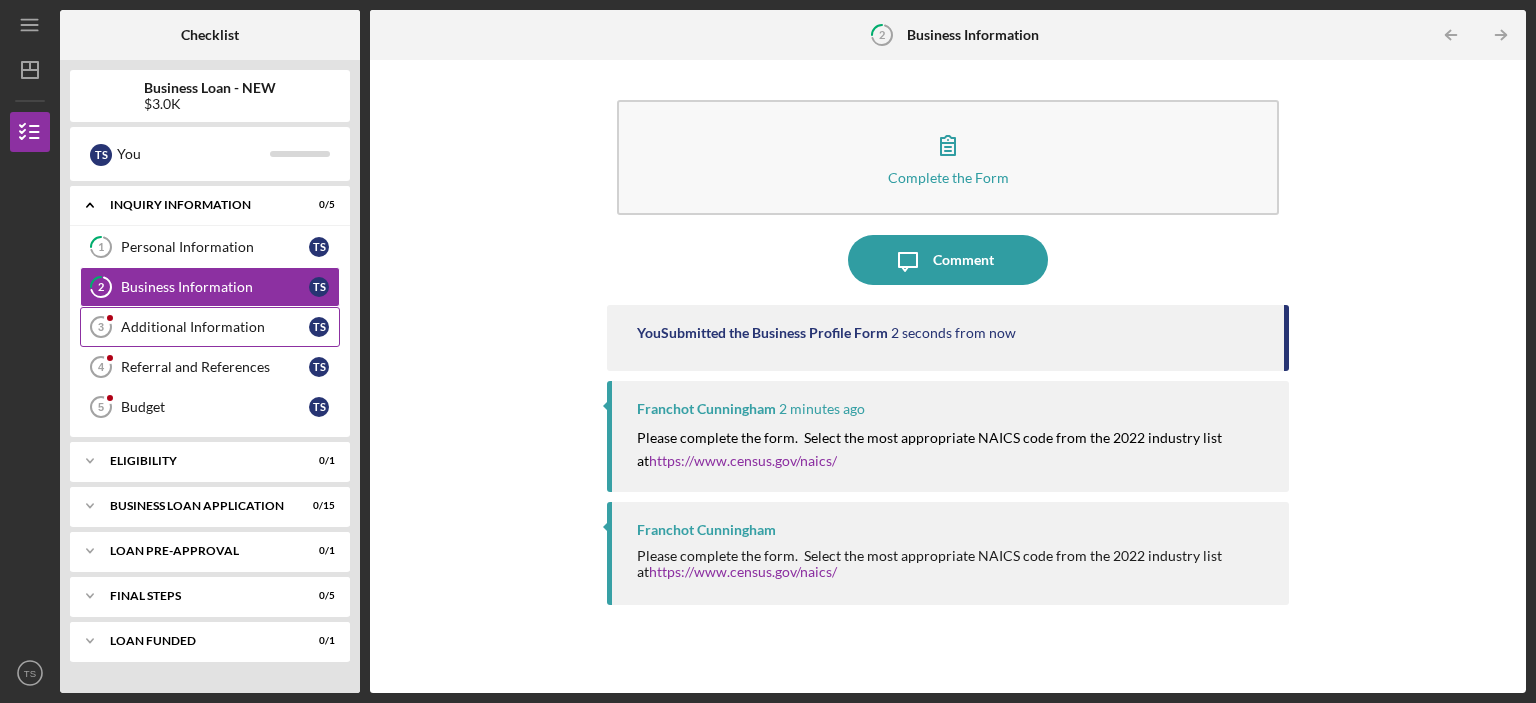 click on "Additional Information 3 Additional Information T S" at bounding box center [210, 327] 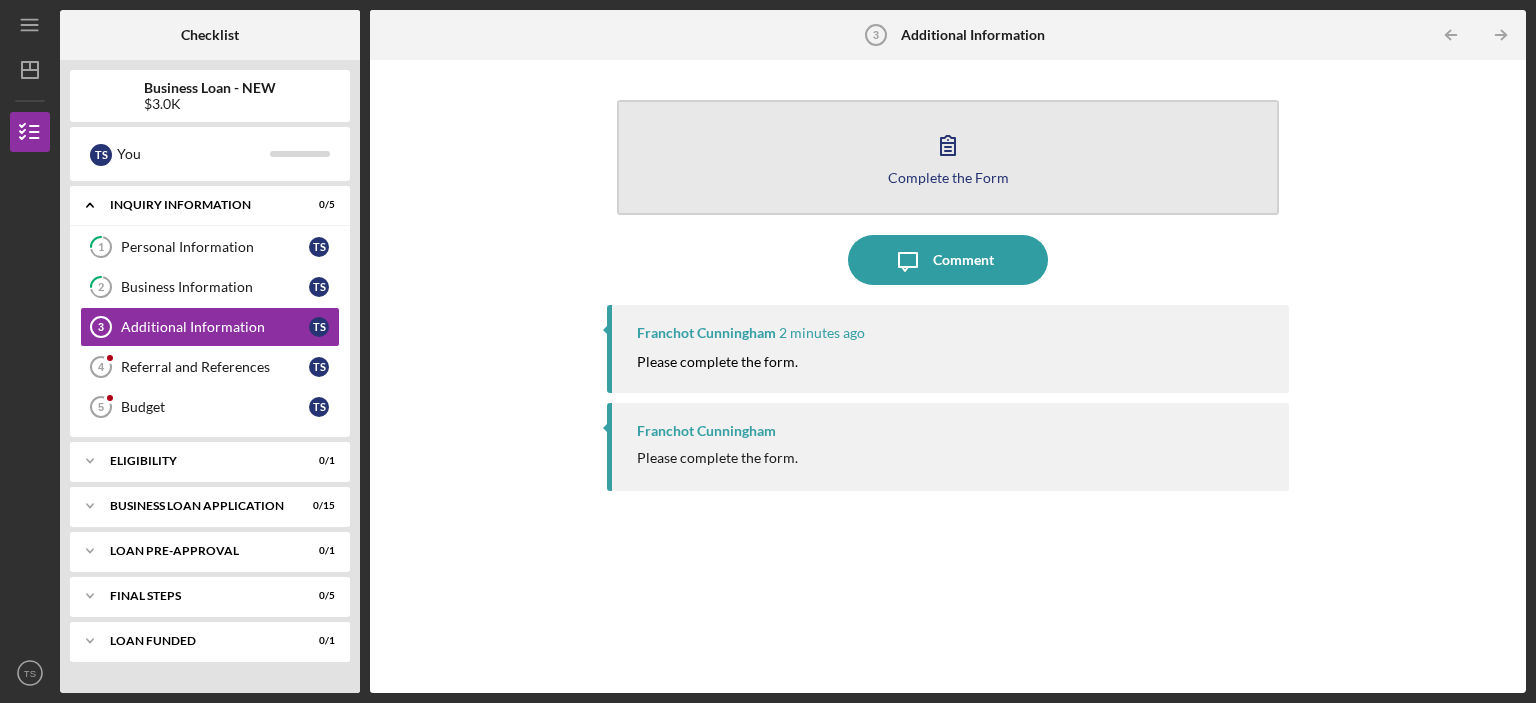 click on "Complete the Form" at bounding box center (948, 177) 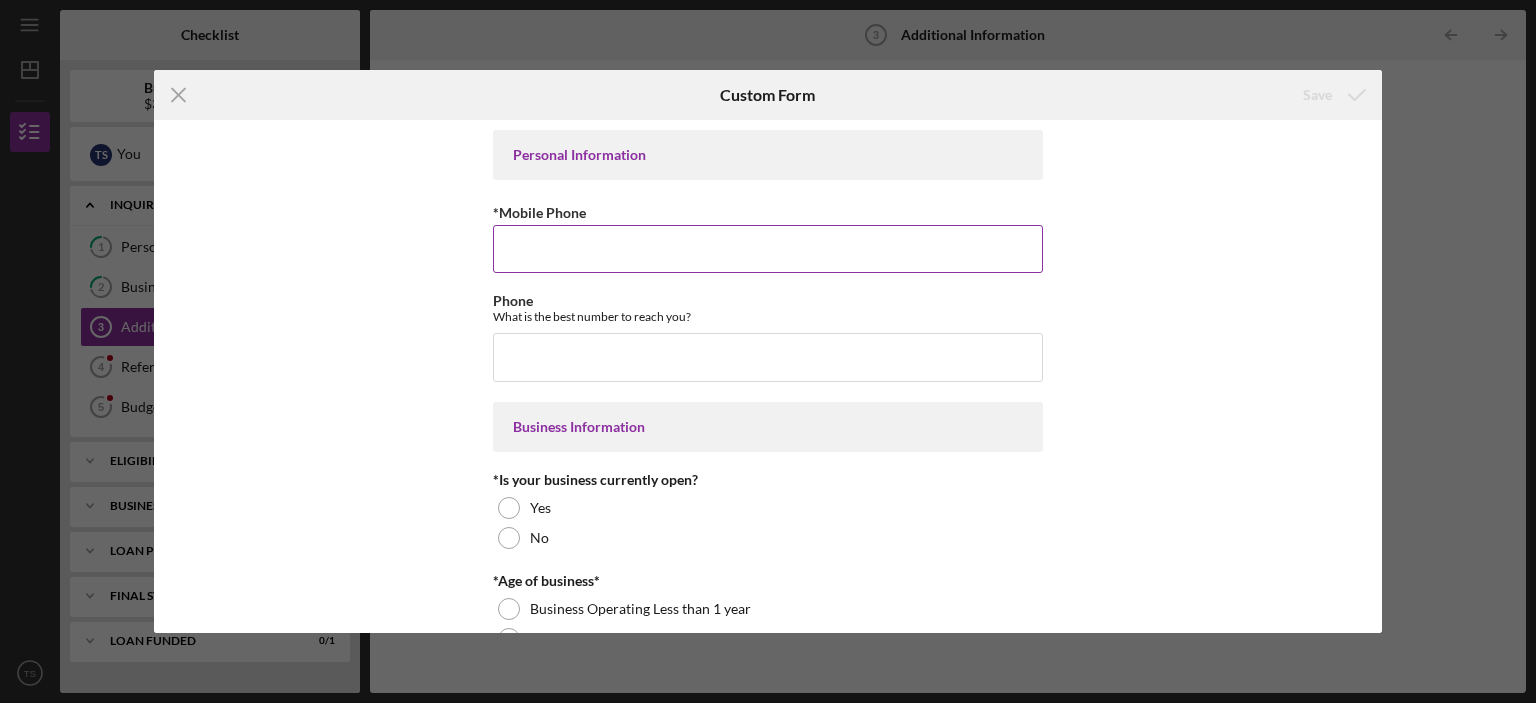 click on "*Mobile Phone" at bounding box center [768, 249] 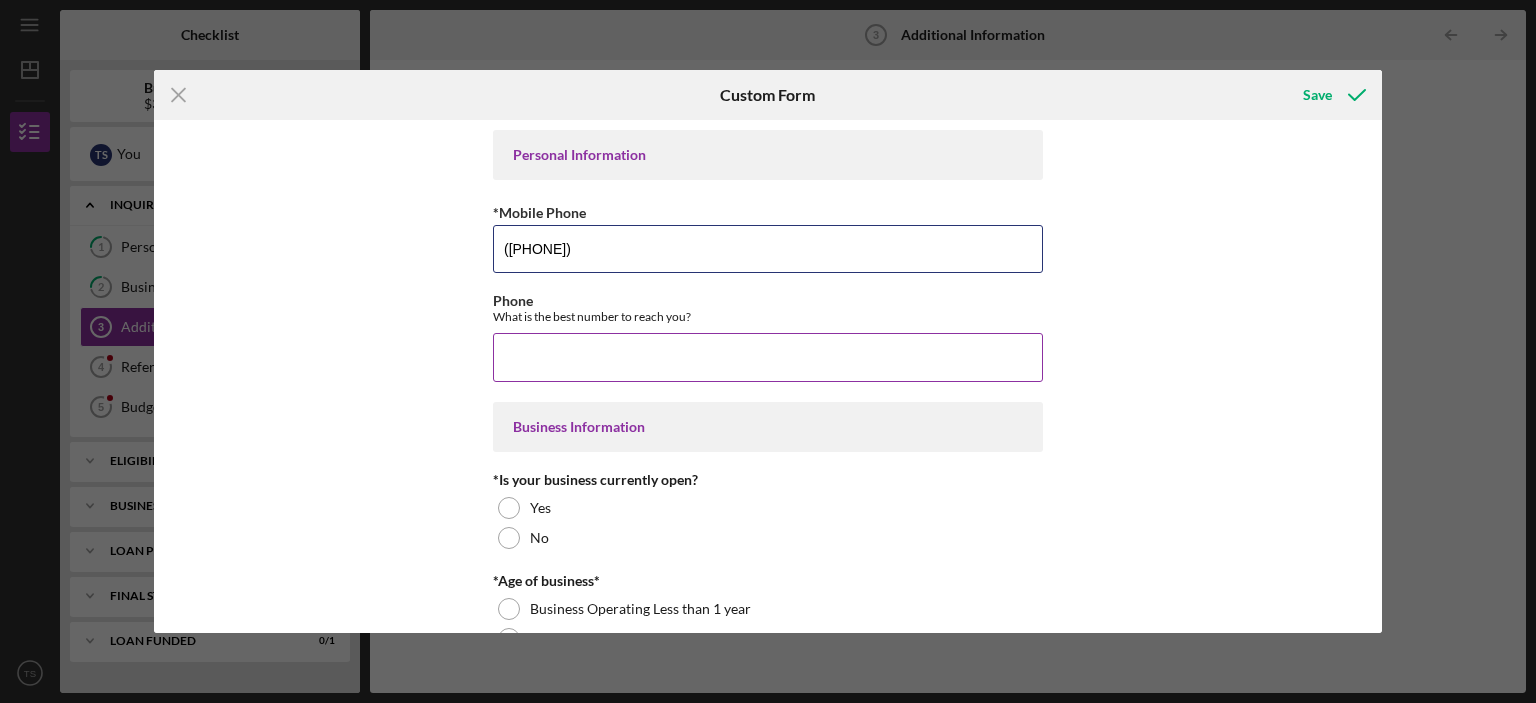 type on "([PHONE])" 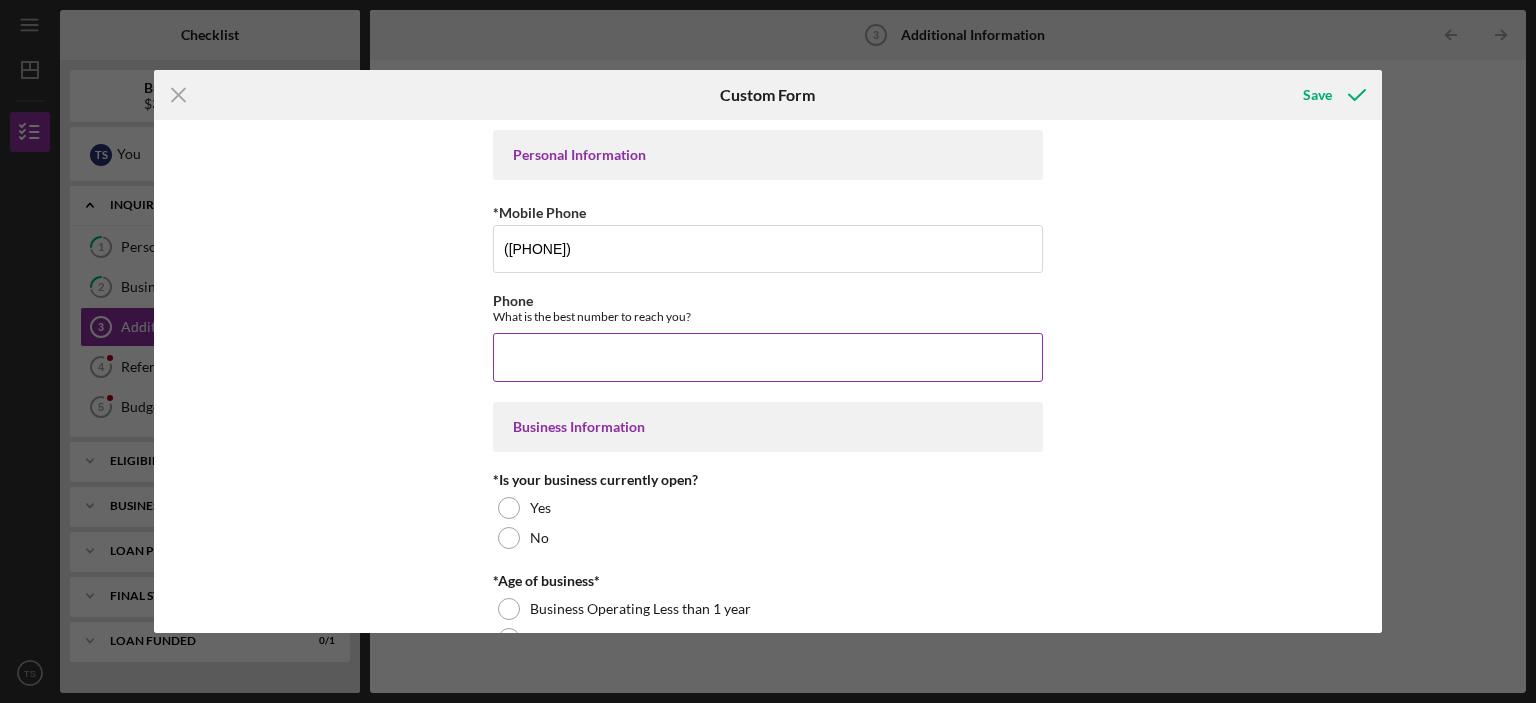 click on "Phone" at bounding box center (768, 357) 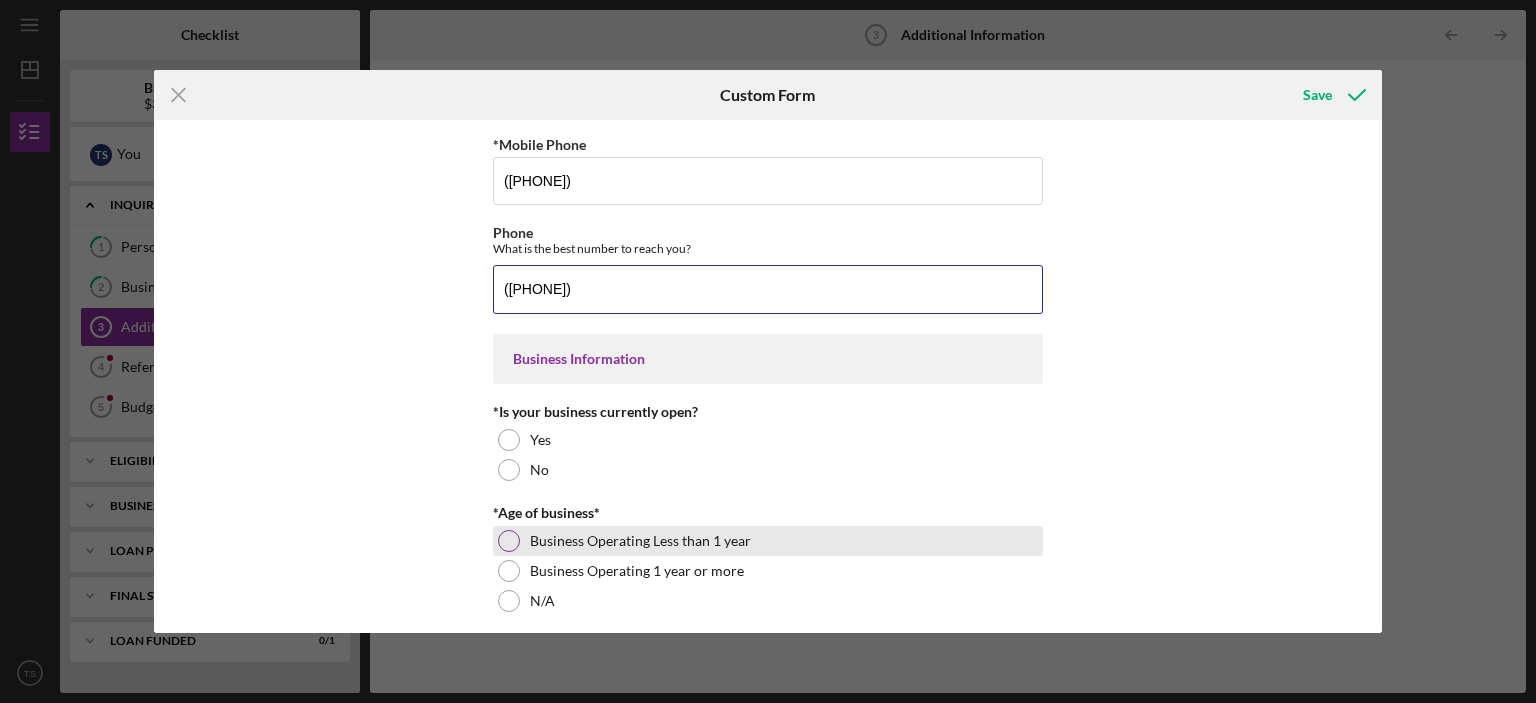 scroll, scrollTop: 100, scrollLeft: 0, axis: vertical 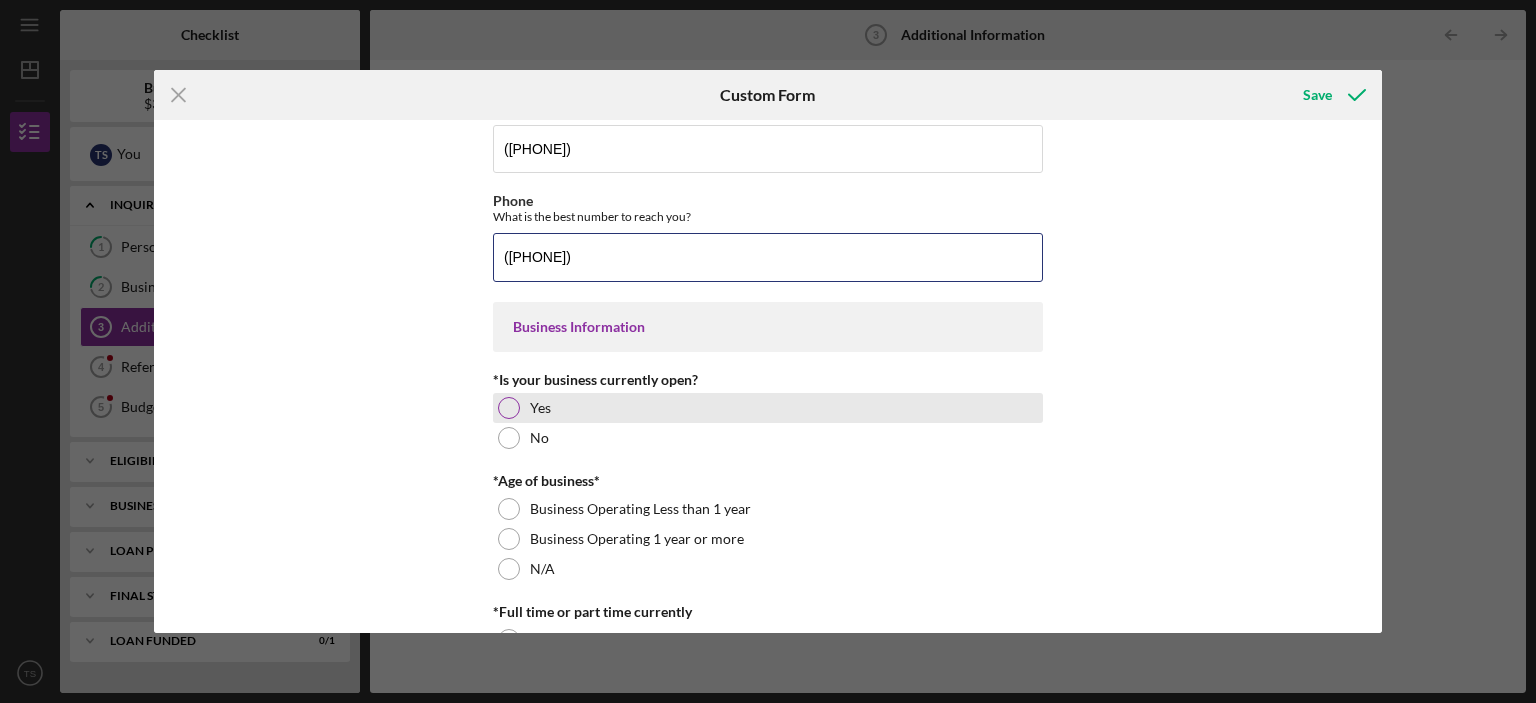 type on "([PHONE])" 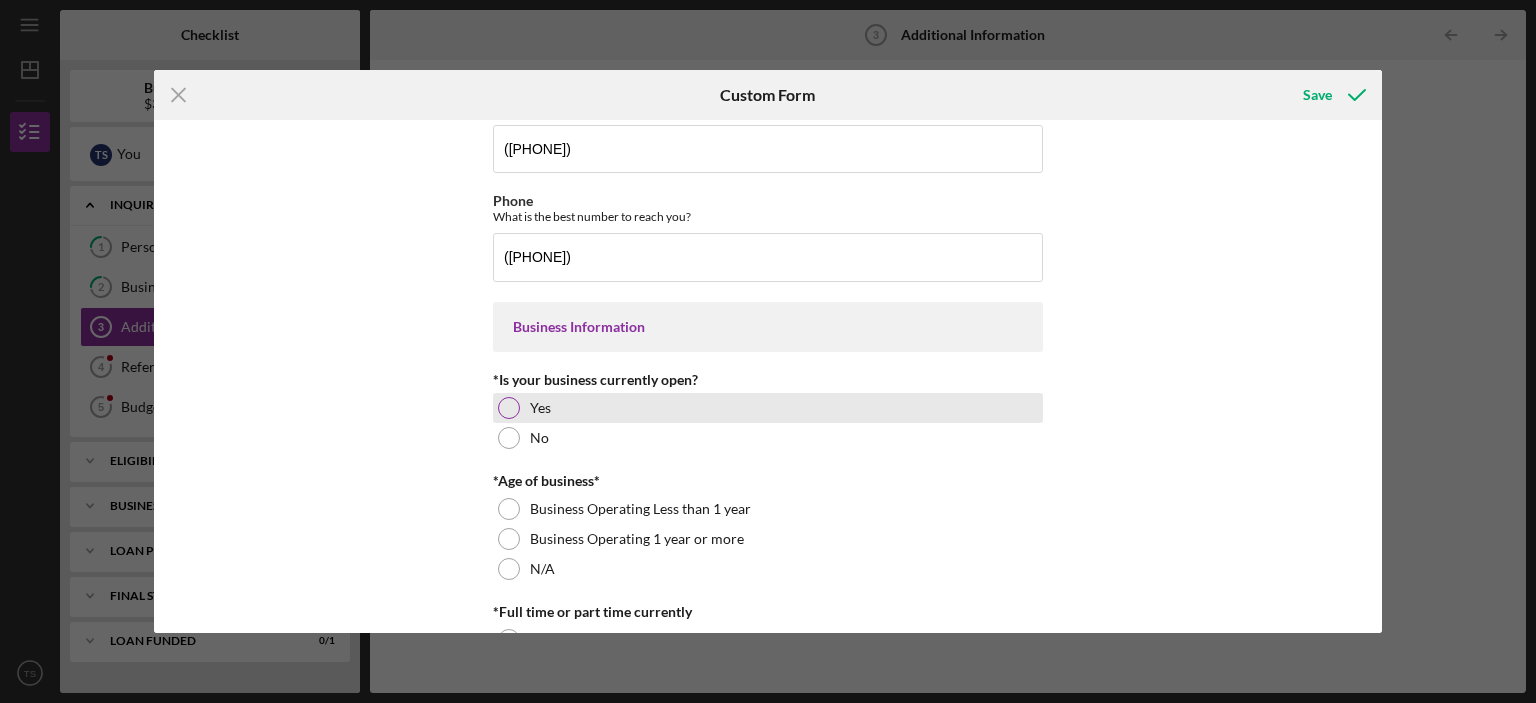 click on "Yes" at bounding box center [768, 408] 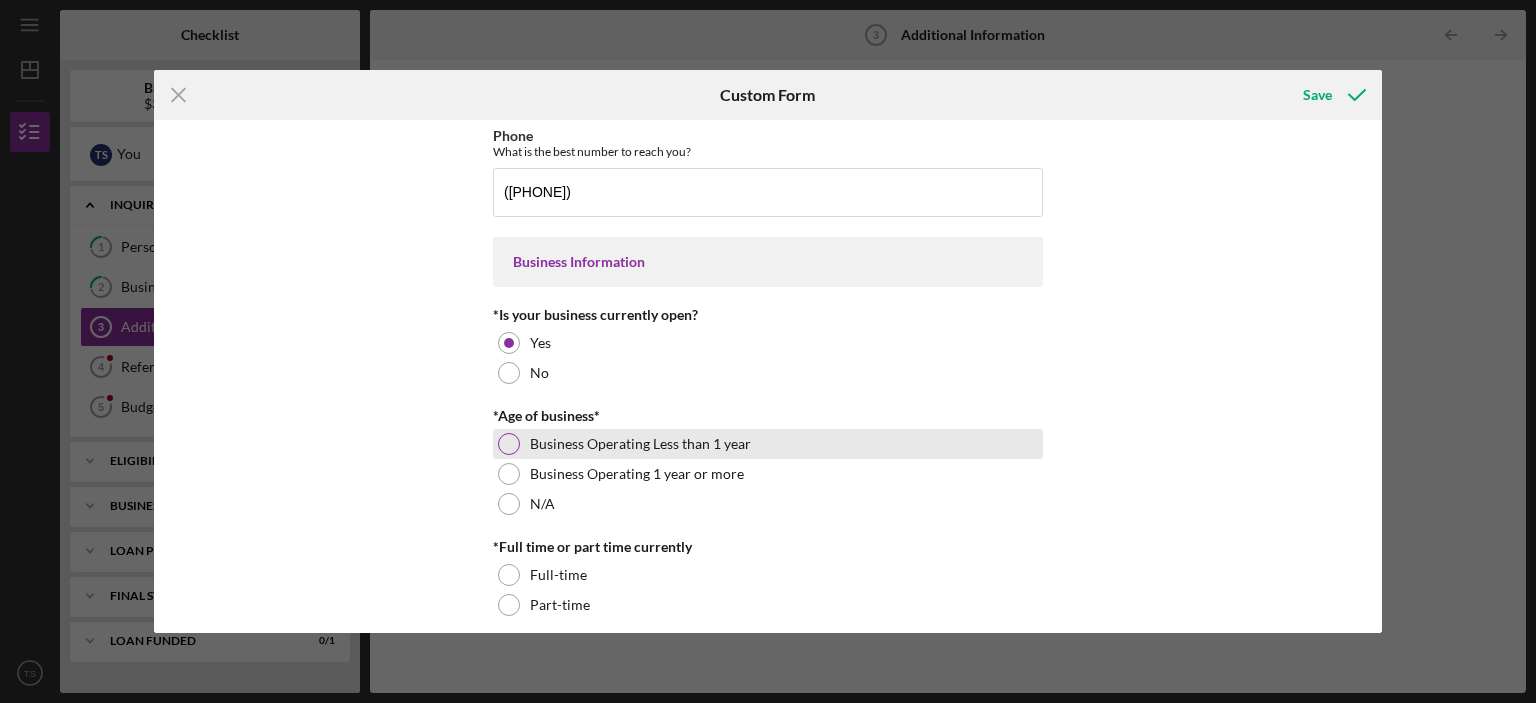 scroll, scrollTop: 200, scrollLeft: 0, axis: vertical 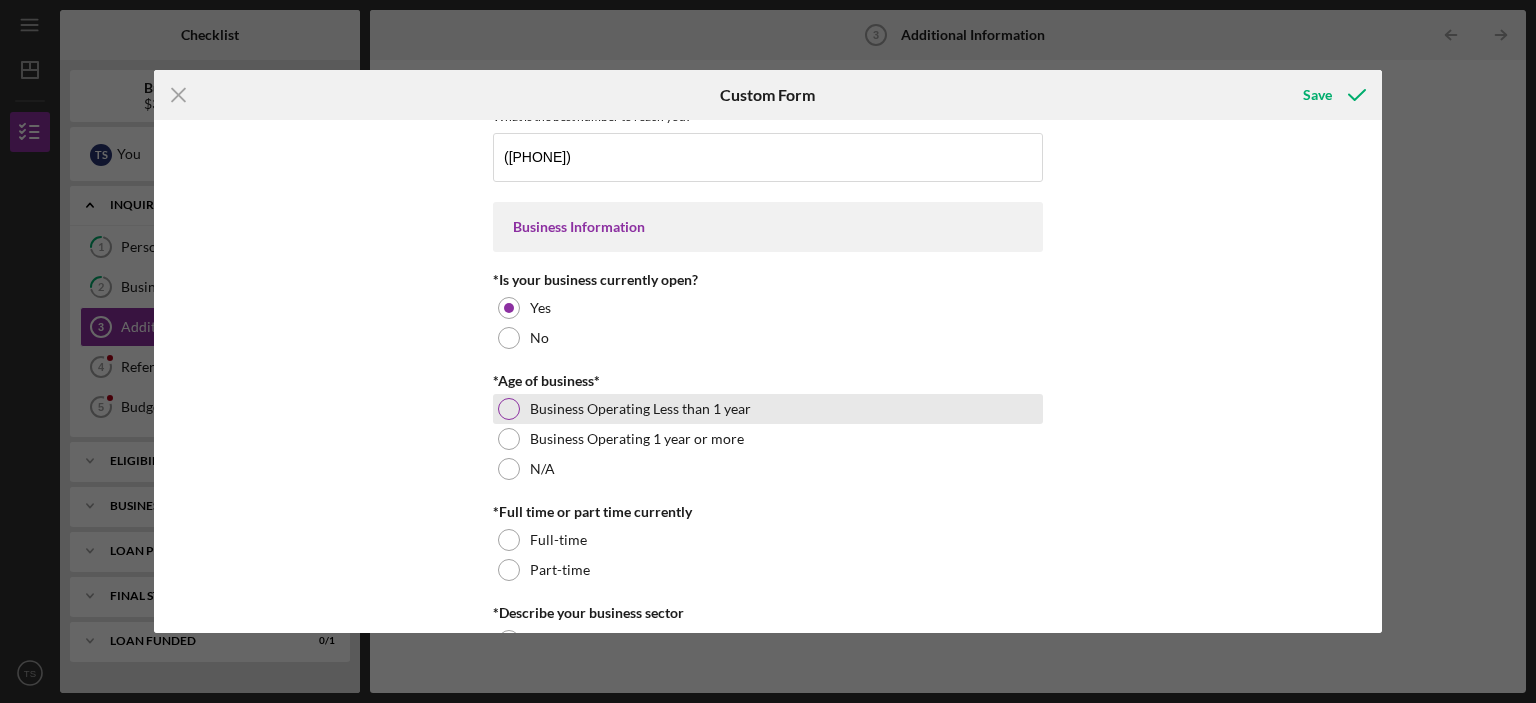 click at bounding box center [509, 409] 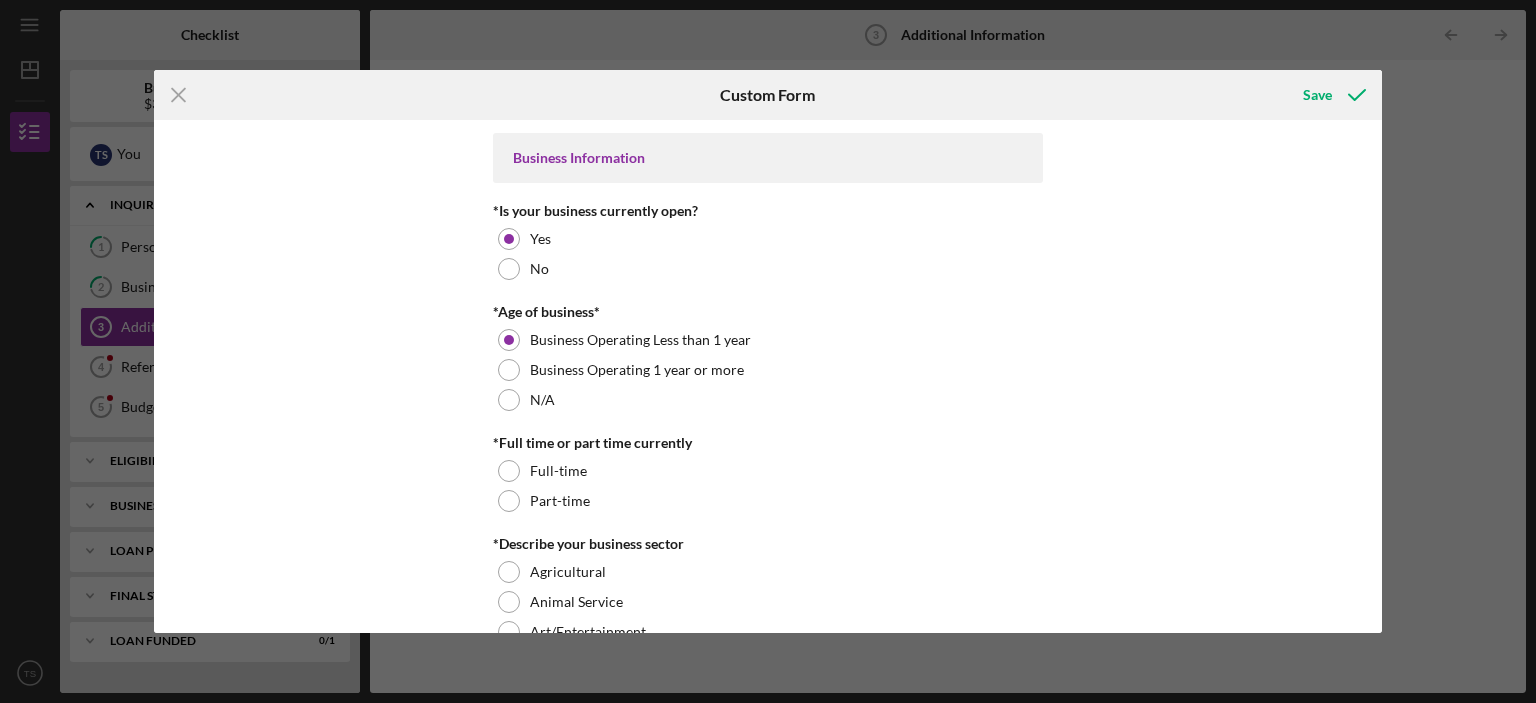 scroll, scrollTop: 300, scrollLeft: 0, axis: vertical 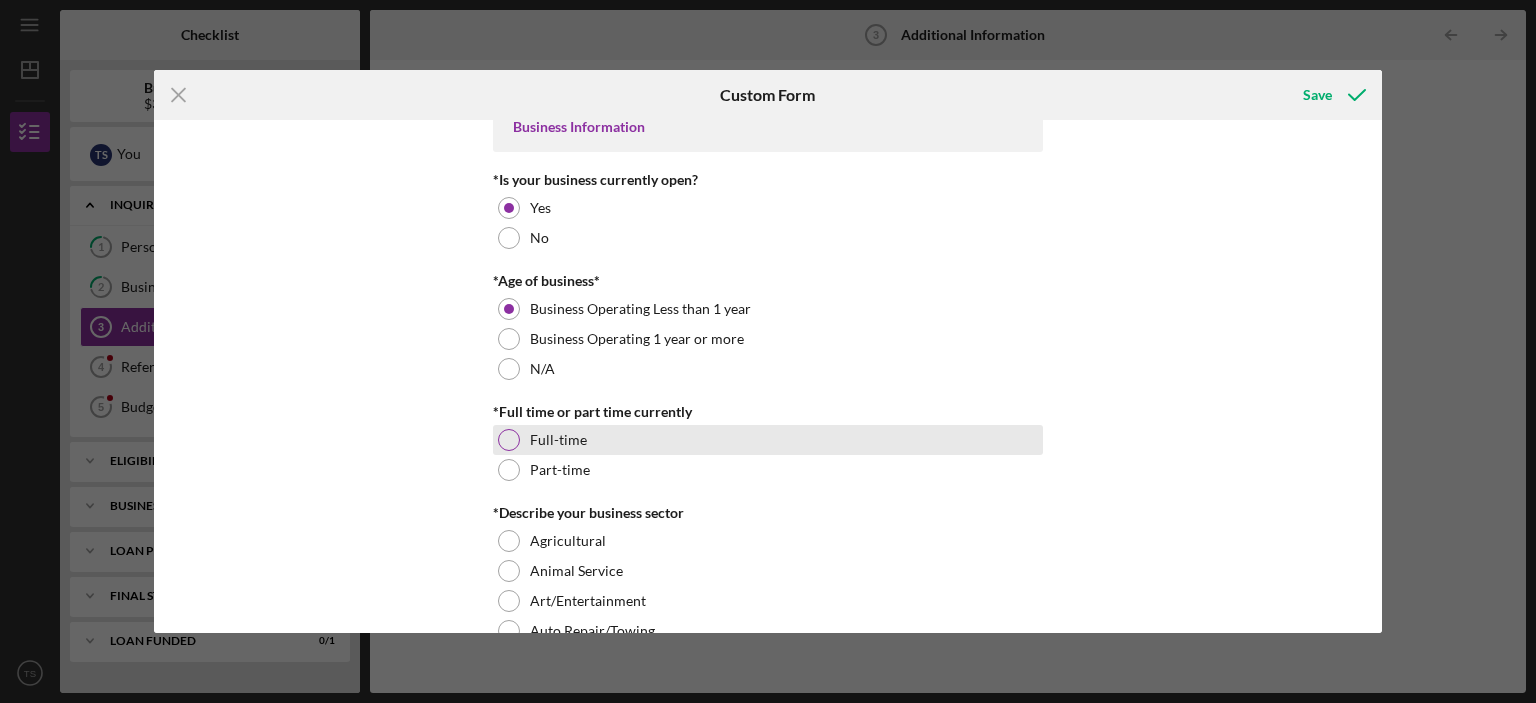 click at bounding box center (509, 440) 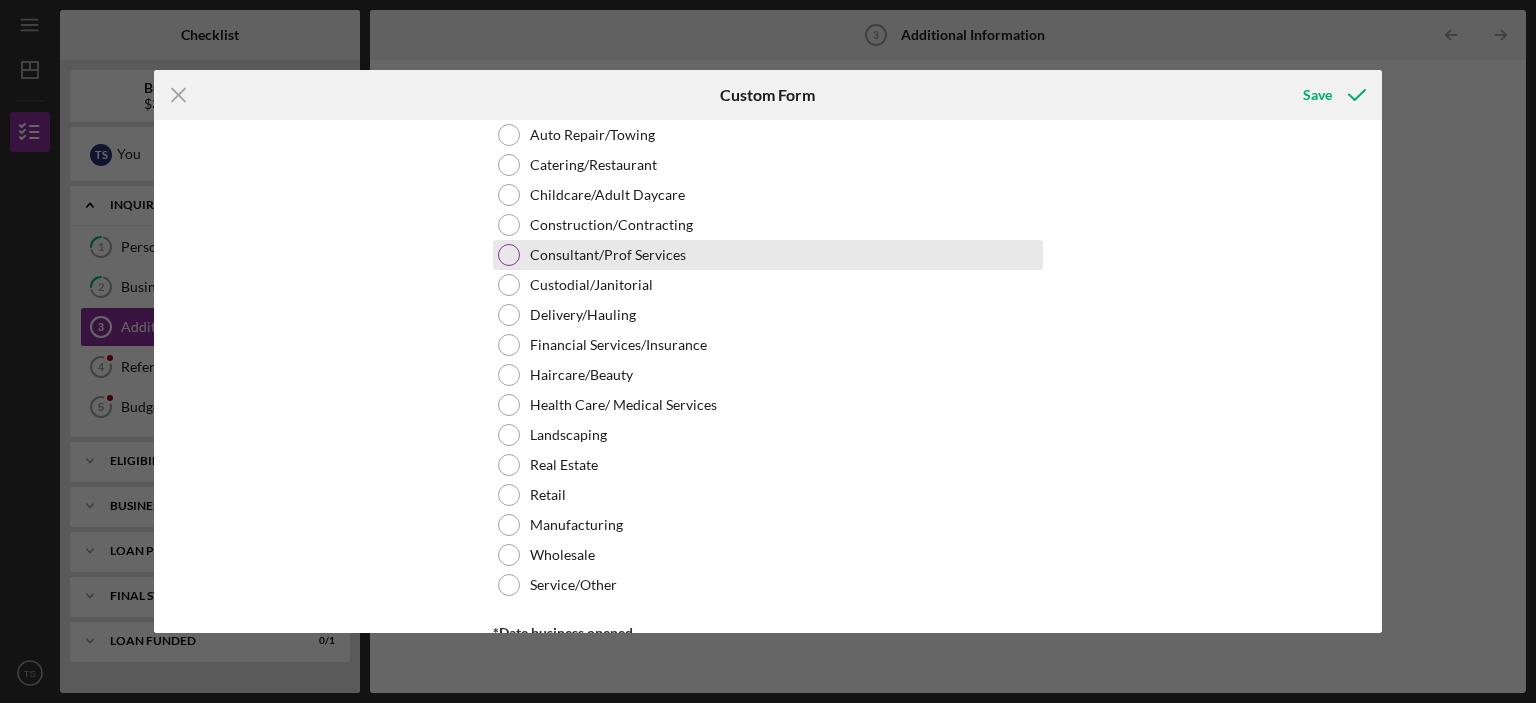 scroll, scrollTop: 800, scrollLeft: 0, axis: vertical 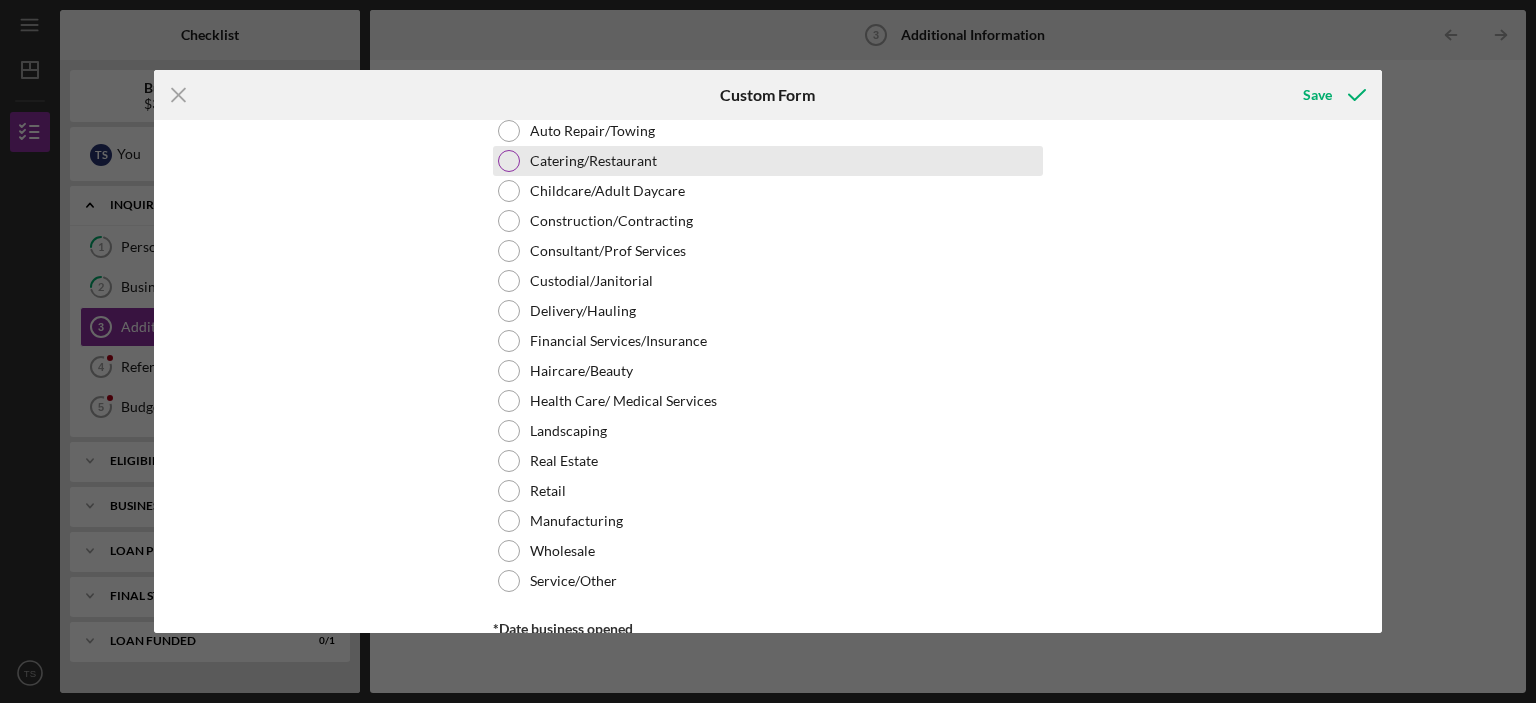 click at bounding box center [509, 161] 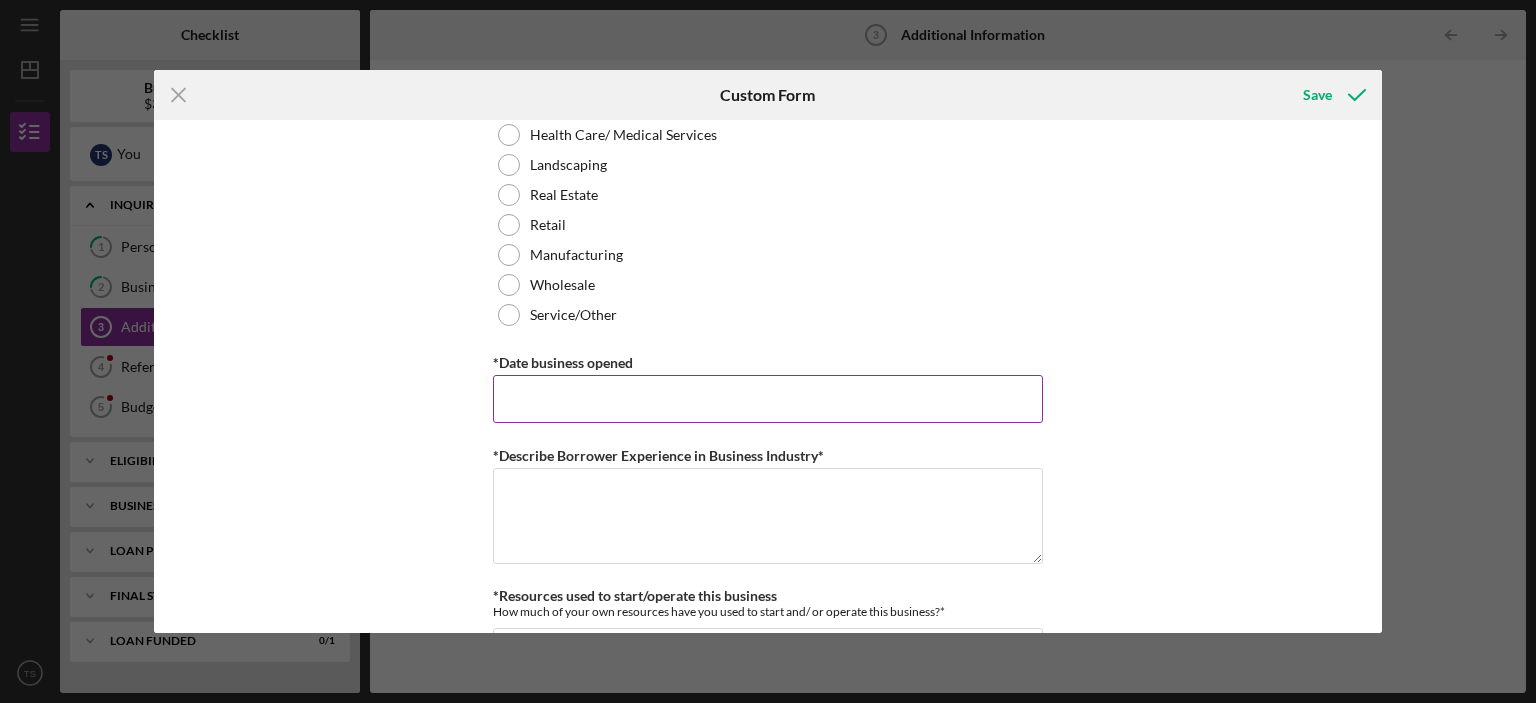 scroll, scrollTop: 1100, scrollLeft: 0, axis: vertical 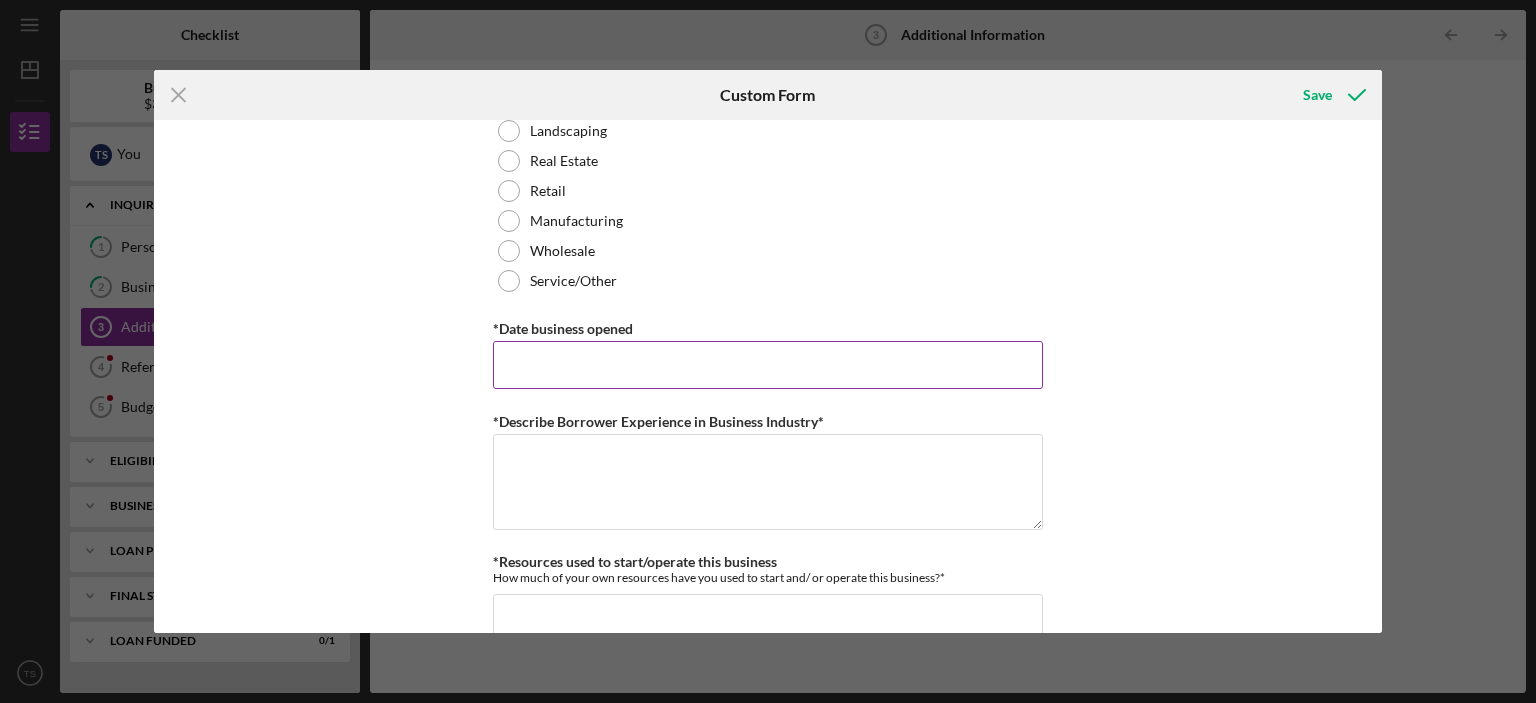 click on "*Date business opened" at bounding box center [768, 365] 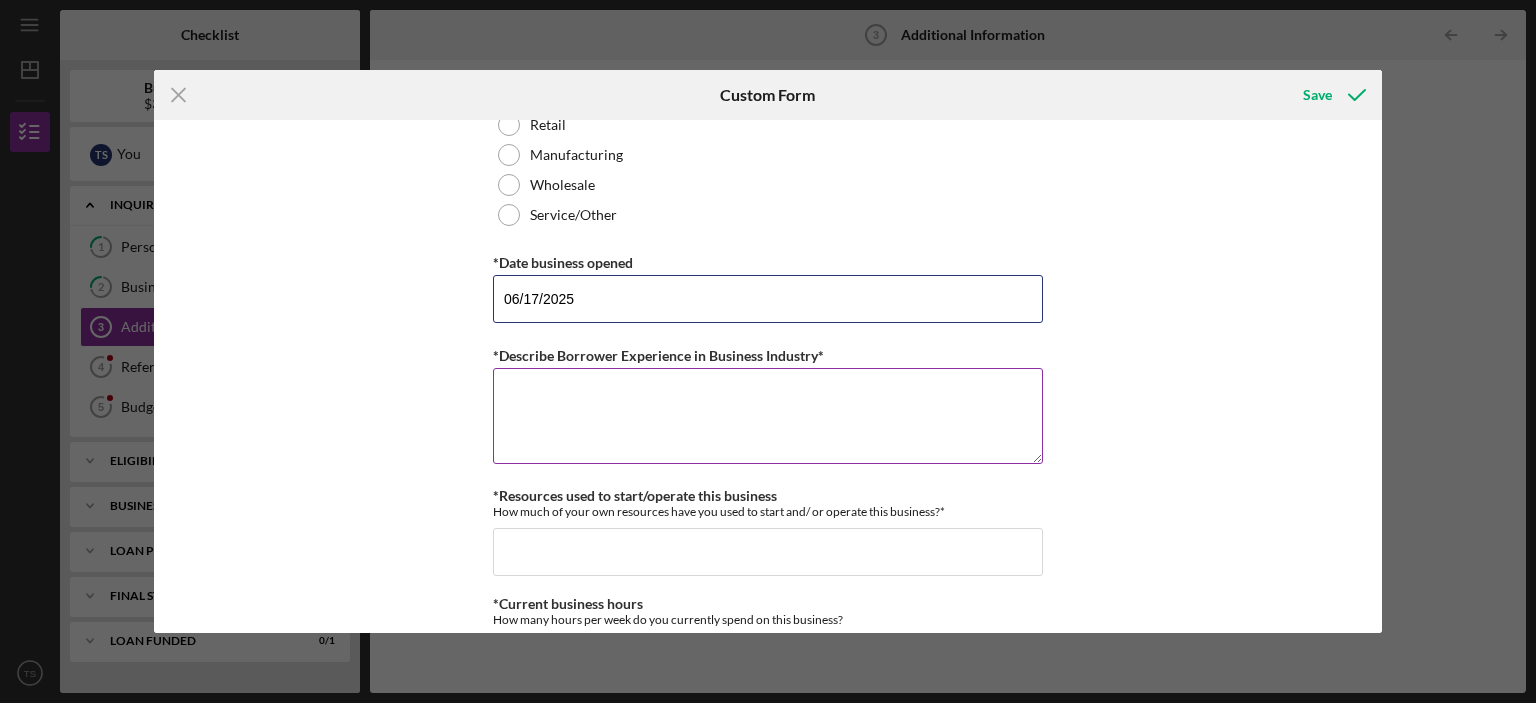 scroll, scrollTop: 1200, scrollLeft: 0, axis: vertical 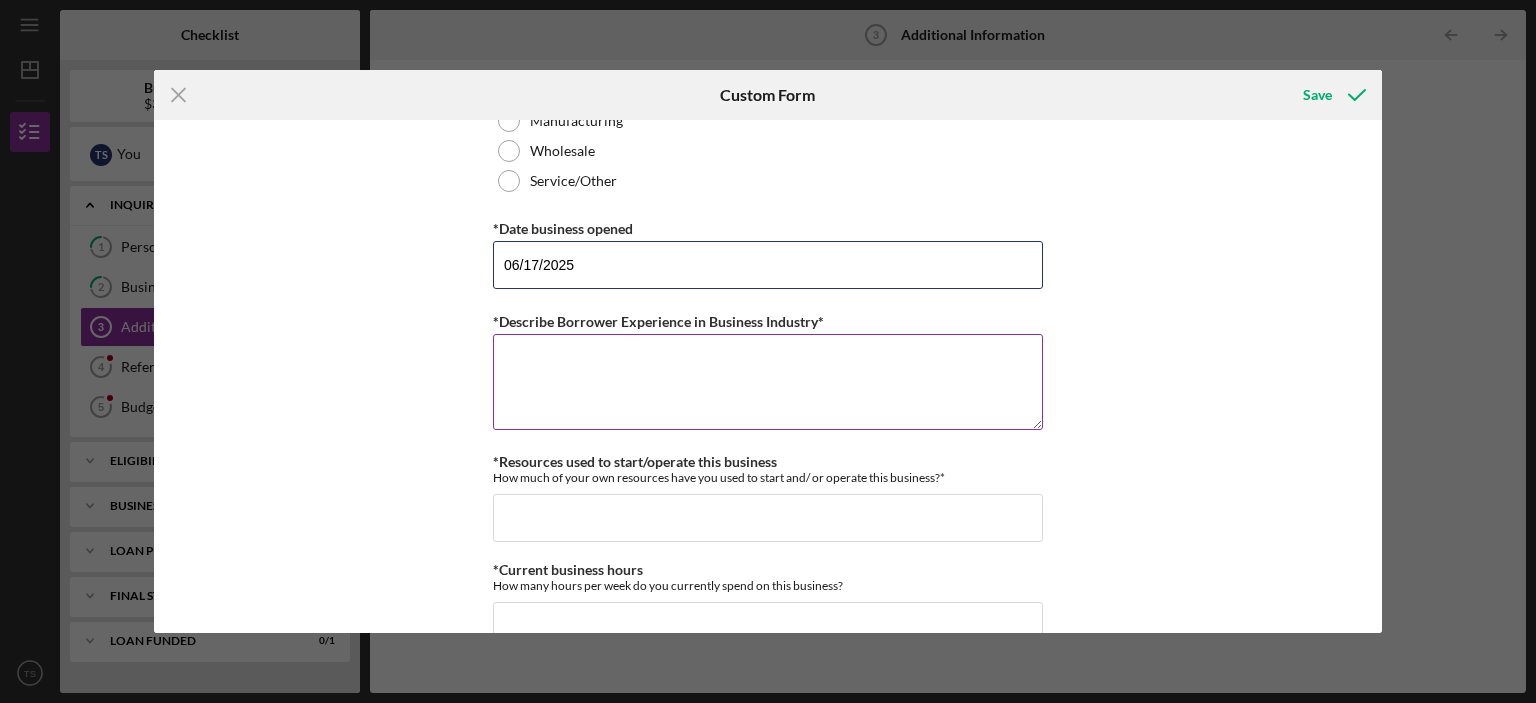 type on "06/17/2025" 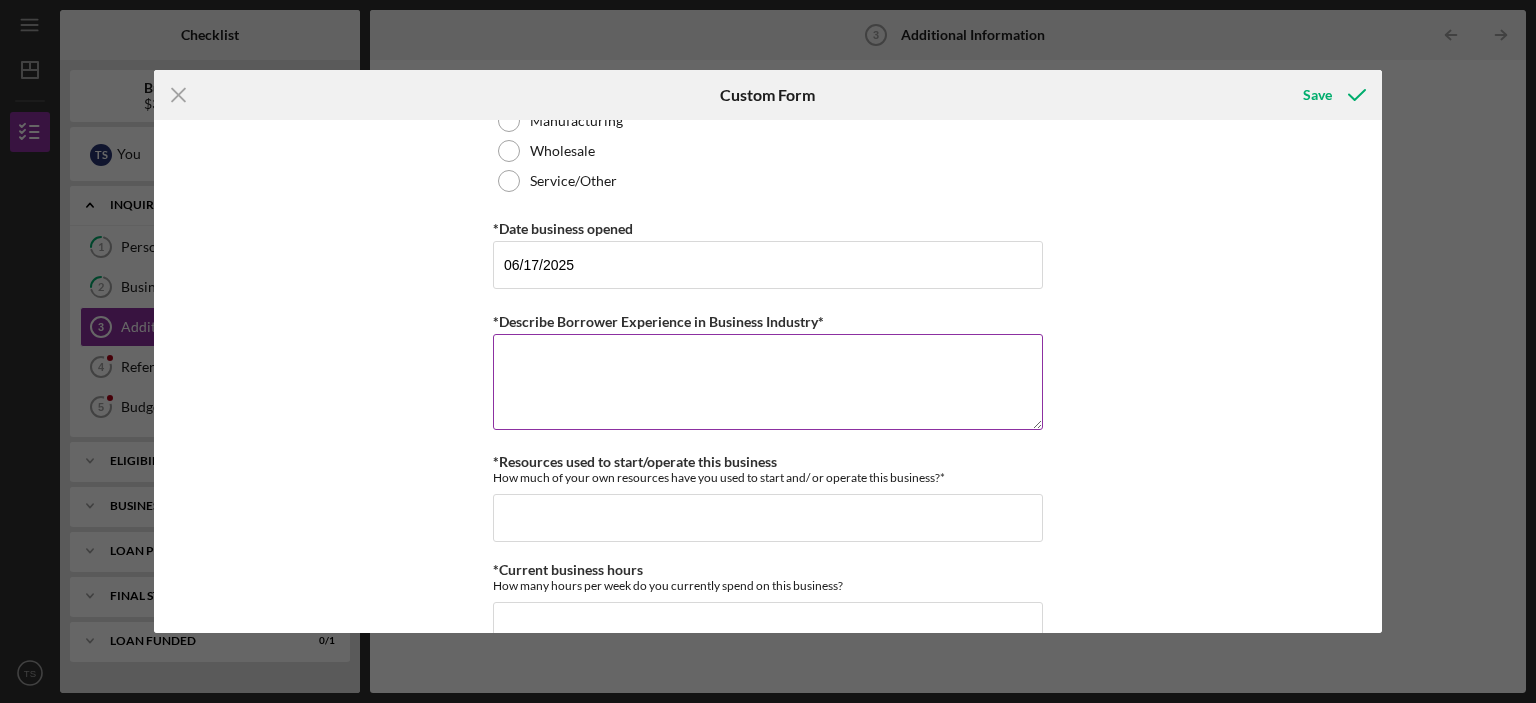 click on "*Describe Borrower Experience in Business Industry*" at bounding box center (768, 382) 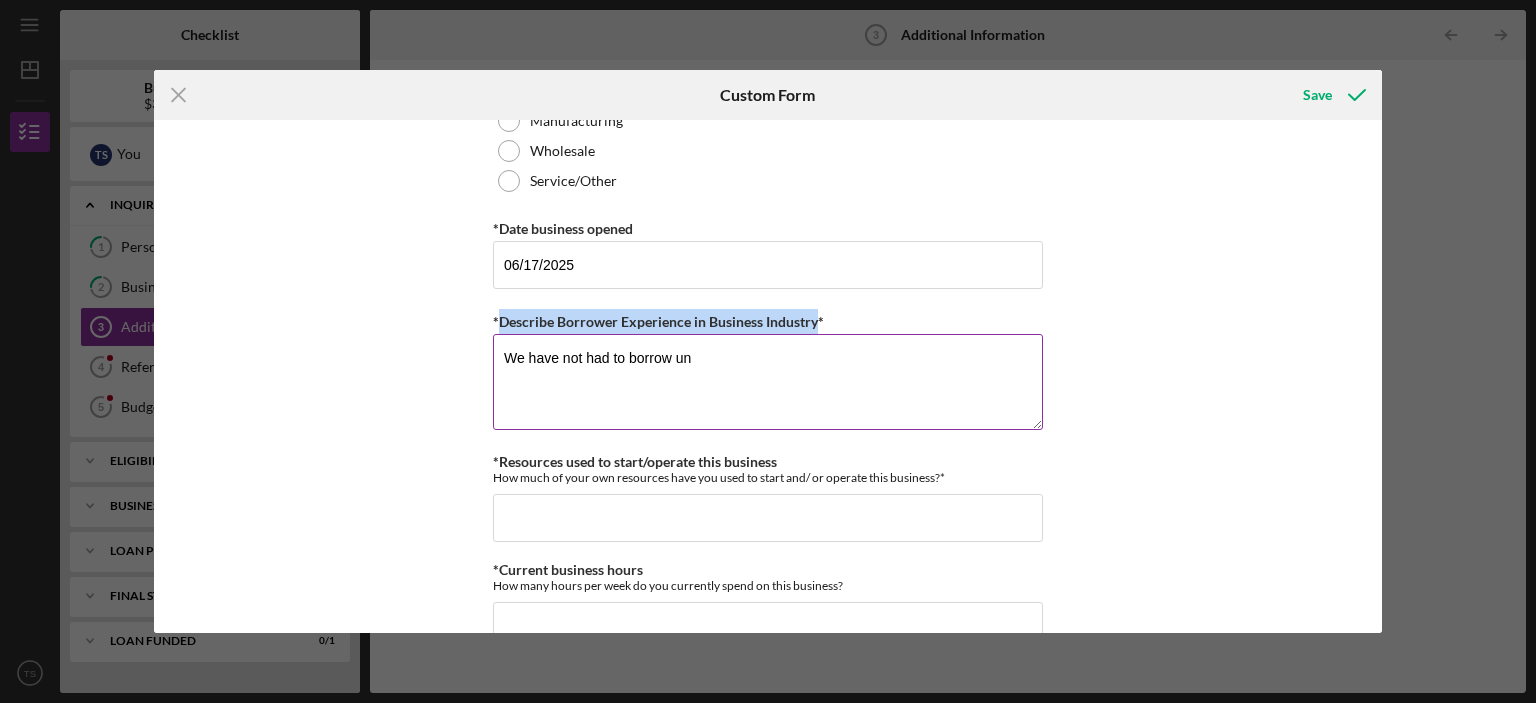 drag, startPoint x: 496, startPoint y: 315, endPoint x: 816, endPoint y: 321, distance: 320.05624 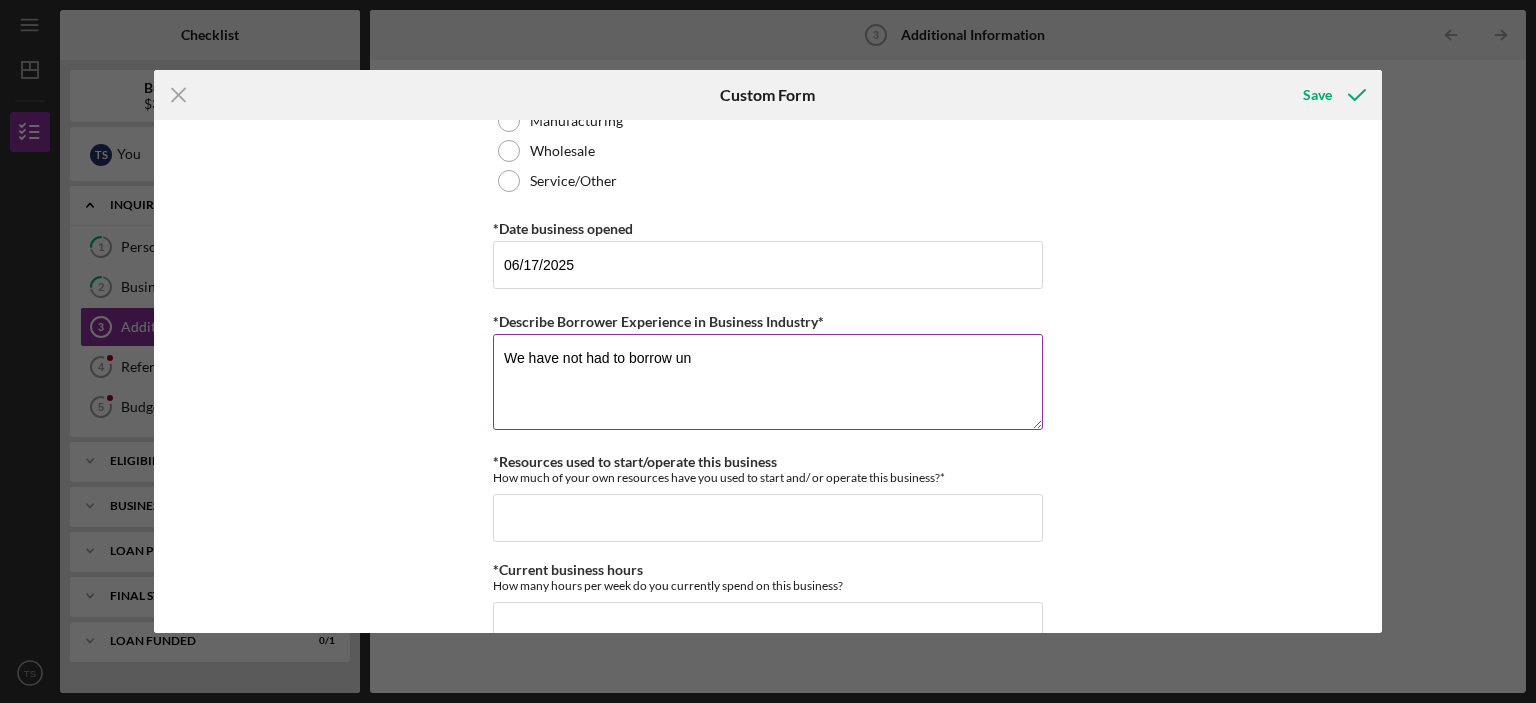 click on "We have not had to borrow un" at bounding box center [768, 382] 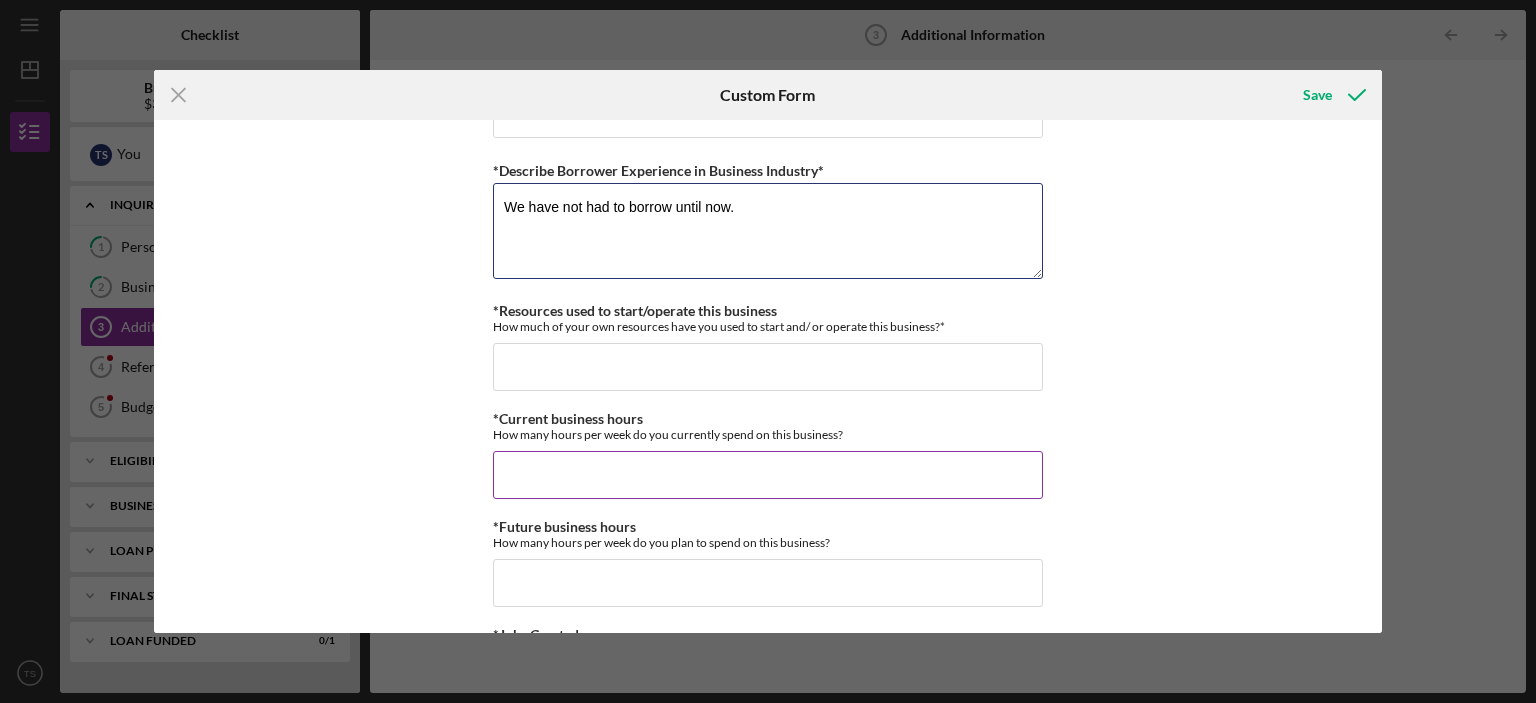 scroll, scrollTop: 1400, scrollLeft: 0, axis: vertical 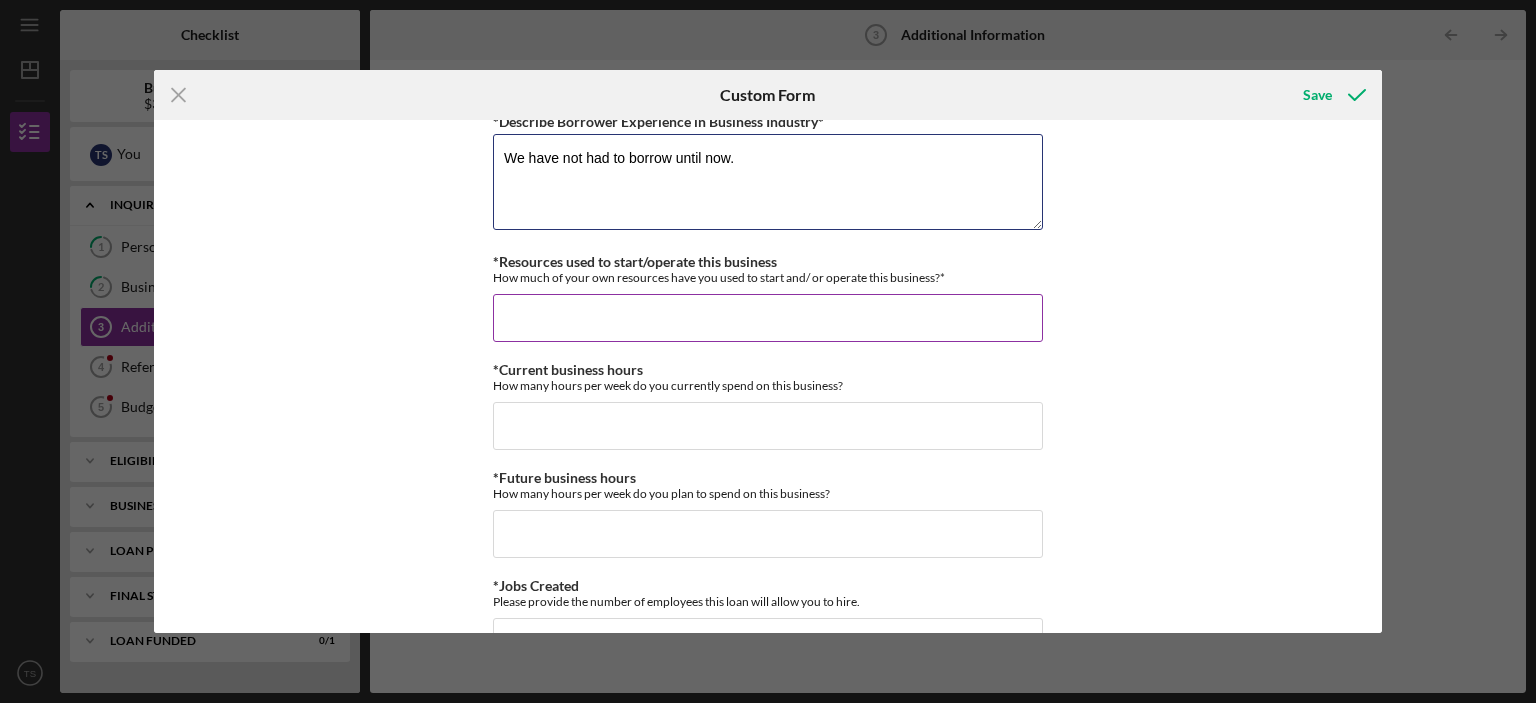 type on "We have not had to borrow until now." 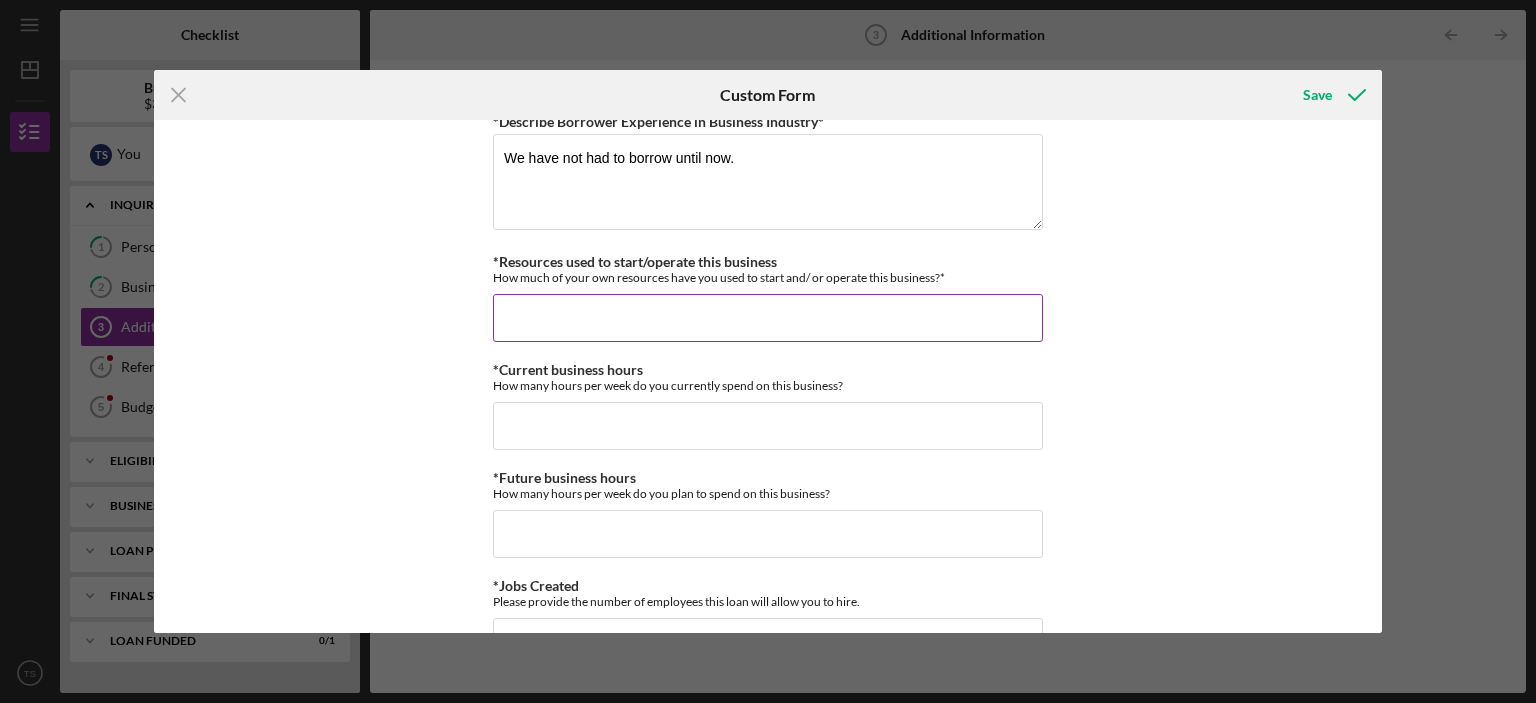 click on "*Resources used to start/operate this business" at bounding box center [768, 318] 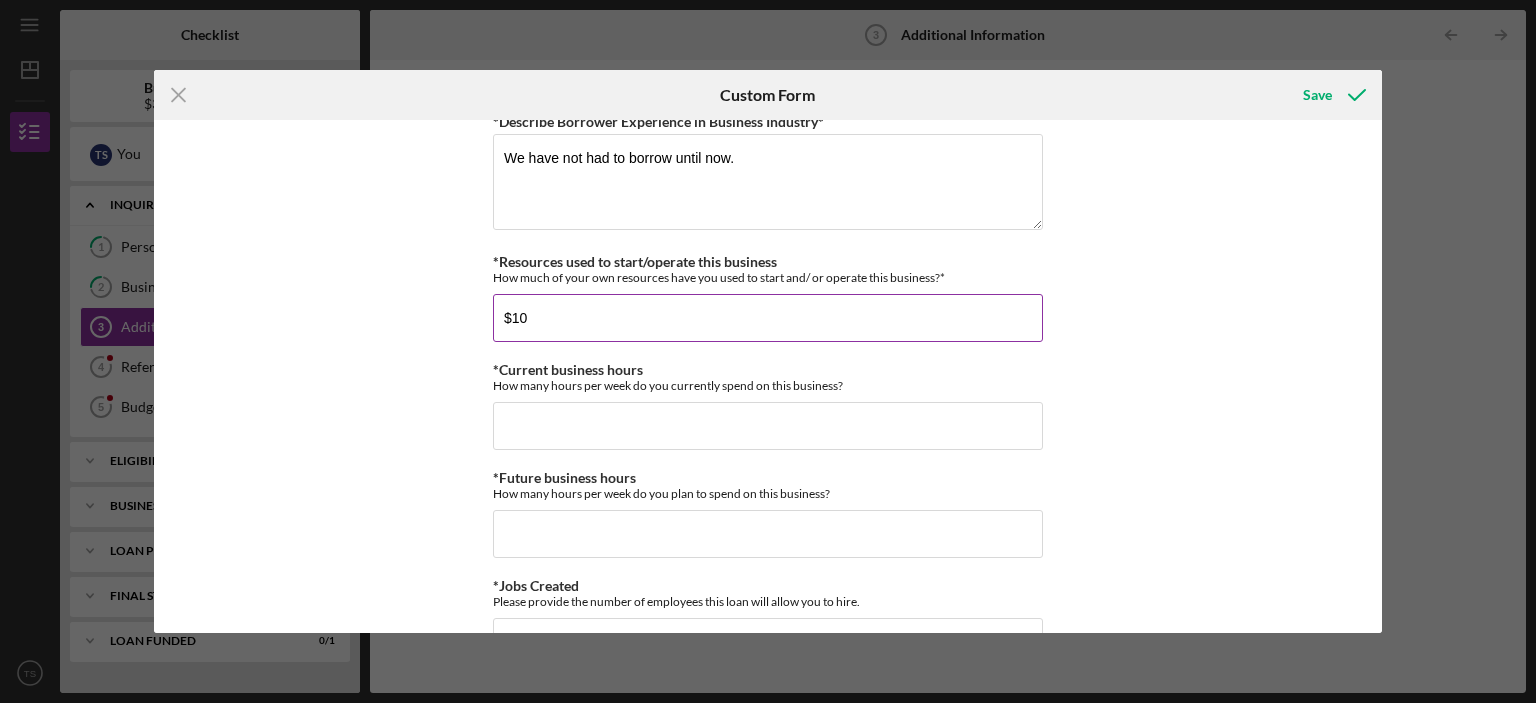 type on "$1" 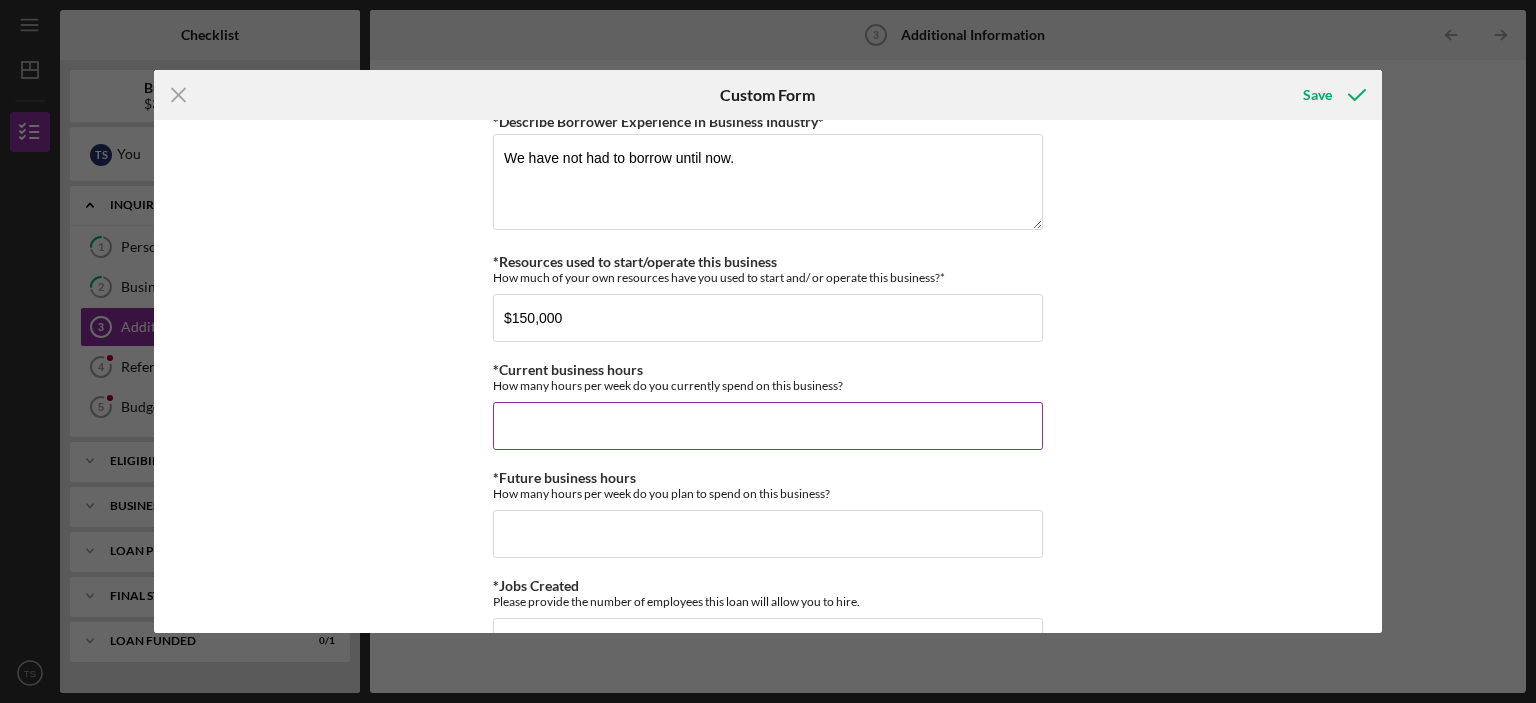 click on "*Current business hours" at bounding box center [768, 426] 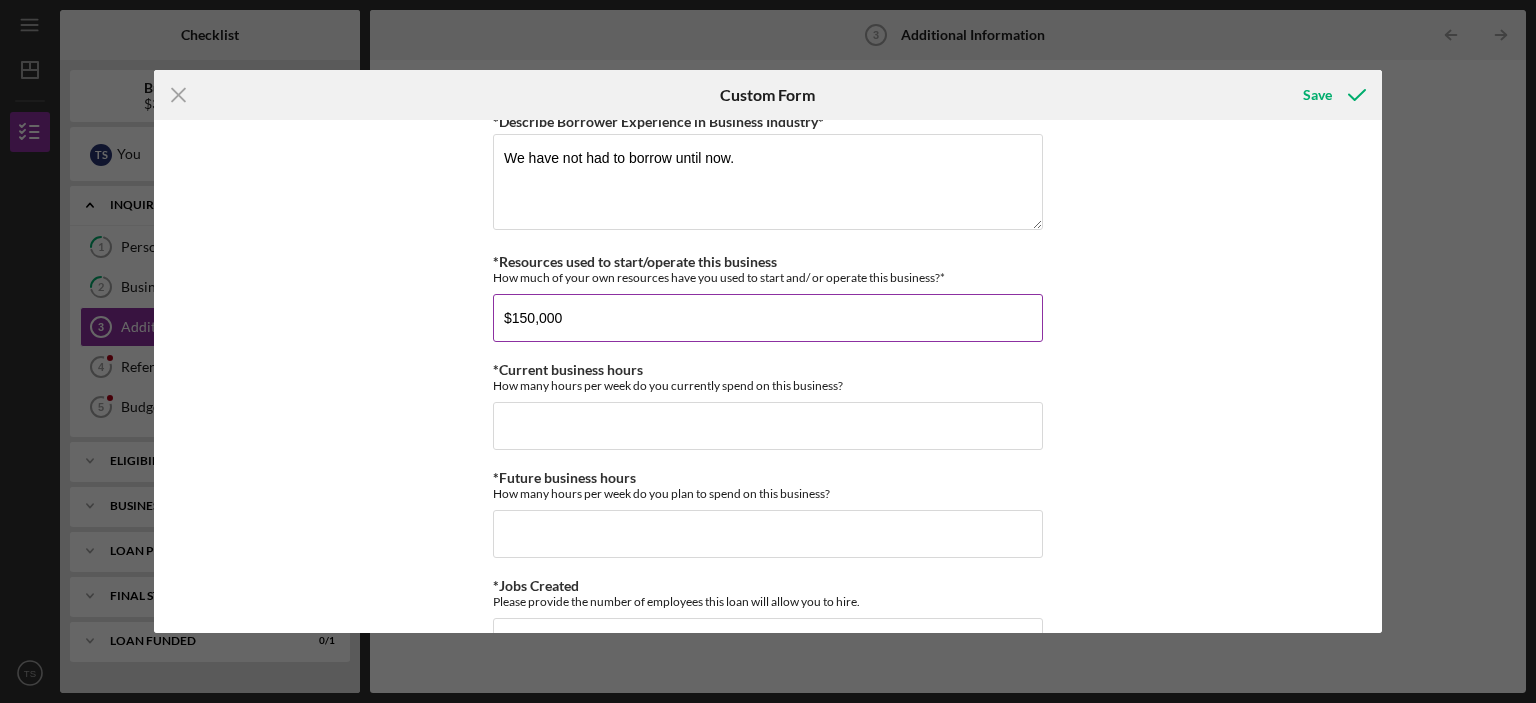 click on "$150,000" at bounding box center (768, 318) 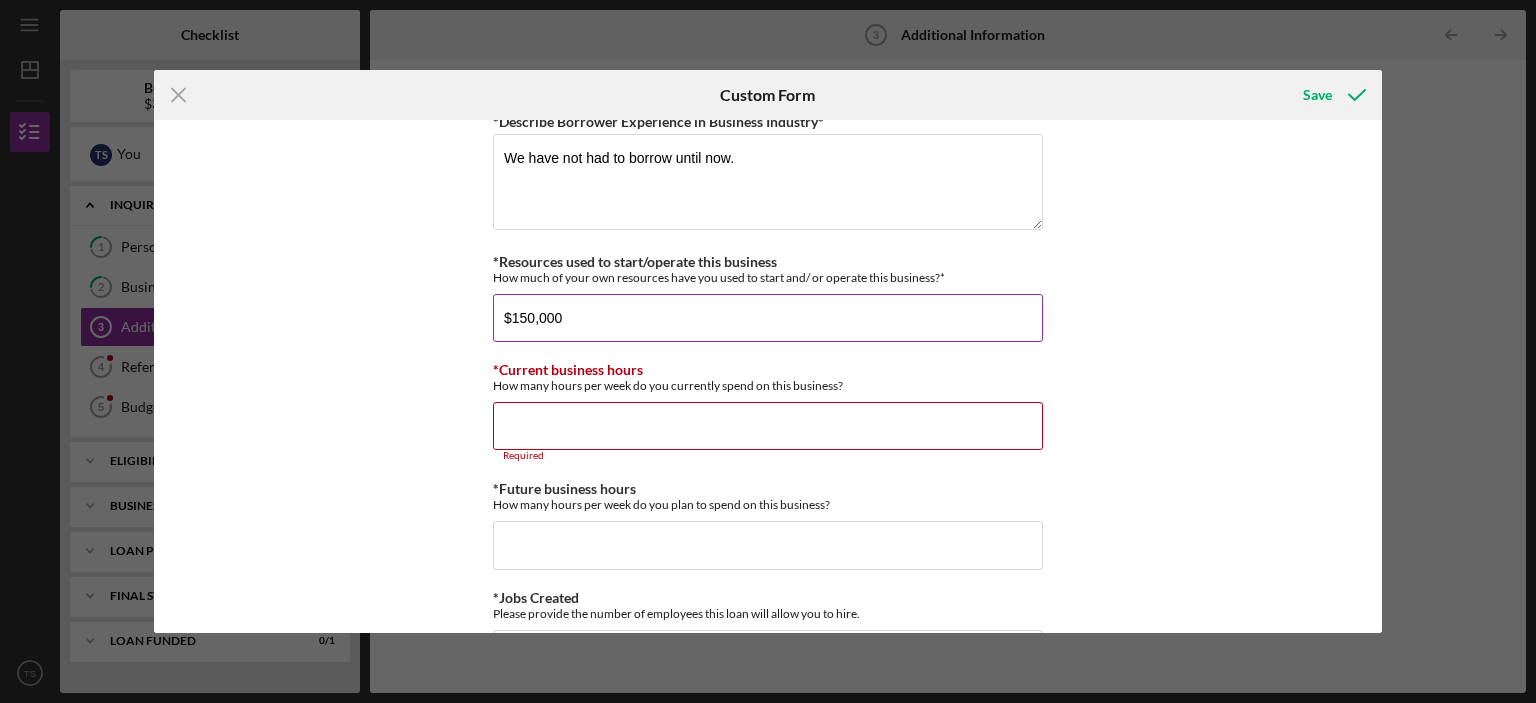 type on "$150,000" 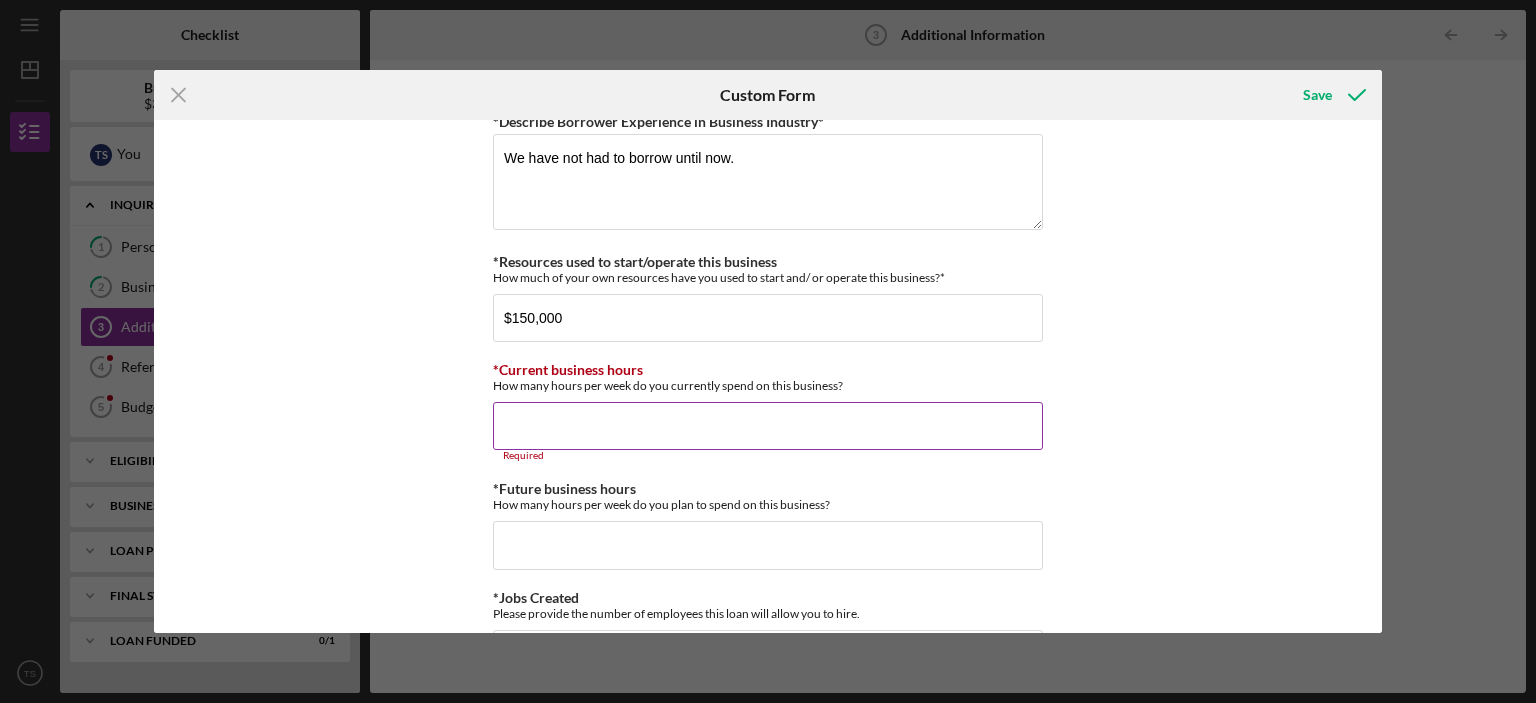 click on "*Current business hours" at bounding box center (768, 426) 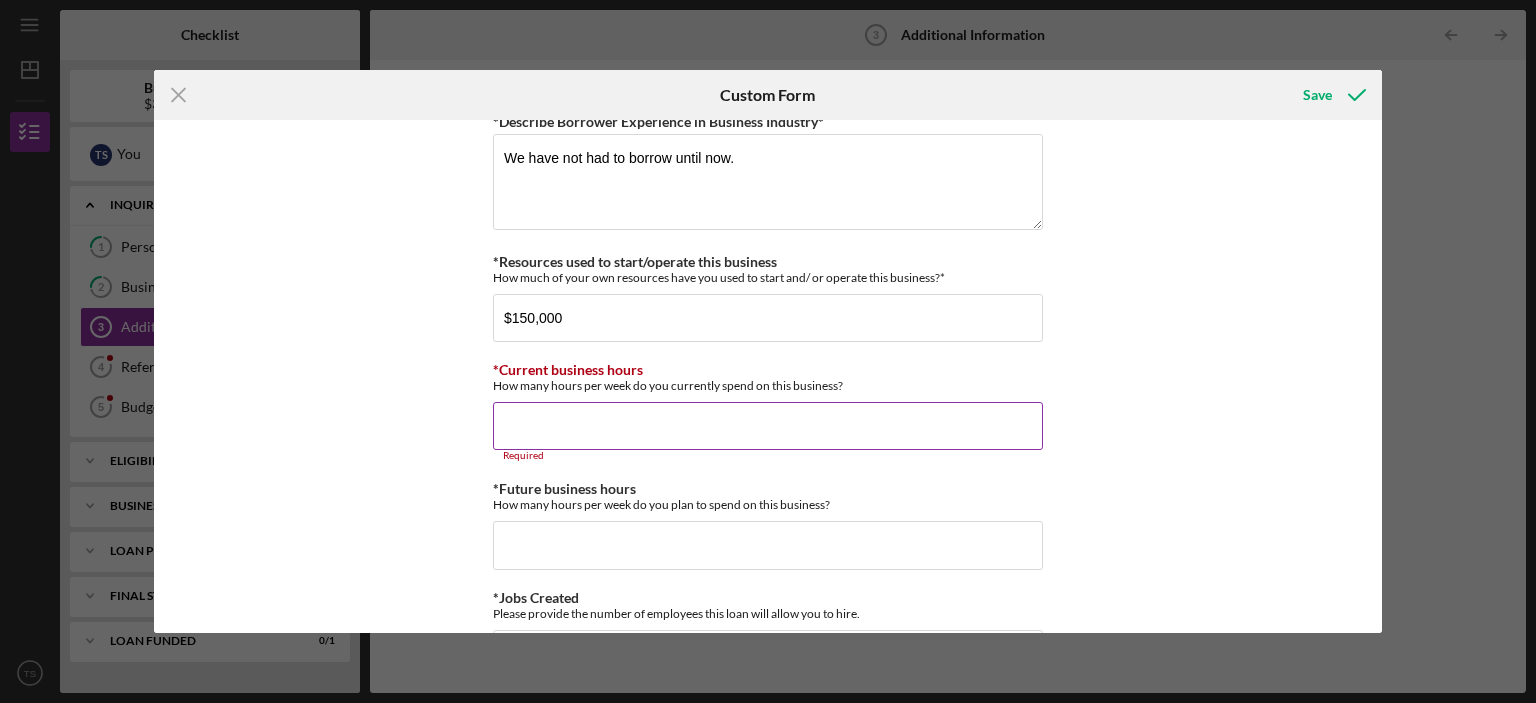 click on "*Current business hours" at bounding box center (768, 426) 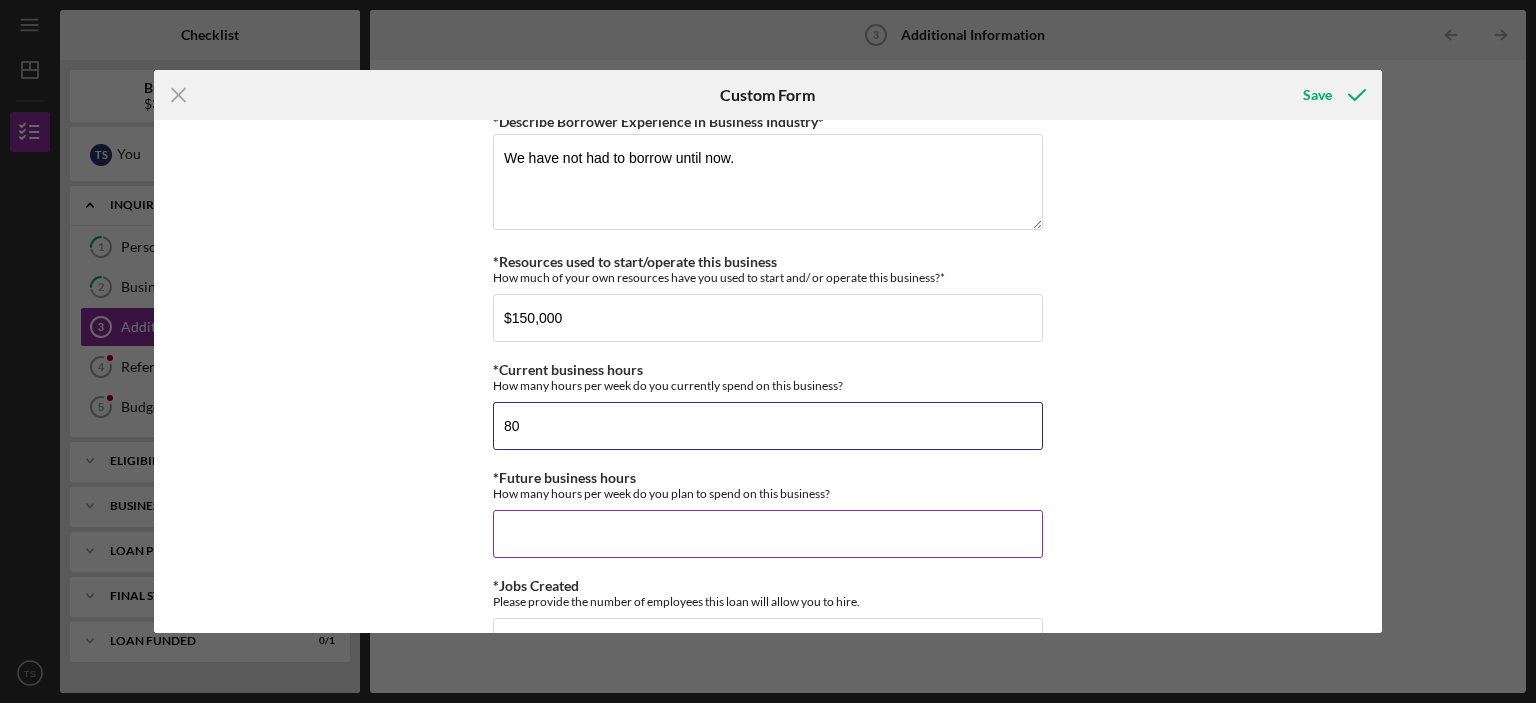 type on "80" 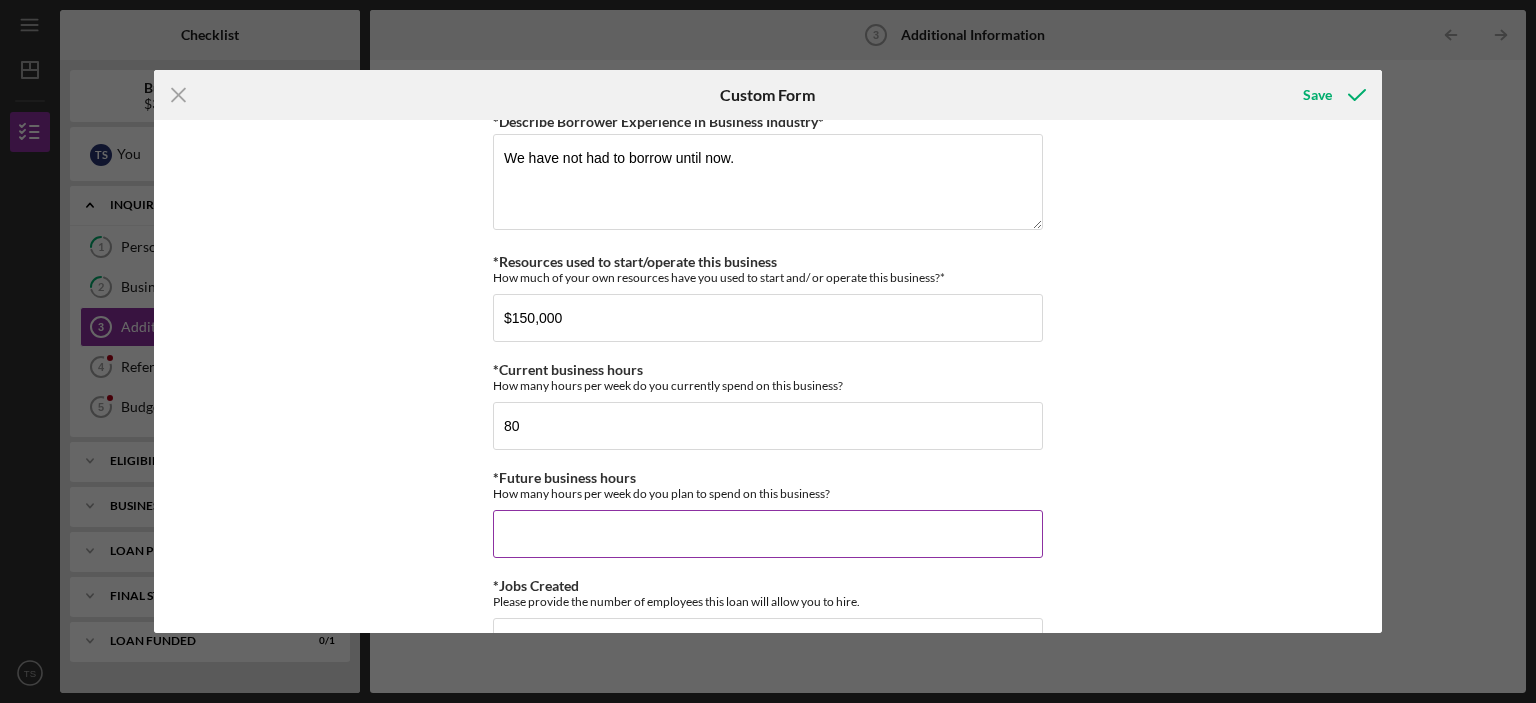 click on "*Future business hours" at bounding box center [768, 534] 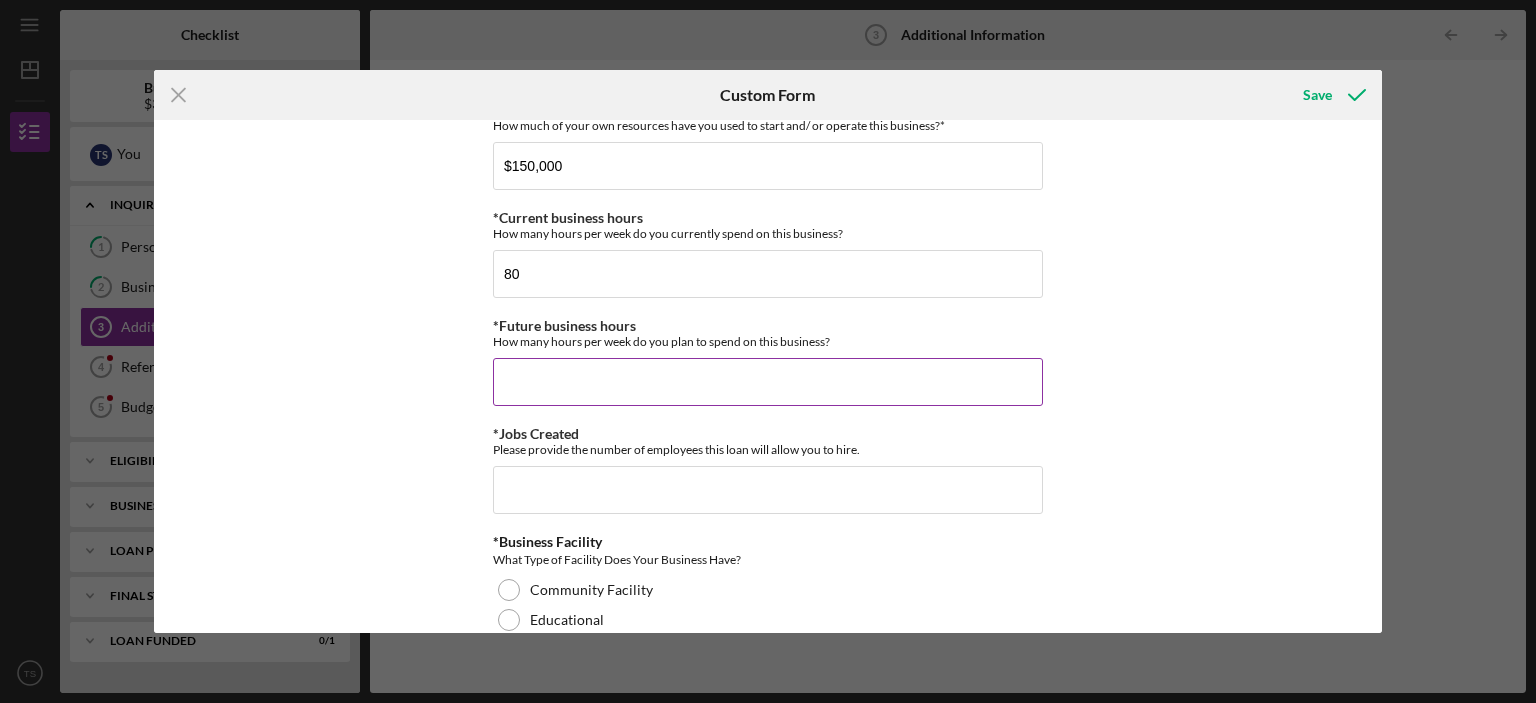 scroll, scrollTop: 1600, scrollLeft: 0, axis: vertical 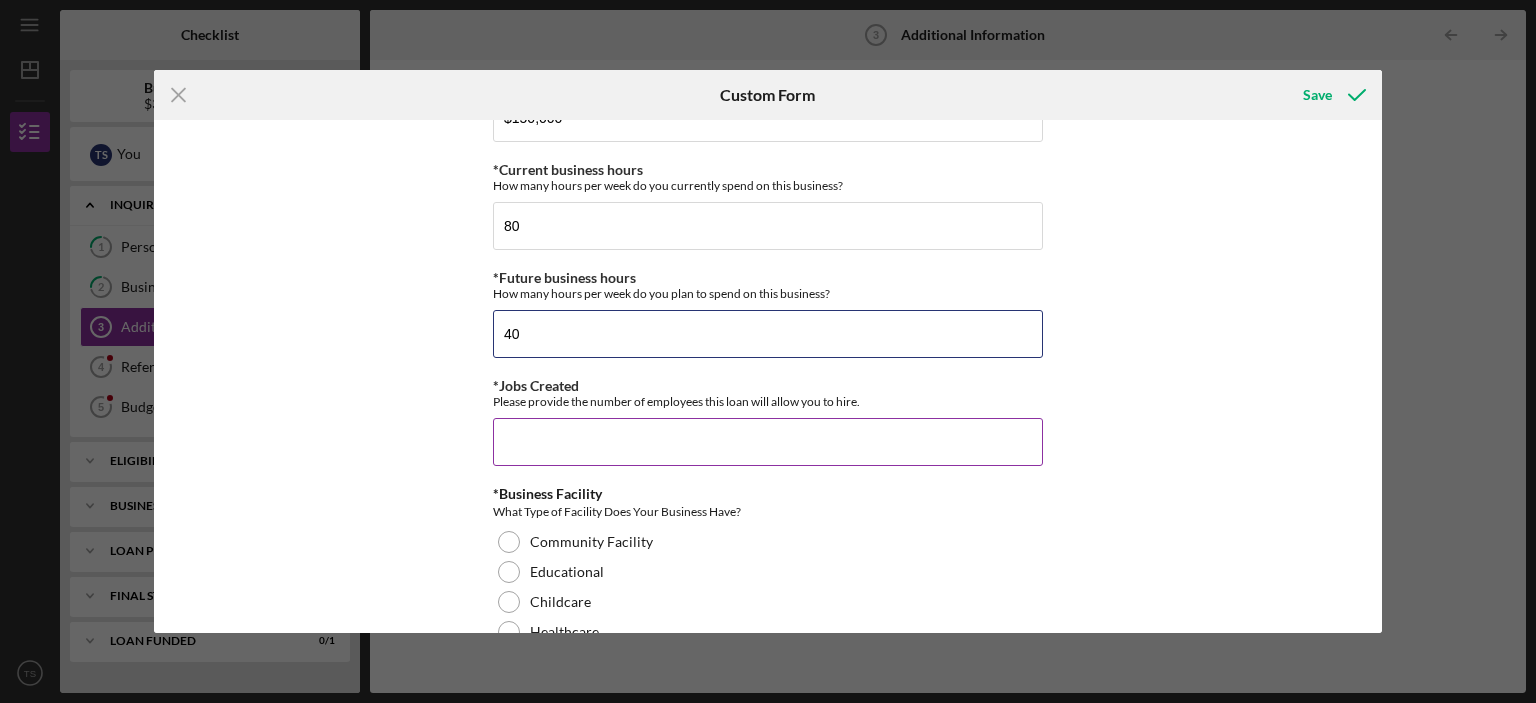 type on "40" 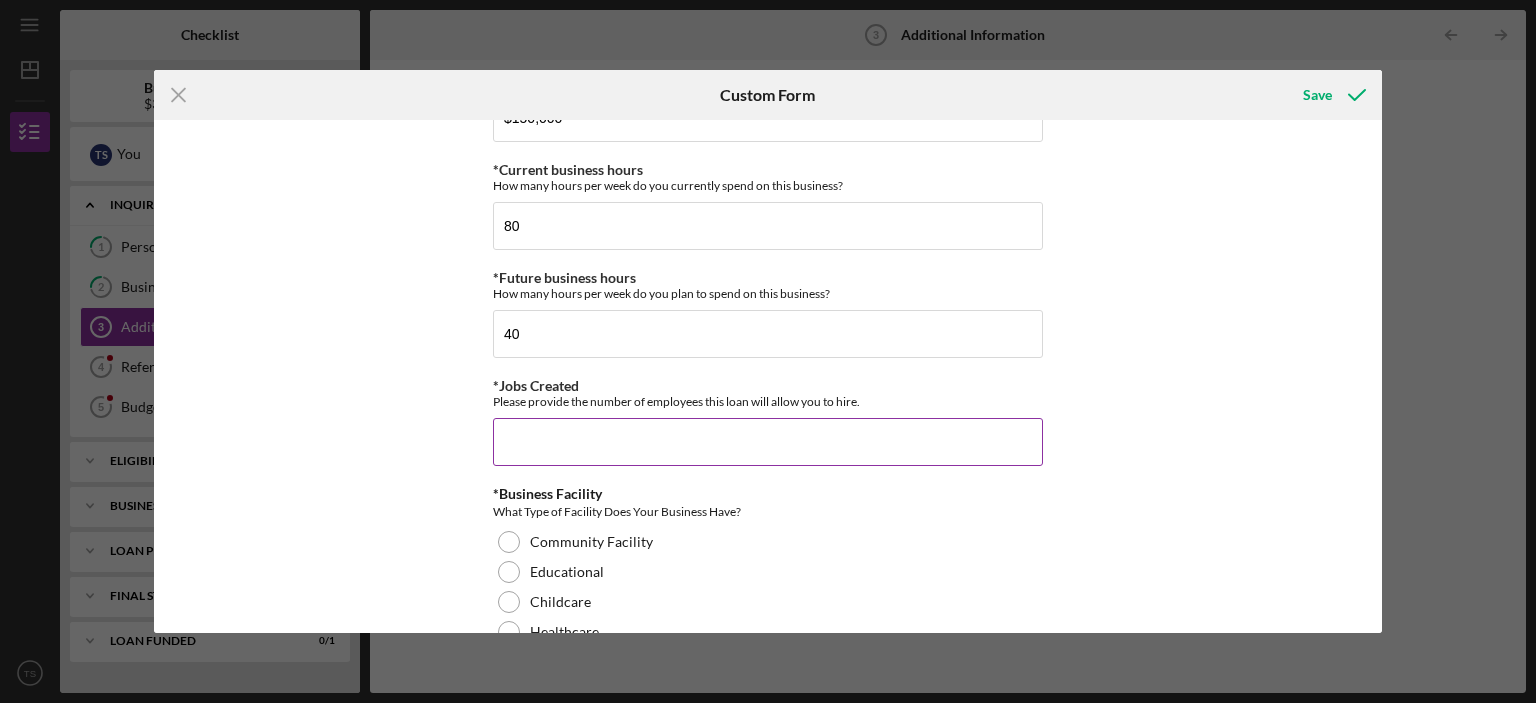 click on "*Jobs Created" at bounding box center (768, 442) 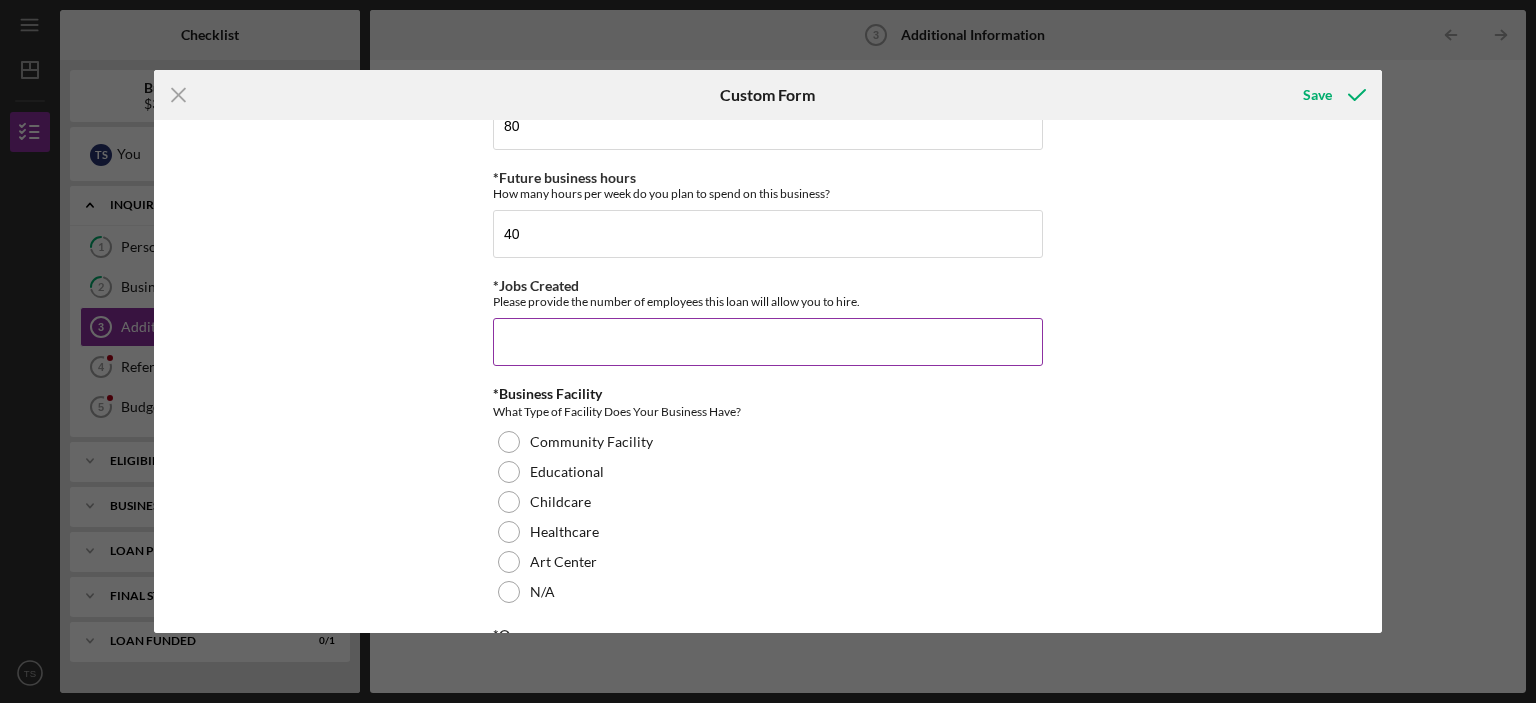 scroll, scrollTop: 1800, scrollLeft: 0, axis: vertical 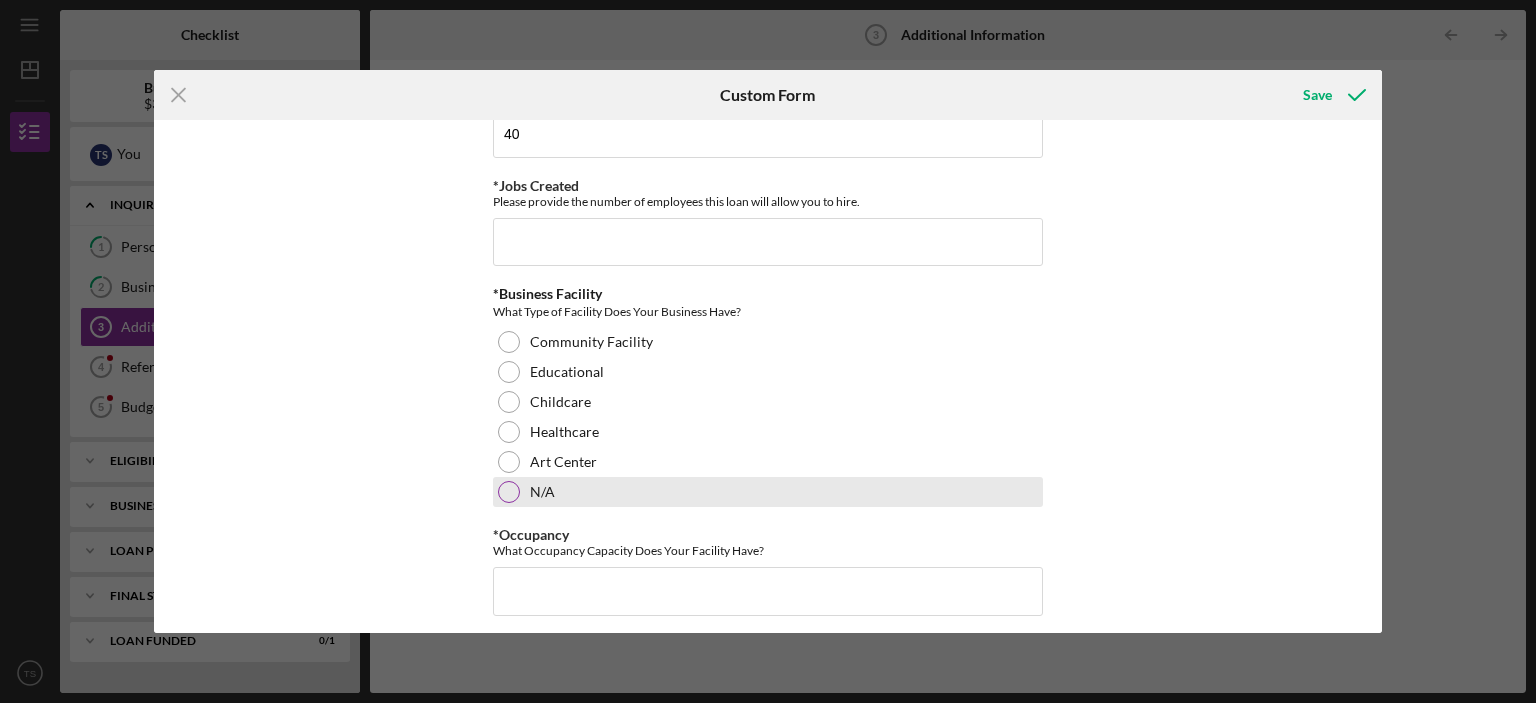 click on "N/A" at bounding box center [768, 492] 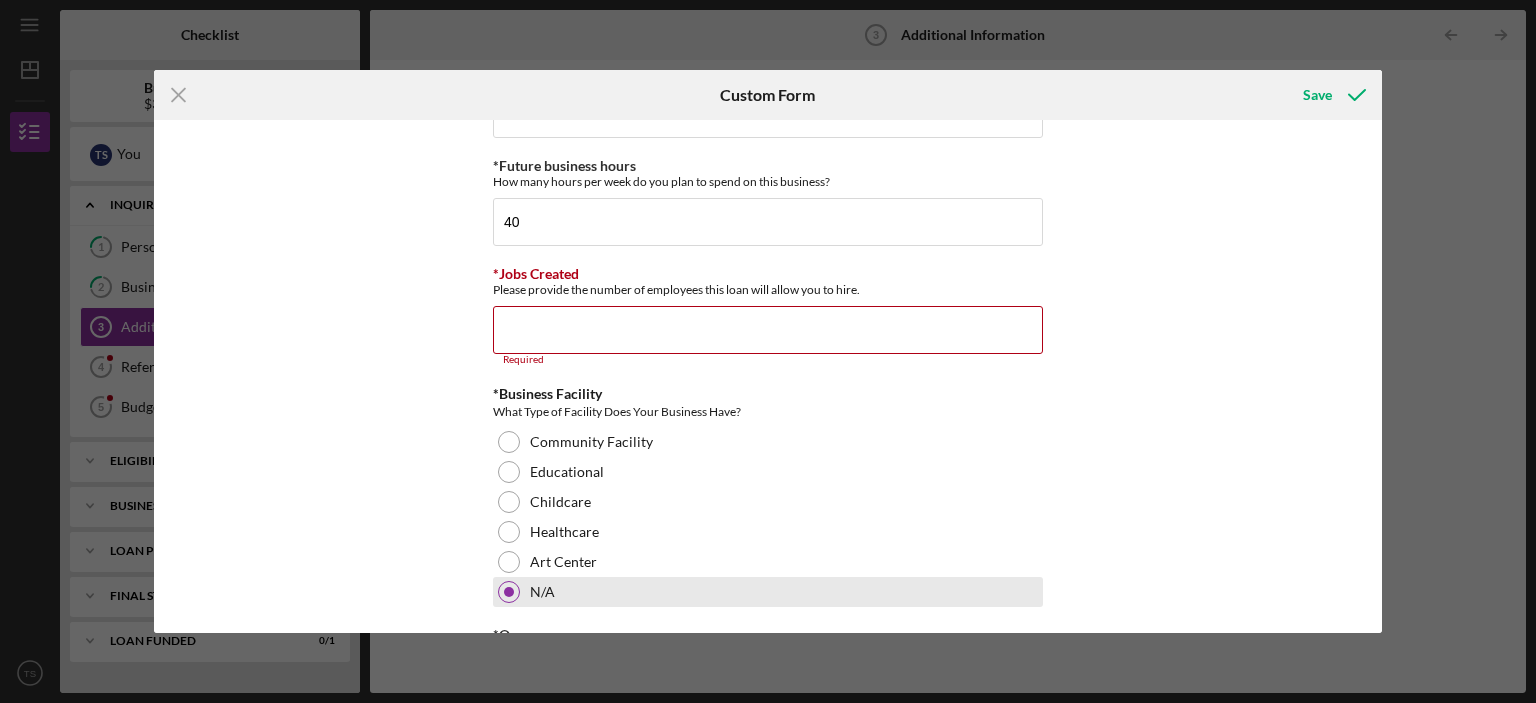 scroll, scrollTop: 1700, scrollLeft: 0, axis: vertical 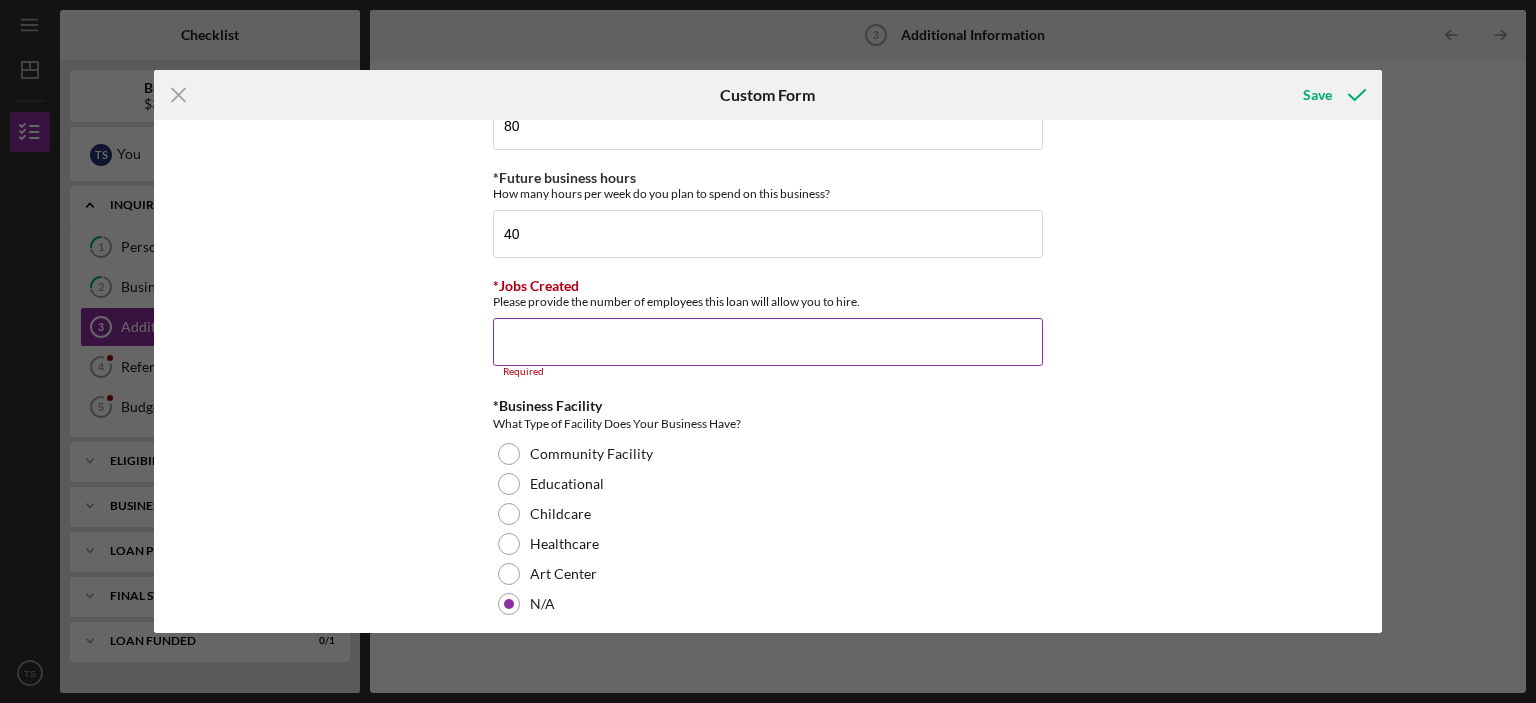 click on "*Jobs Created" at bounding box center (768, 342) 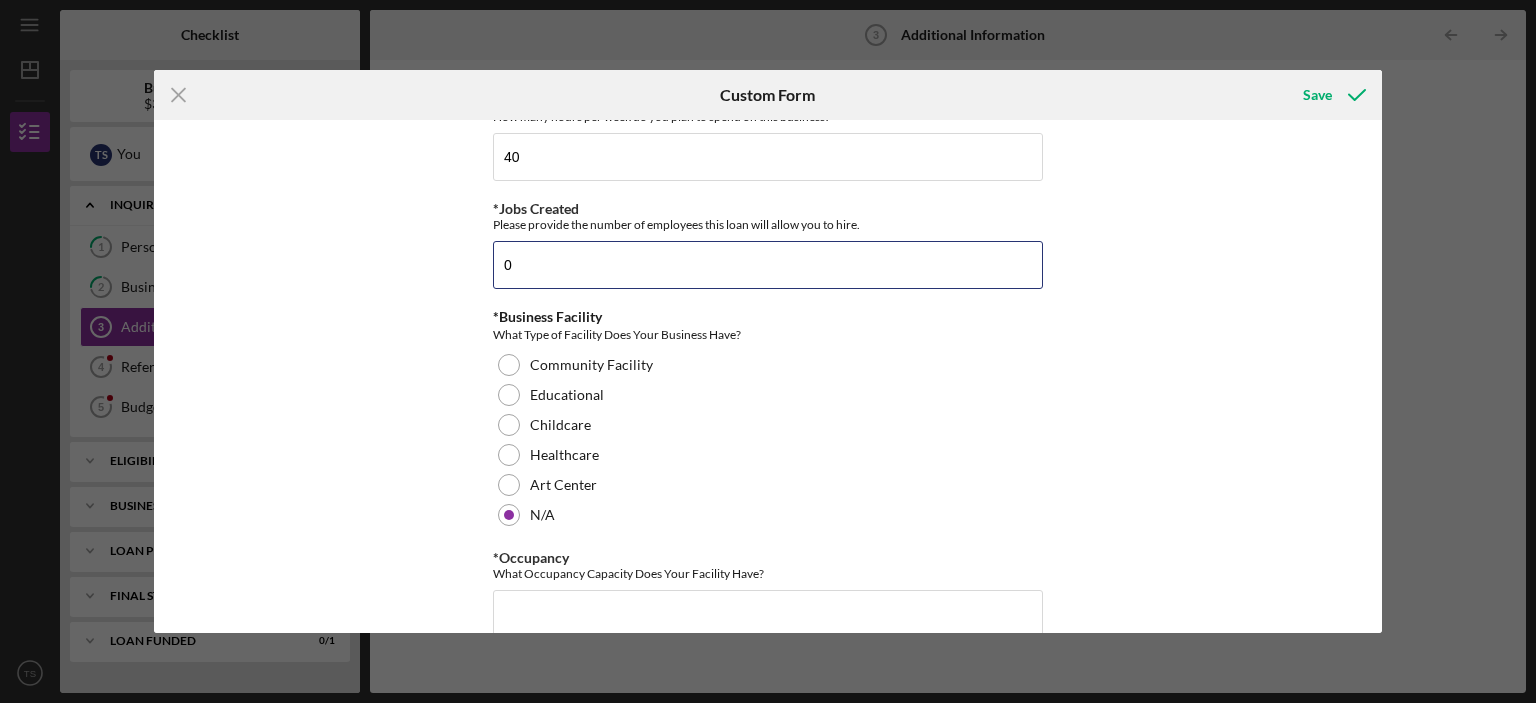 scroll, scrollTop: 2000, scrollLeft: 0, axis: vertical 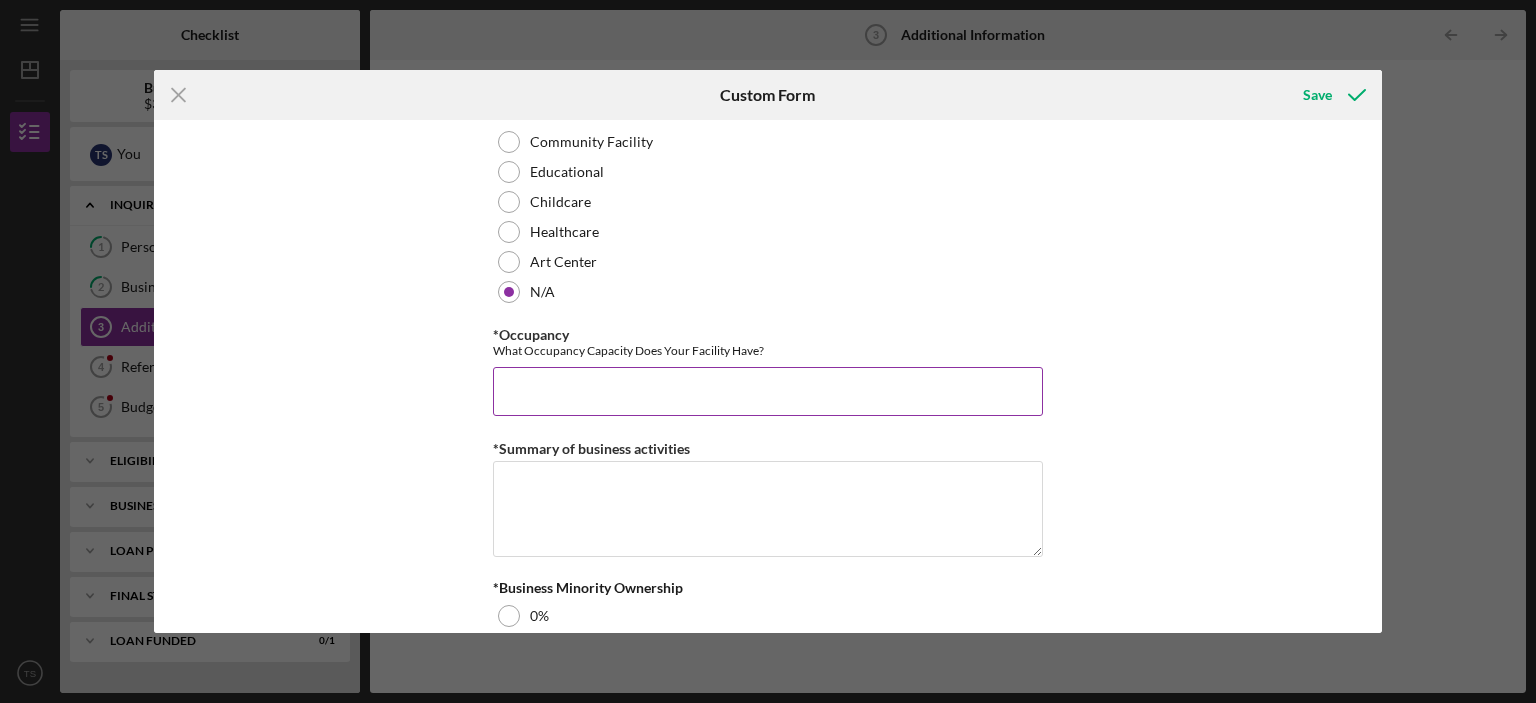 type on "0" 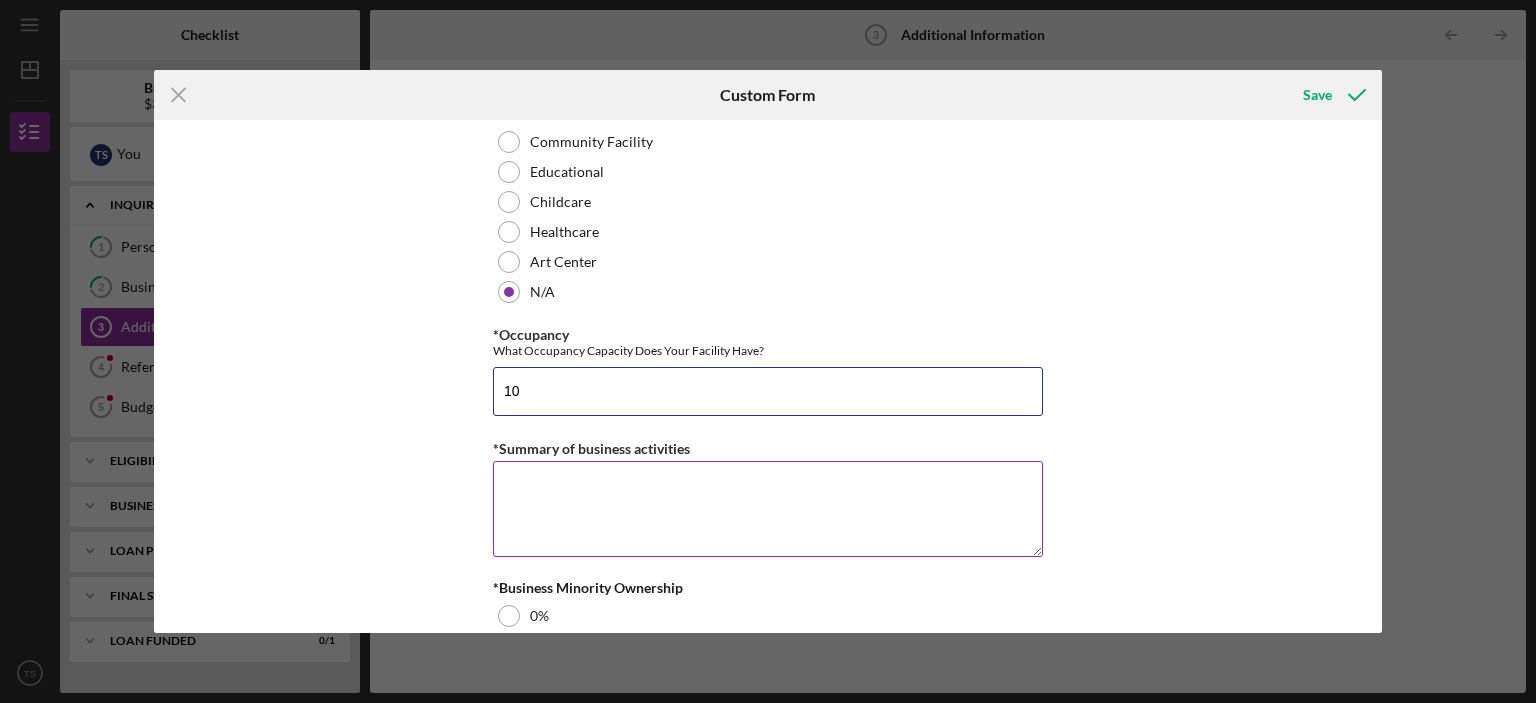 type on "10" 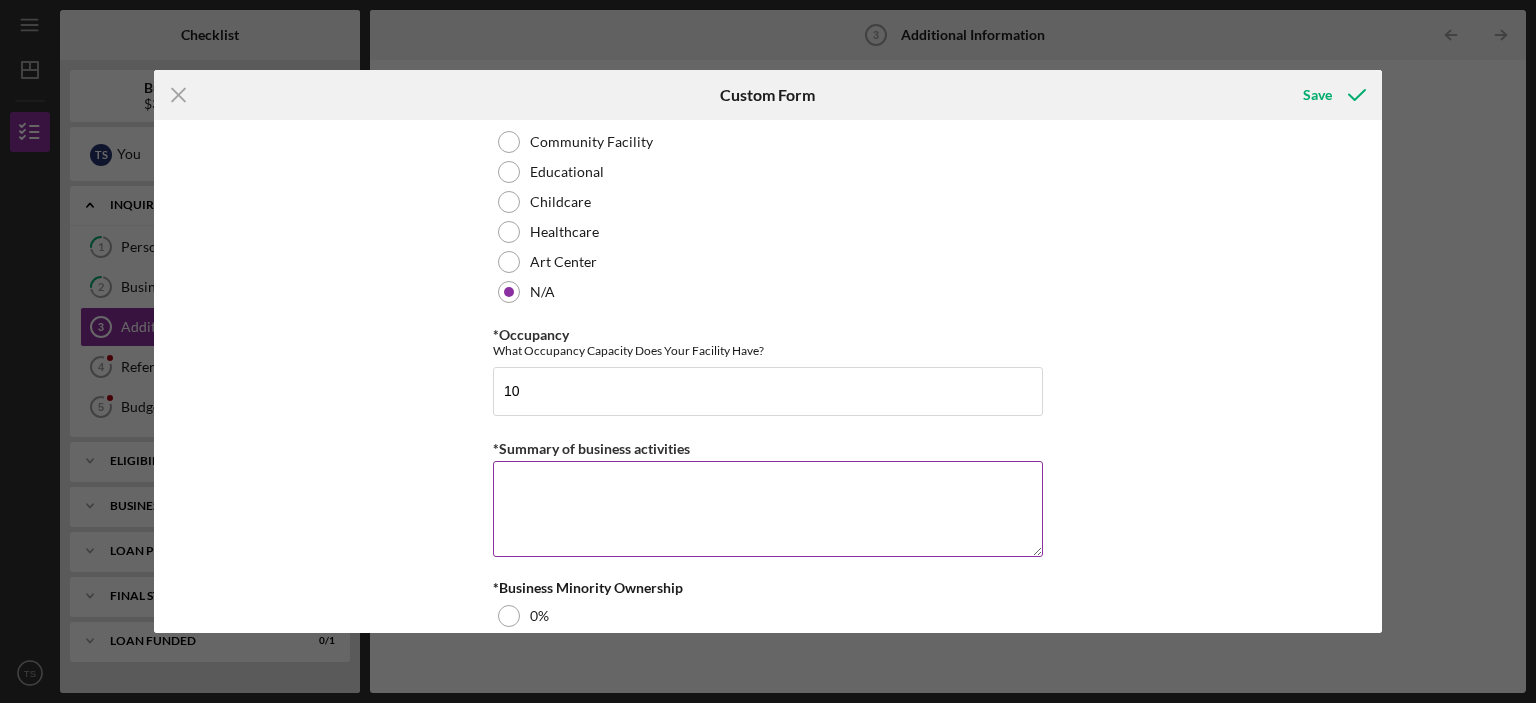 click on "*Summary of business activities" at bounding box center [768, 509] 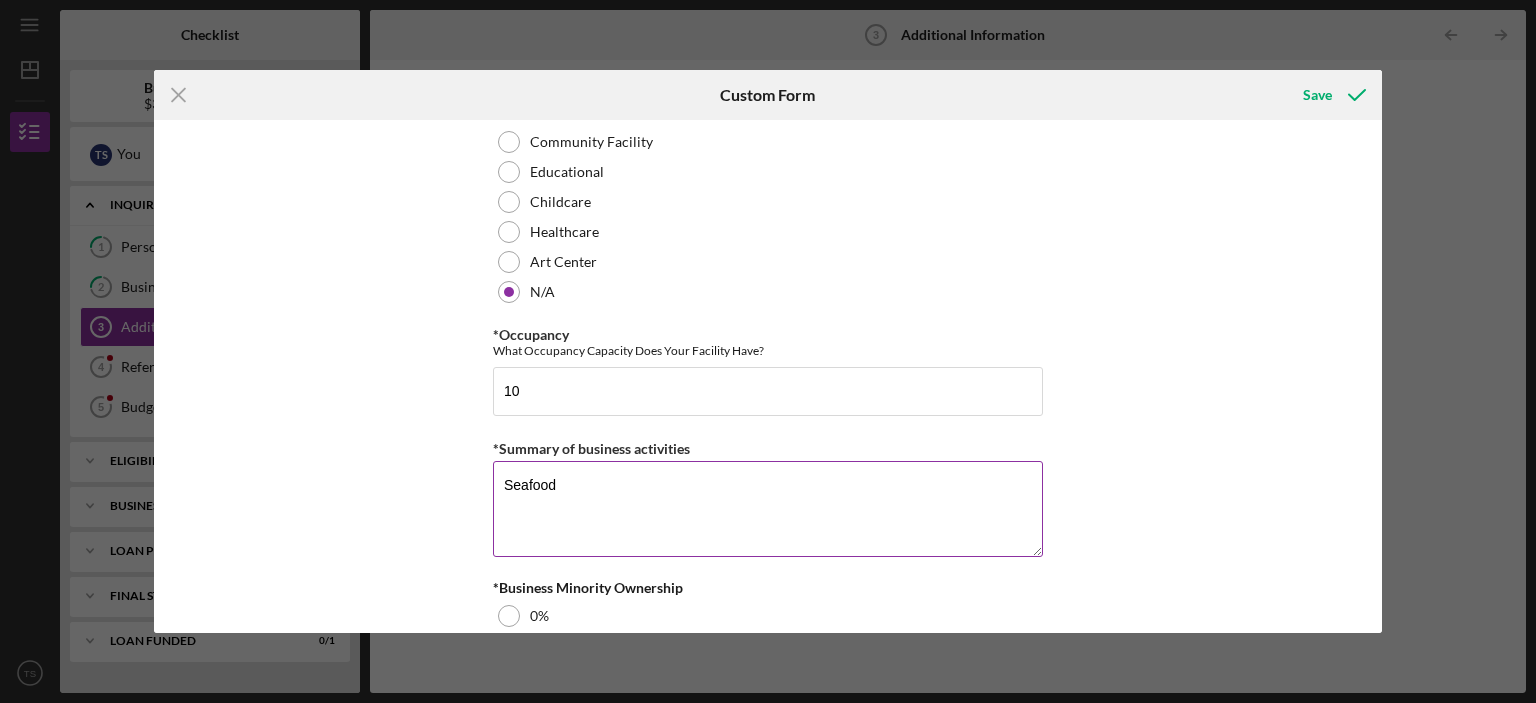 type on "Seafood" 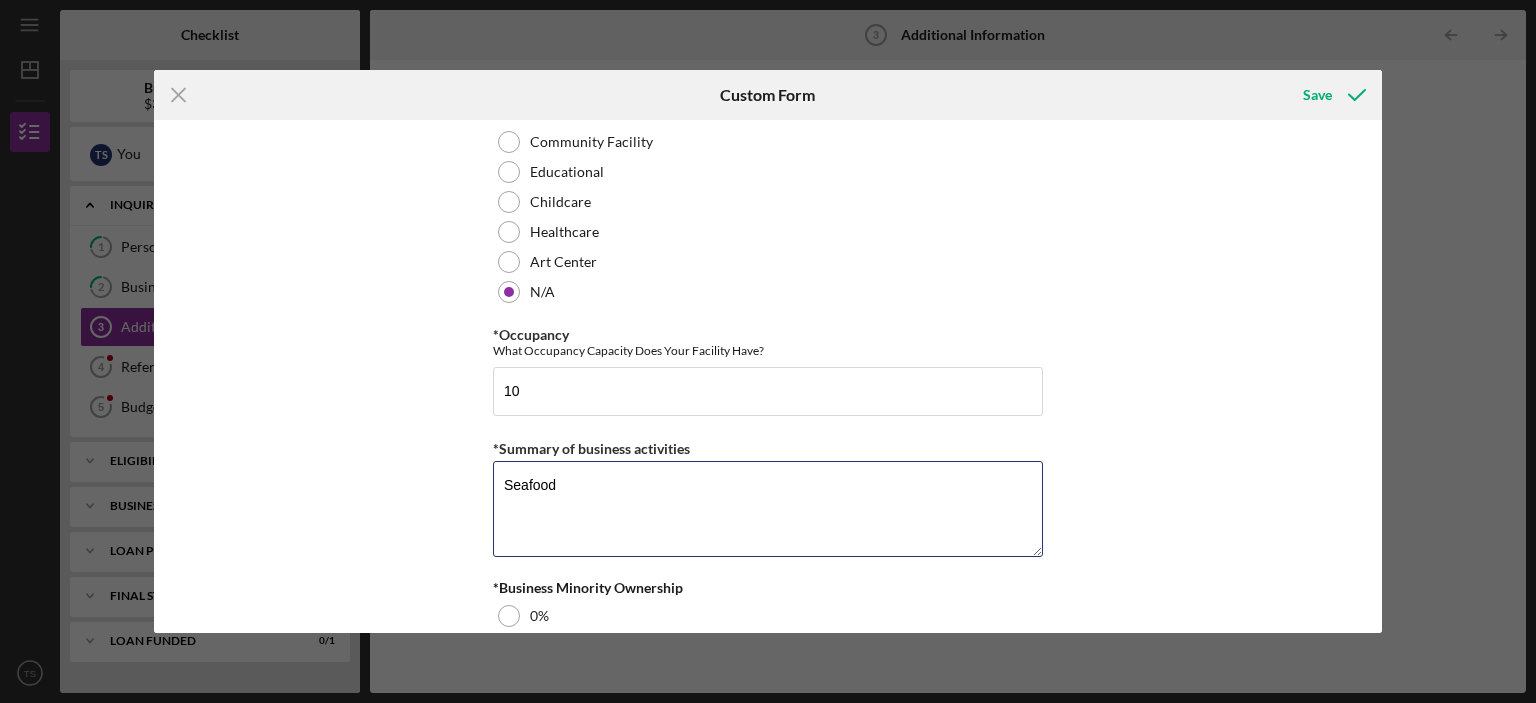 drag, startPoint x: 560, startPoint y: 485, endPoint x: 484, endPoint y: 483, distance: 76.02631 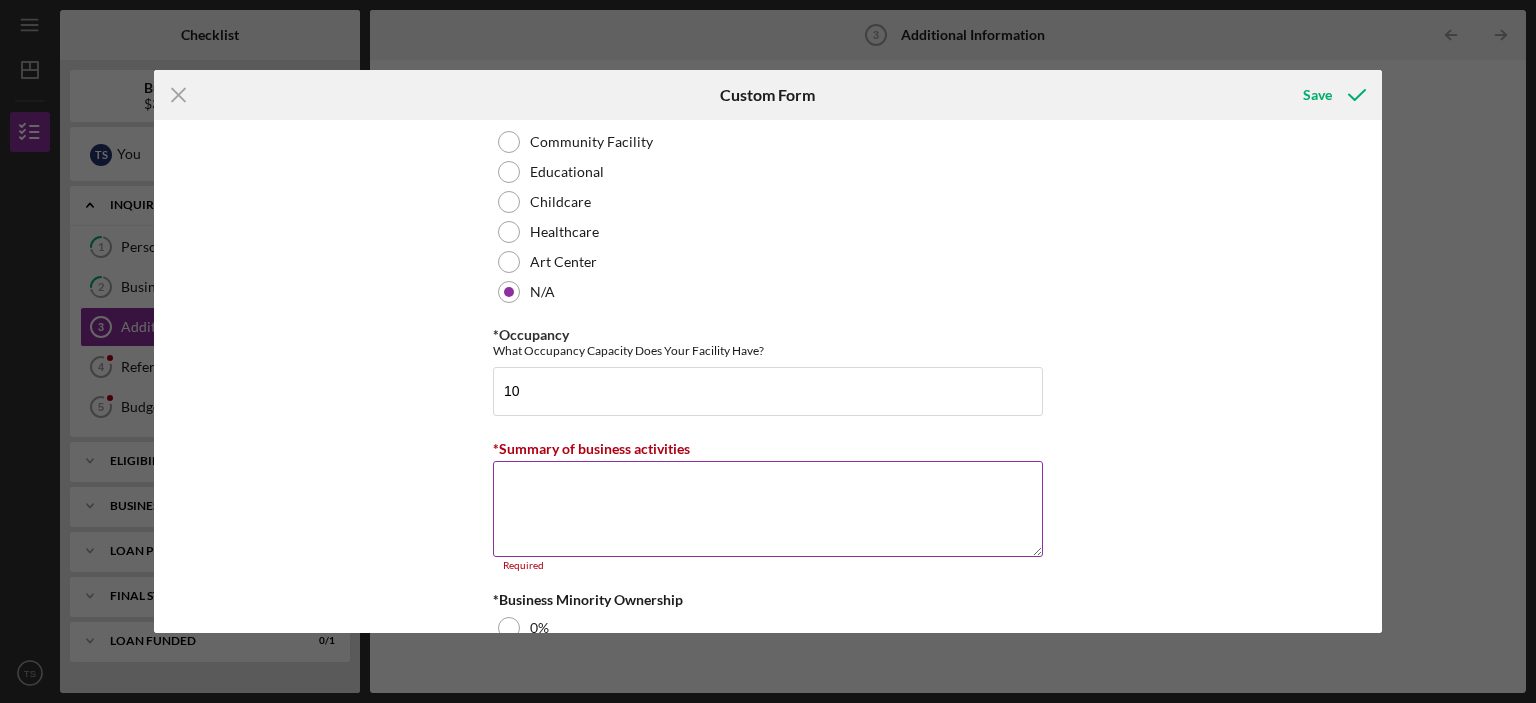click on "*Summary of business activities" at bounding box center (768, 509) 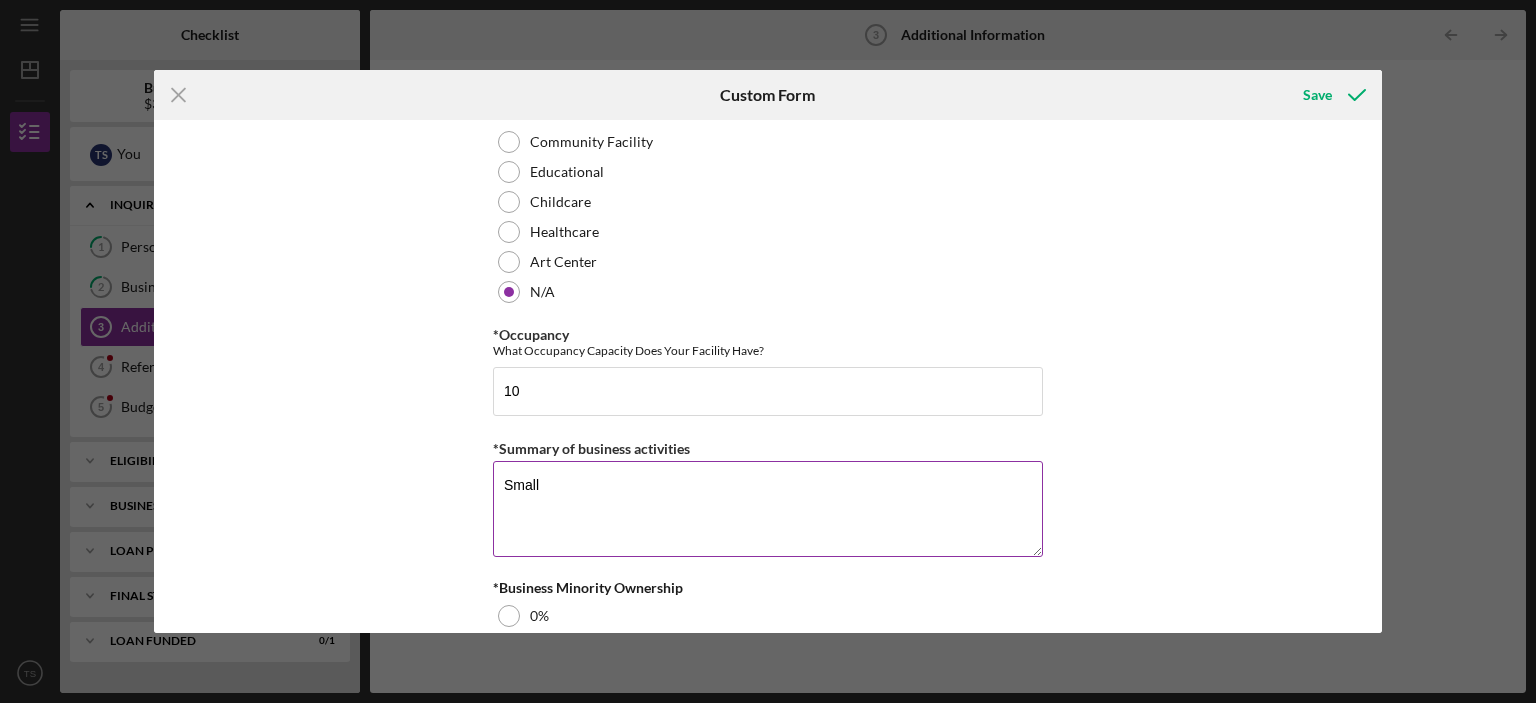 click on "Small" at bounding box center (768, 509) 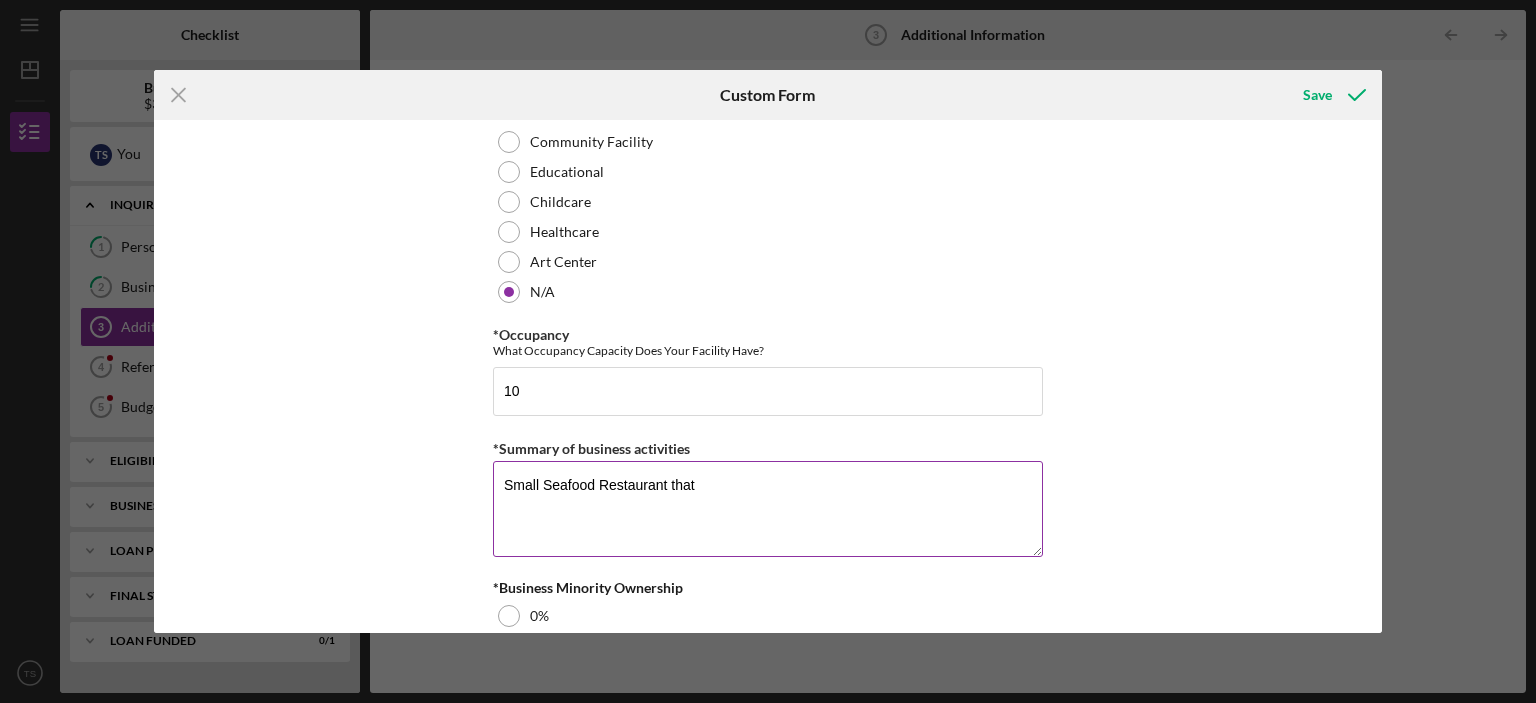 click on "Small Seafood Restaurant that" at bounding box center [768, 509] 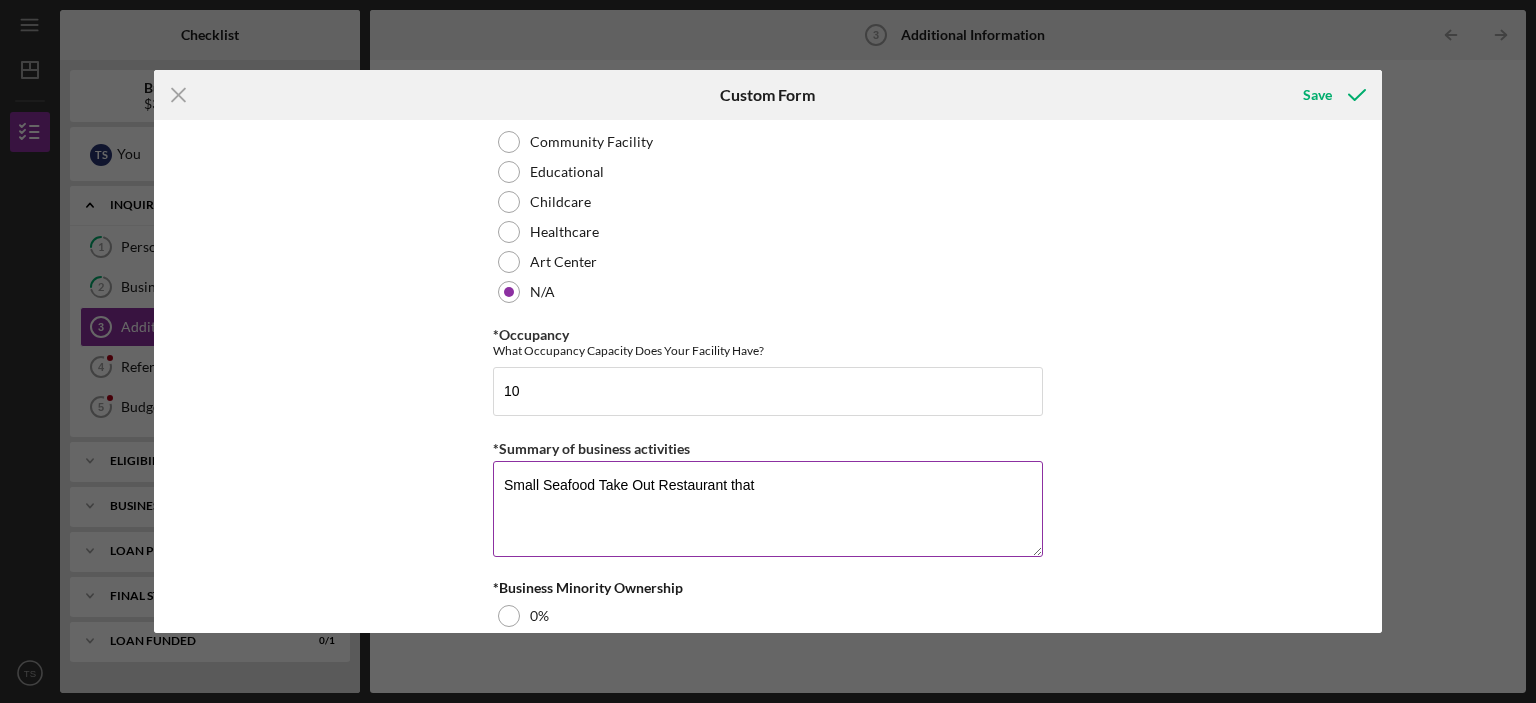 click on "Small Seafood Take Out Restaurant that" at bounding box center (768, 509) 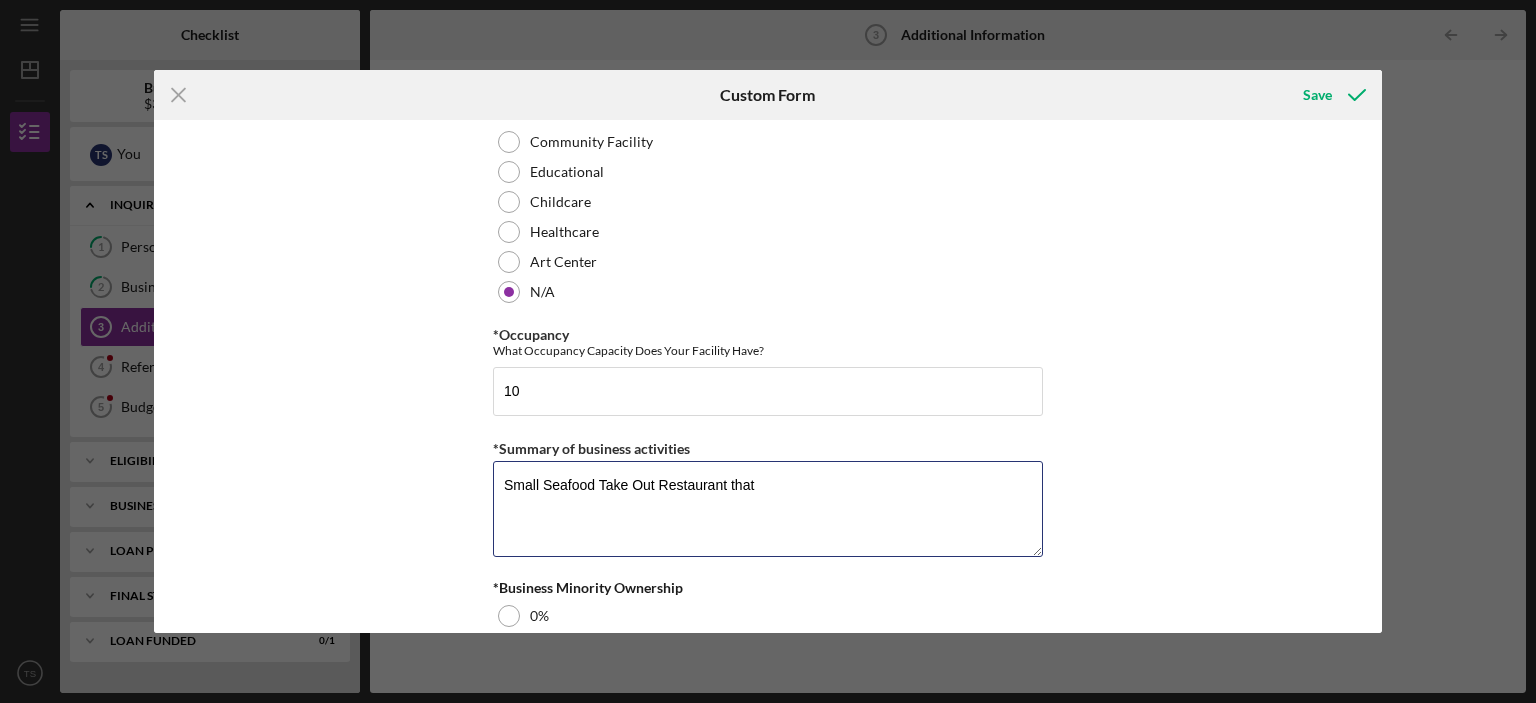 drag, startPoint x: 756, startPoint y: 483, endPoint x: 467, endPoint y: 479, distance: 289.02768 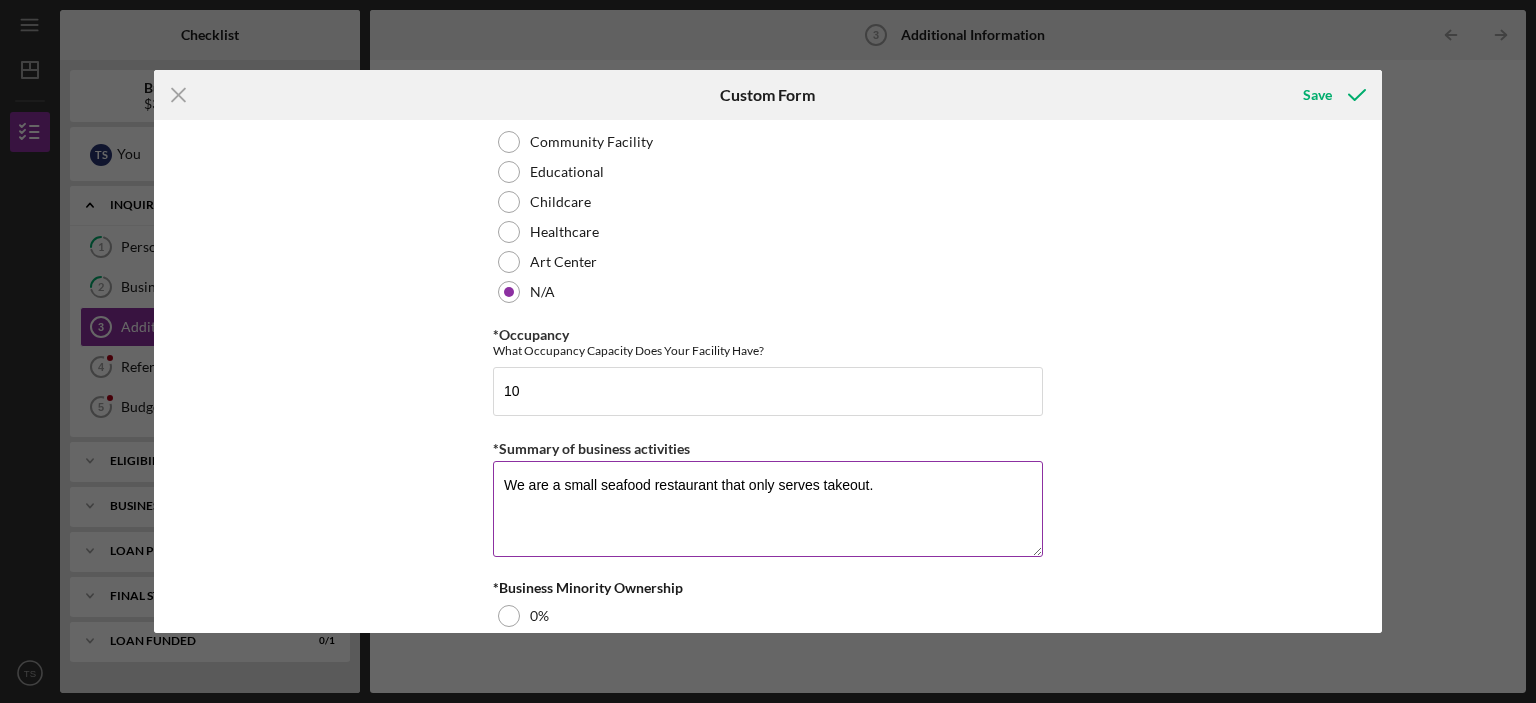 click on "We are a small seafood restaurant that only serves takeout." at bounding box center (768, 509) 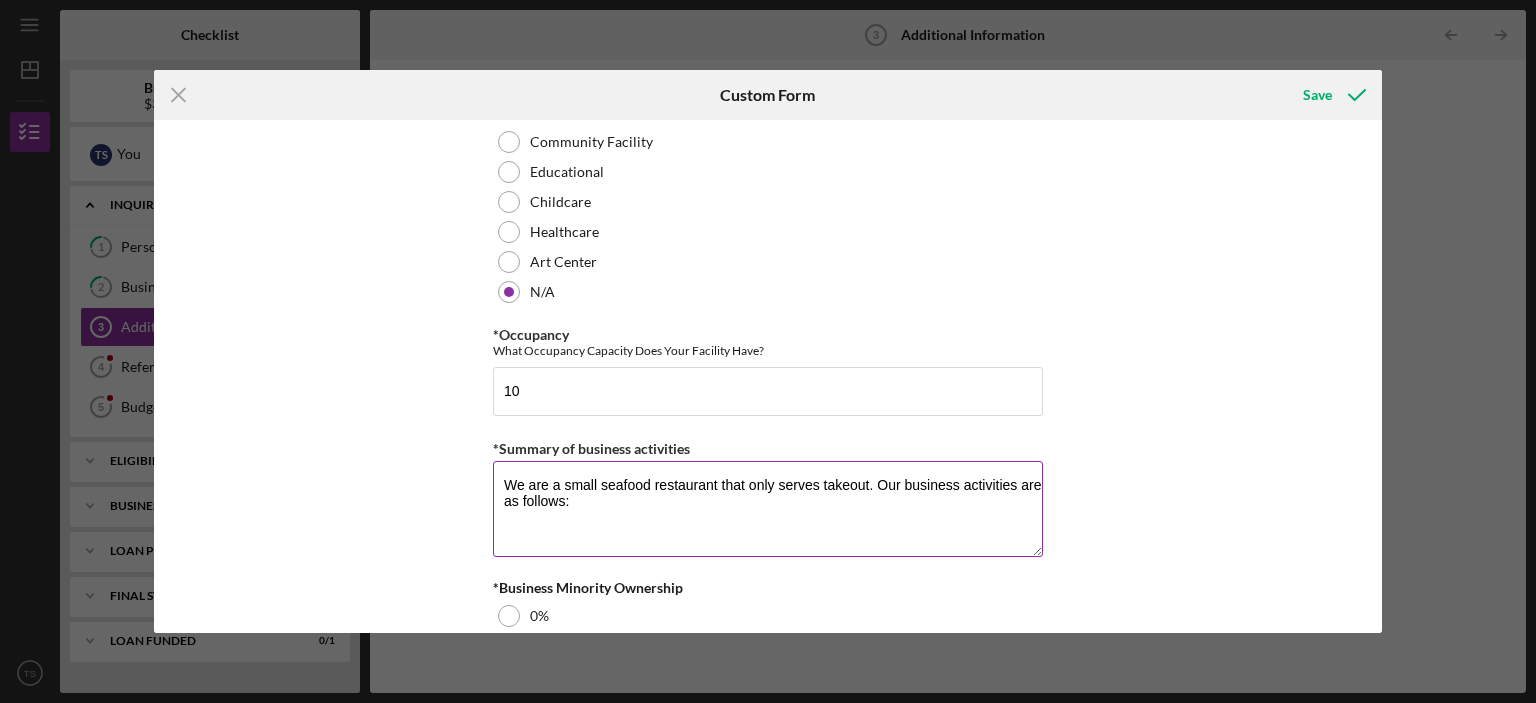 click on "We are a small seafood restaurant that only serves takeout. Our business activities are as follows:" at bounding box center [768, 509] 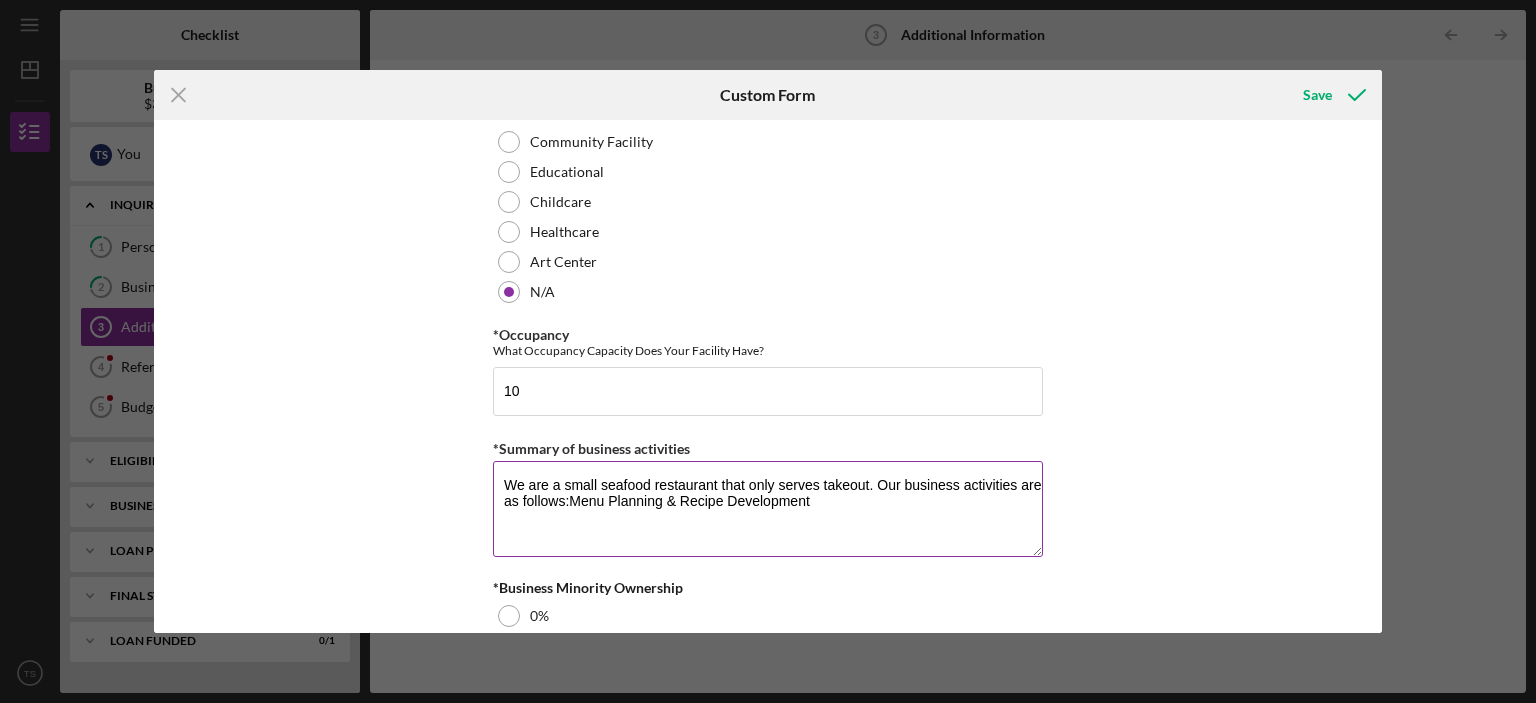 click on "We are a small seafood restaurant that only serves takeout. Our business activities are as follows:Menu Planning & Recipe Development" at bounding box center [768, 509] 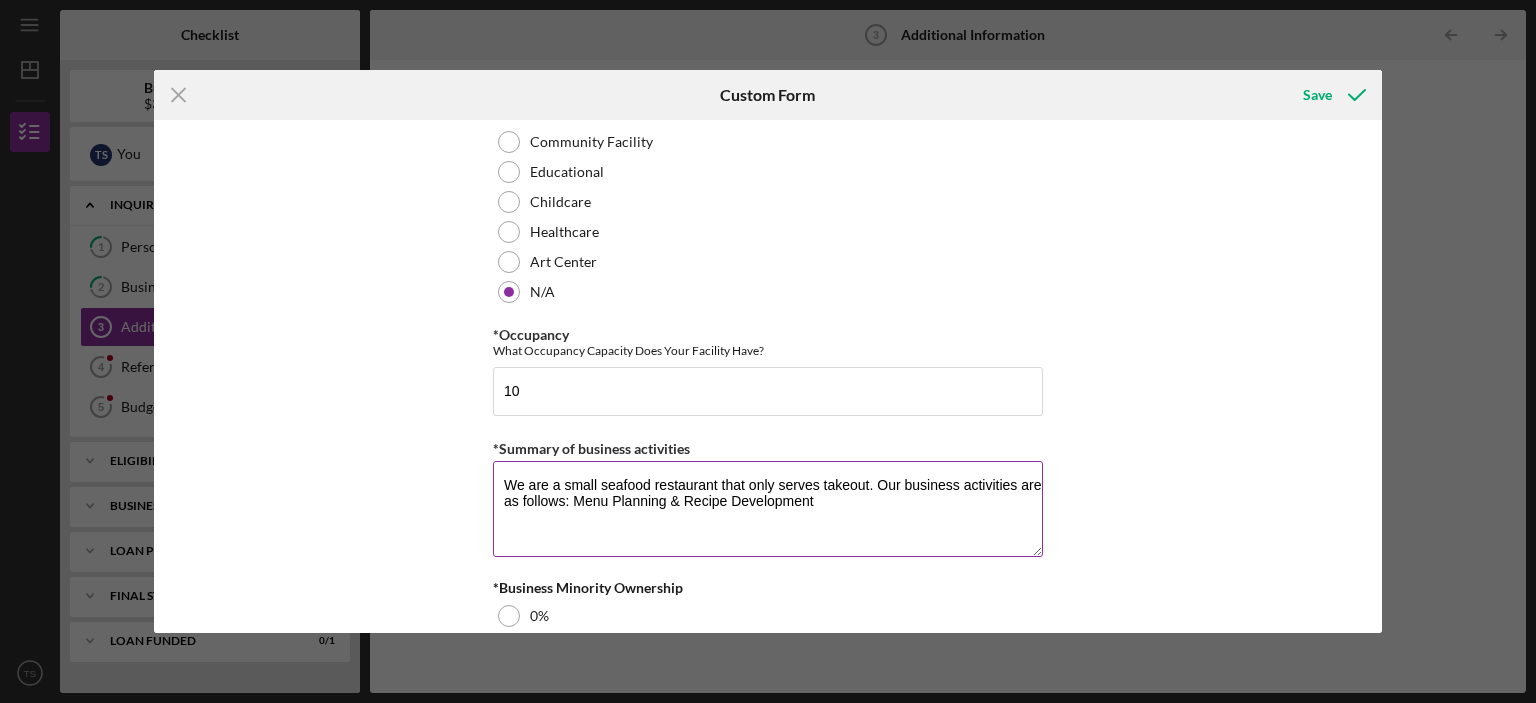 click on "We are a small seafood restaurant that only serves takeout. Our business activities are as follows: Menu Planning & Recipe Development" at bounding box center [768, 509] 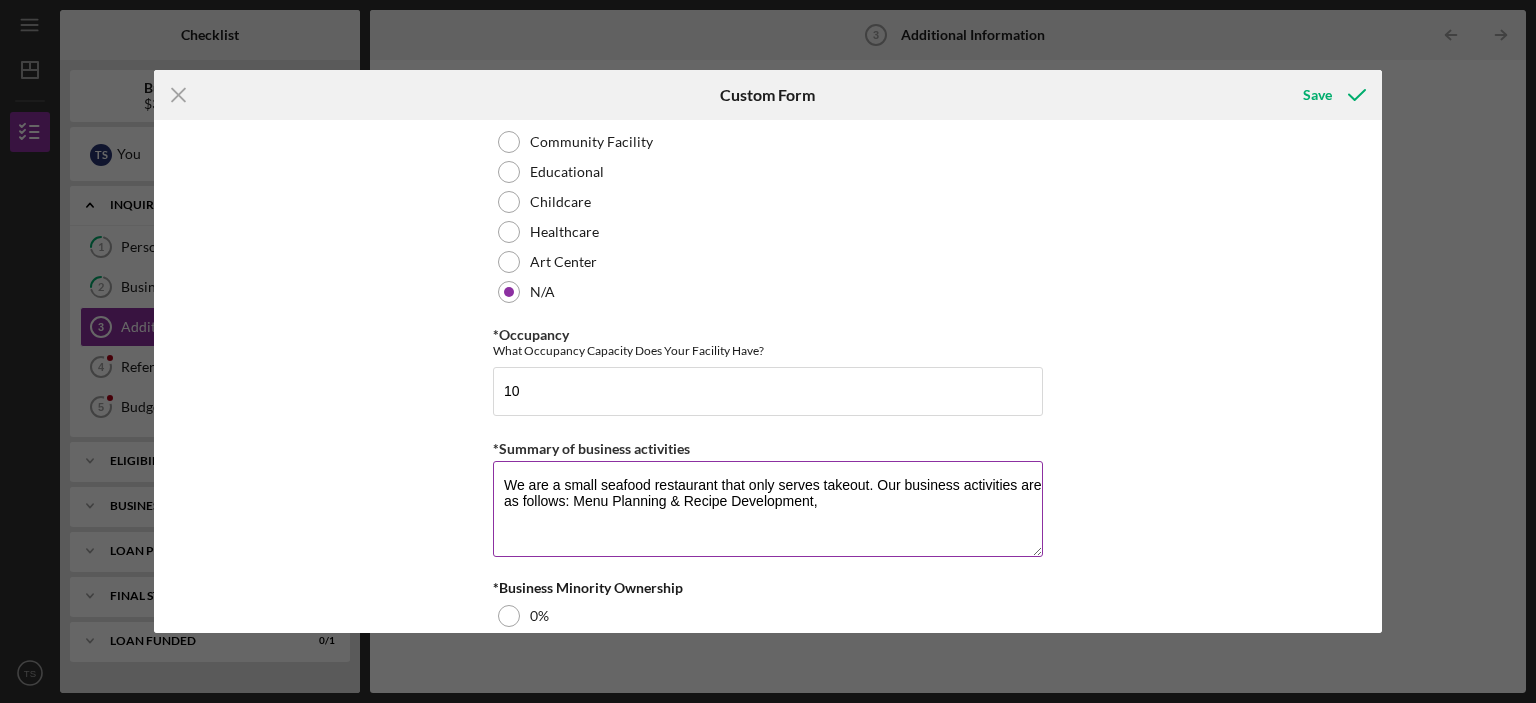 paste on "Sourcing & Purchasing" 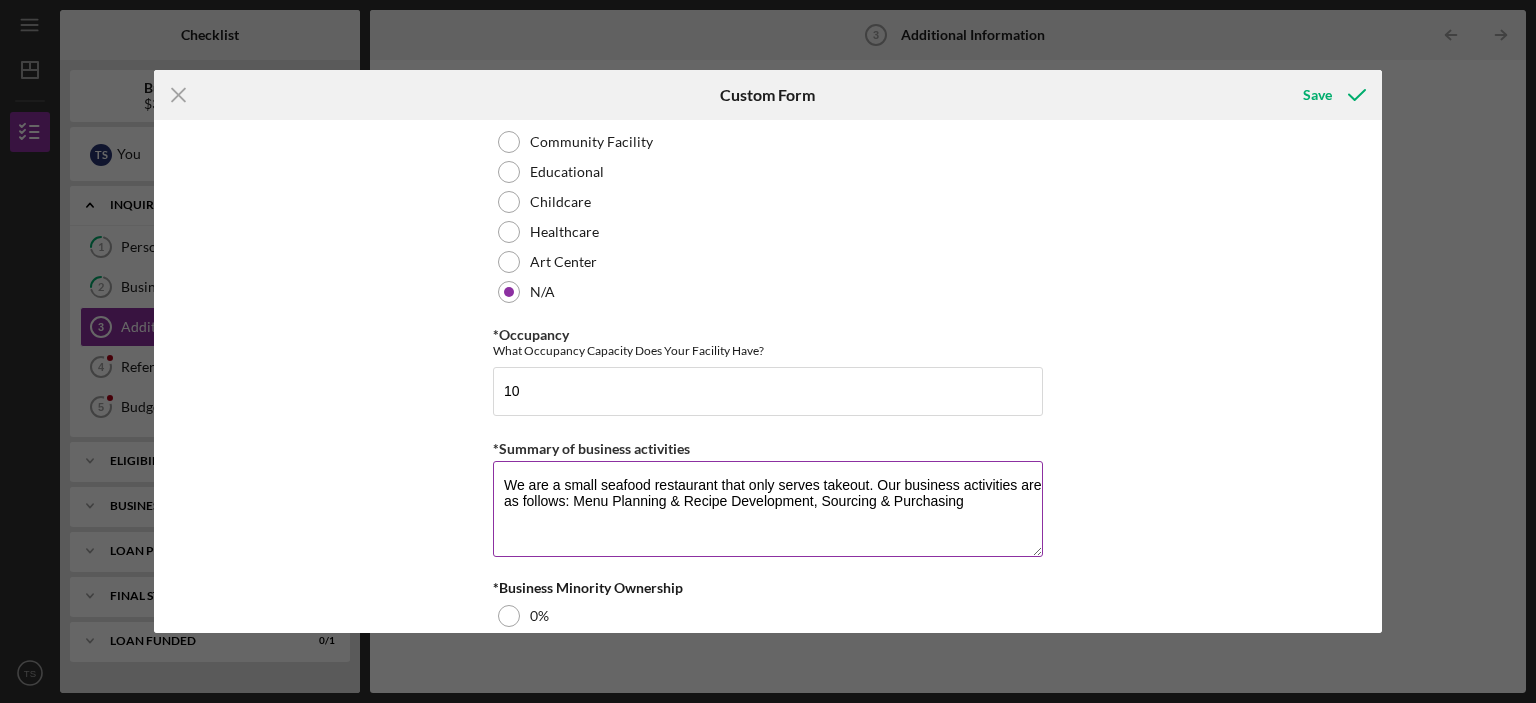 click on "We are a small seafood restaurant that only serves takeout. Our business activities are as follows: Menu Planning & Recipe Development, Sourcing & Purchasing" at bounding box center (768, 509) 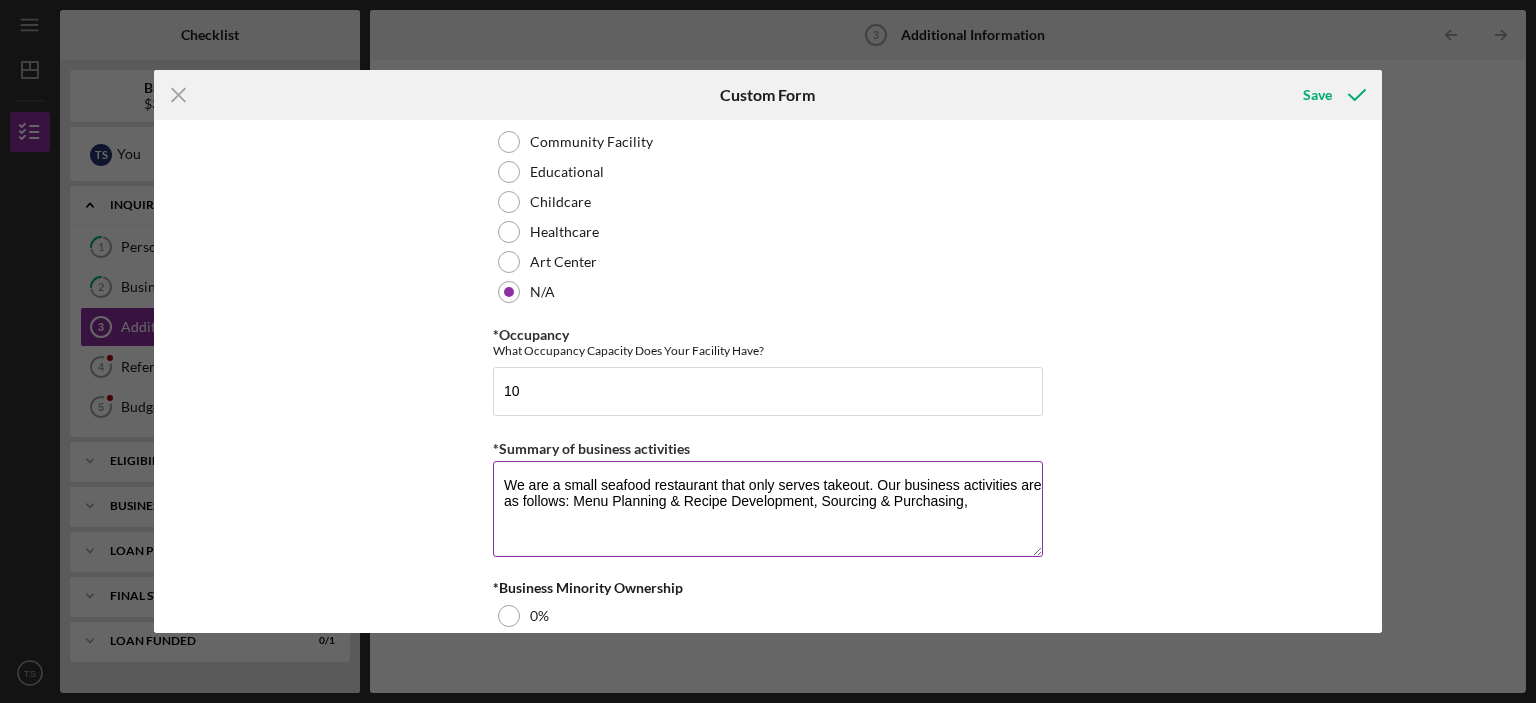 paste on "Food Preparation & Cooking" 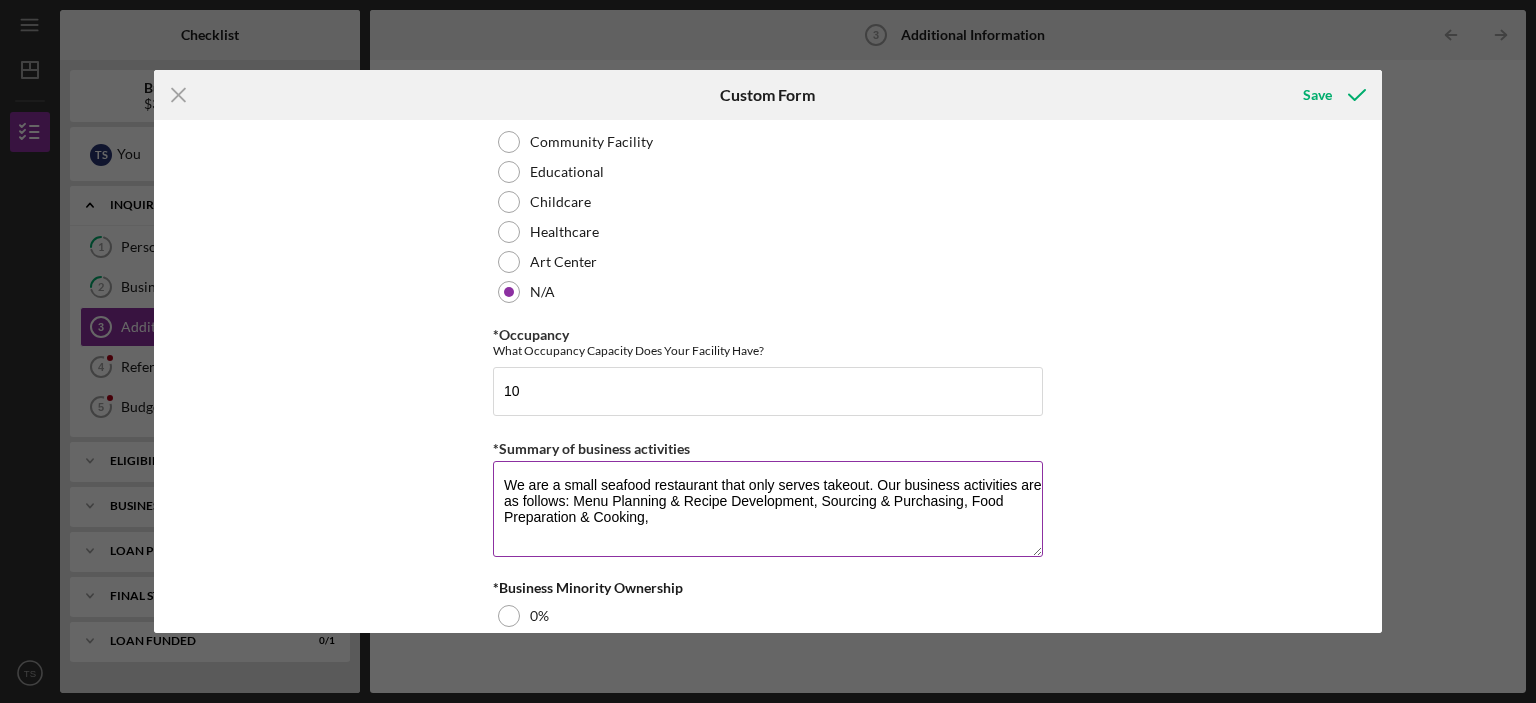 click on "We are a small seafood restaurant that only serves takeout. Our business activities are as follows: Menu Planning & Recipe Development, Sourcing & Purchasing, Food Preparation & Cooking," at bounding box center (768, 509) 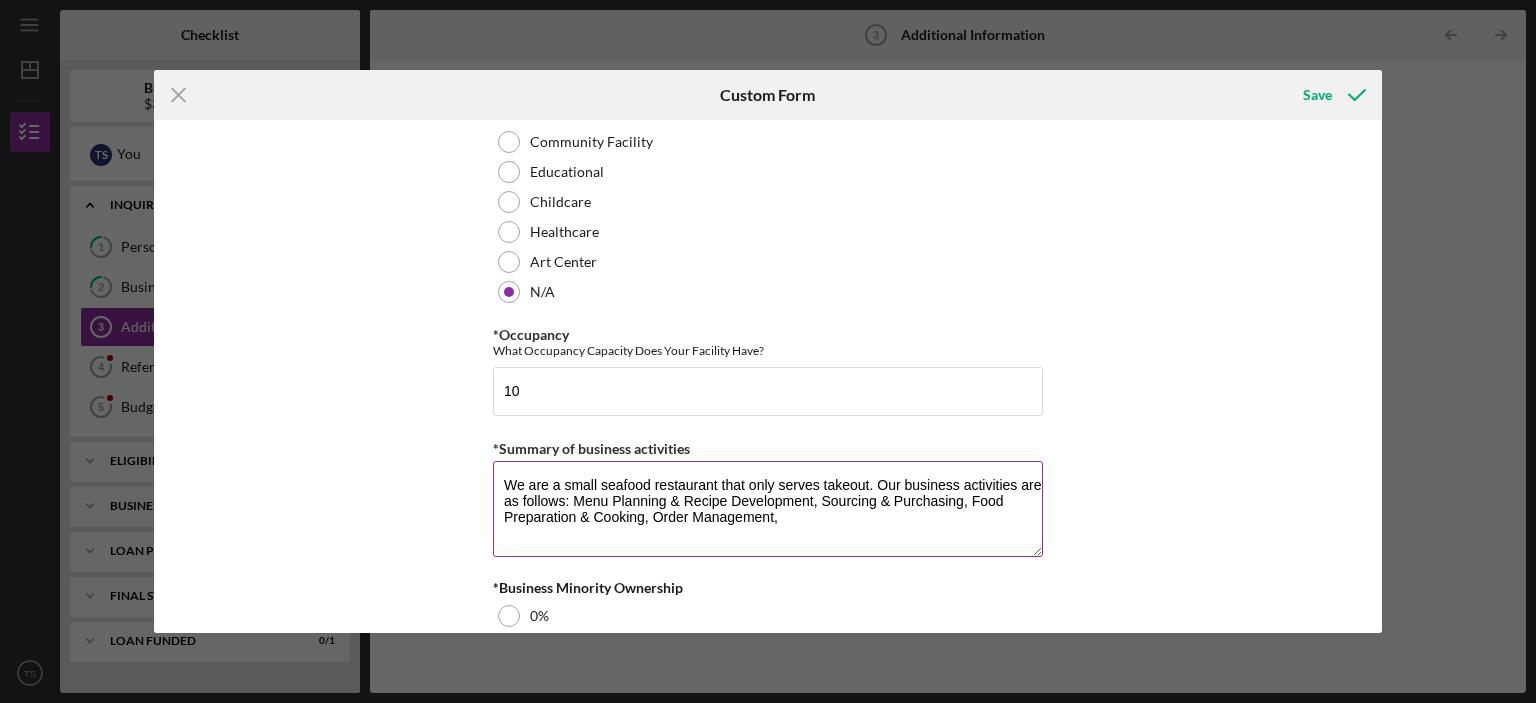 click on "We are a small seafood restaurant that only serves takeout. Our business activities are as follows: Menu Planning & Recipe Development, Sourcing & Purchasing, Food Preparation & Cooking, Order Management," at bounding box center (768, 509) 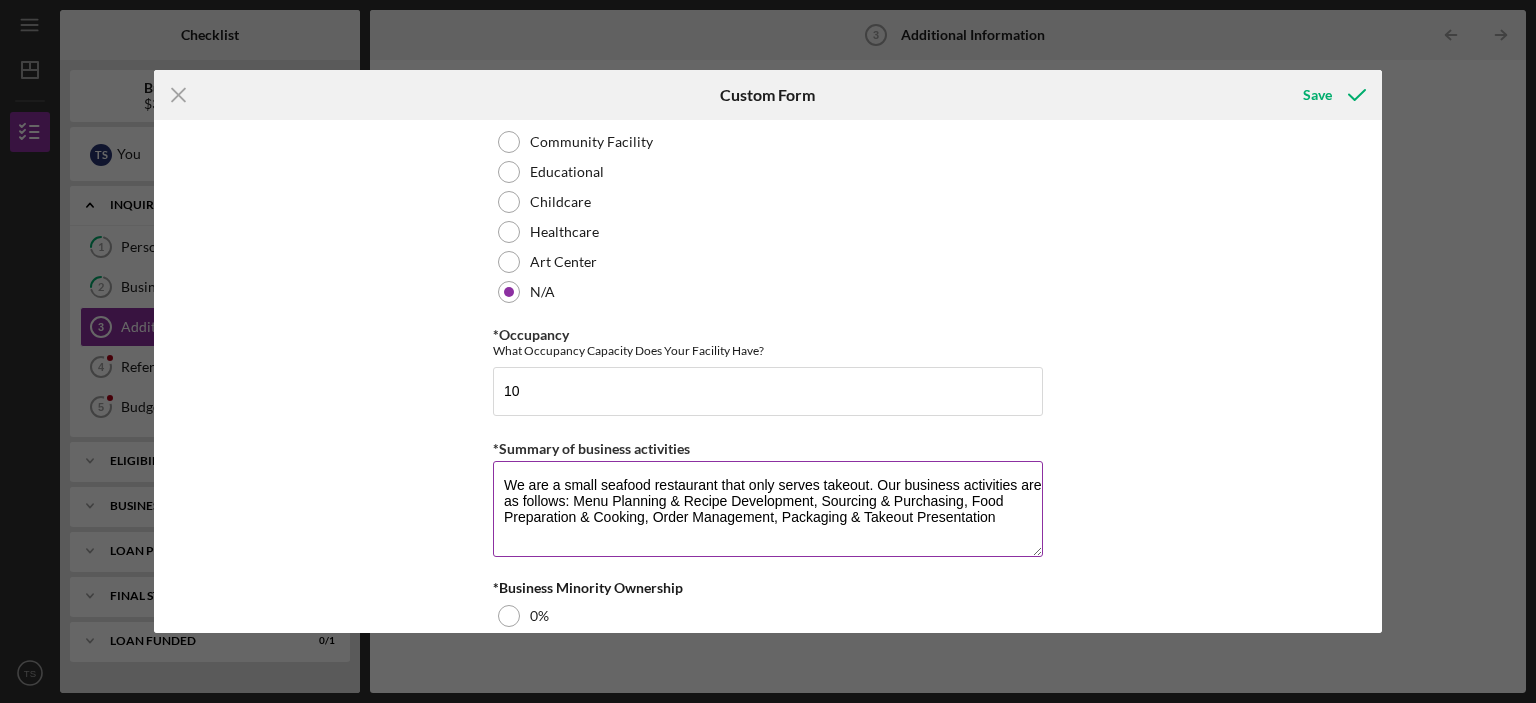 click on "We are a small seafood restaurant that only serves takeout. Our business activities are as follows: Menu Planning & Recipe Development, Sourcing & Purchasing, Food Preparation & Cooking, Order Management, Packaging & Takeout Presentation" at bounding box center (768, 509) 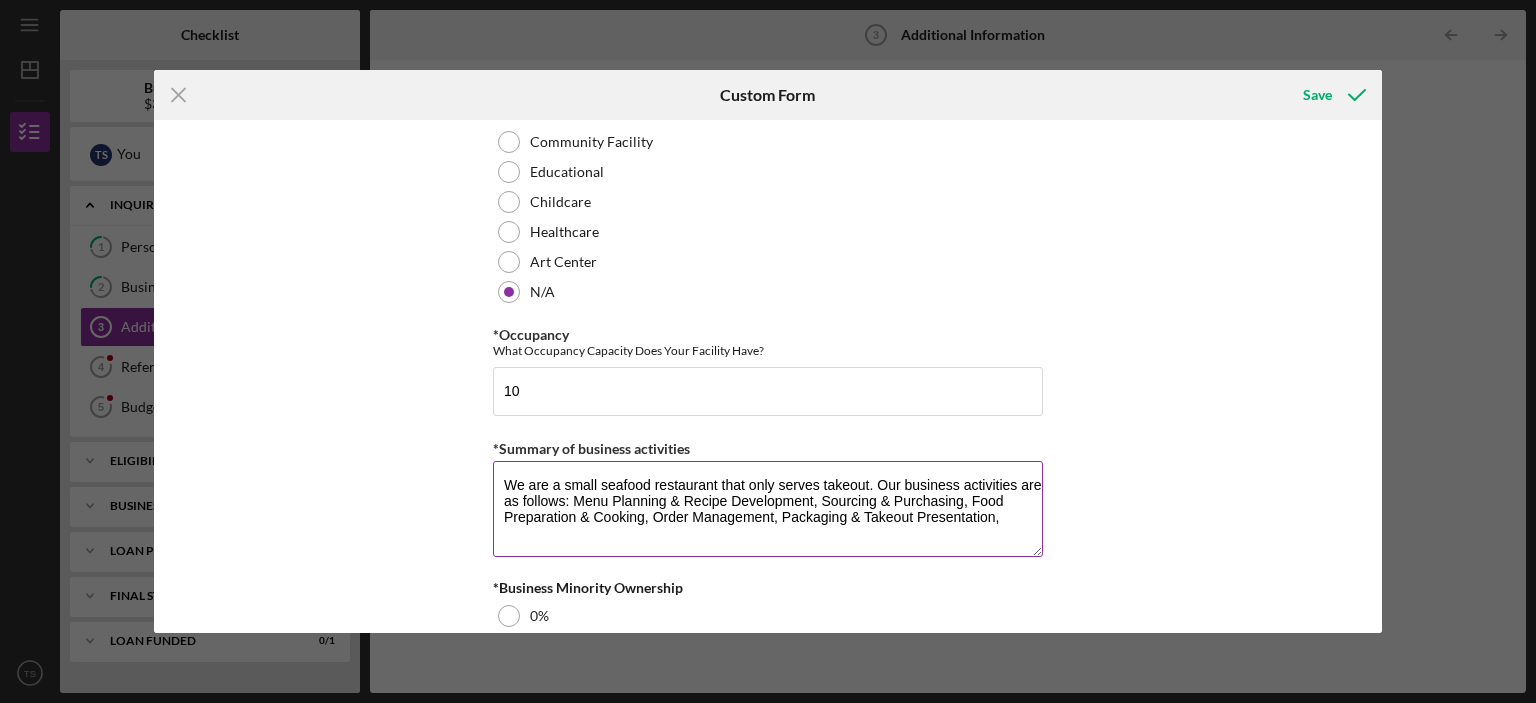 paste on "Customer Service" 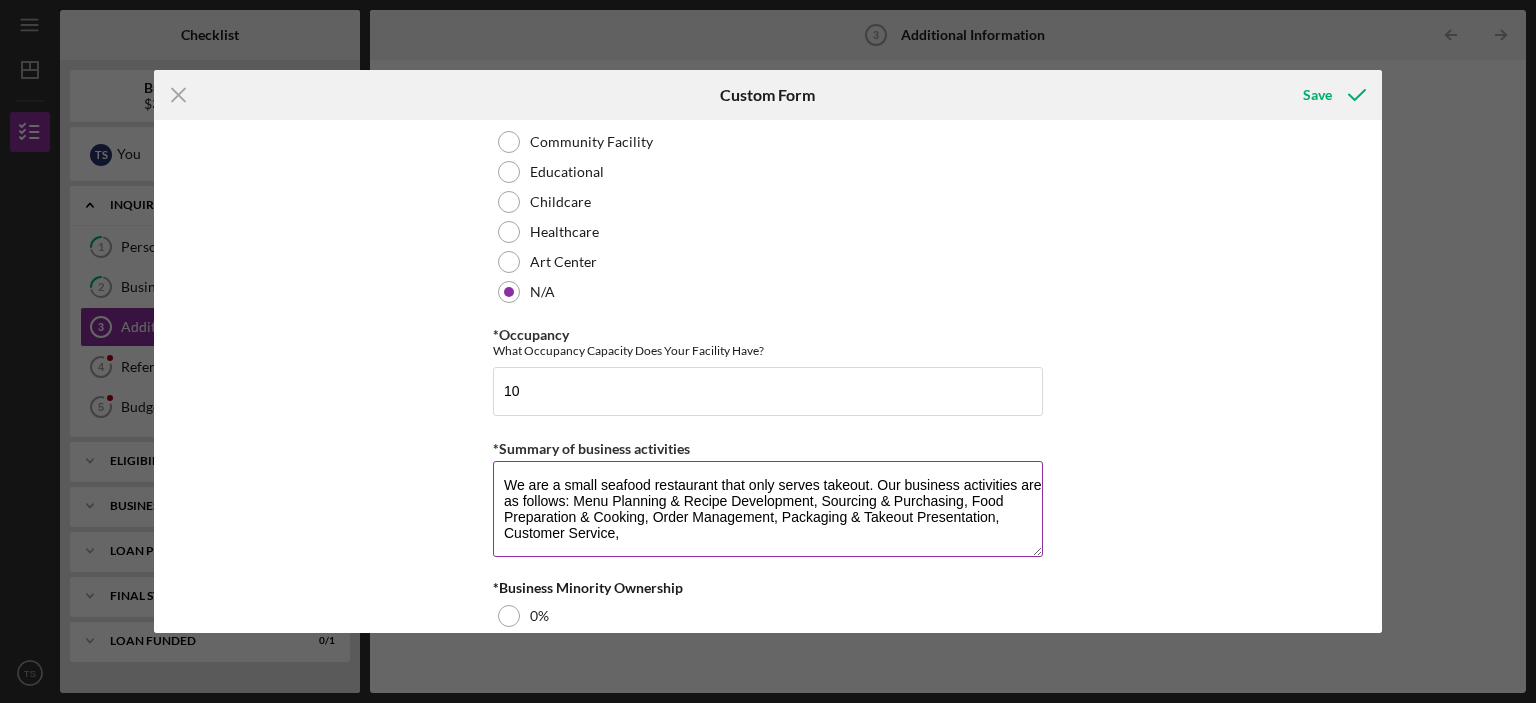 click on "We are a small seafood restaurant that only serves takeout. Our business activities are as follows: Menu Planning & Recipe Development, Sourcing & Purchasing, Food Preparation & Cooking, Order Management, Packaging & Takeout Presentation, Customer Service," at bounding box center [768, 509] 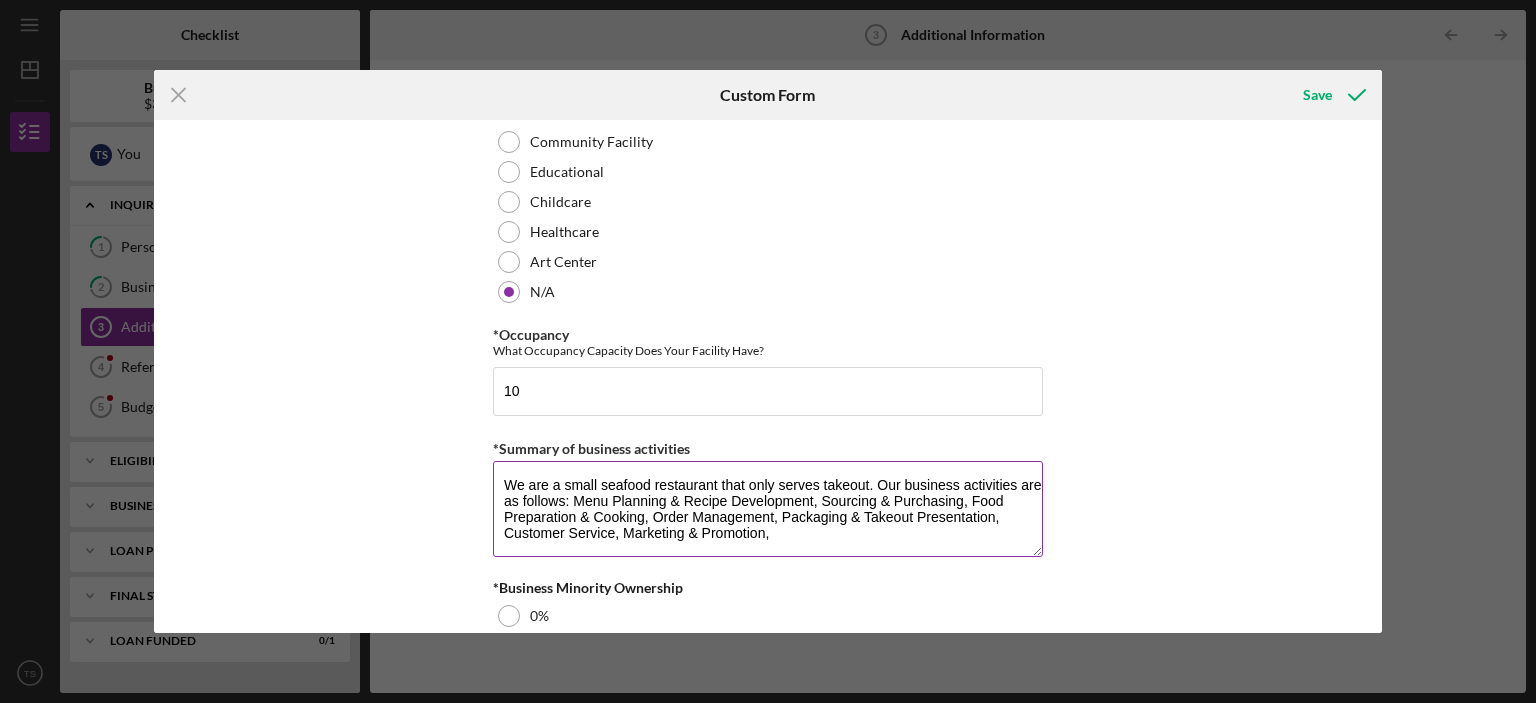 click on "We are a small seafood restaurant that only serves takeout. Our business activities are as follows: Menu Planning & Recipe Development, Sourcing & Purchasing, Food Preparation & Cooking, Order Management, Packaging & Takeout Presentation, Customer Service, Marketing & Promotion," at bounding box center (768, 509) 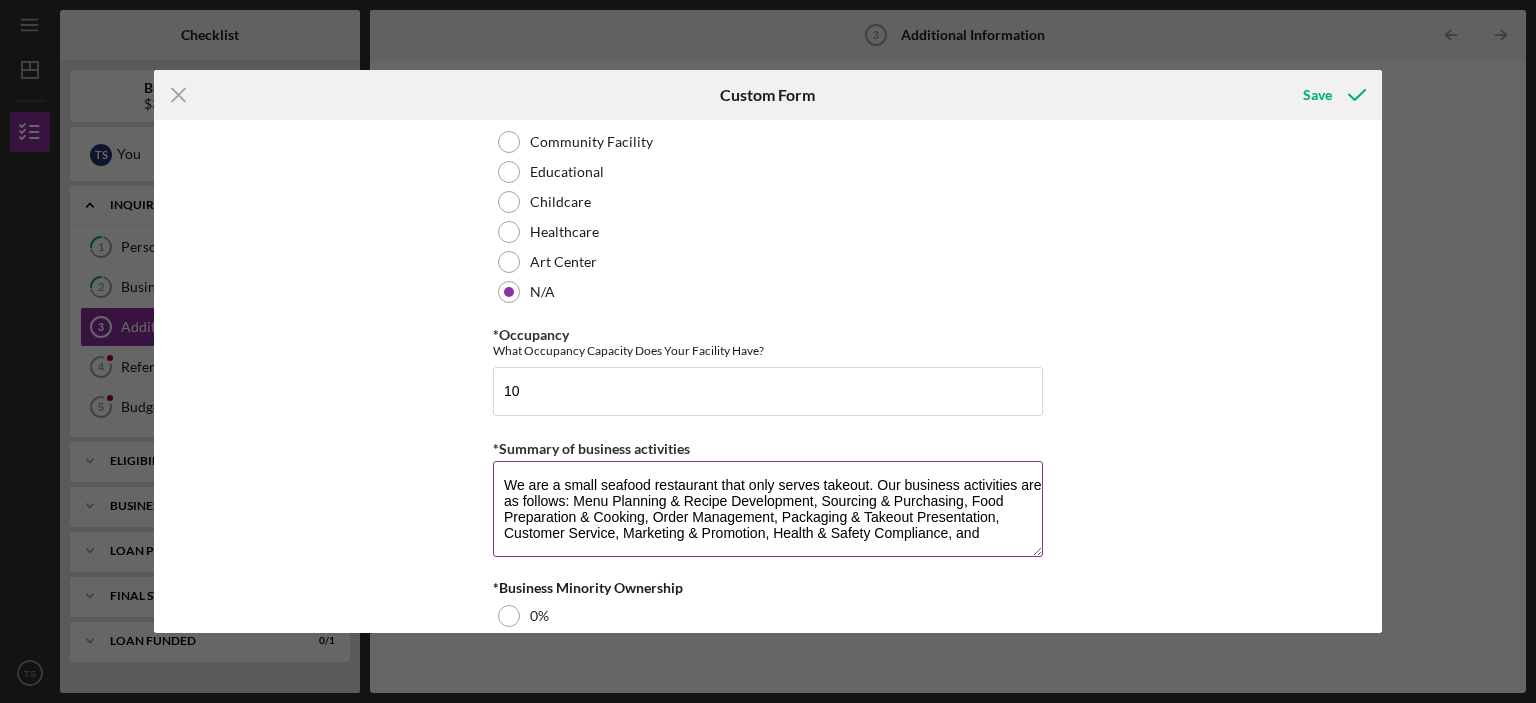 click on "We are a small seafood restaurant that only serves takeout. Our business activities are as follows: Menu Planning & Recipe Development, Sourcing & Purchasing, Food Preparation & Cooking, Order Management, Packaging & Takeout Presentation, Customer Service, Marketing & Promotion, Health & Safety Compliance, and" at bounding box center (768, 509) 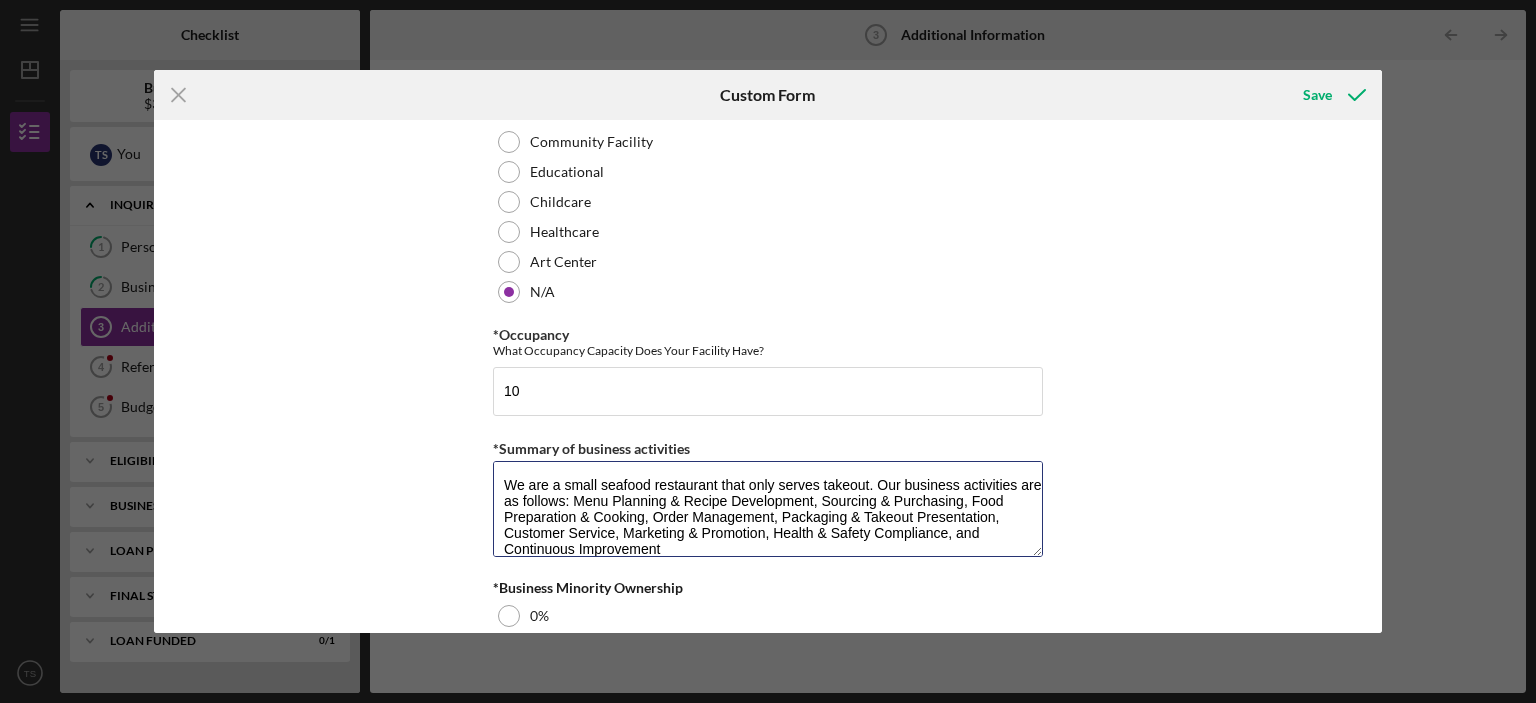 scroll, scrollTop: 0, scrollLeft: 0, axis: both 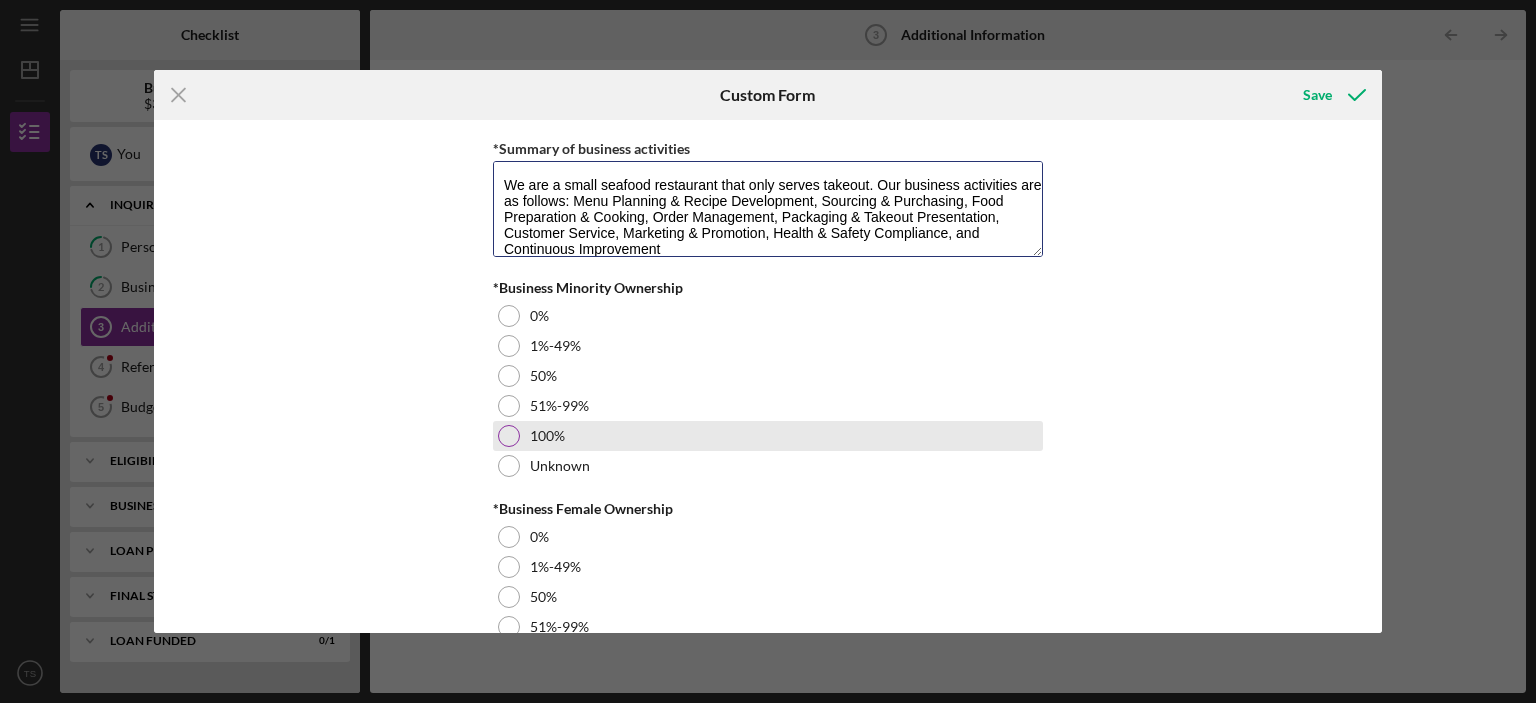 type on "We are a small seafood restaurant that only serves takeout. Our business activities are as follows: Menu Planning & Recipe Development, Sourcing & Purchasing, Food Preparation & Cooking, Order Management, Packaging & Takeout Presentation, Customer Service, Marketing & Promotion, Health & Safety Compliance, and Continuous Improvement" 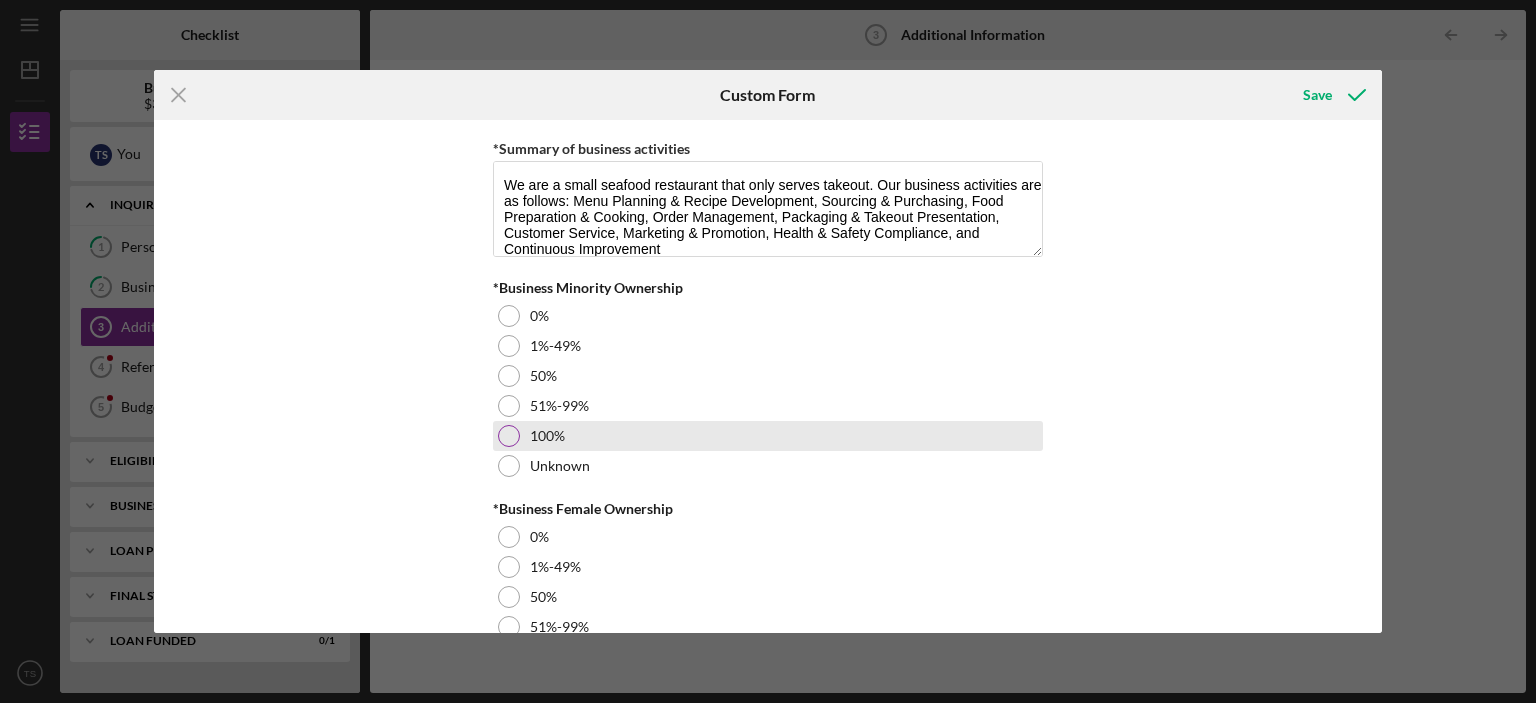 click at bounding box center [509, 436] 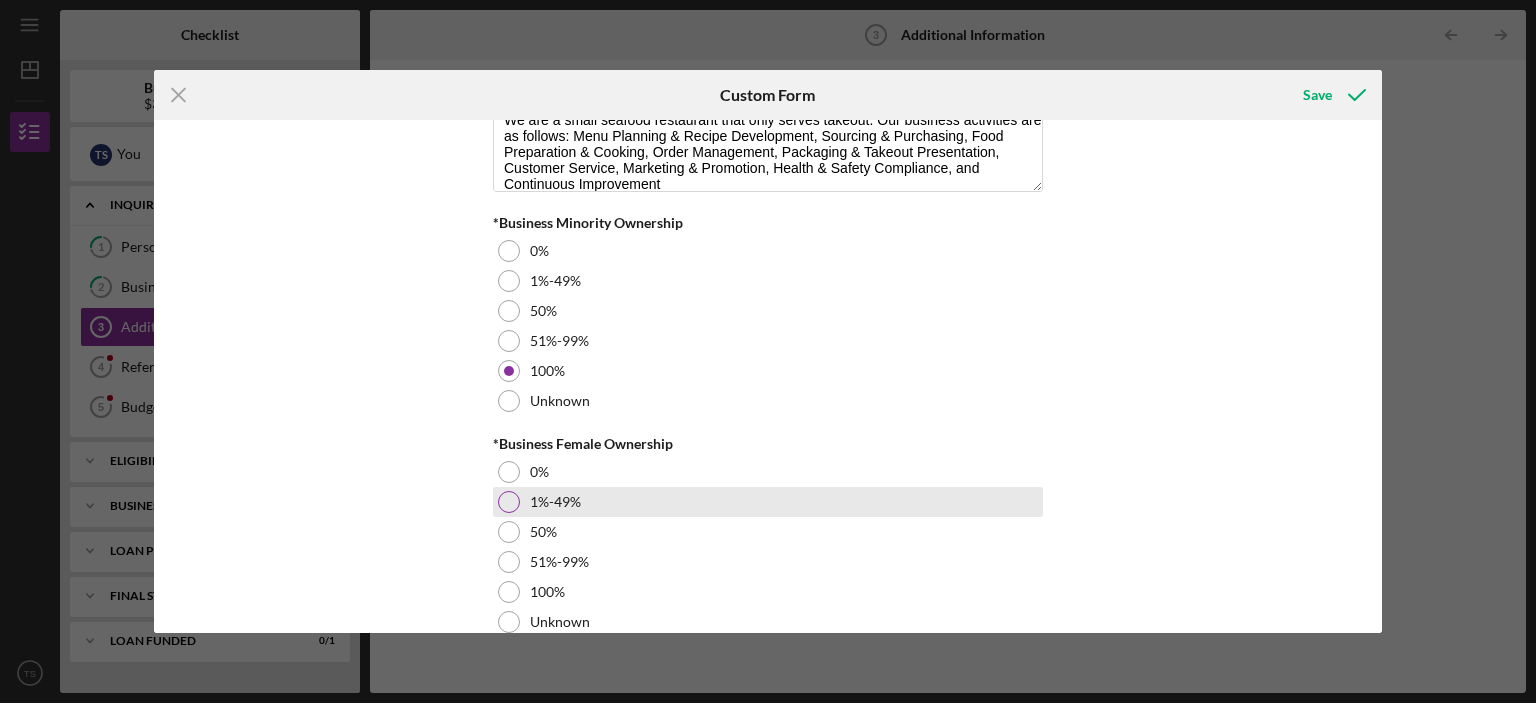 scroll, scrollTop: 2396, scrollLeft: 0, axis: vertical 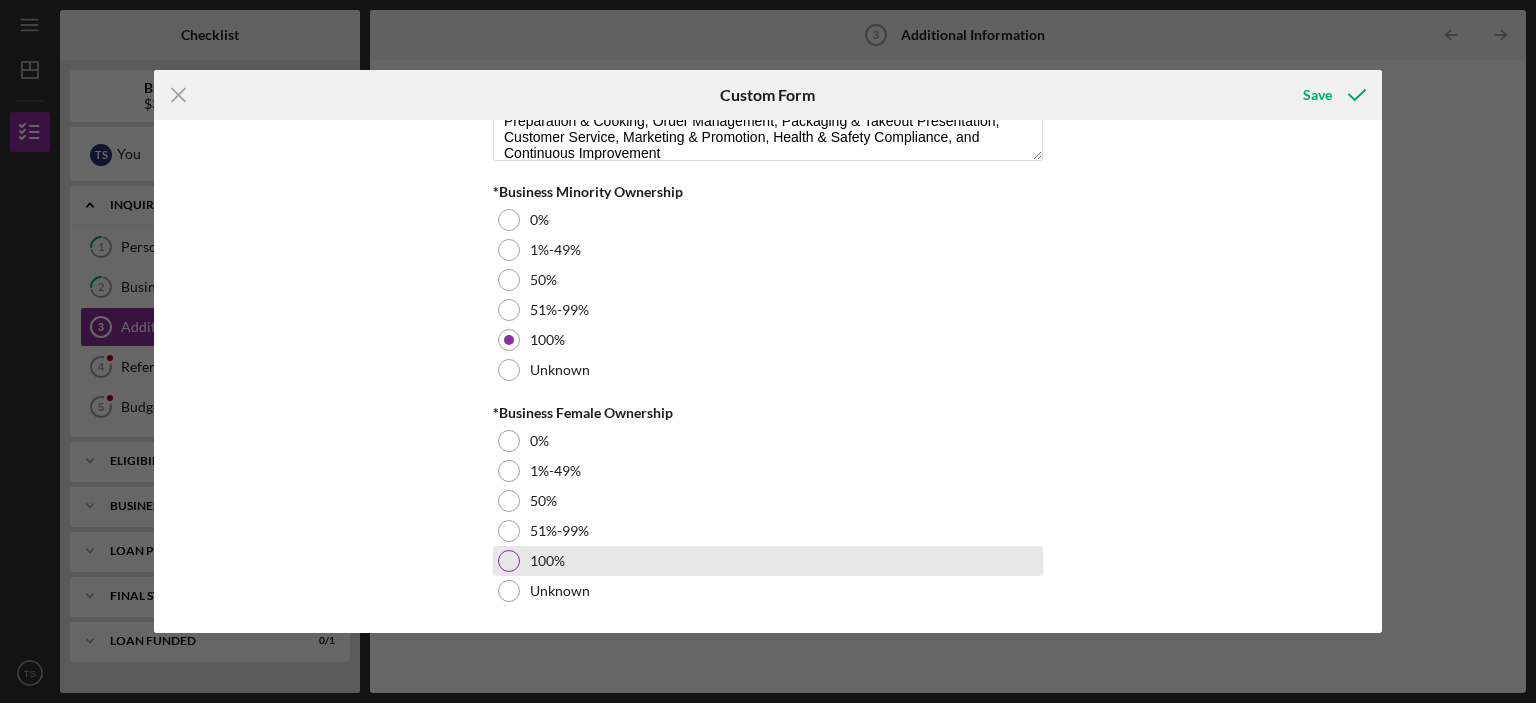 click at bounding box center [509, 561] 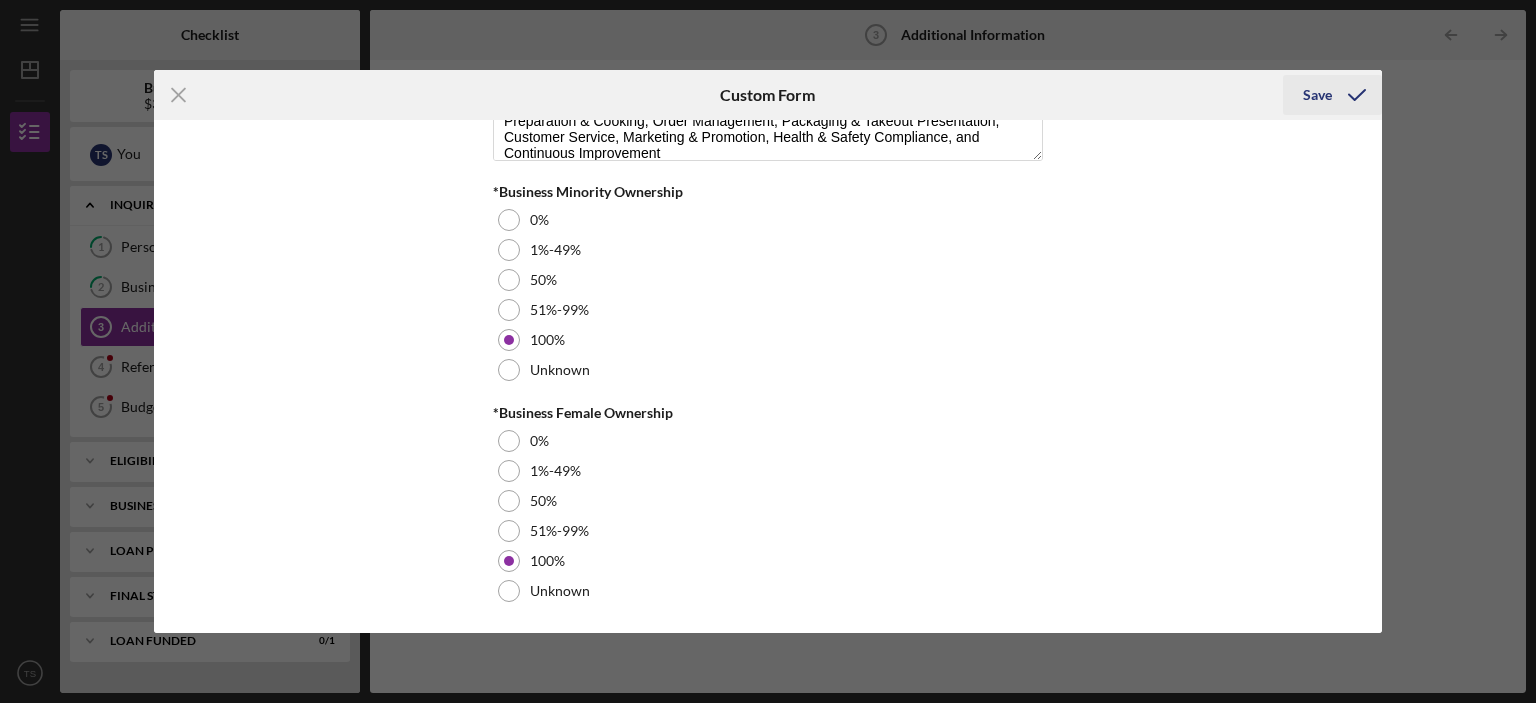 click 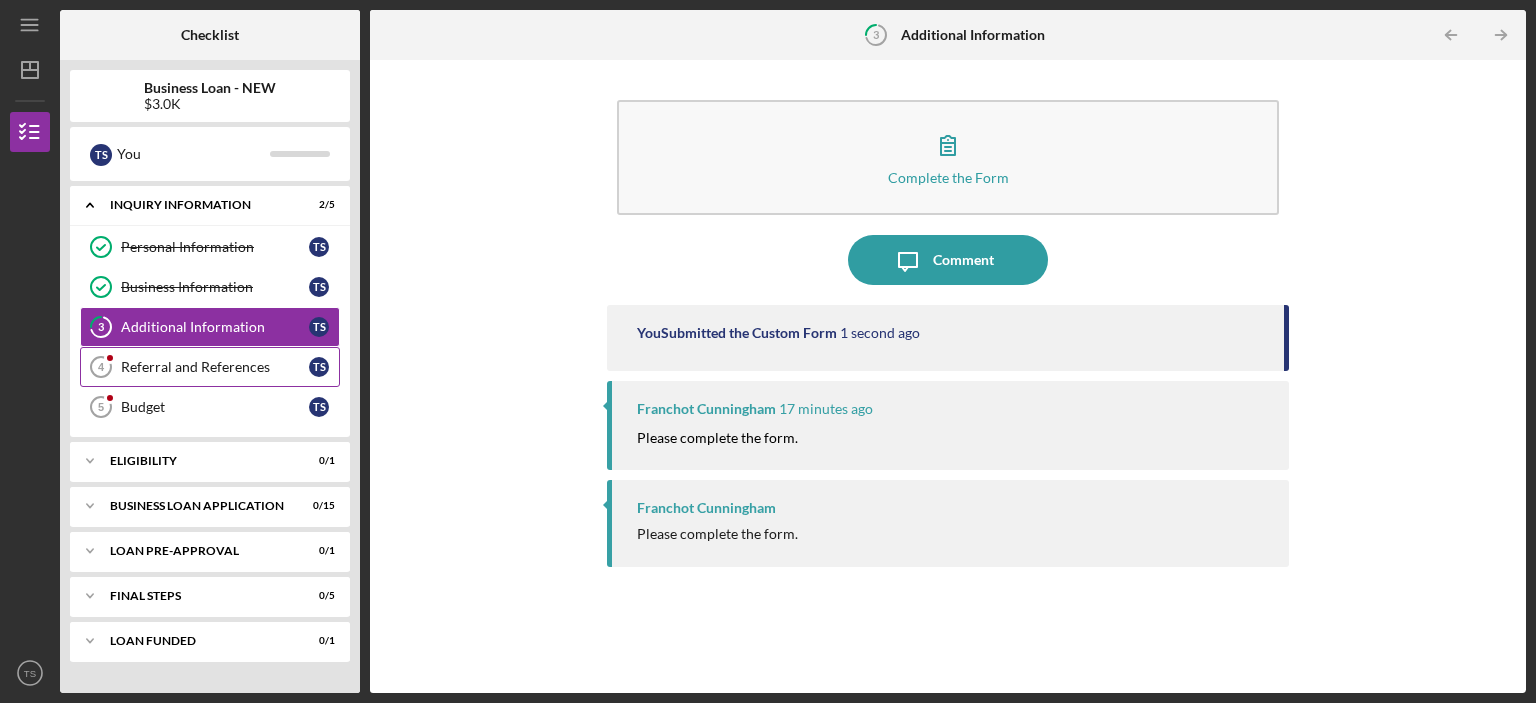 click on "Referral and References 4 Referral and References T S" at bounding box center [210, 367] 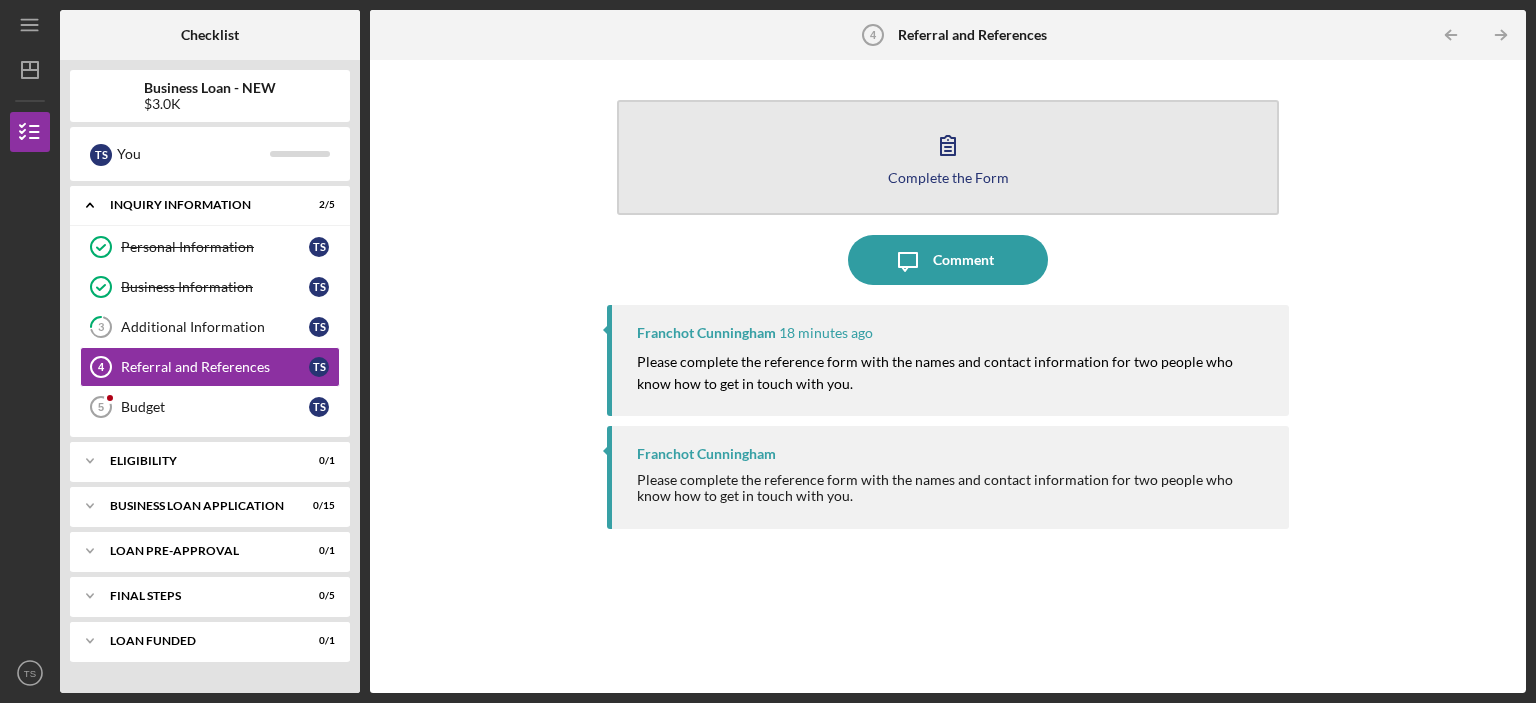 click on "Complete the Form" at bounding box center [948, 177] 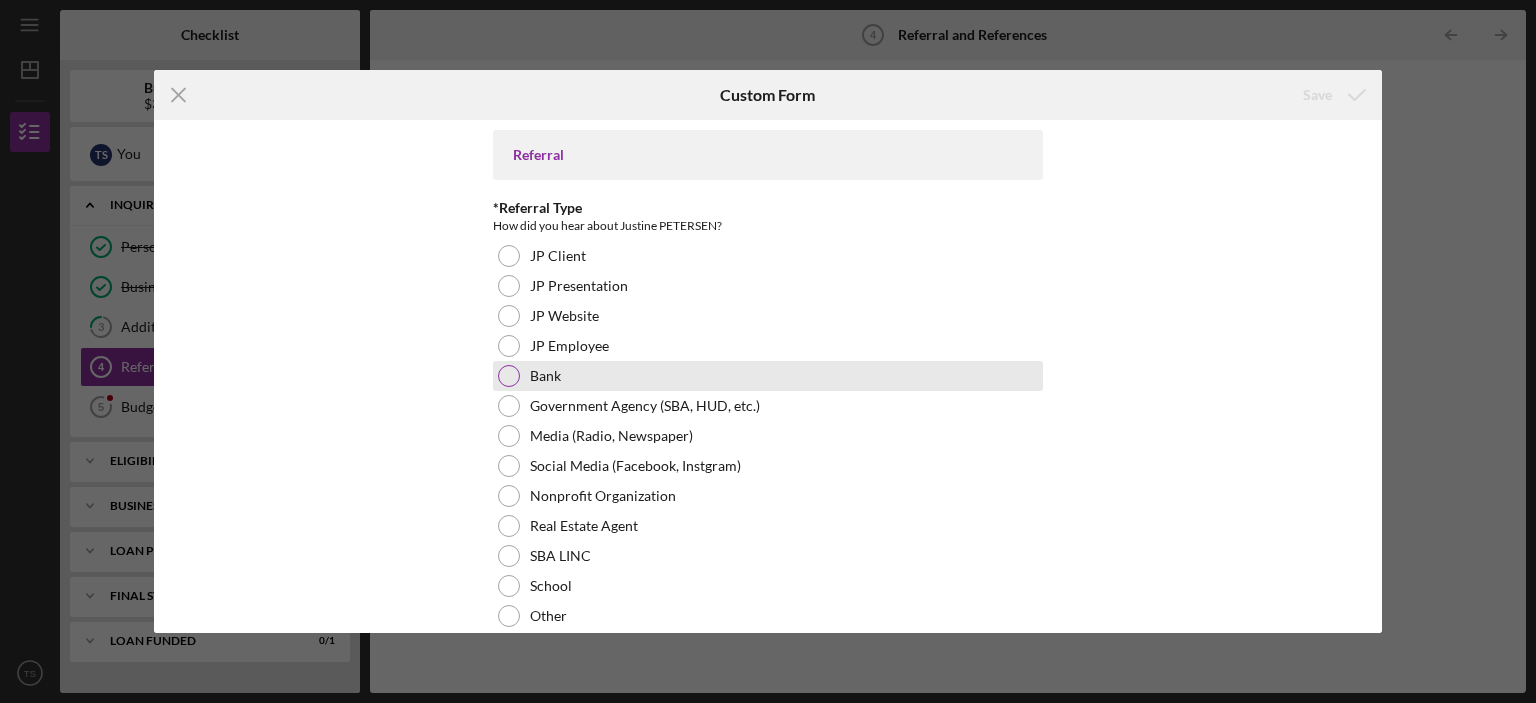 scroll, scrollTop: 100, scrollLeft: 0, axis: vertical 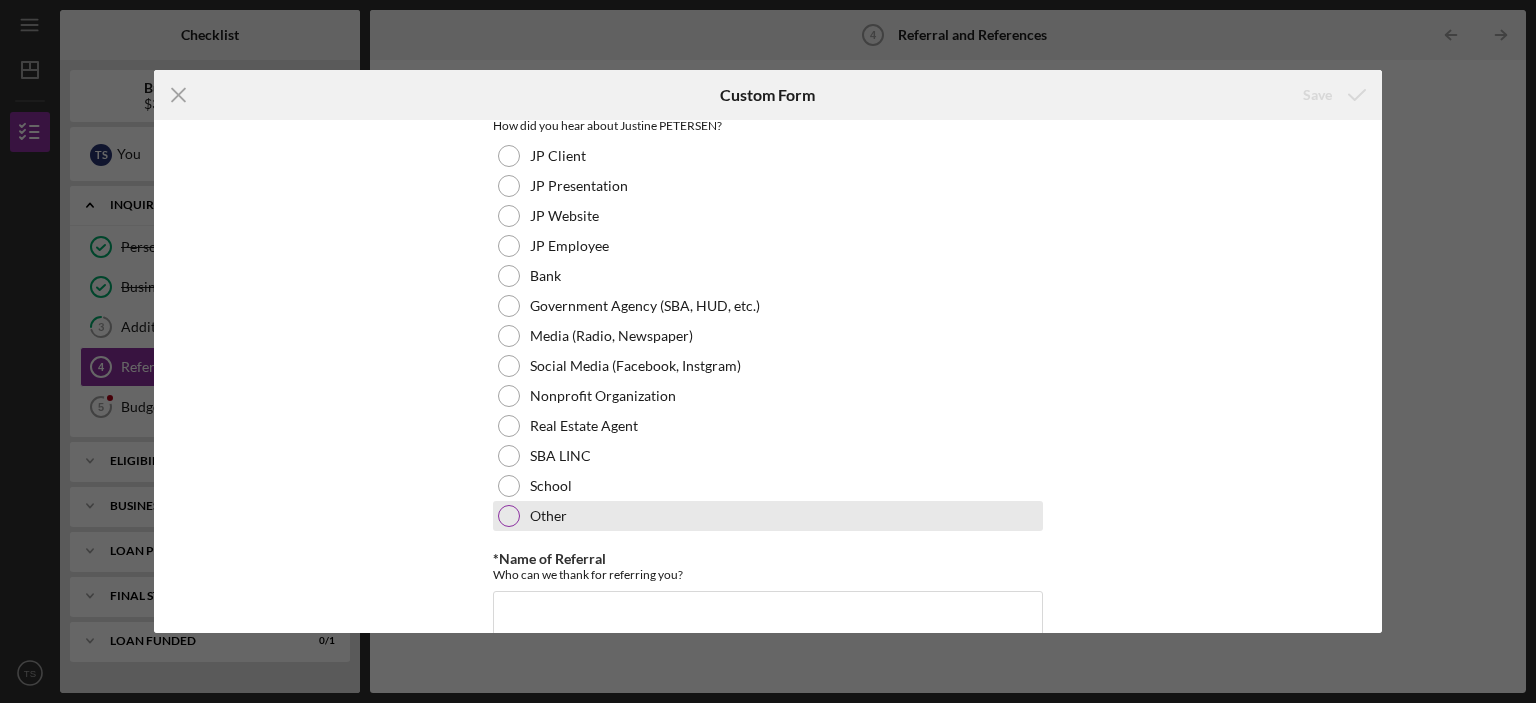 click at bounding box center (509, 516) 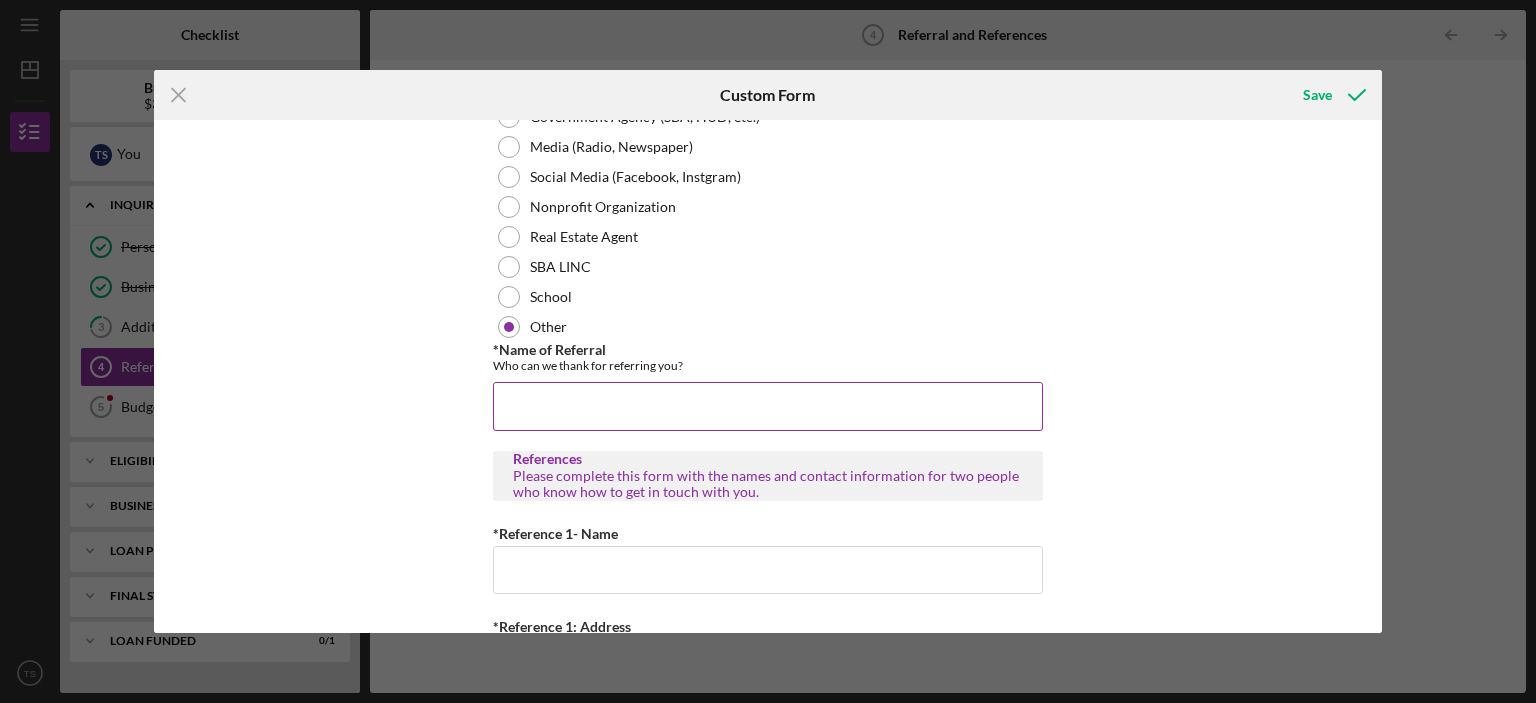 scroll, scrollTop: 300, scrollLeft: 0, axis: vertical 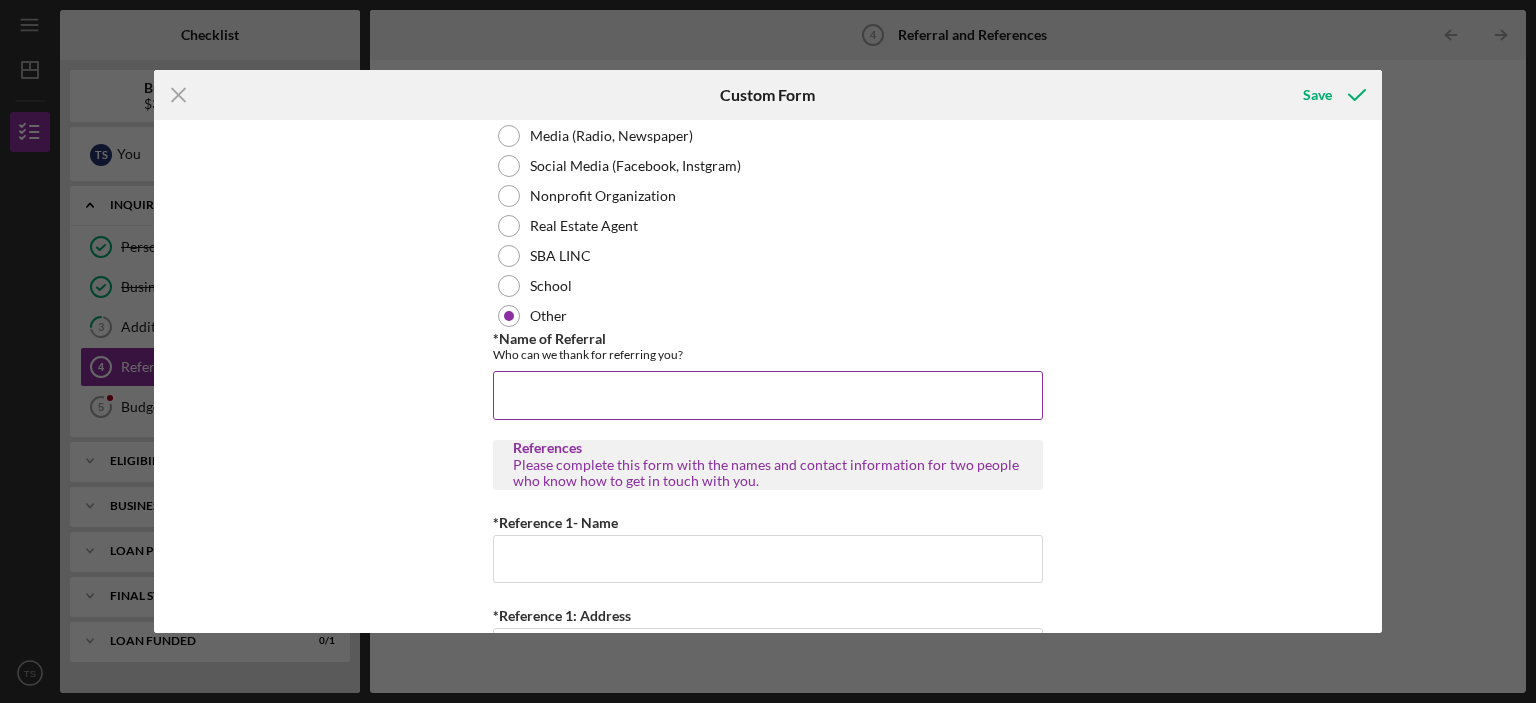 click on "*Name of Referral" at bounding box center (768, 395) 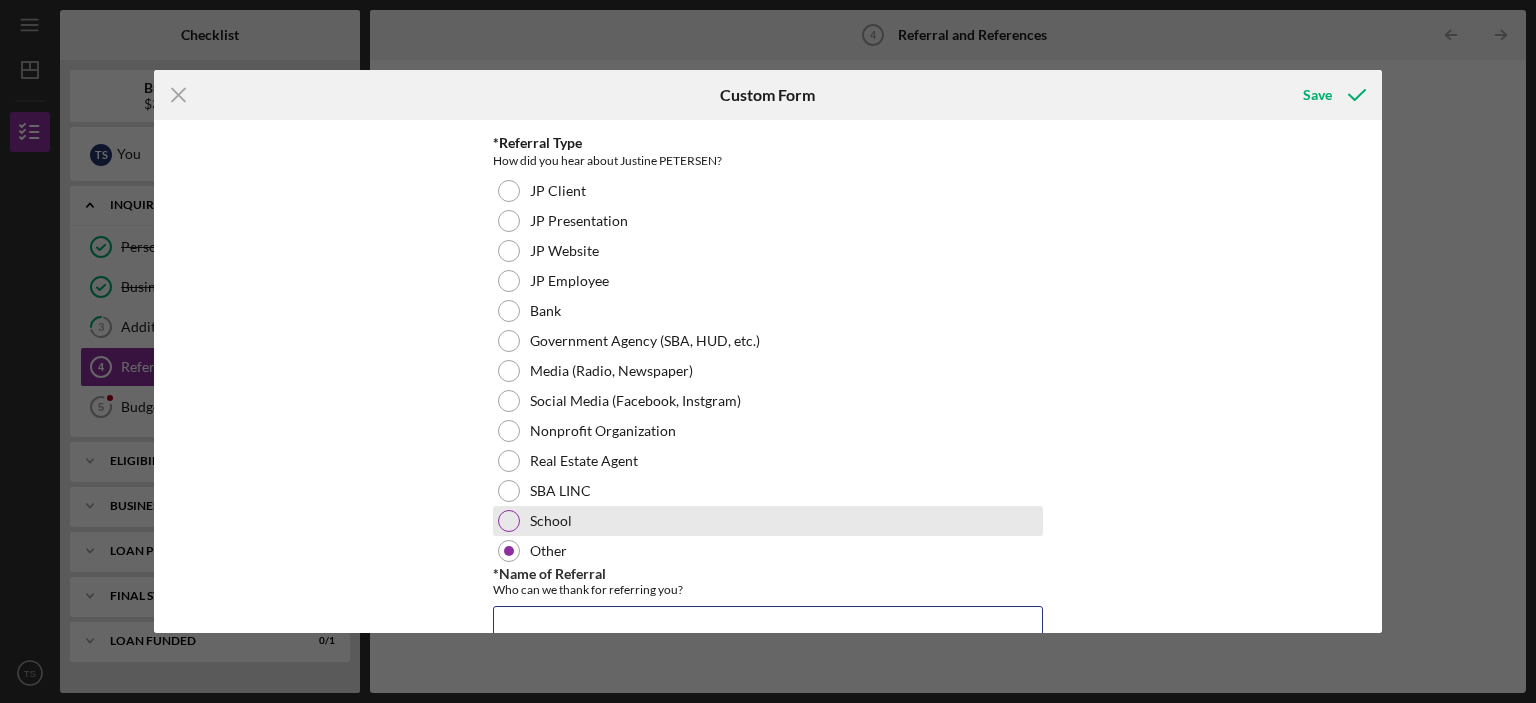 scroll, scrollTop: 100, scrollLeft: 0, axis: vertical 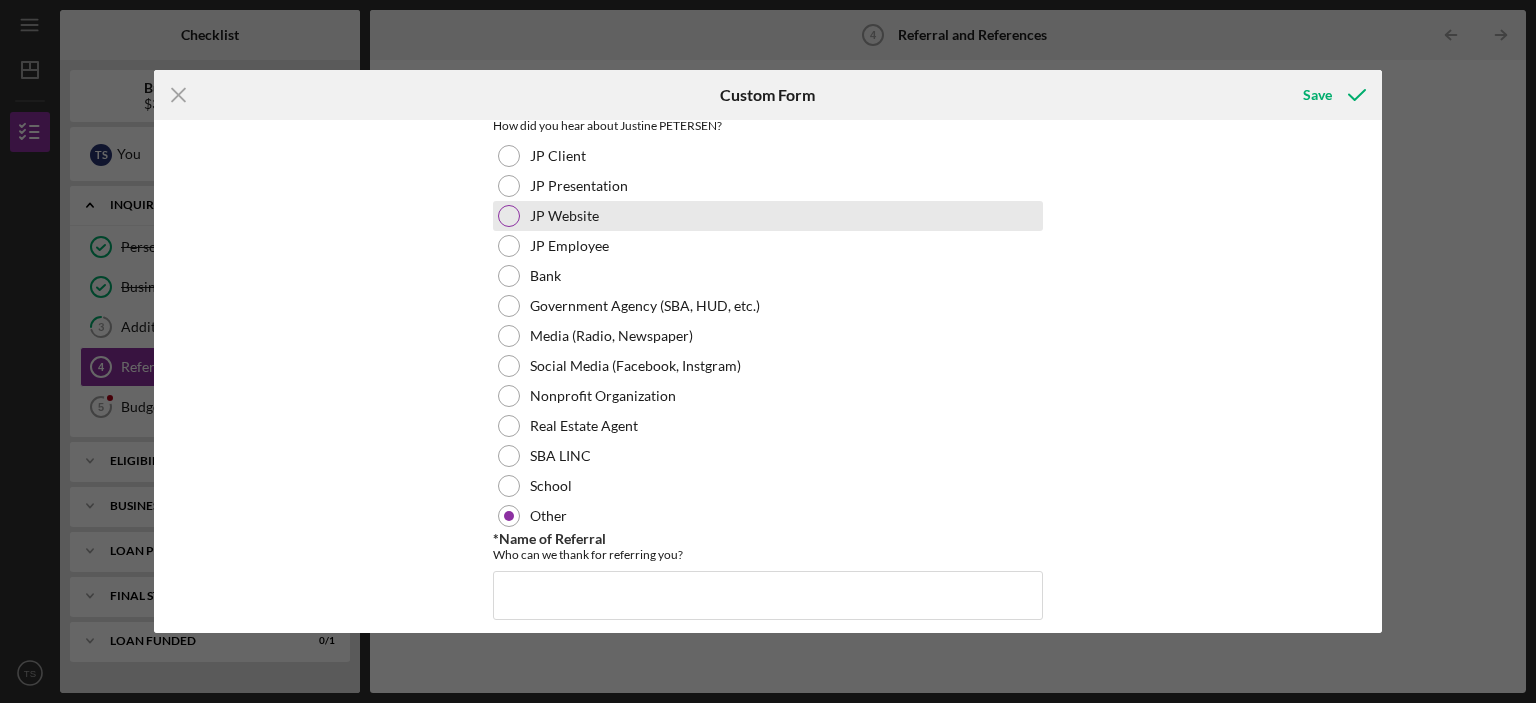 click at bounding box center (509, 216) 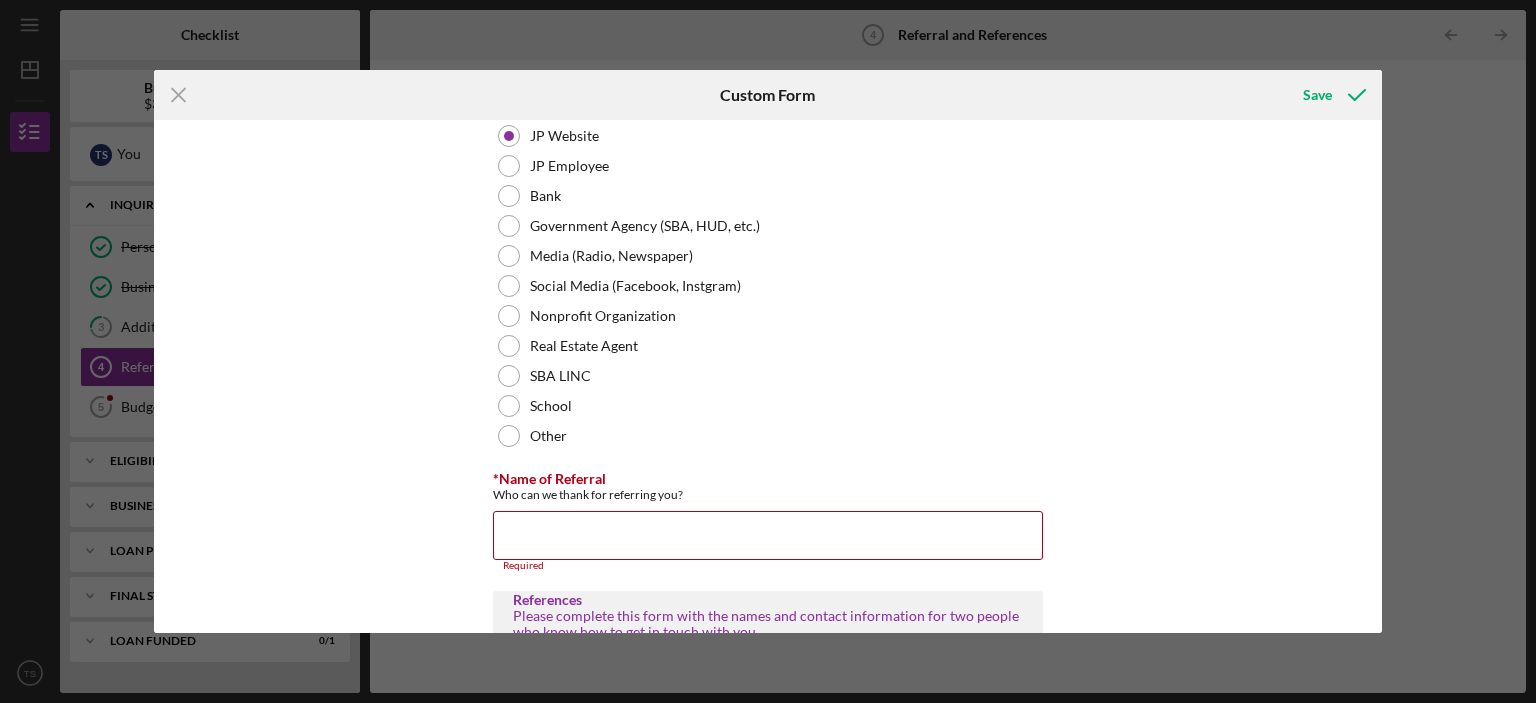 scroll, scrollTop: 300, scrollLeft: 0, axis: vertical 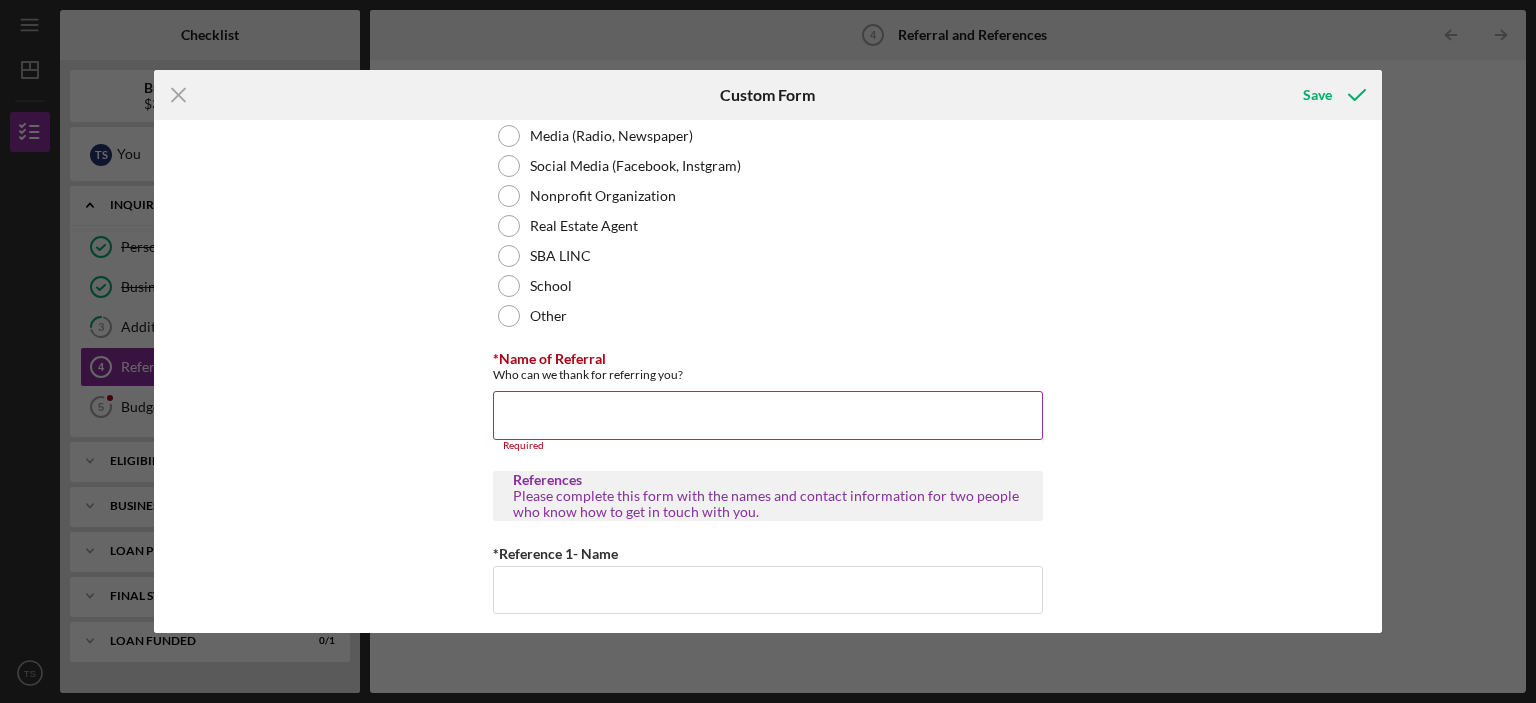 click on "*Name of Referral" at bounding box center [768, 415] 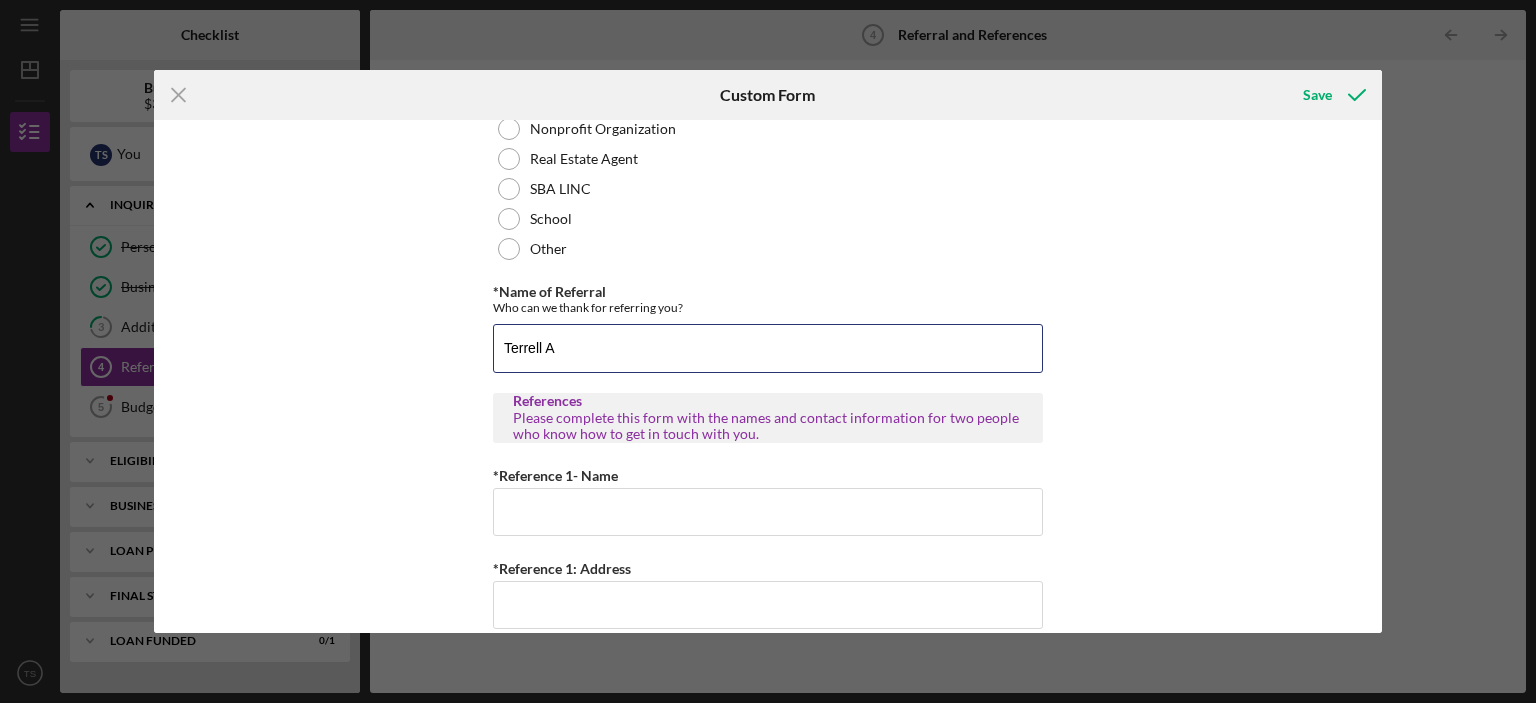 scroll, scrollTop: 500, scrollLeft: 0, axis: vertical 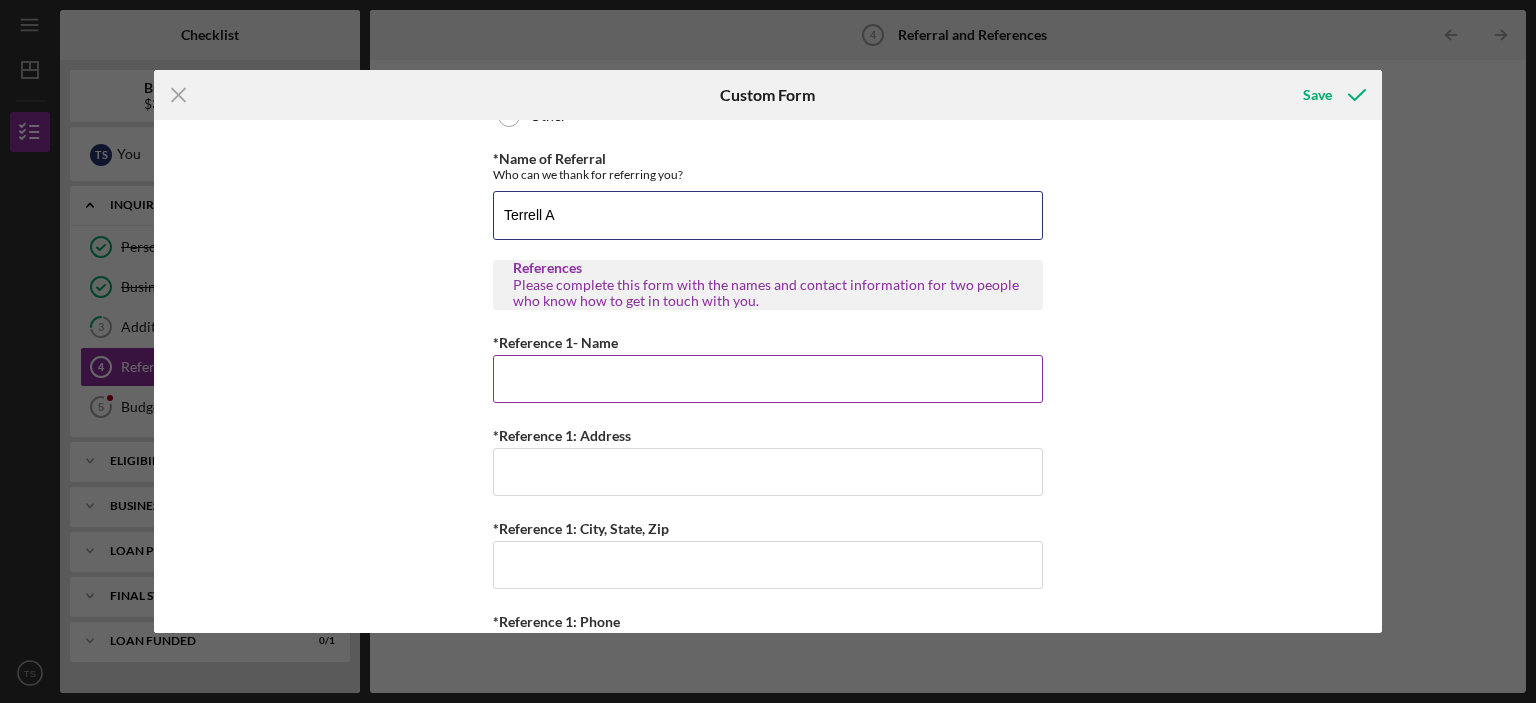 type on "Terrell A" 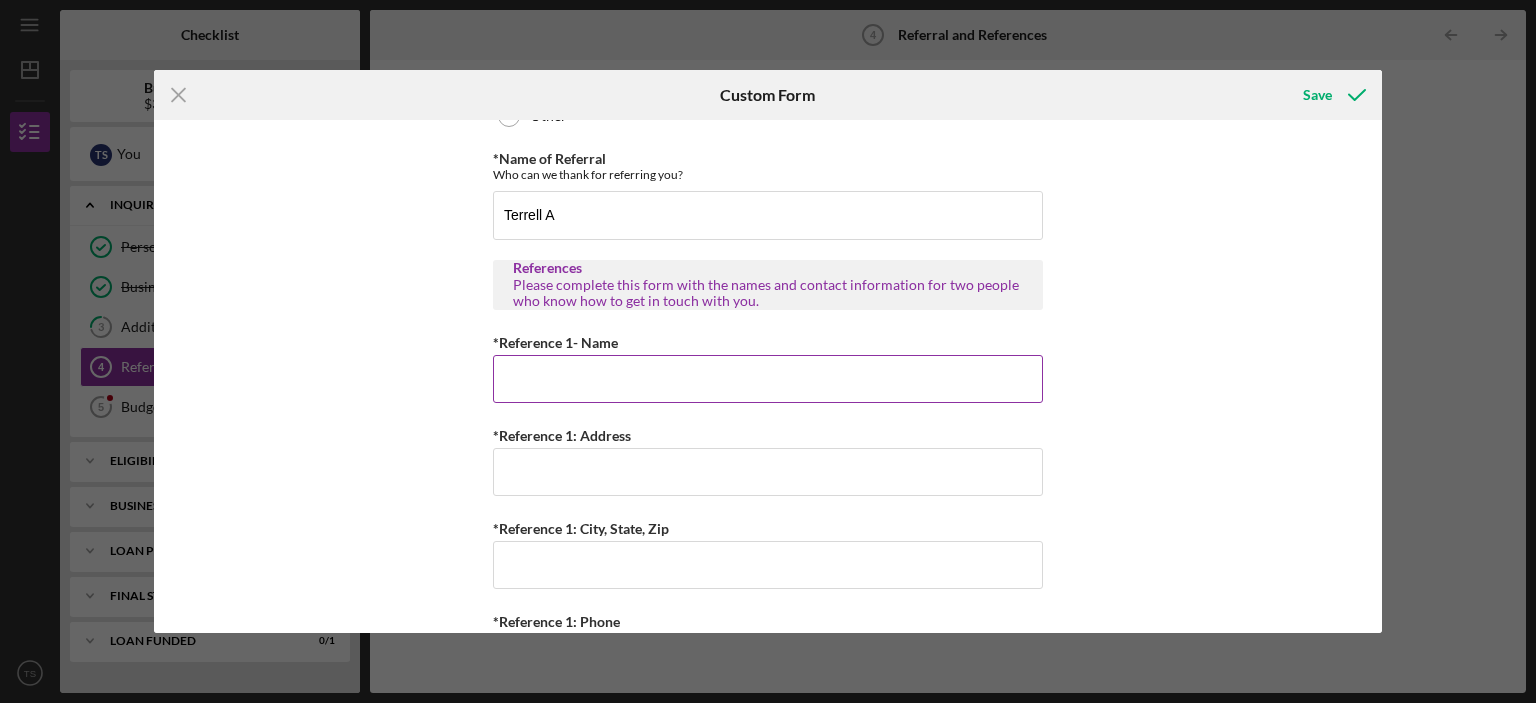 click on "*Reference 1- Name" at bounding box center (768, 379) 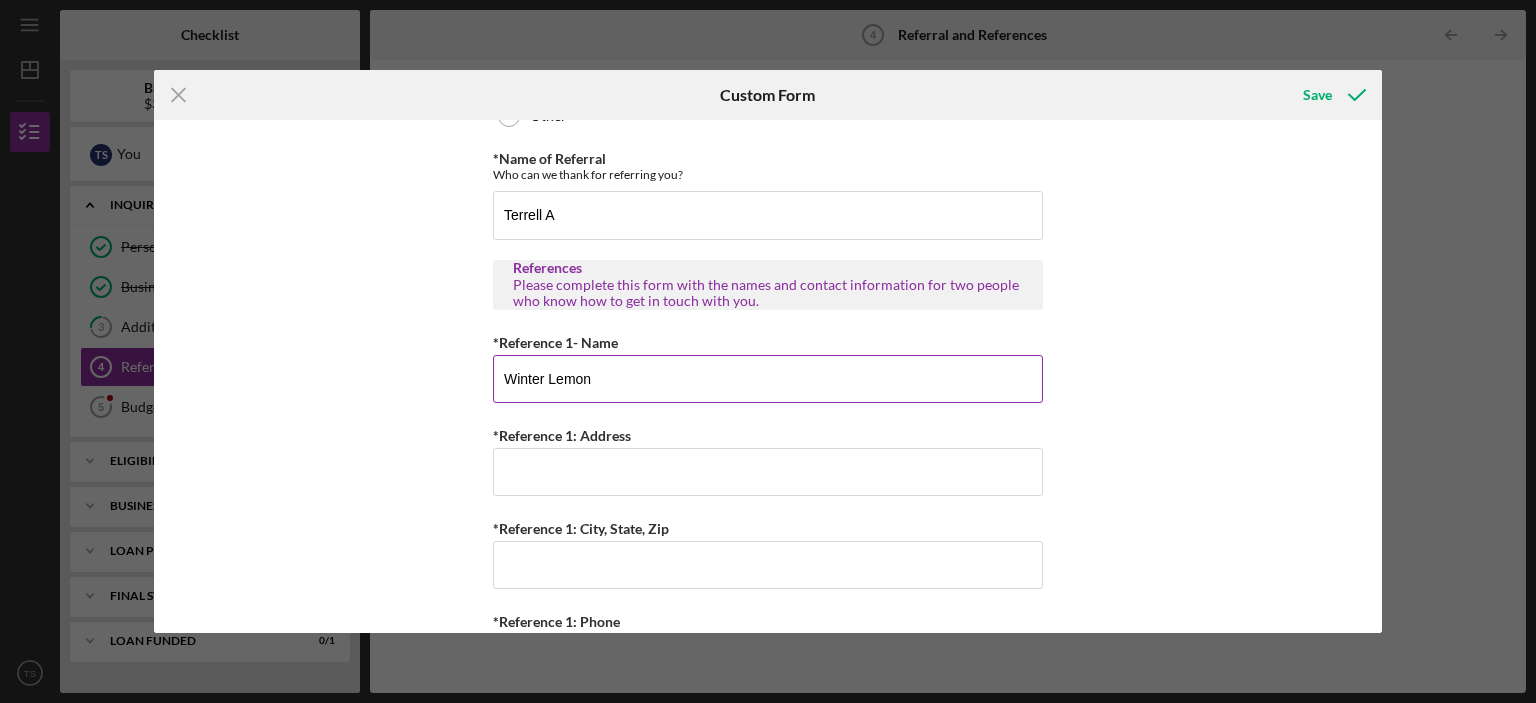 type on "Winter Lemon" 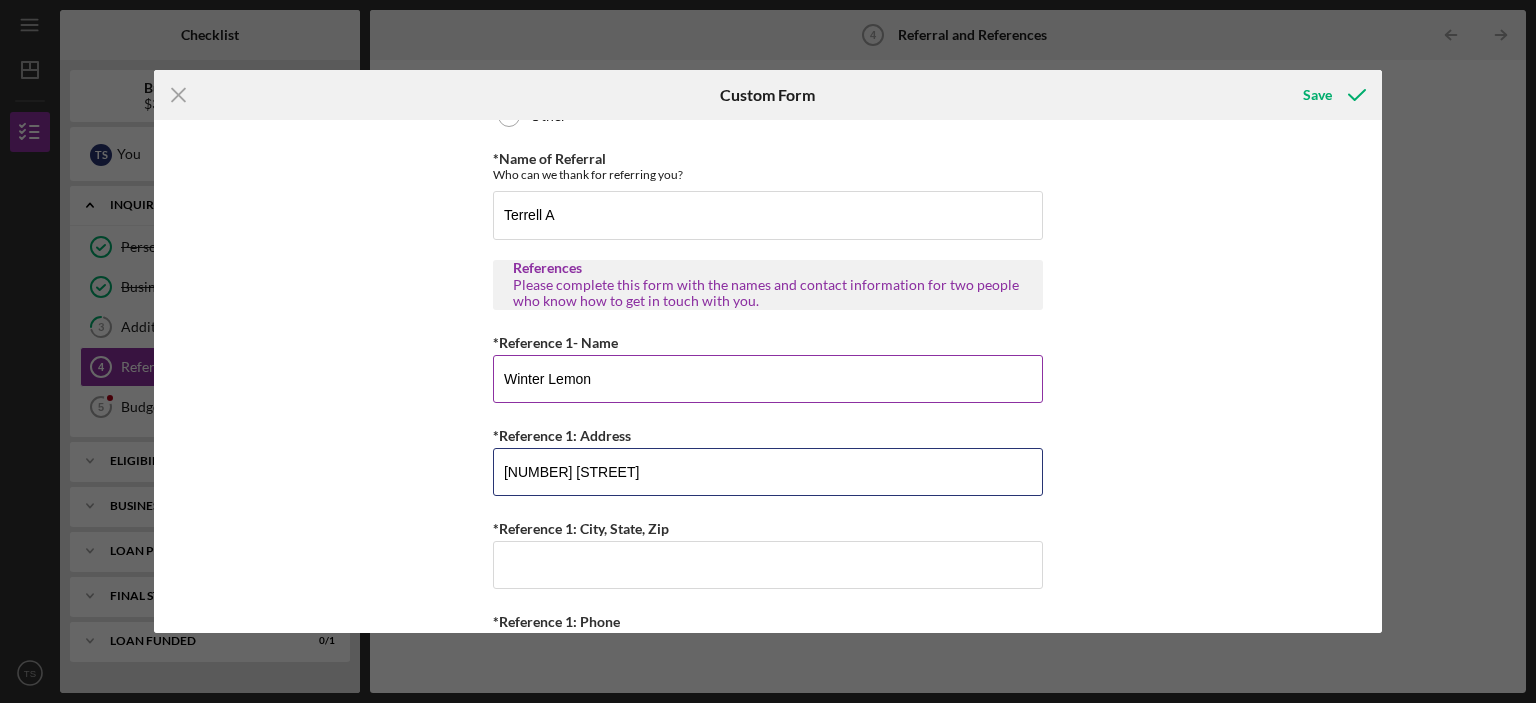 type on "[NUMBER] [STREET]" 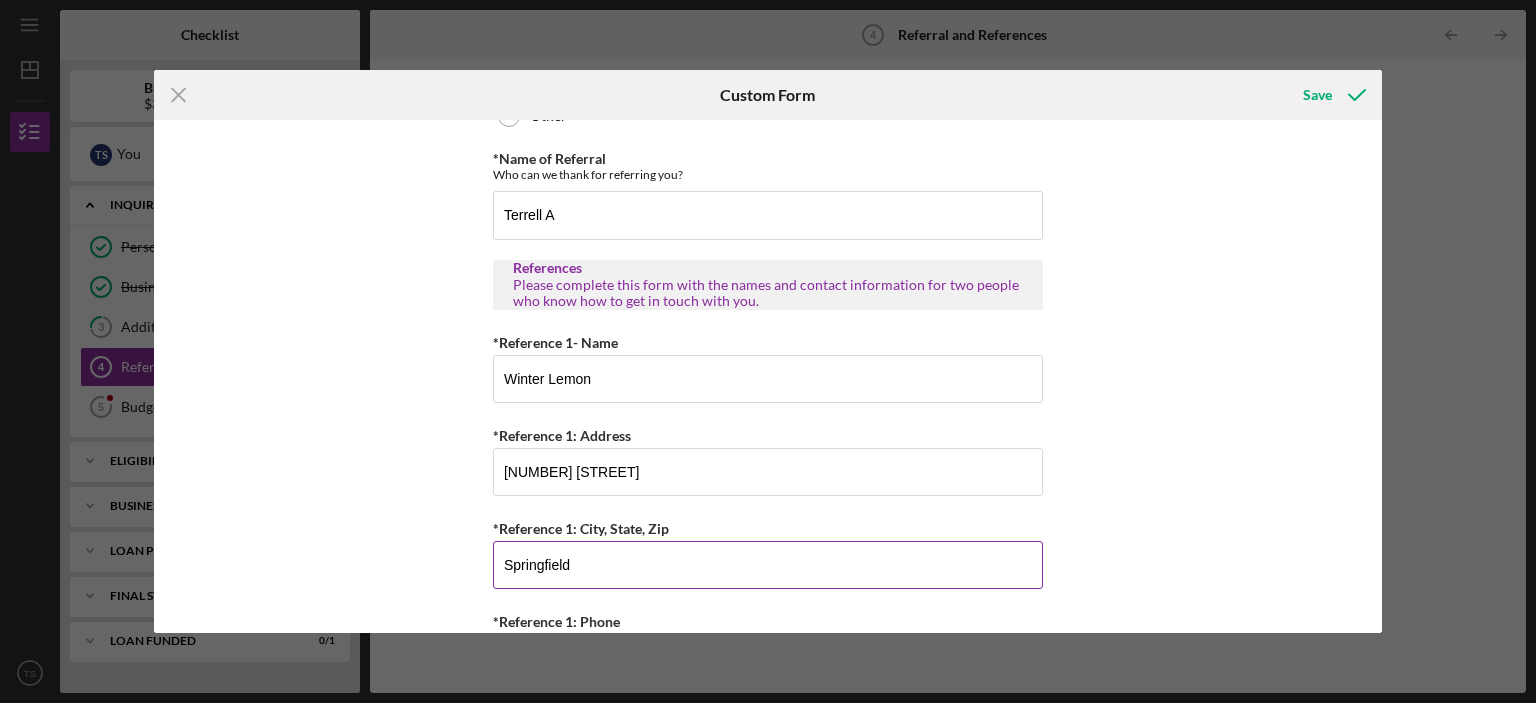 click on "Springfield" at bounding box center (768, 565) 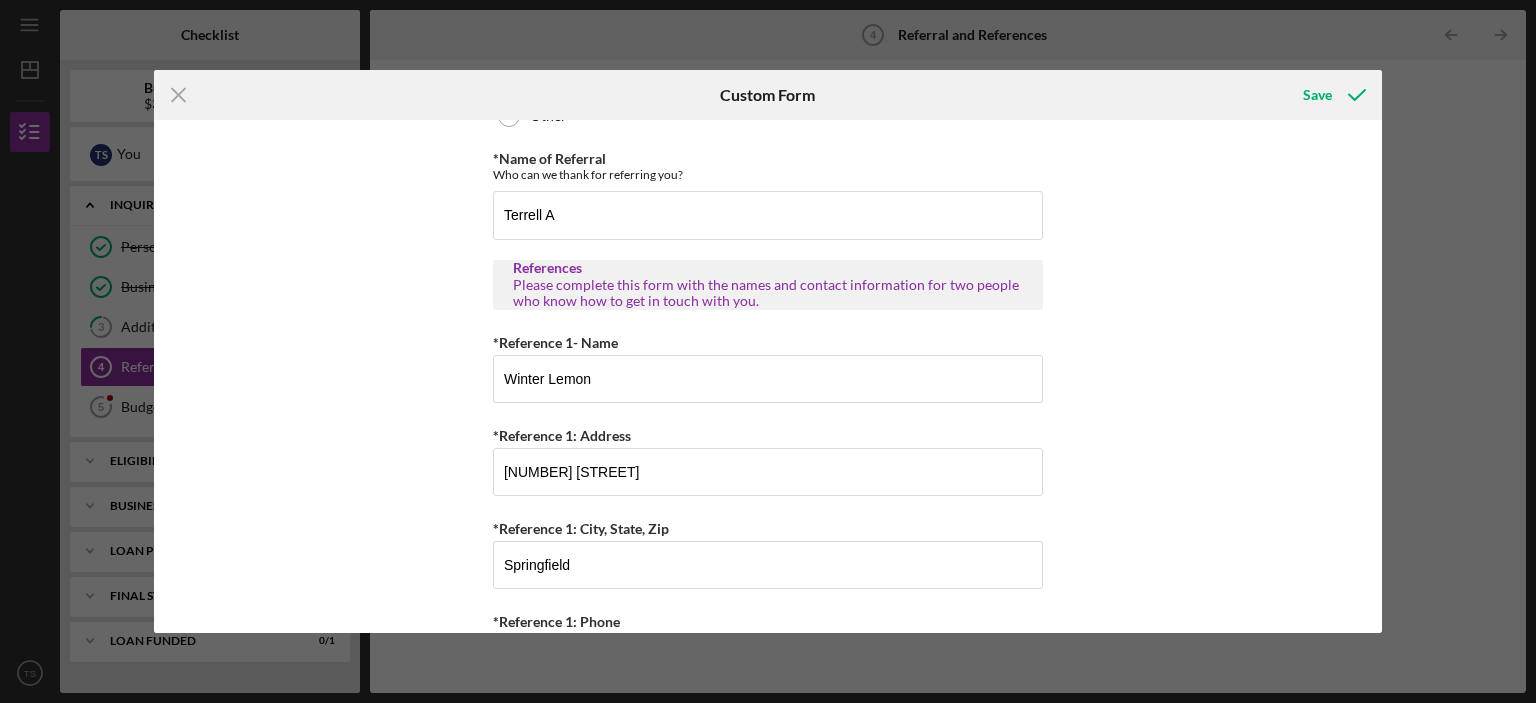 click on "Referral *Referral Type How did you hear about Justine PETERSEN? JP Client JP Presentation JP Website JP Employee Bank Government Agency (SBA, HUD, etc.) Media (Radio, Newspaper) Social Media (Facebook, Instgram) Nonprofit Organization Real Estate Agent SBA LINC School Other *Name of Referral Who can we thank for referring you? [FIRST] [LAST] References Please complete this form with the names and contact information for two people who know how to get in touch with you. *Reference 1- Name [FIRST] [LAST] *Reference 1: Address [NUMBER] [STREET] *Reference 1: City, State, Zip [CITY], [STATE] [ZIP] *Reference 1: Phone *Reference 2: Name Required *Reference 2: Address Required *Reference 2: City, State, Zip Required *Reference 2: Phone" at bounding box center (768, 376) 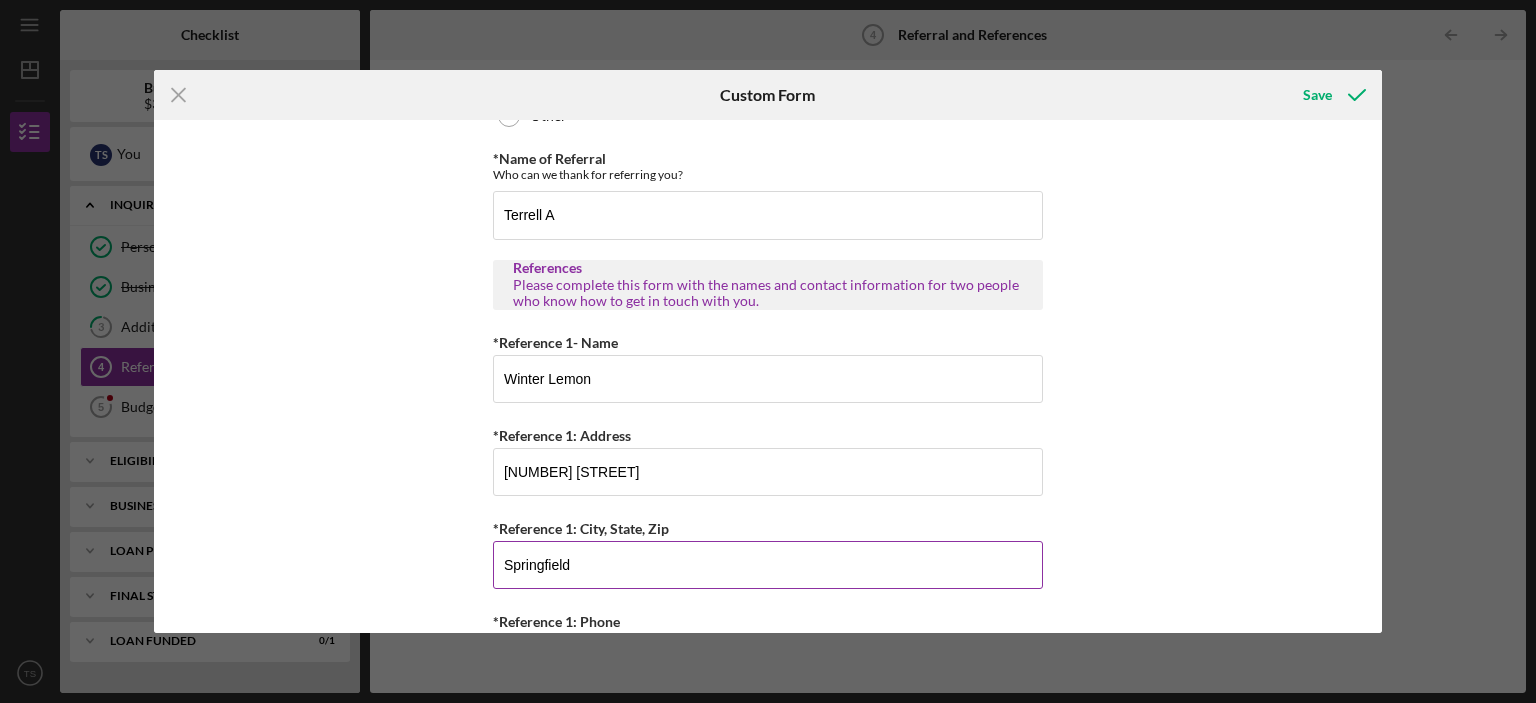 click on "Springfield" at bounding box center [768, 565] 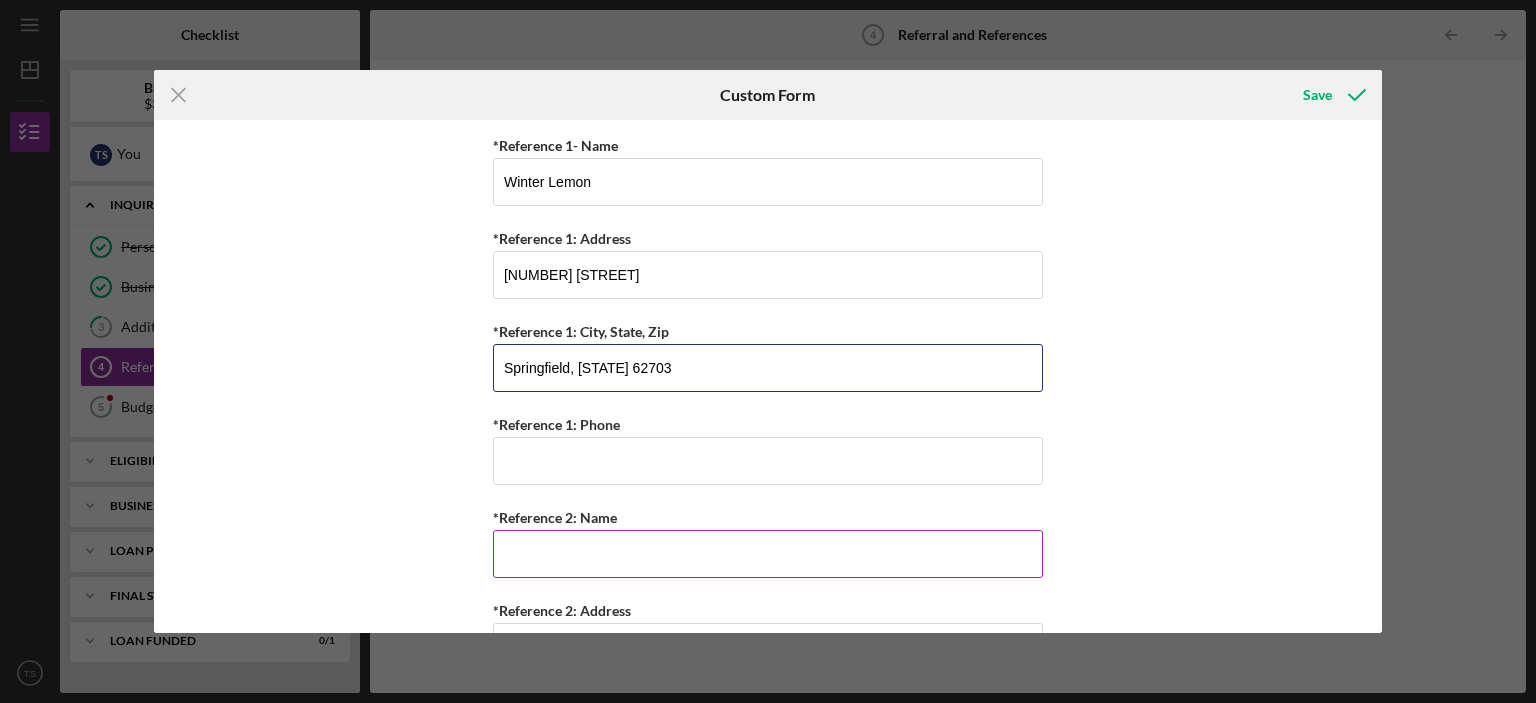 scroll, scrollTop: 700, scrollLeft: 0, axis: vertical 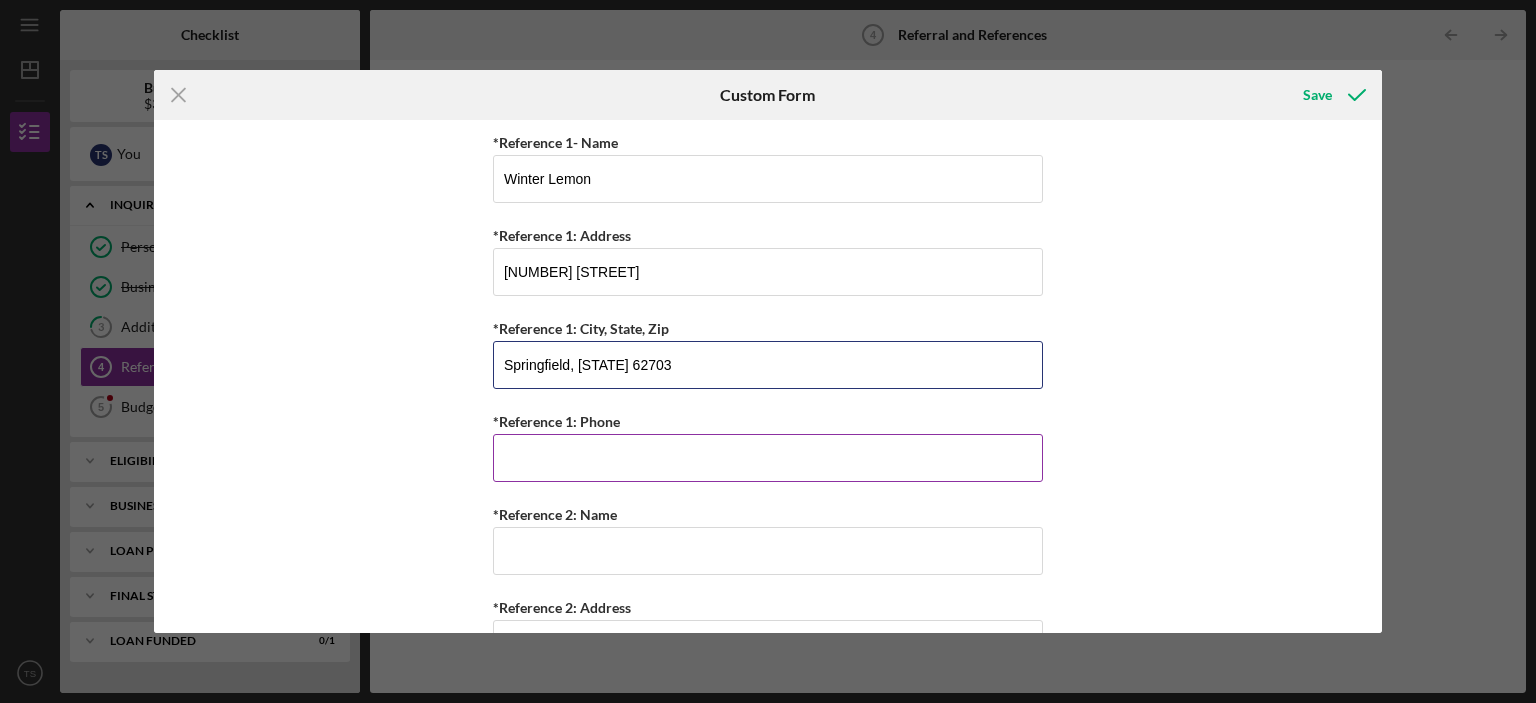 type on "Springfield, [STATE] 62703" 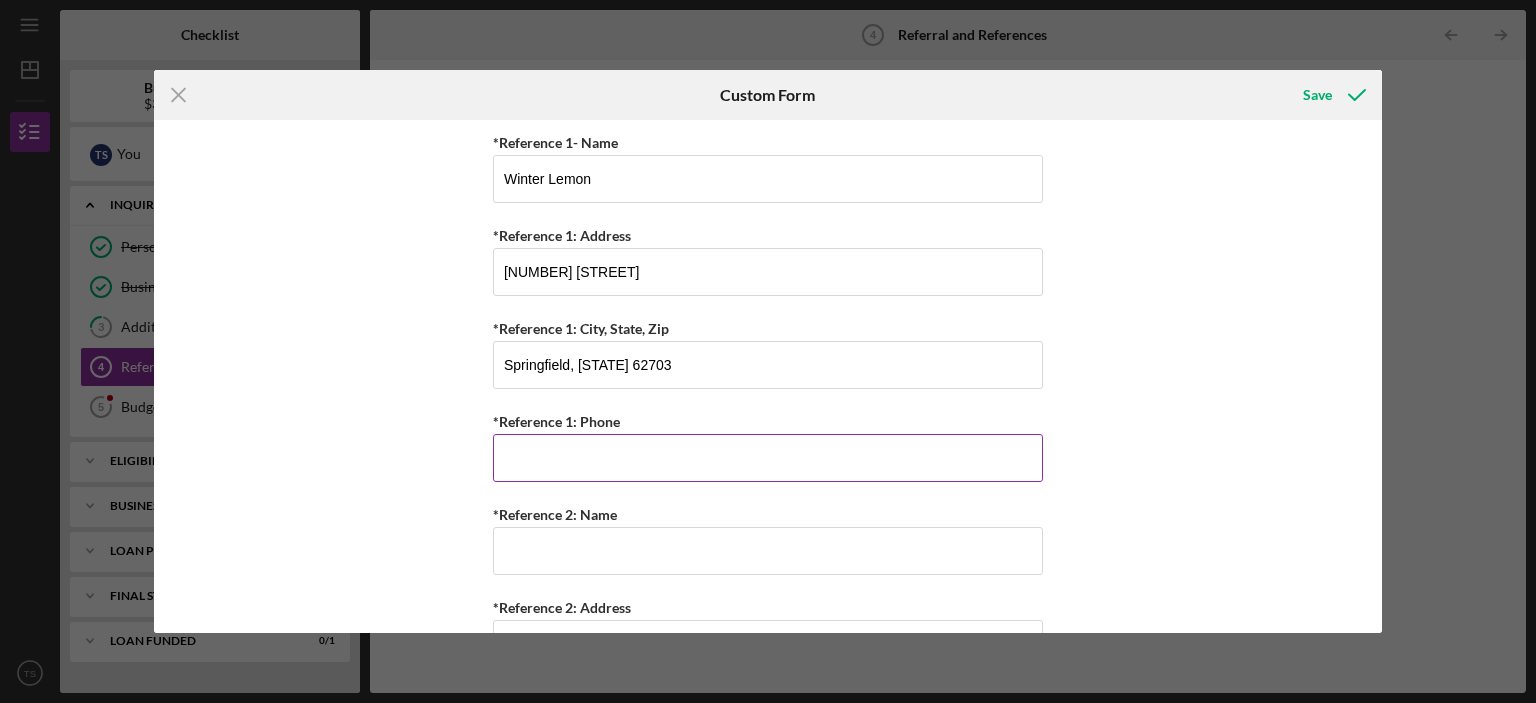 click on "*Reference 1: Phone" at bounding box center (768, 458) 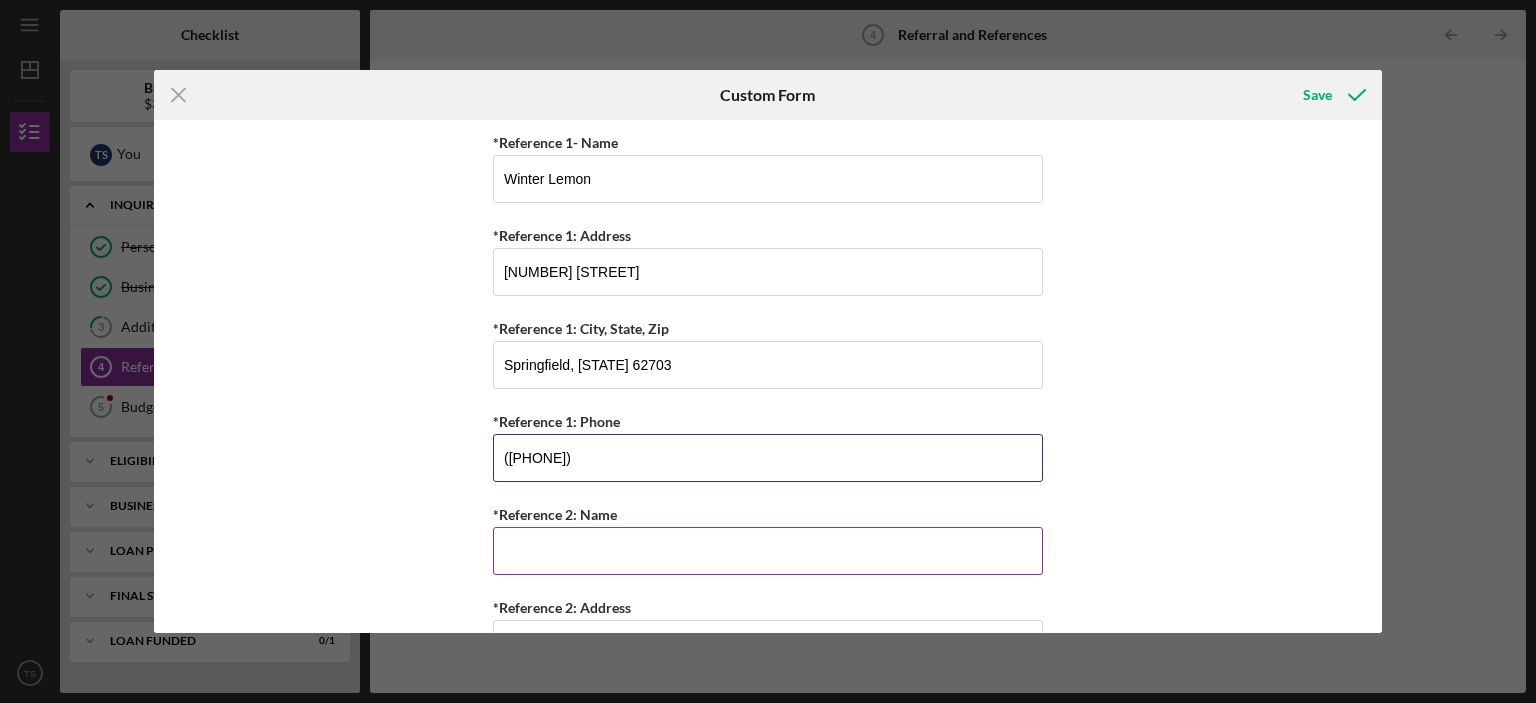 type on "([PHONE])" 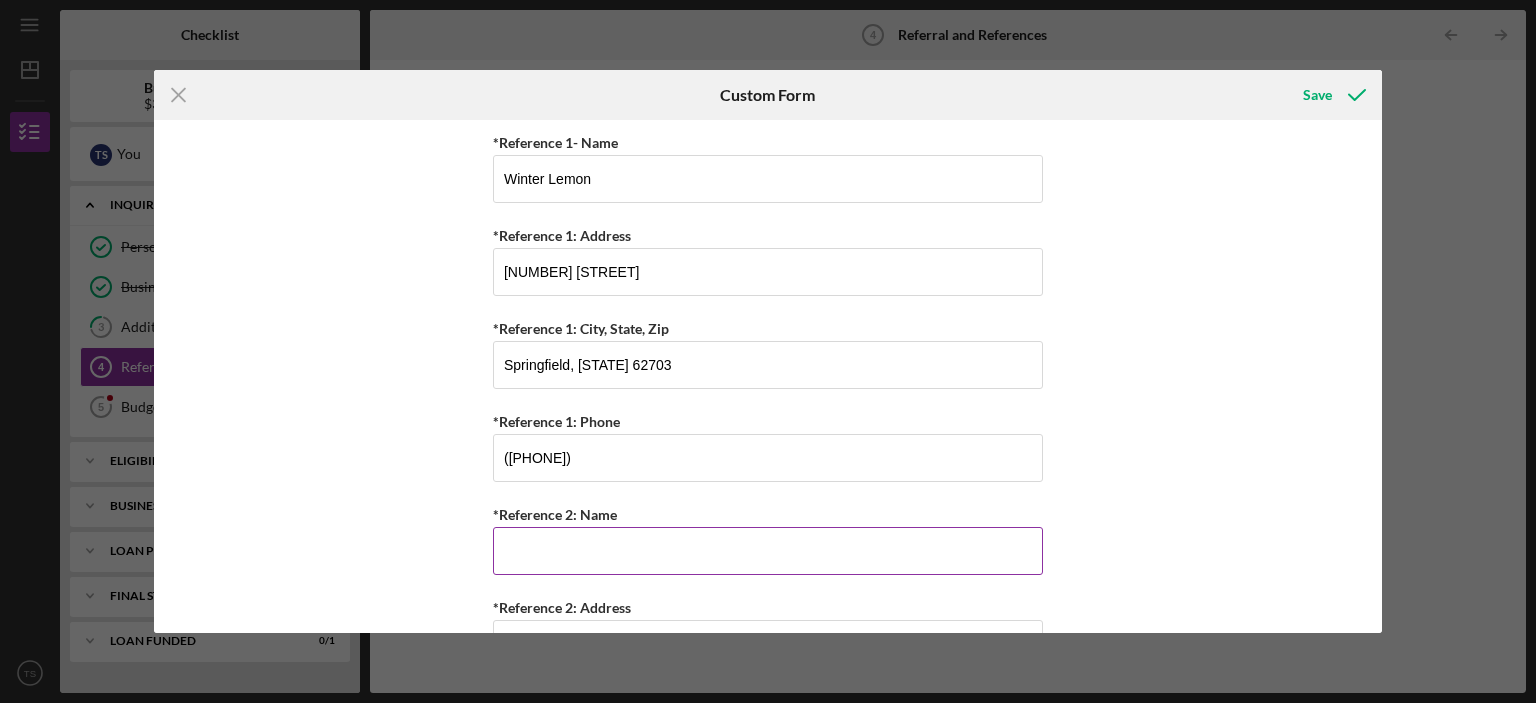 click on "*Reference 2:  Name" at bounding box center (768, 551) 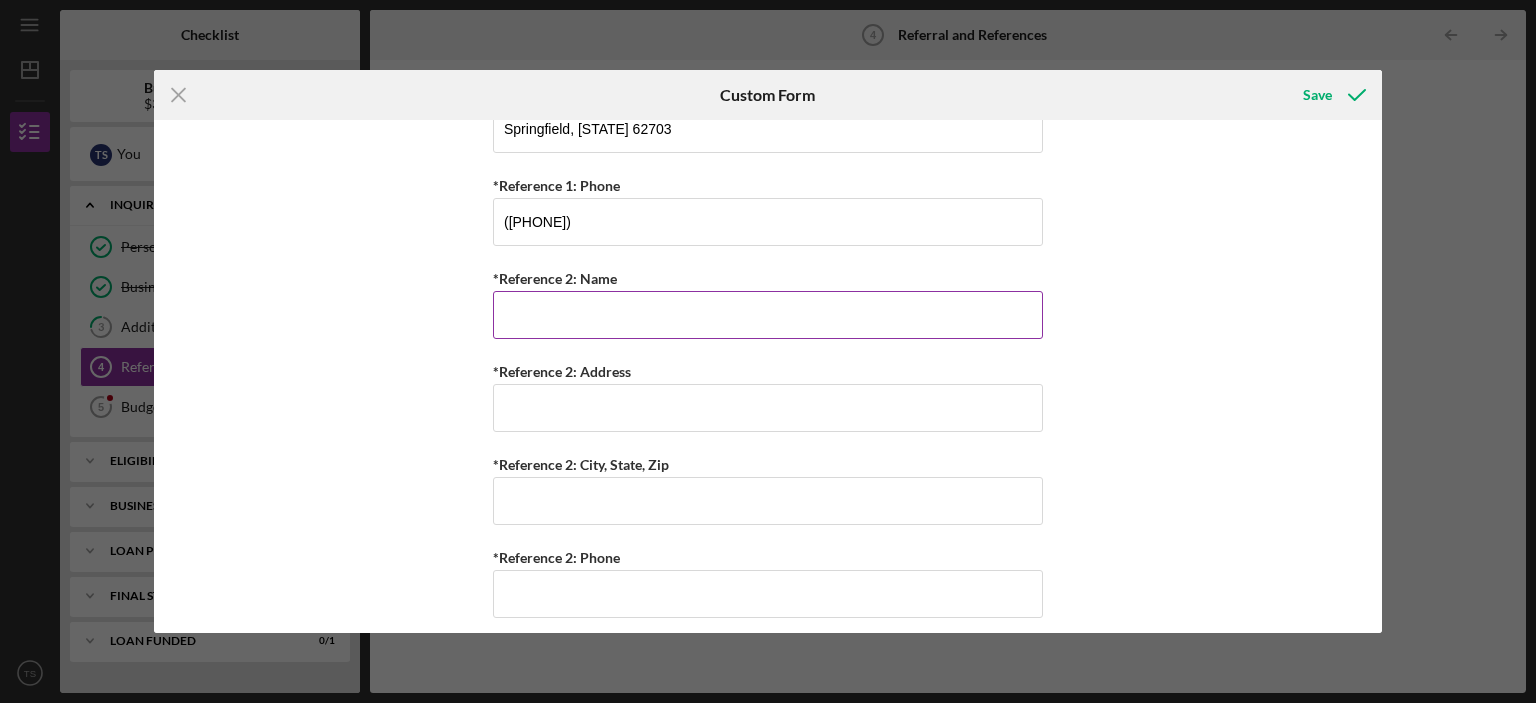 scroll, scrollTop: 948, scrollLeft: 0, axis: vertical 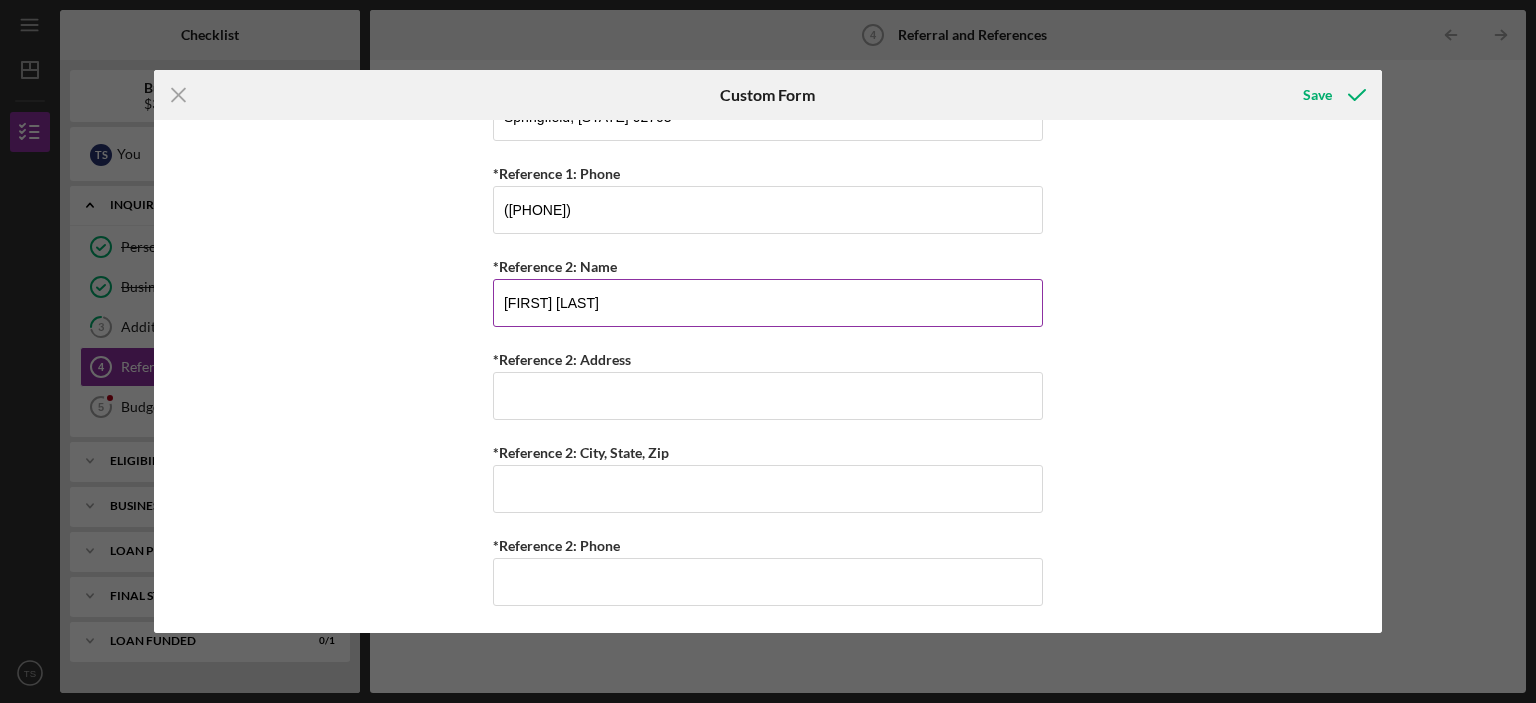 type on "[FIRST] [LAST]" 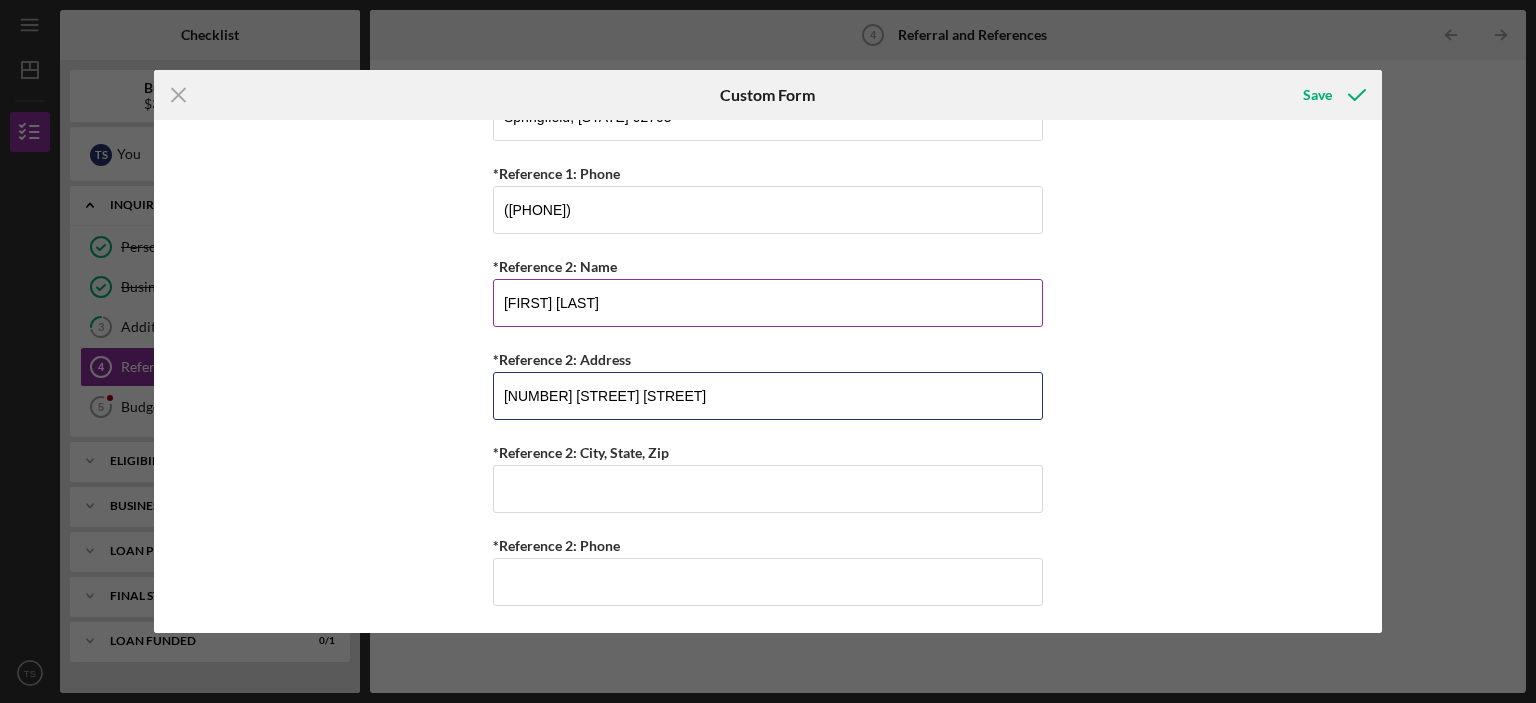 type on "[NUMBER] [STREET] [STREET]" 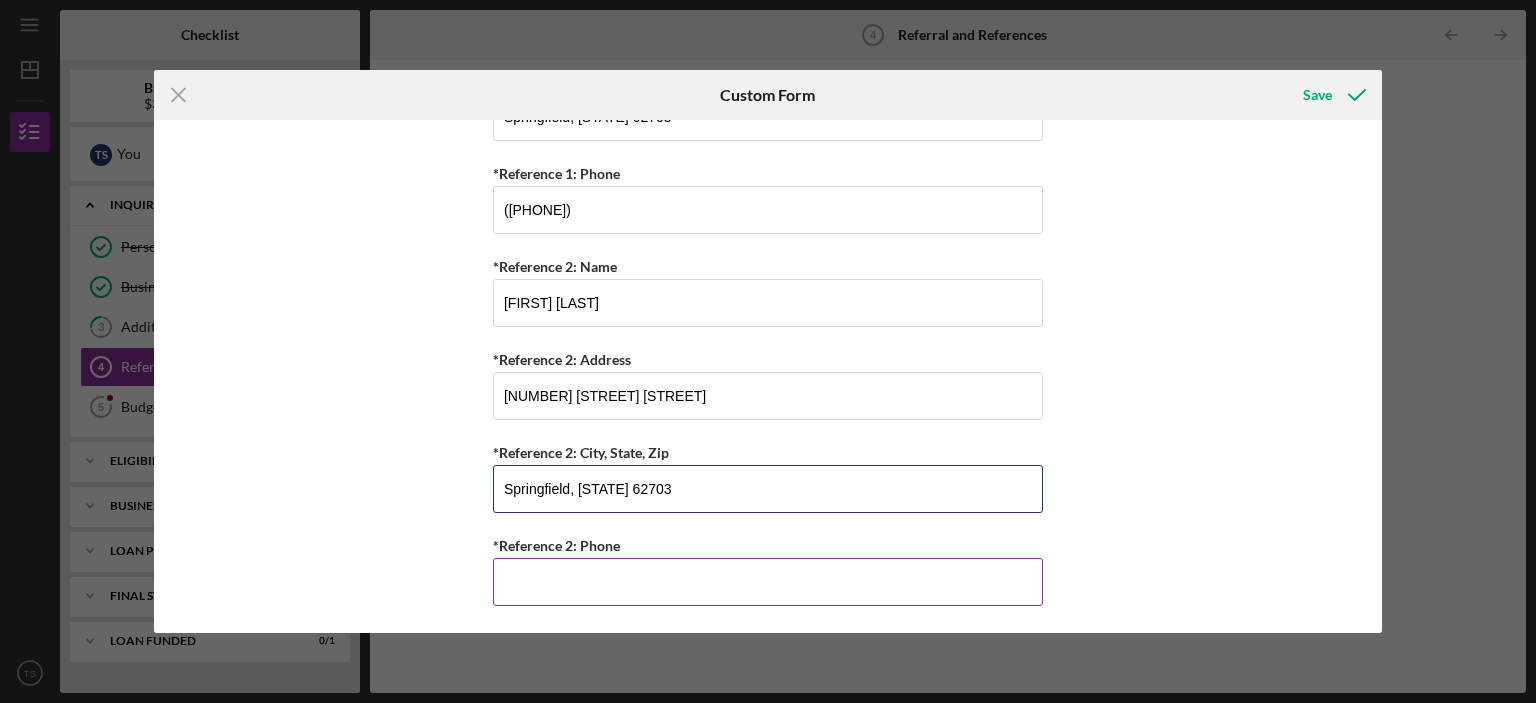 type on "Springfield, [STATE] 62703" 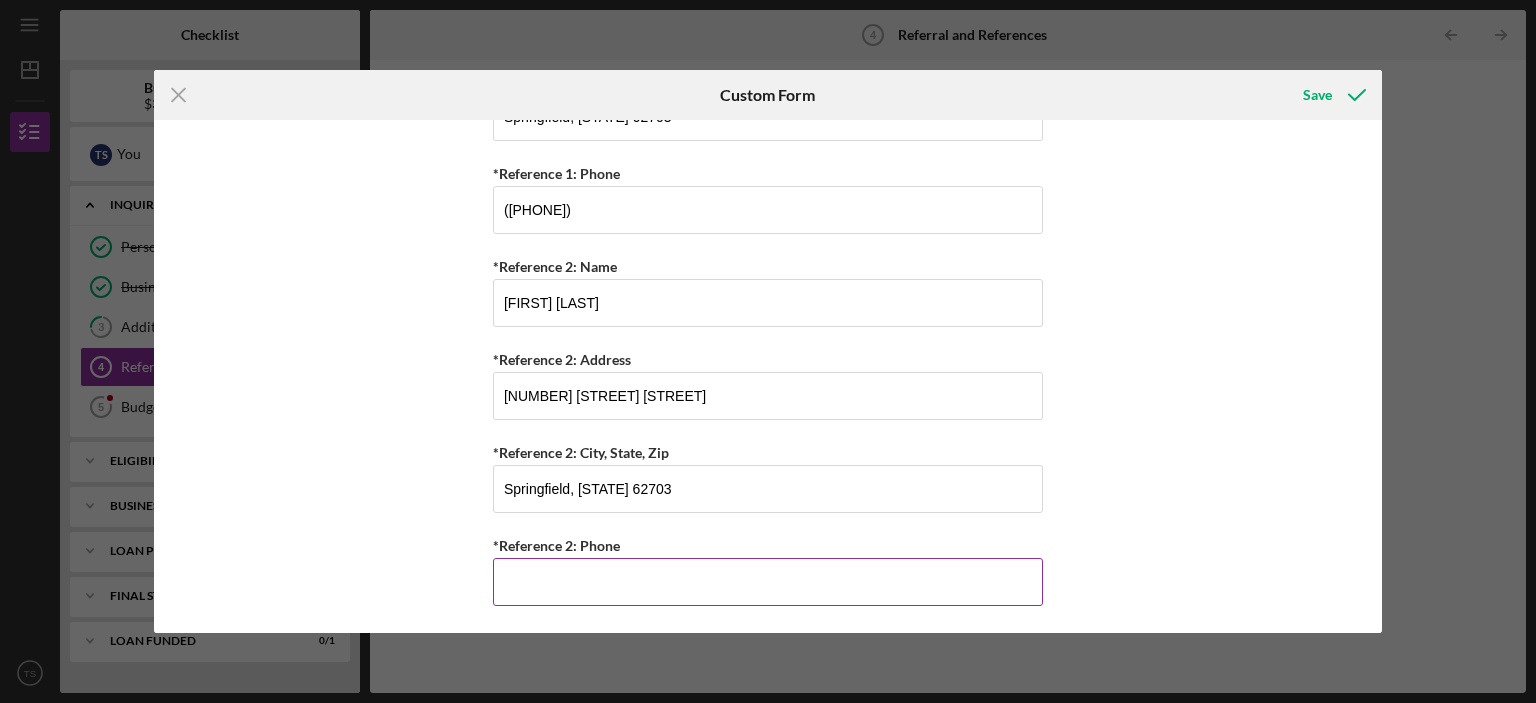 click on "*Reference 2:  Phone" at bounding box center (768, 582) 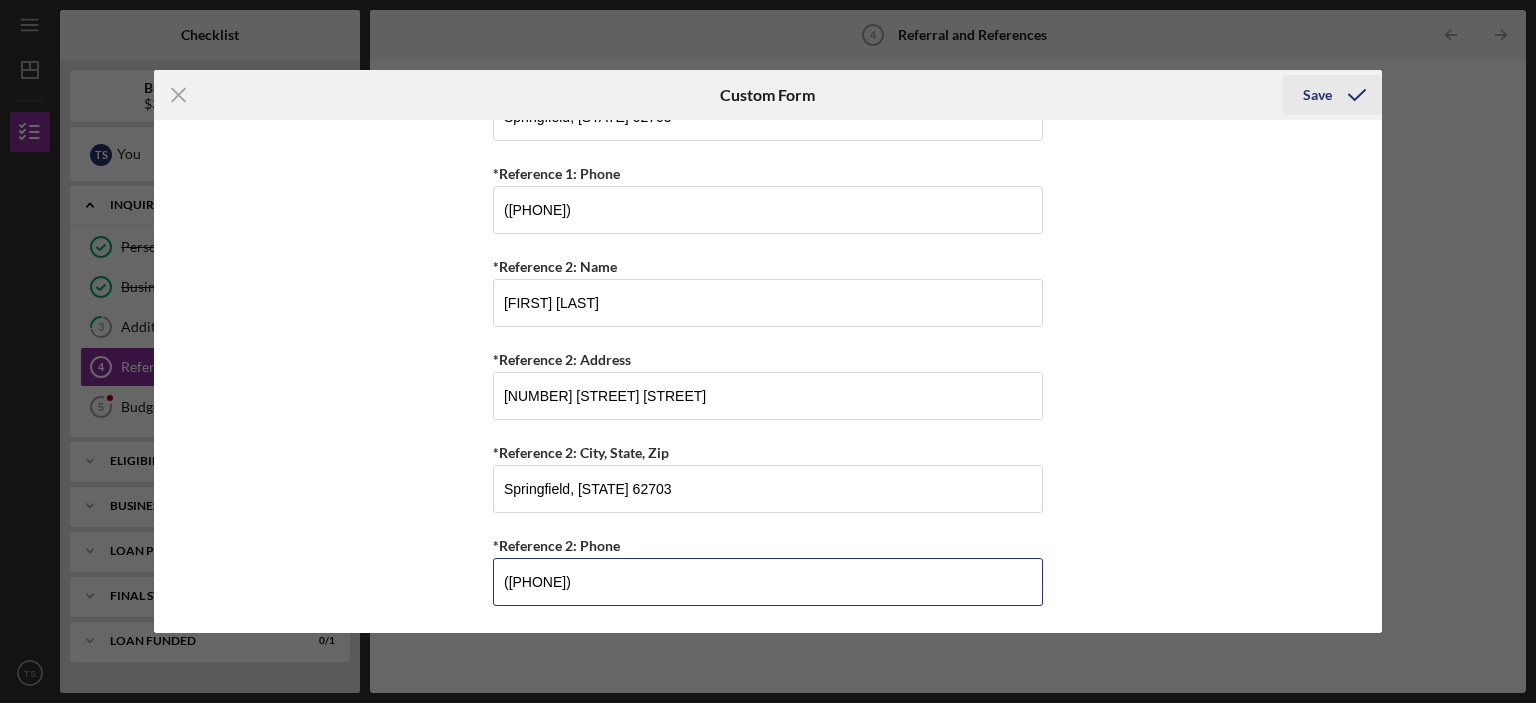 type on "([PHONE])" 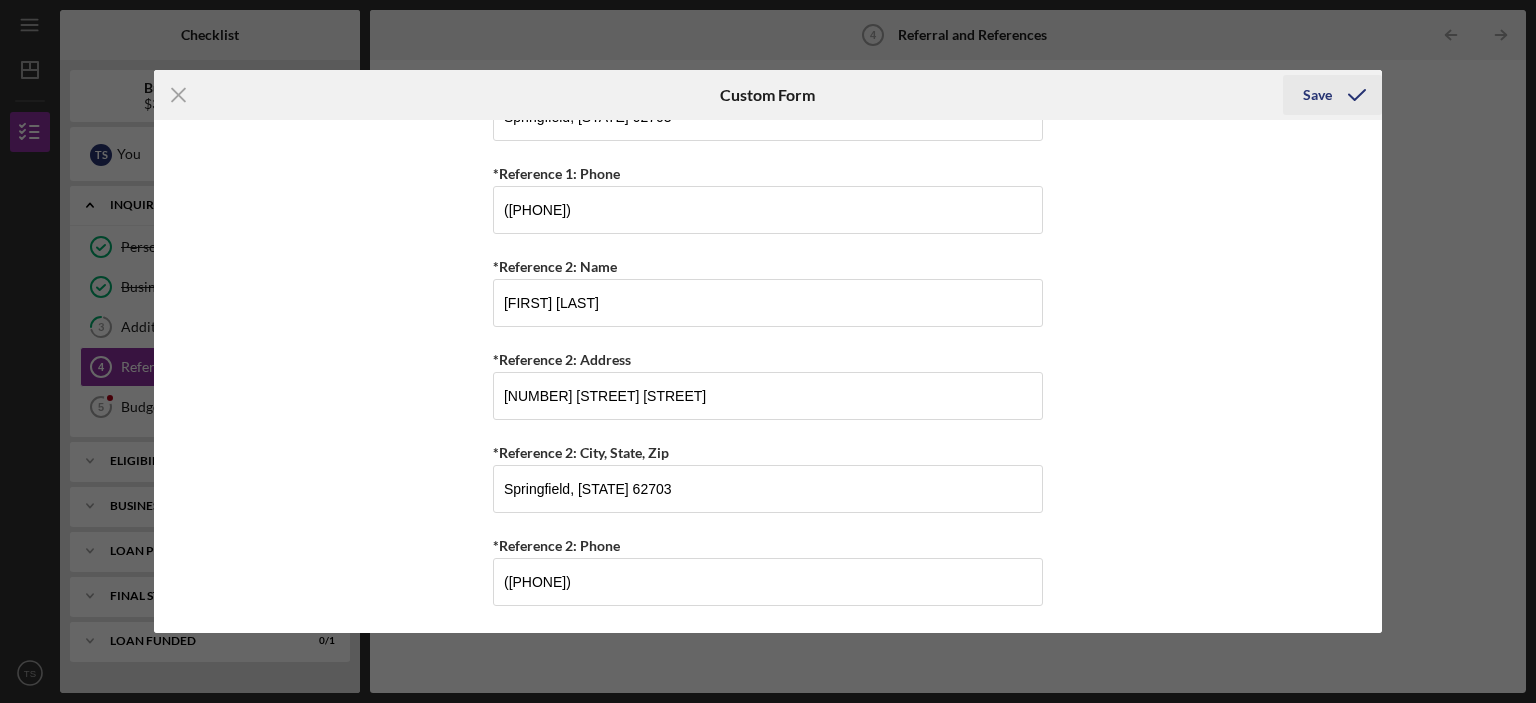 click on "Save" at bounding box center (1317, 95) 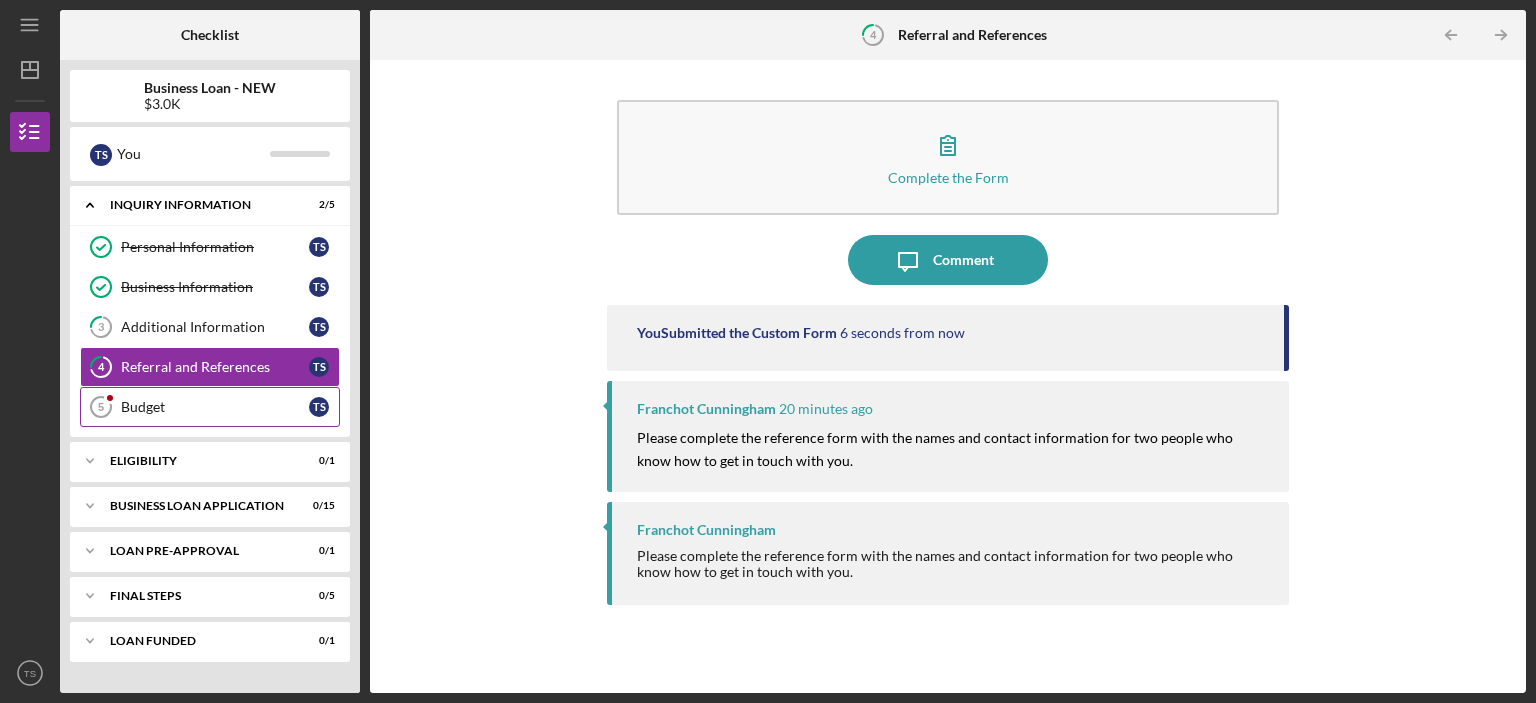 click on "Budget" at bounding box center [215, 407] 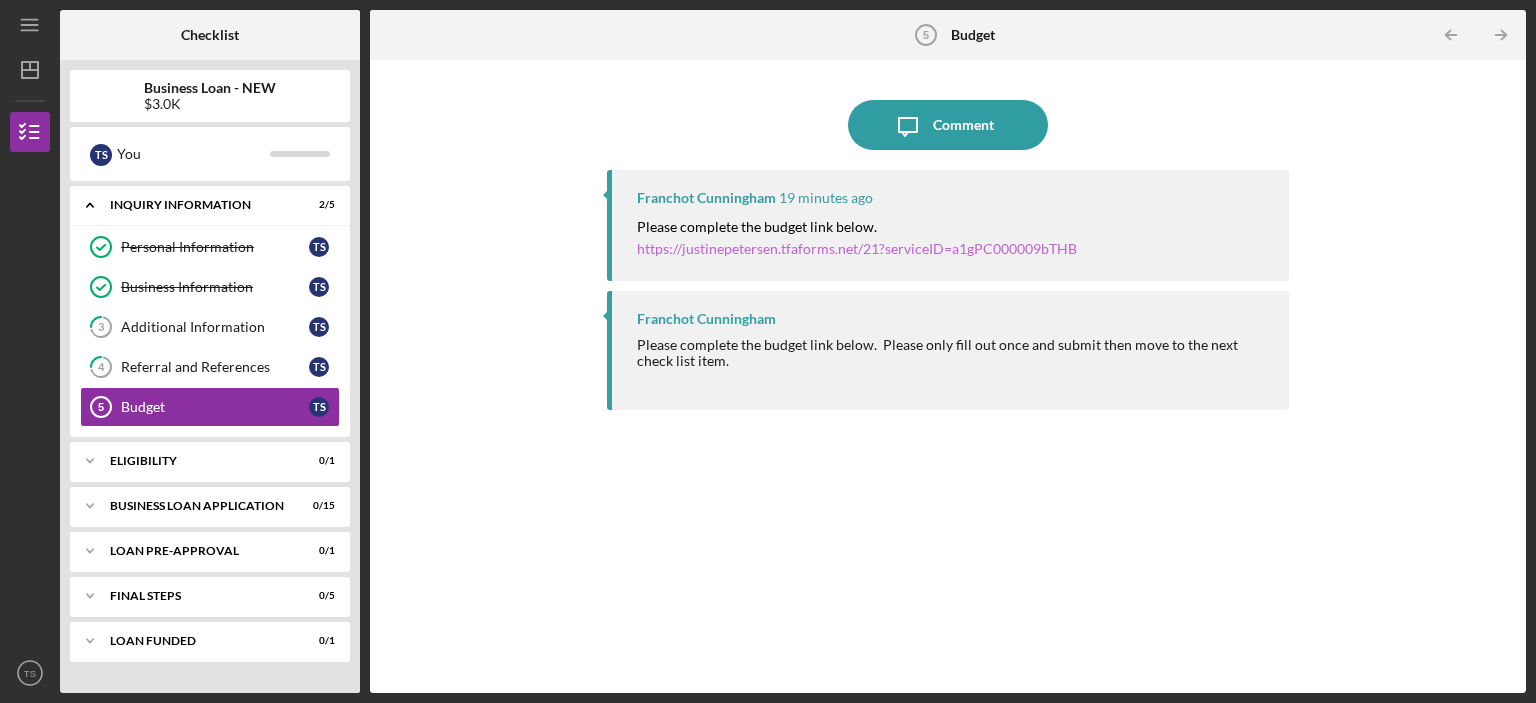 click on "https://justinepetersen.tfaforms.net/21?serviceID=a1gPC000009bTHB" at bounding box center (857, 248) 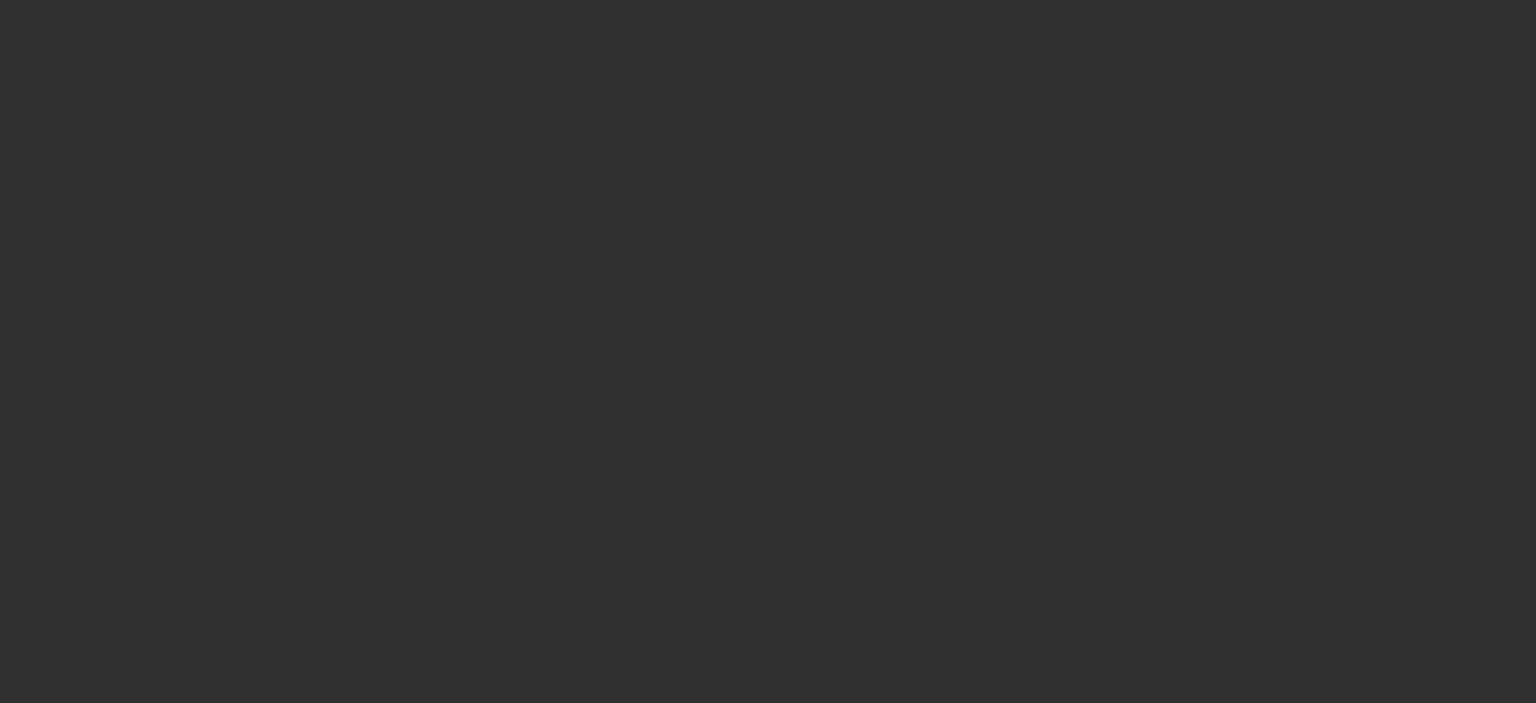 scroll, scrollTop: 0, scrollLeft: 0, axis: both 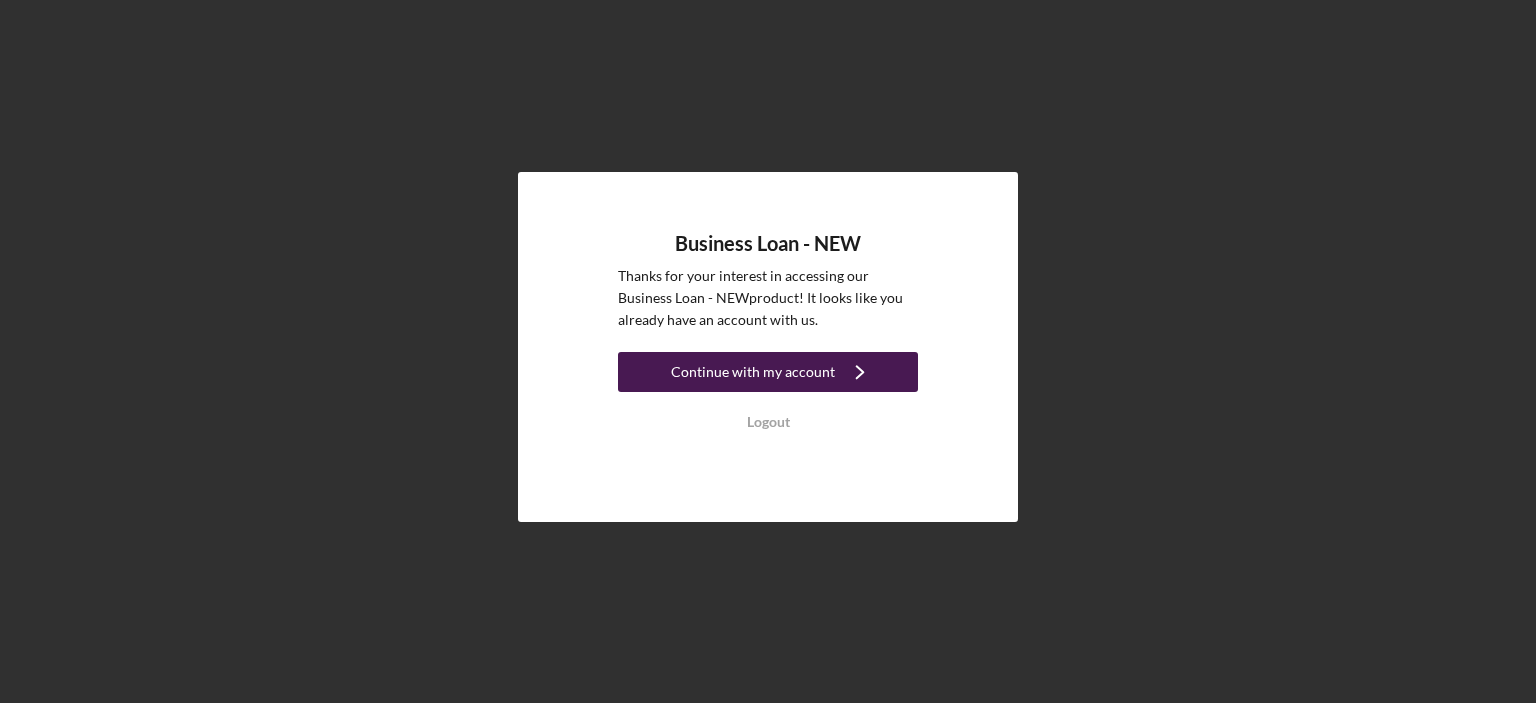 click on "Continue with my account" at bounding box center (753, 372) 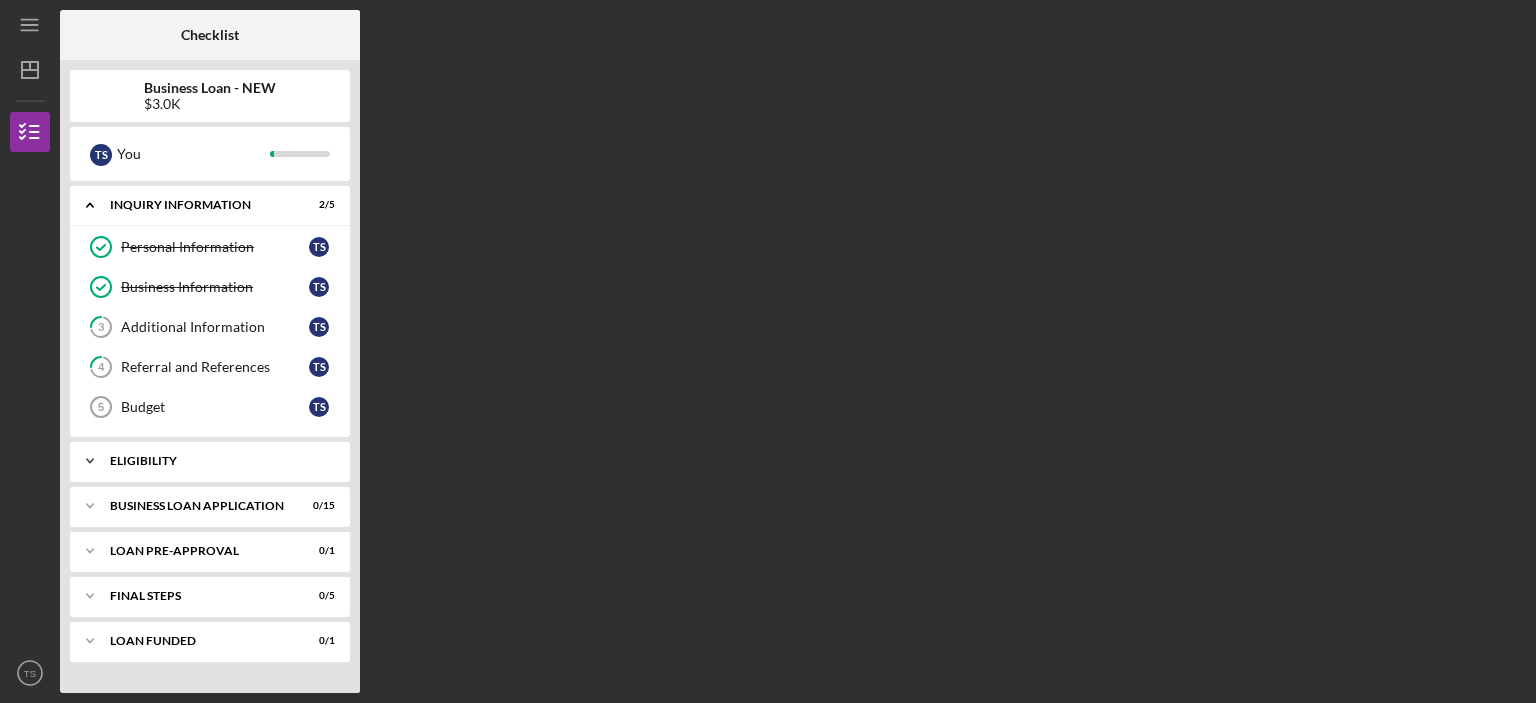 click on "ELIGIBILITY" at bounding box center [217, 461] 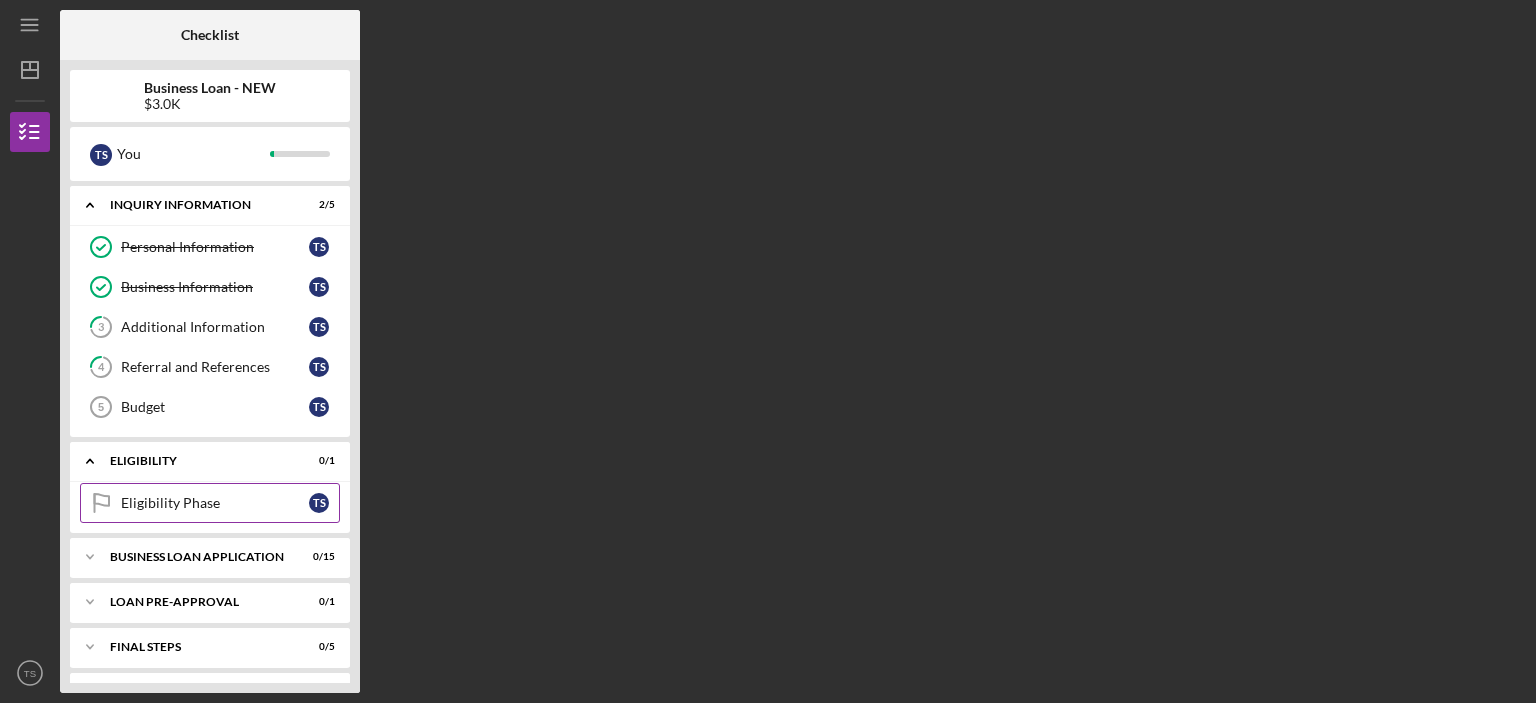 click on "Eligibility Phase" at bounding box center [215, 503] 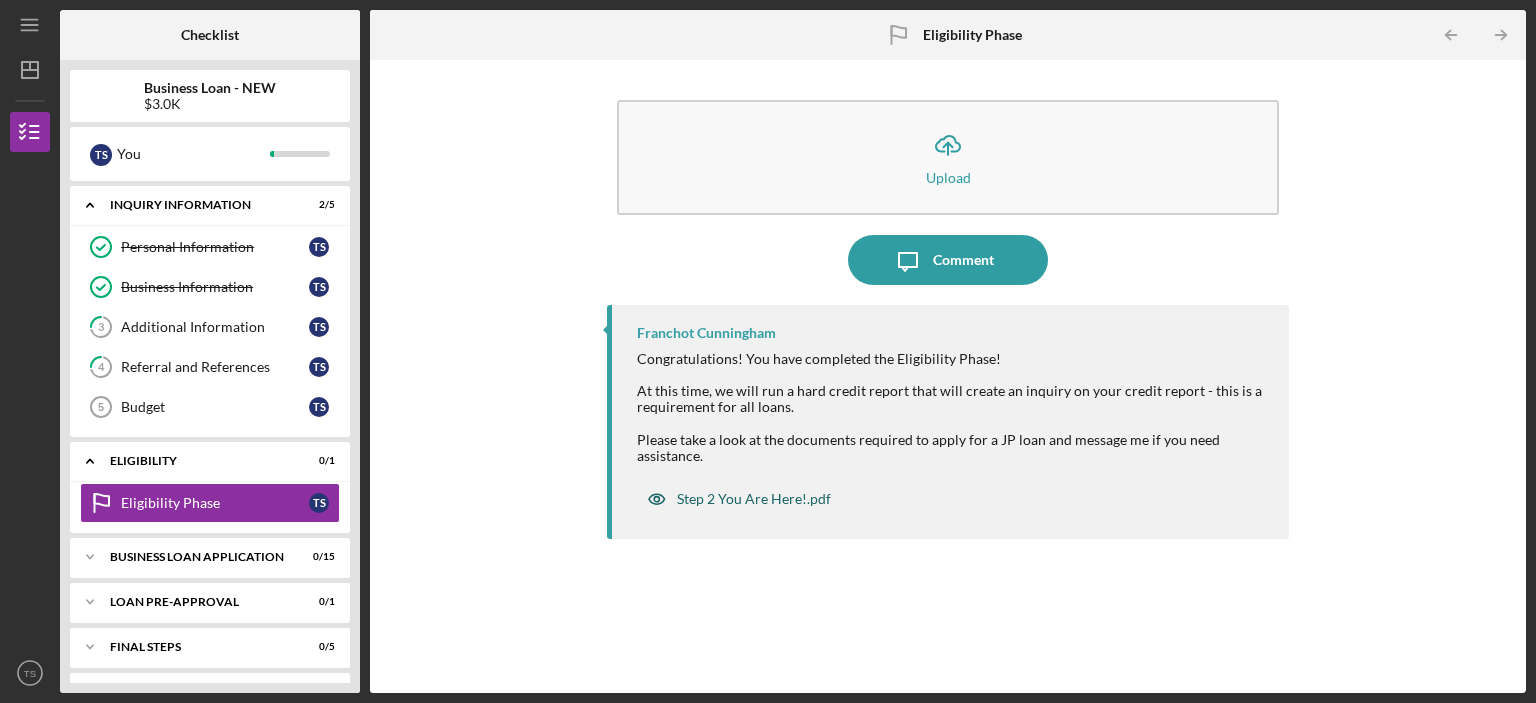 click on "Step 2 You Are Here!.pdf" at bounding box center (754, 499) 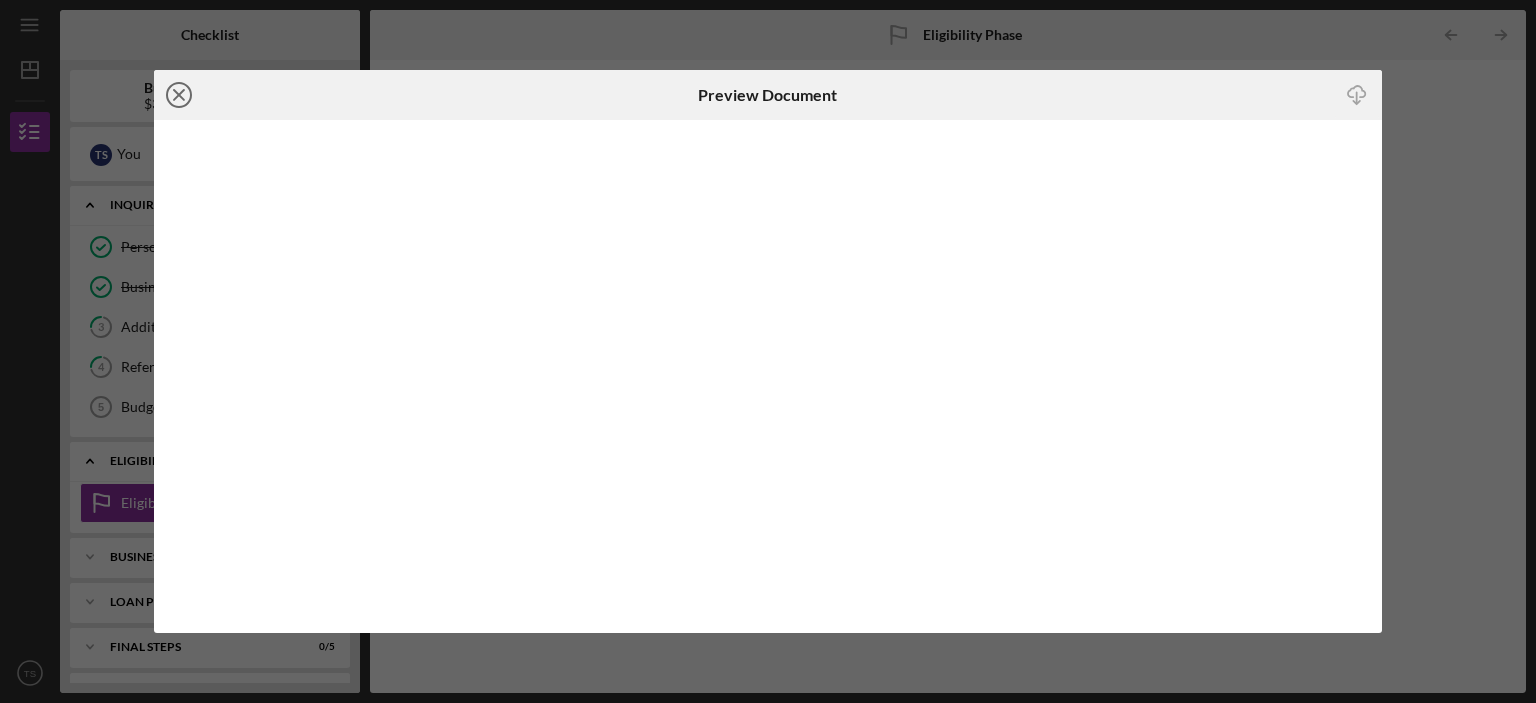 click on "Icon/Close" 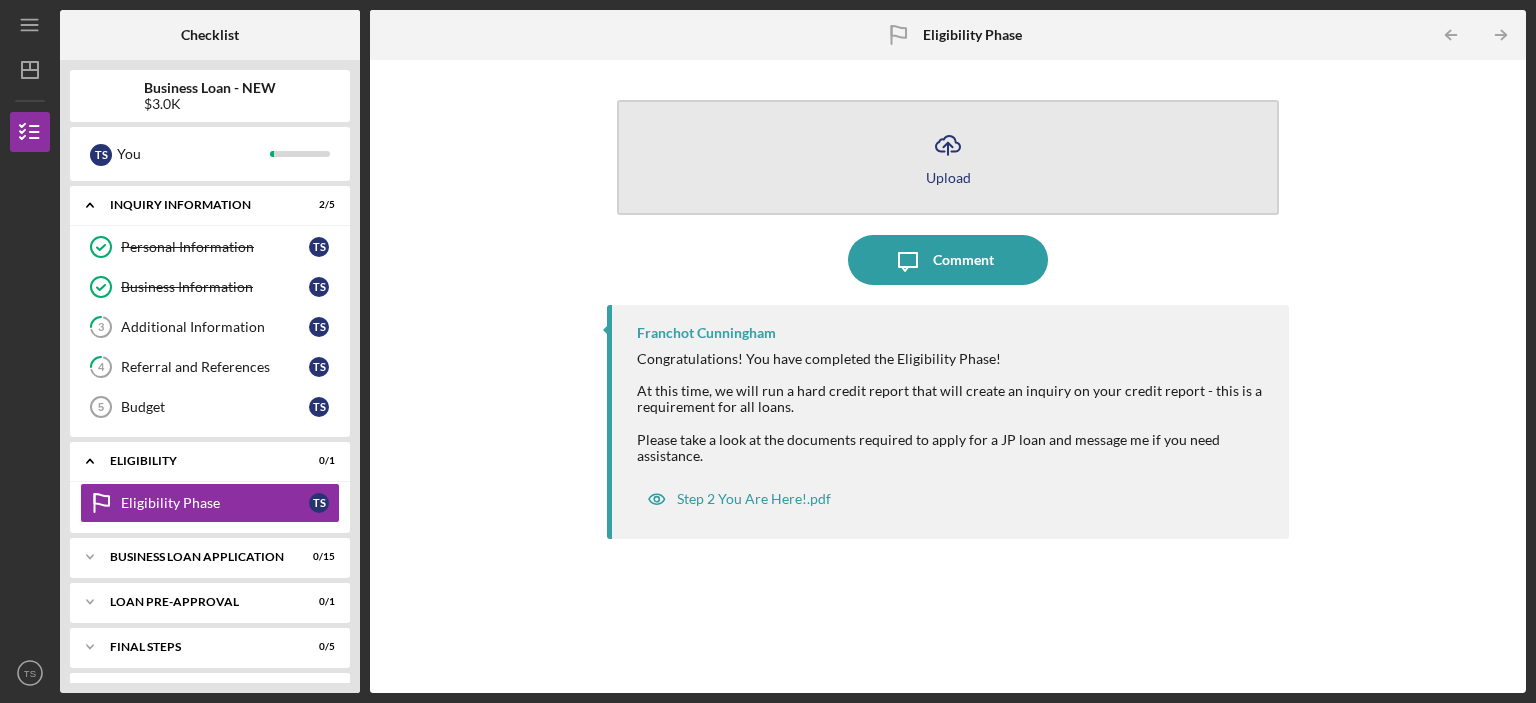 click on "Icon/Upload" 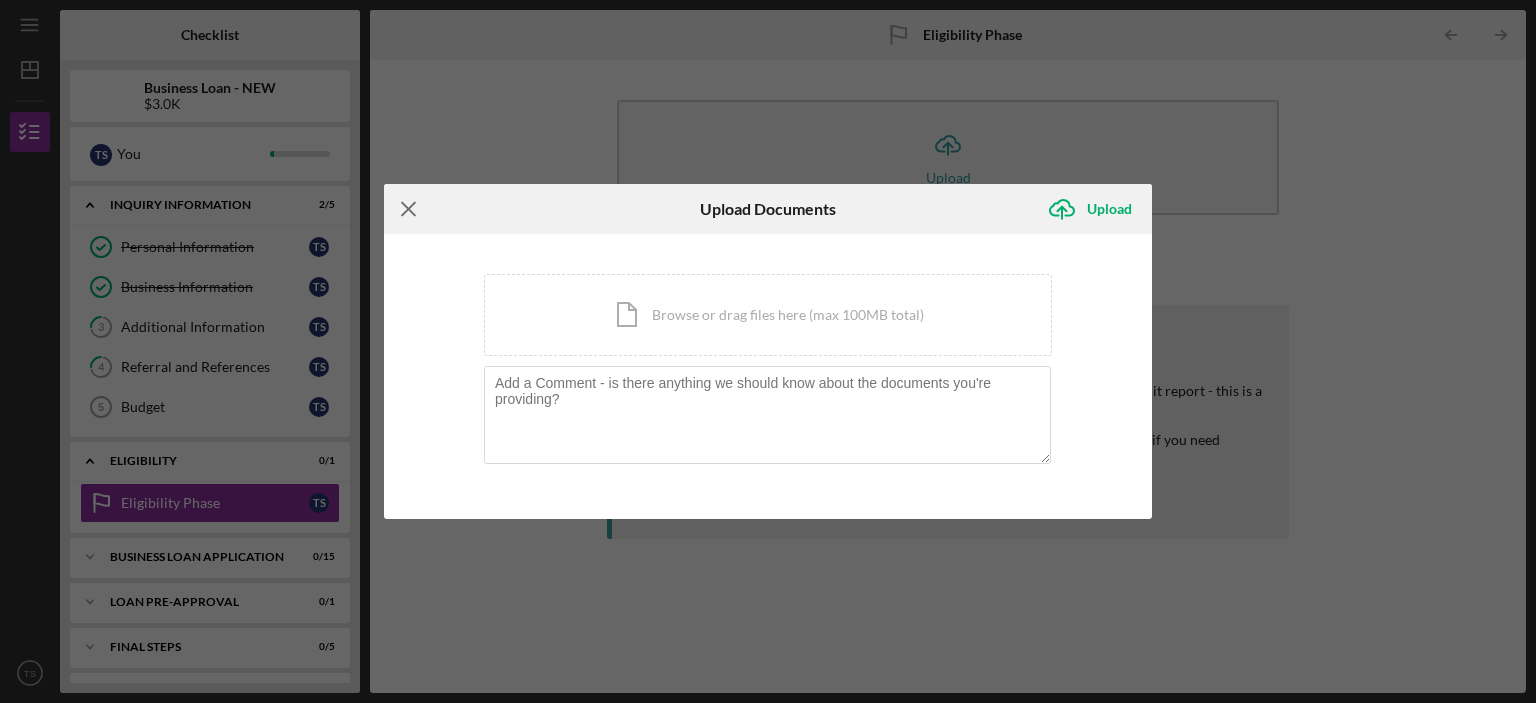 click 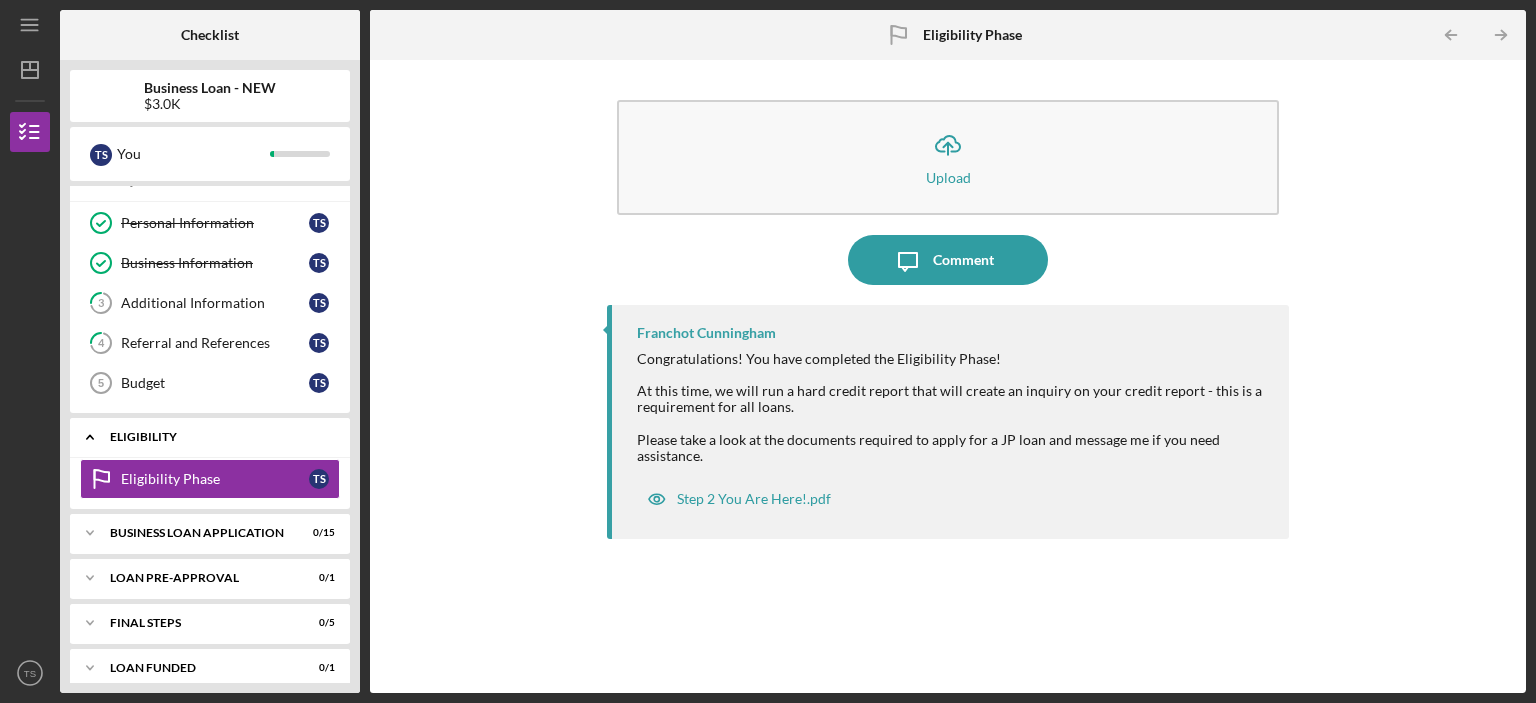 scroll, scrollTop: 37, scrollLeft: 0, axis: vertical 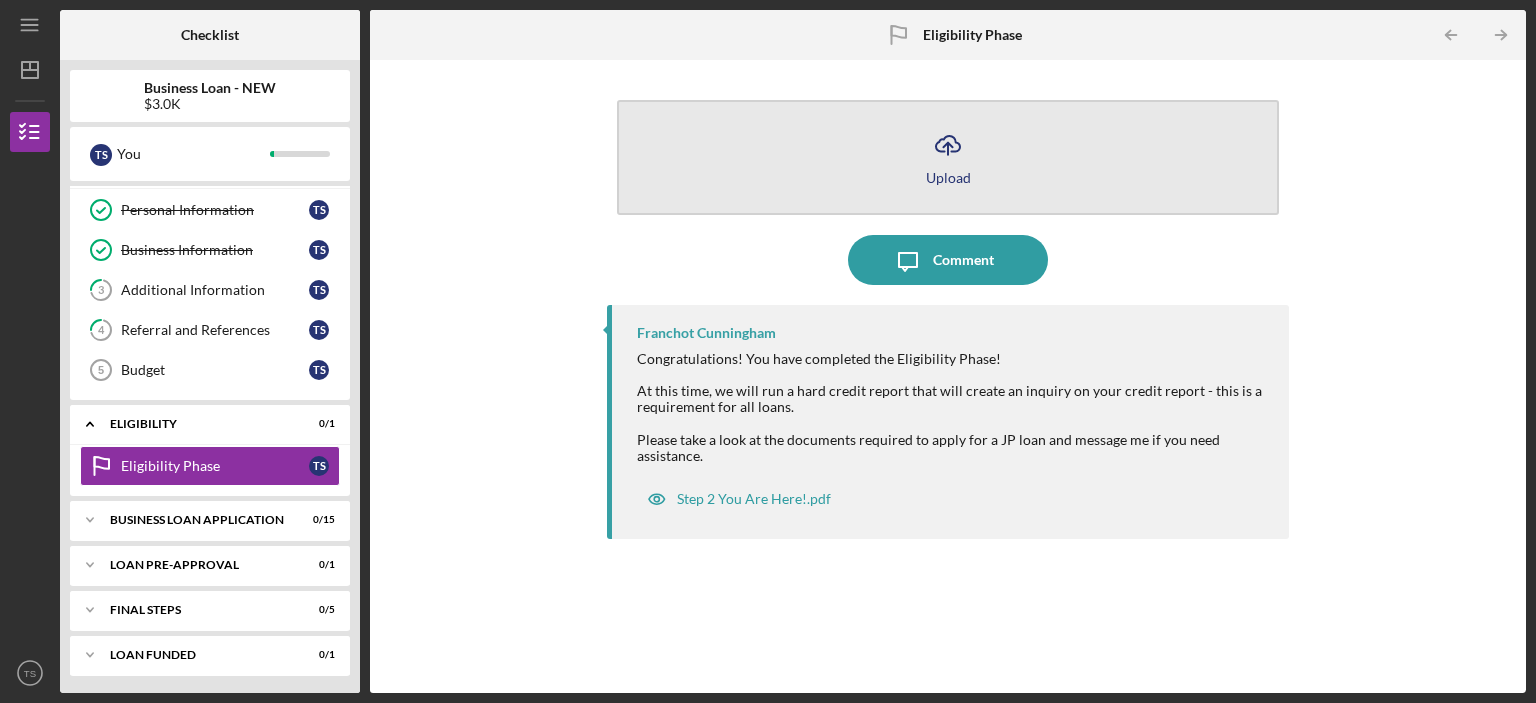 click on "Upload" at bounding box center [948, 177] 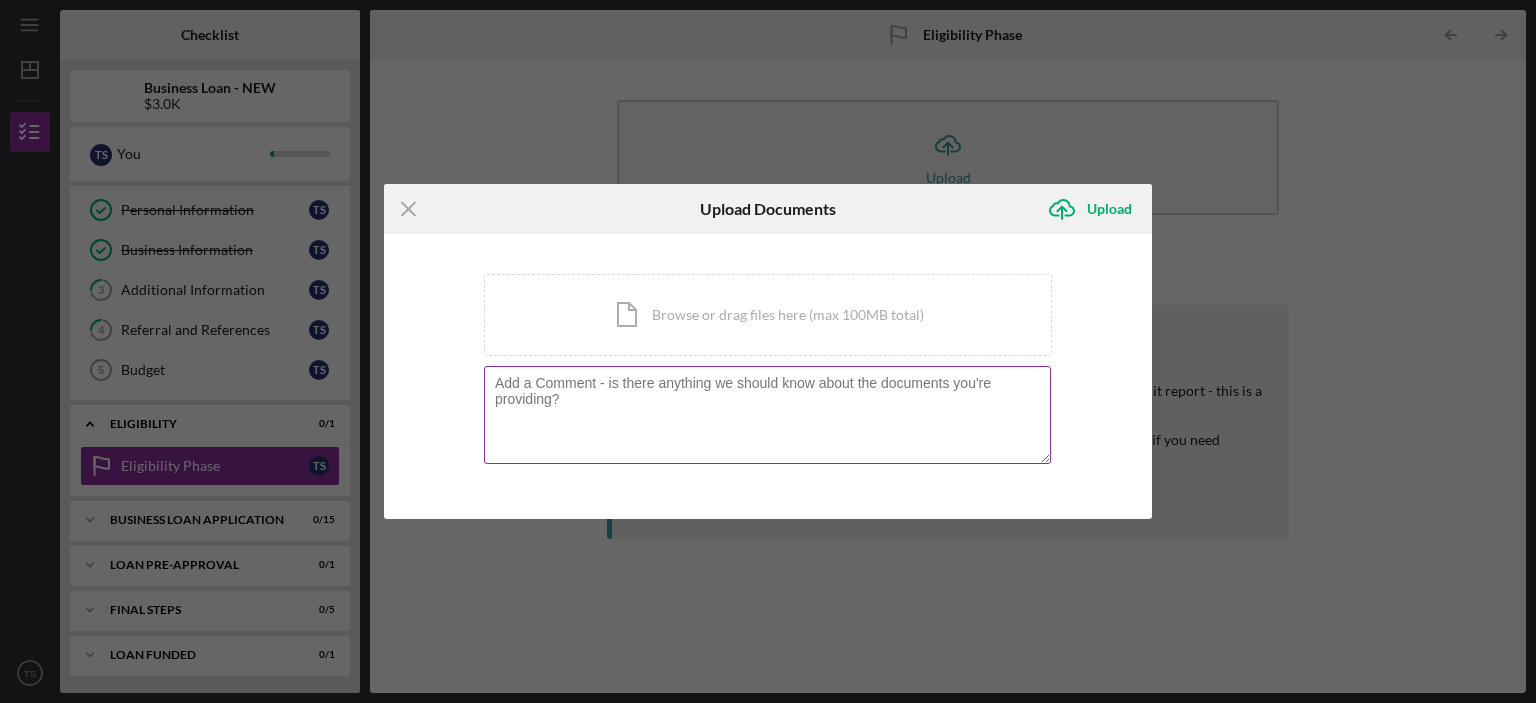 click at bounding box center (767, 415) 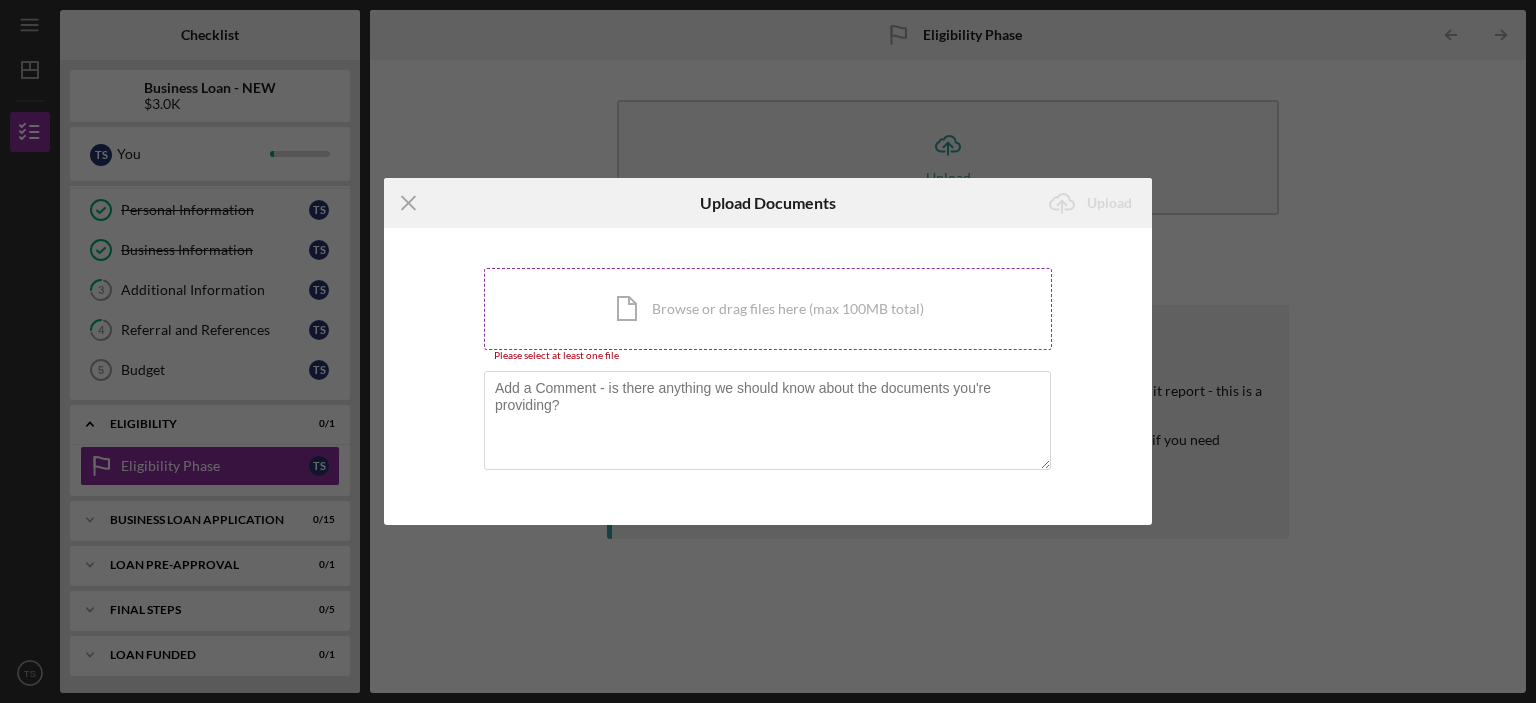 click on "Icon/Document Browse or drag files here (max 100MB total) Tap to choose files or take a photo" at bounding box center (768, 309) 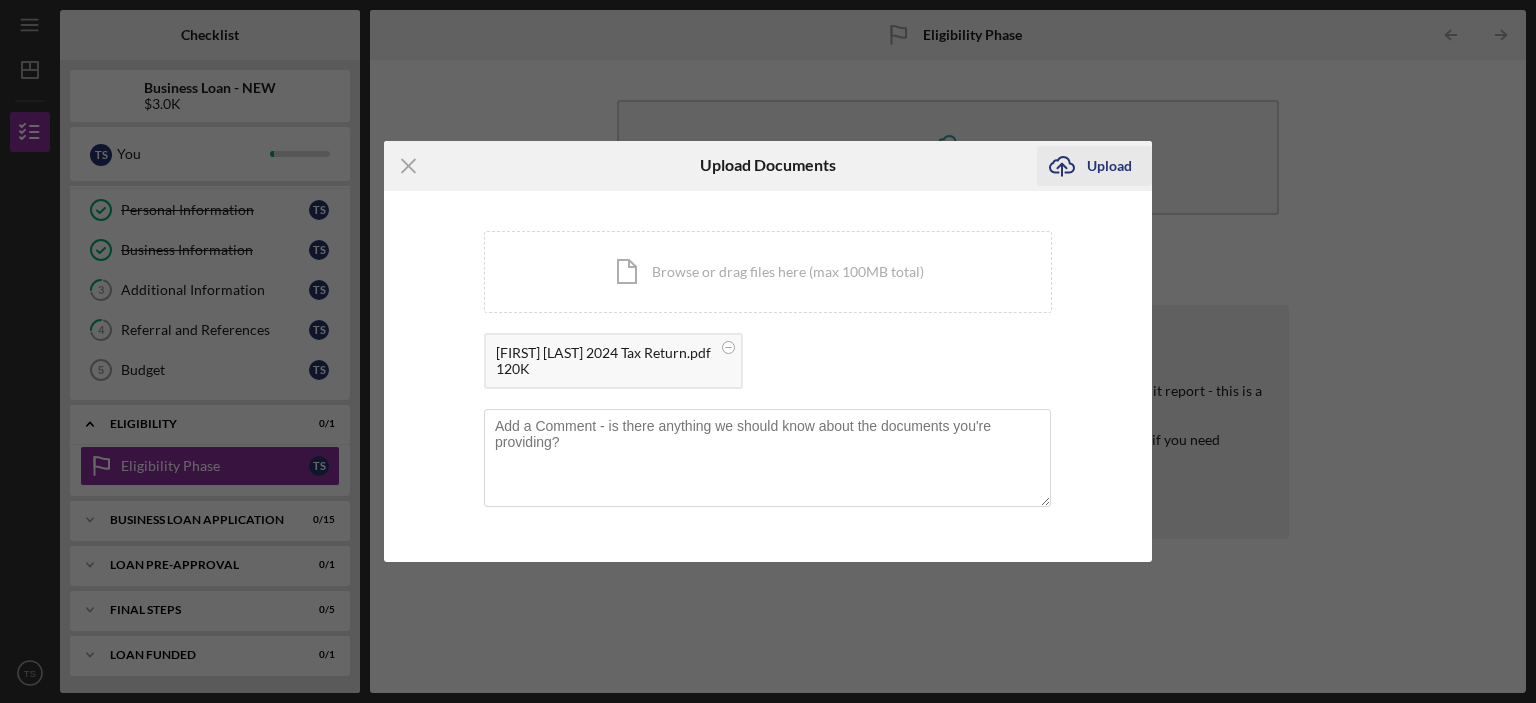 click on "Icon/Upload" 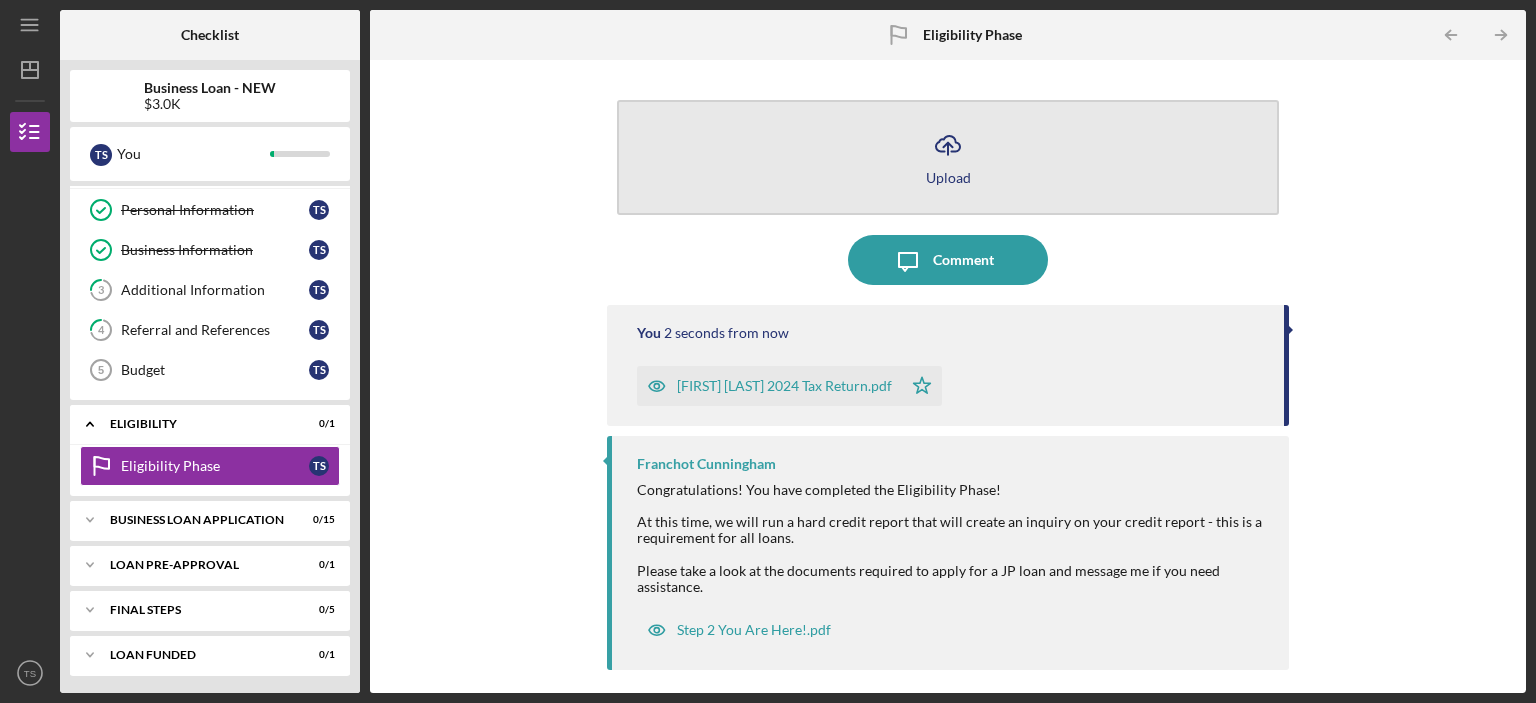 click on "Icon/Upload Upload" at bounding box center [948, 157] 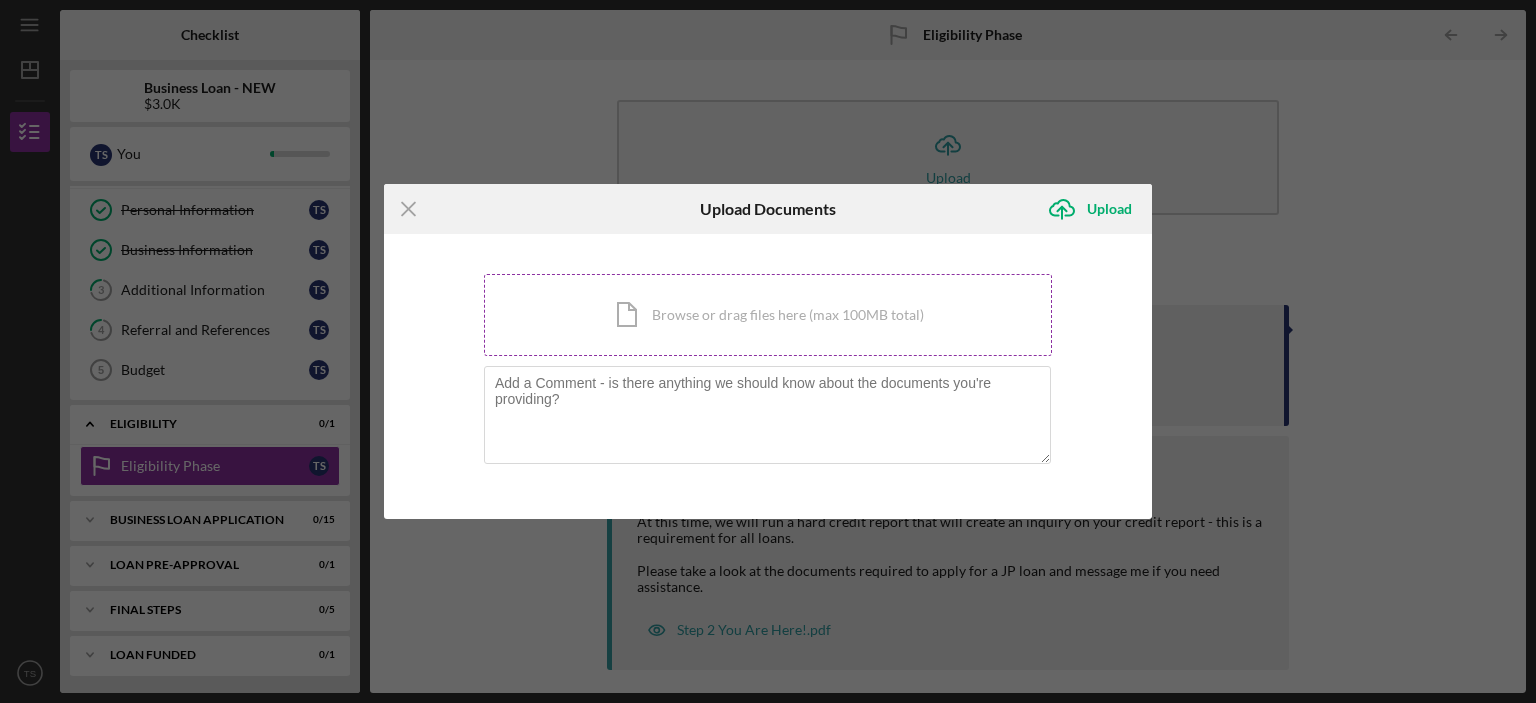 click on "Icon/Document Browse or drag files here (max 100MB total) Tap to choose files or take a photo" at bounding box center [768, 315] 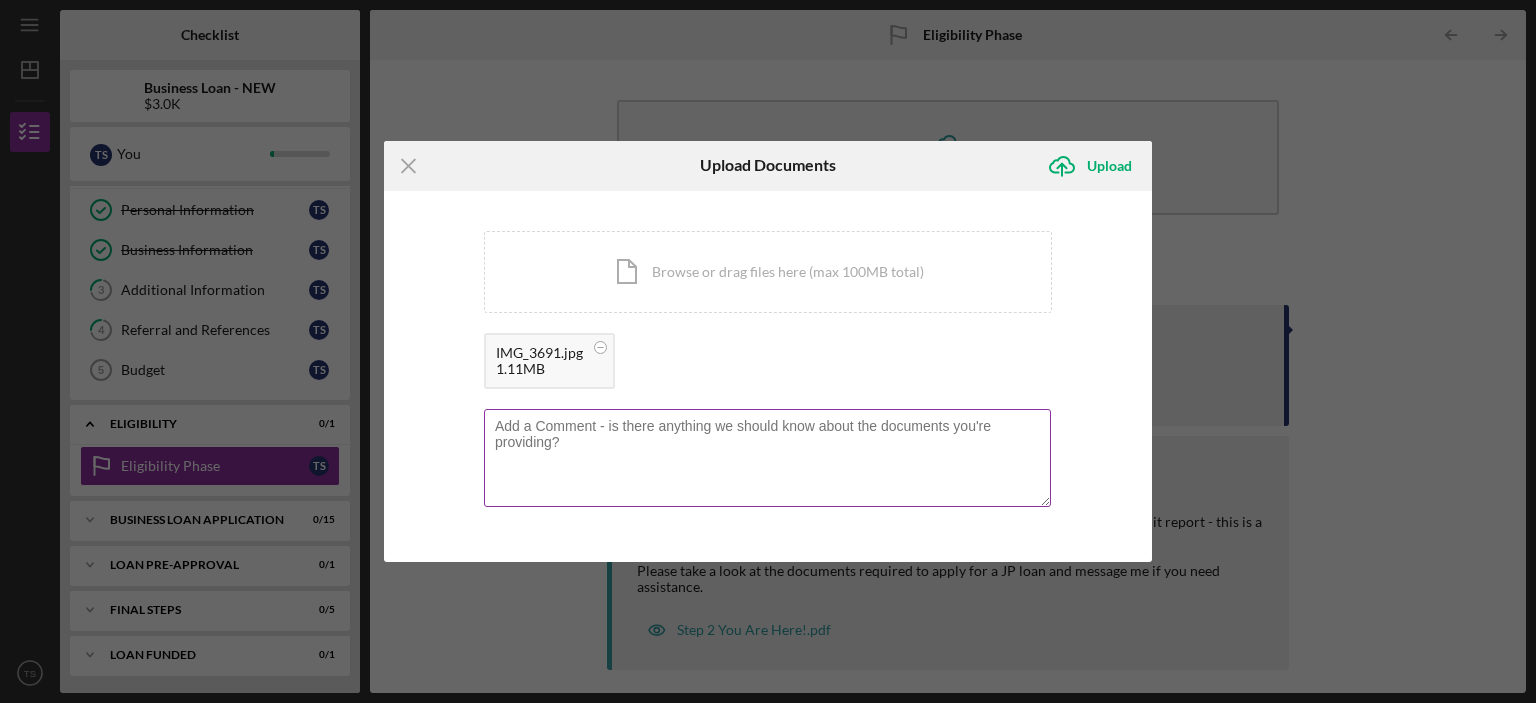 click at bounding box center [767, 458] 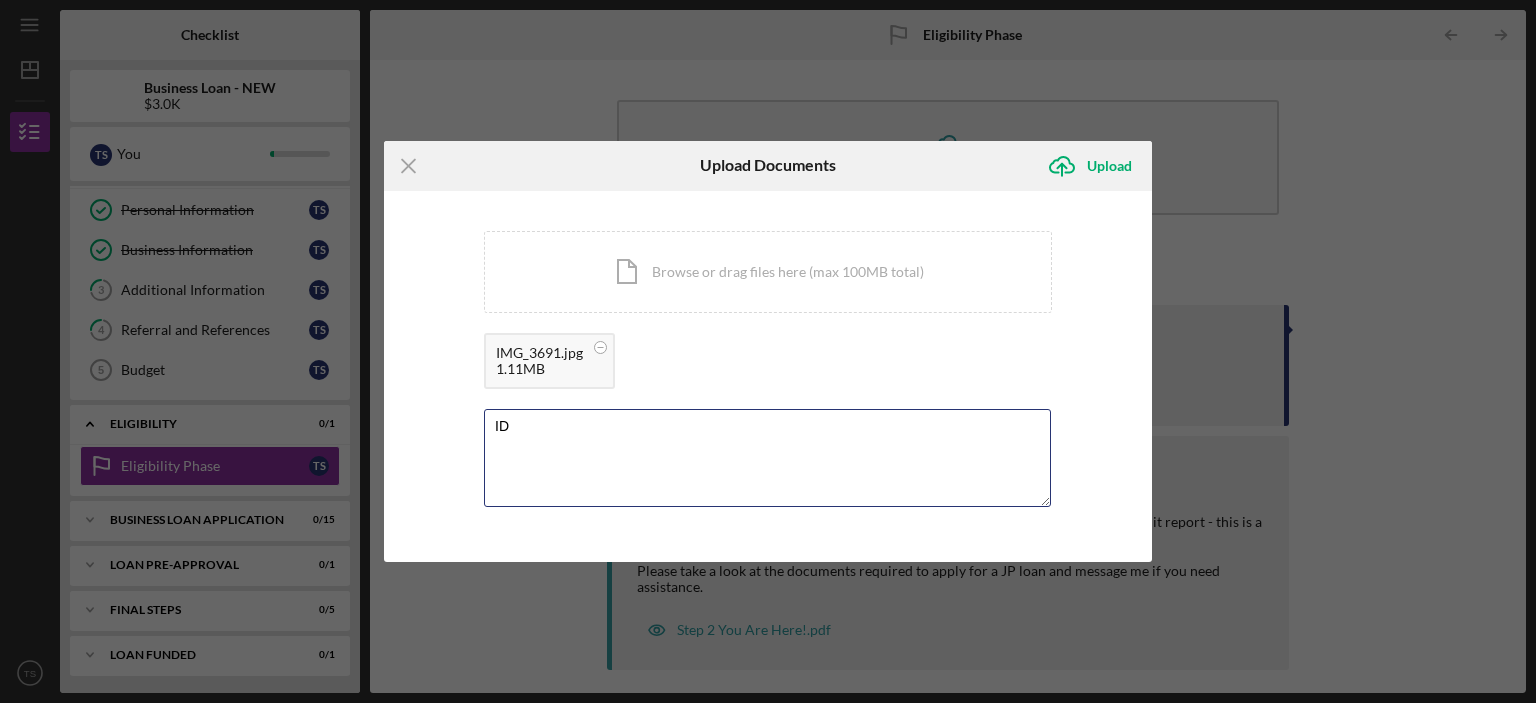 type on "ID" 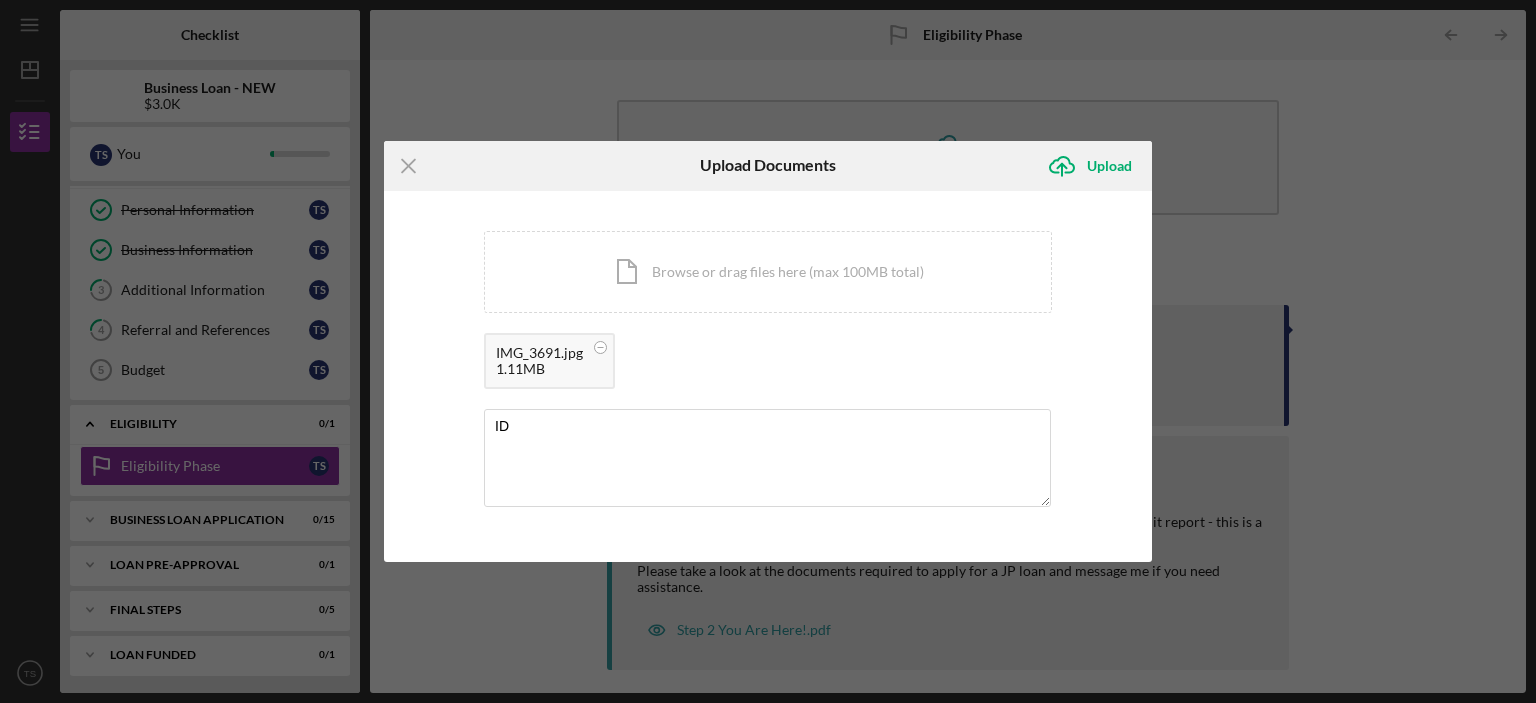click on "IMG_3691.jpg 1.11MB" at bounding box center [768, 366] 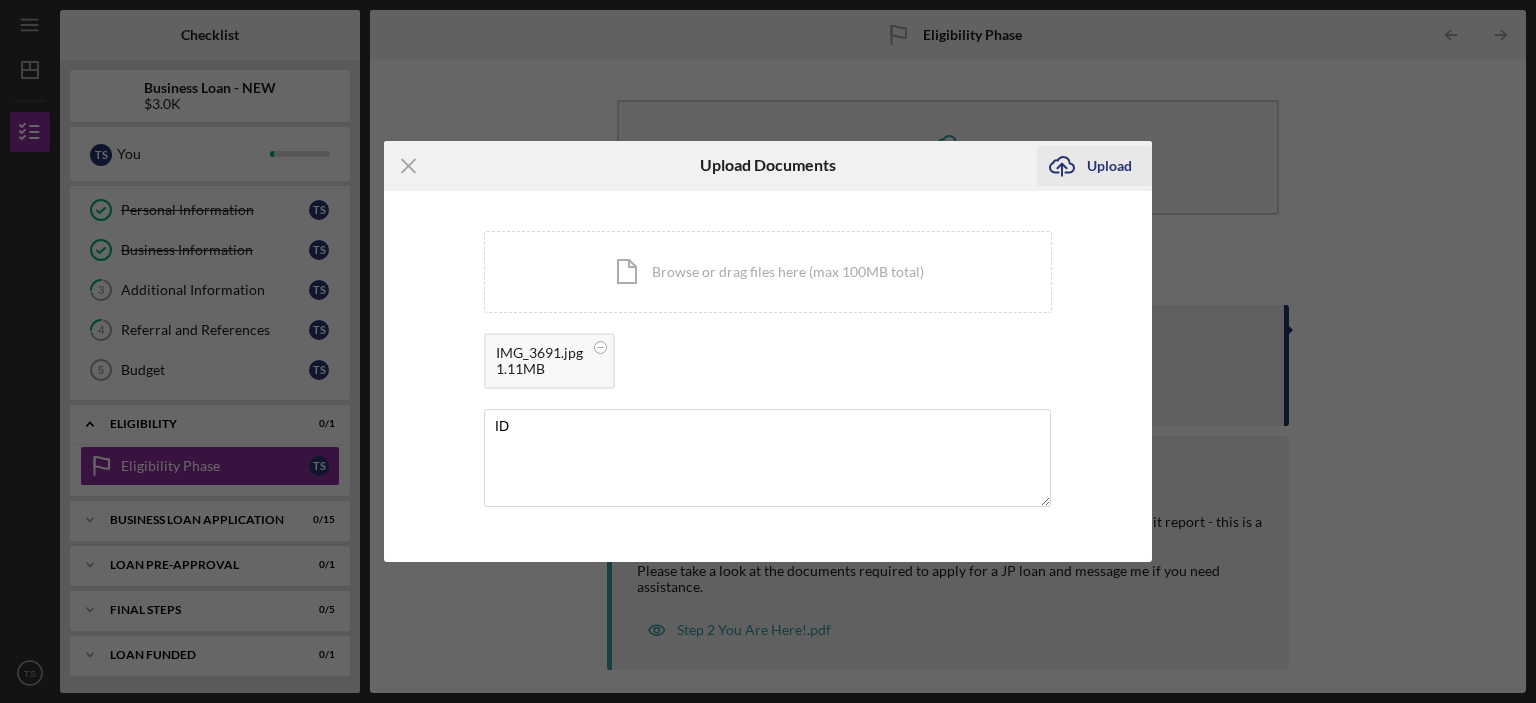 click on "Upload" at bounding box center [1109, 166] 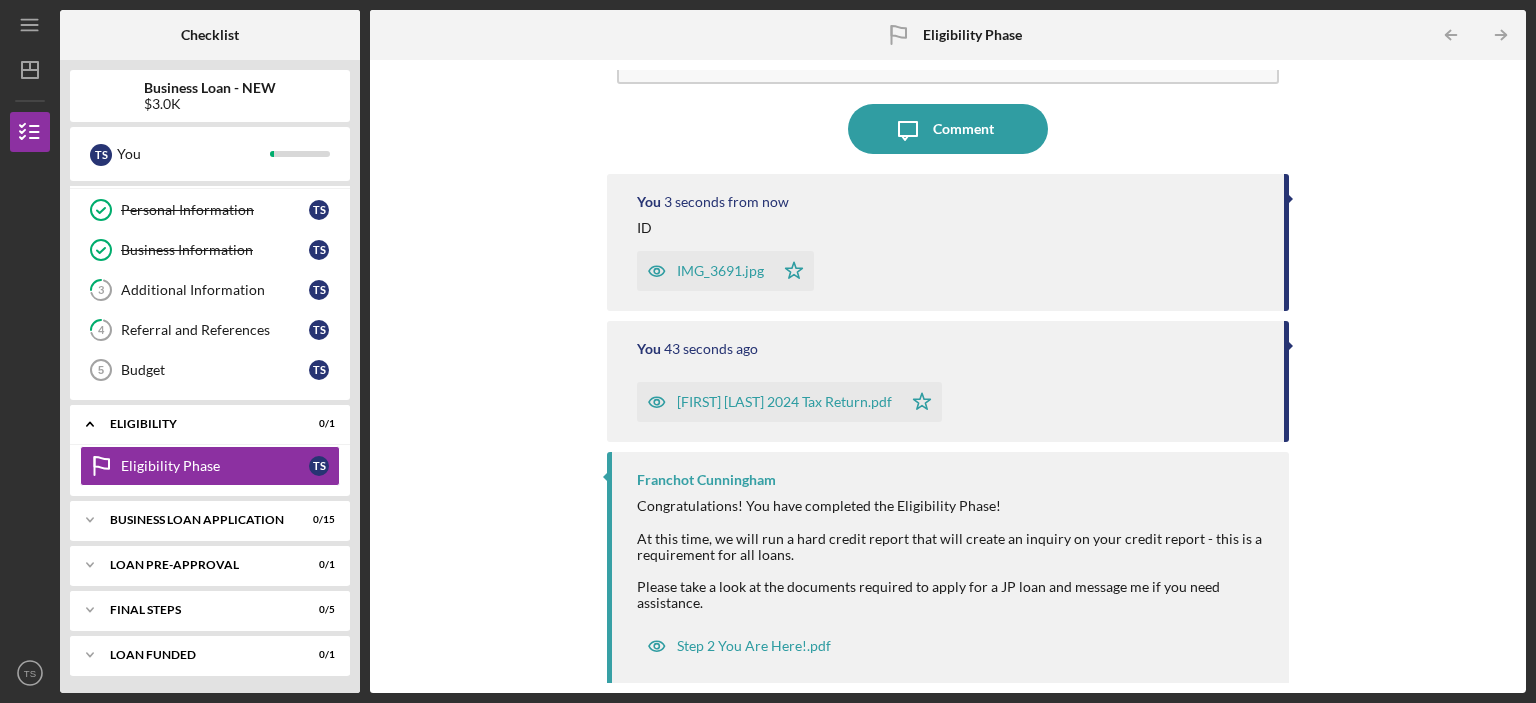 scroll, scrollTop: 133, scrollLeft: 0, axis: vertical 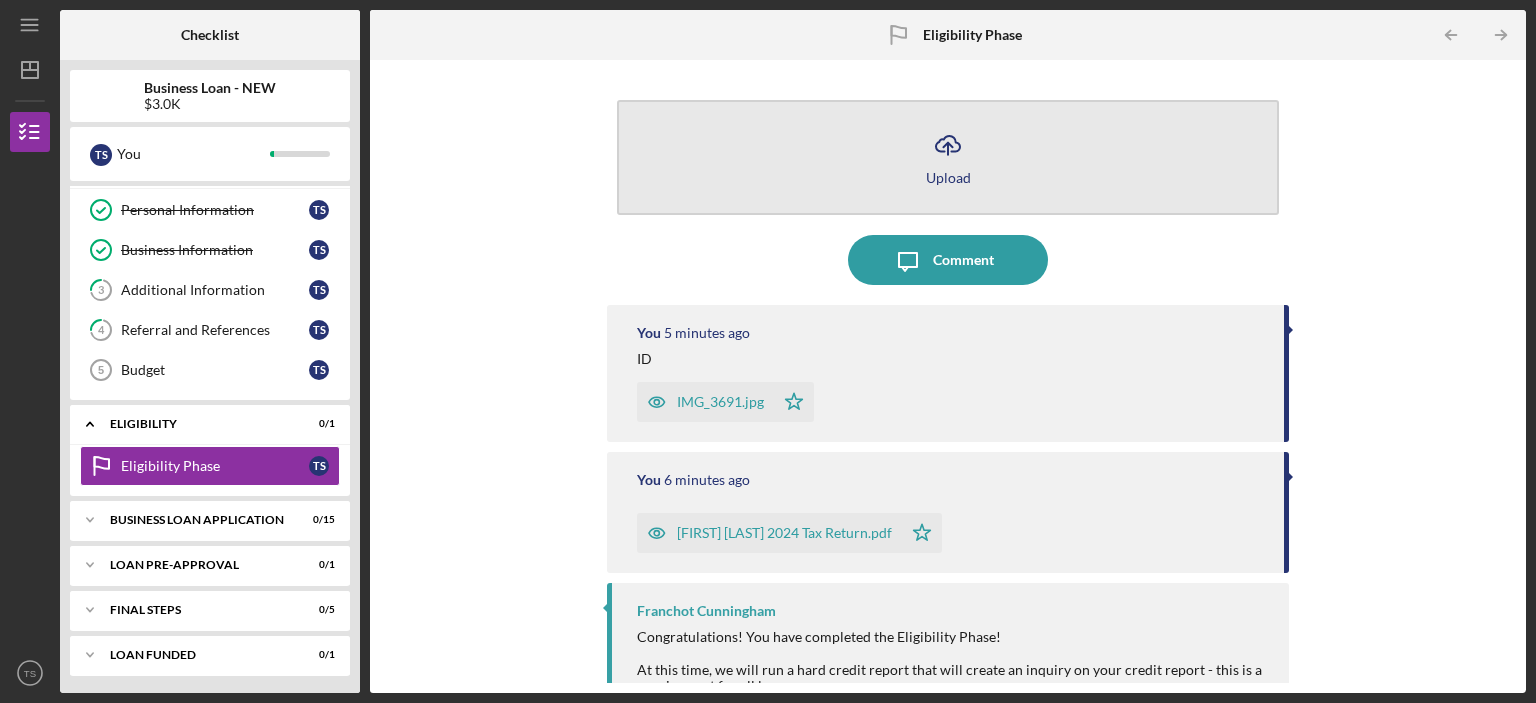 click on "Upload" at bounding box center [948, 177] 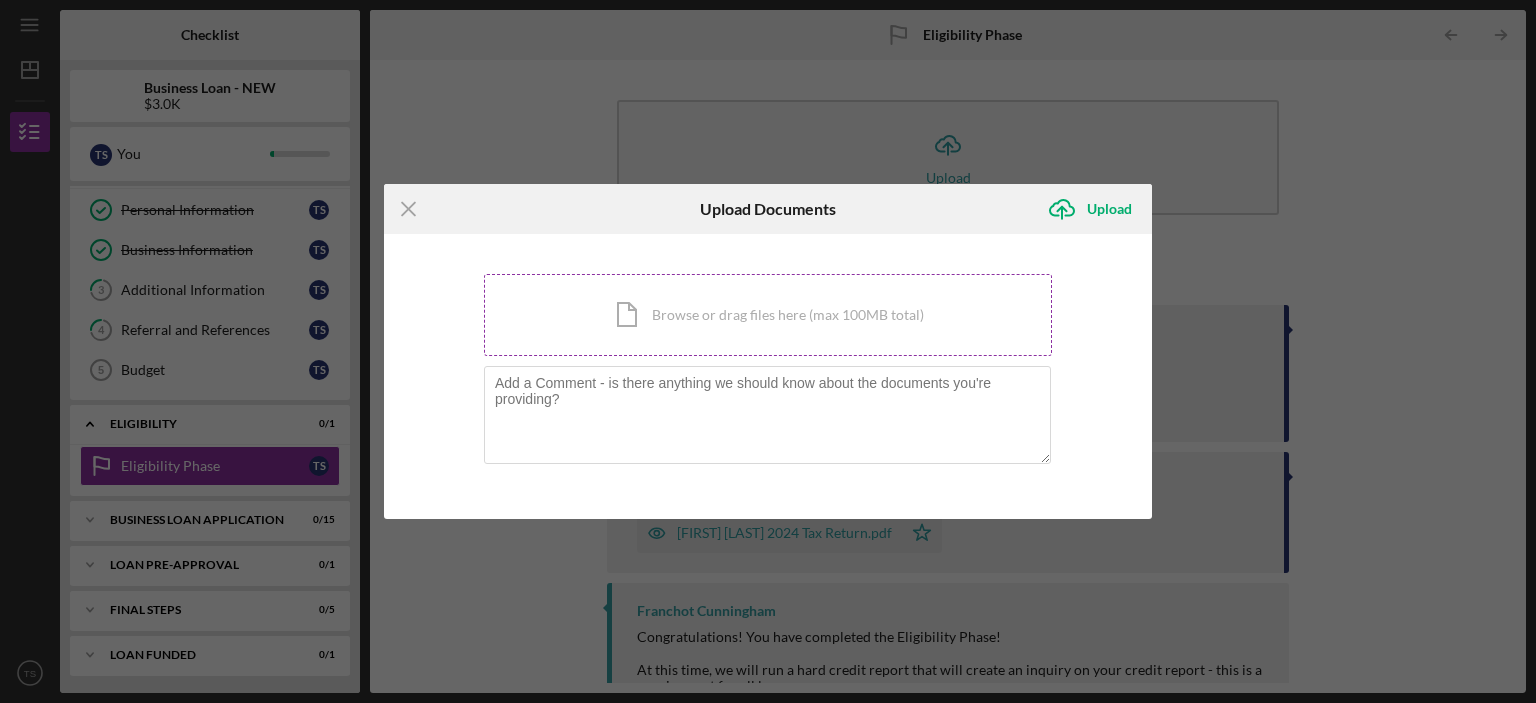 click on "Icon/Document Browse or drag files here (max 100MB total) Tap to choose files or take a photo" at bounding box center [768, 315] 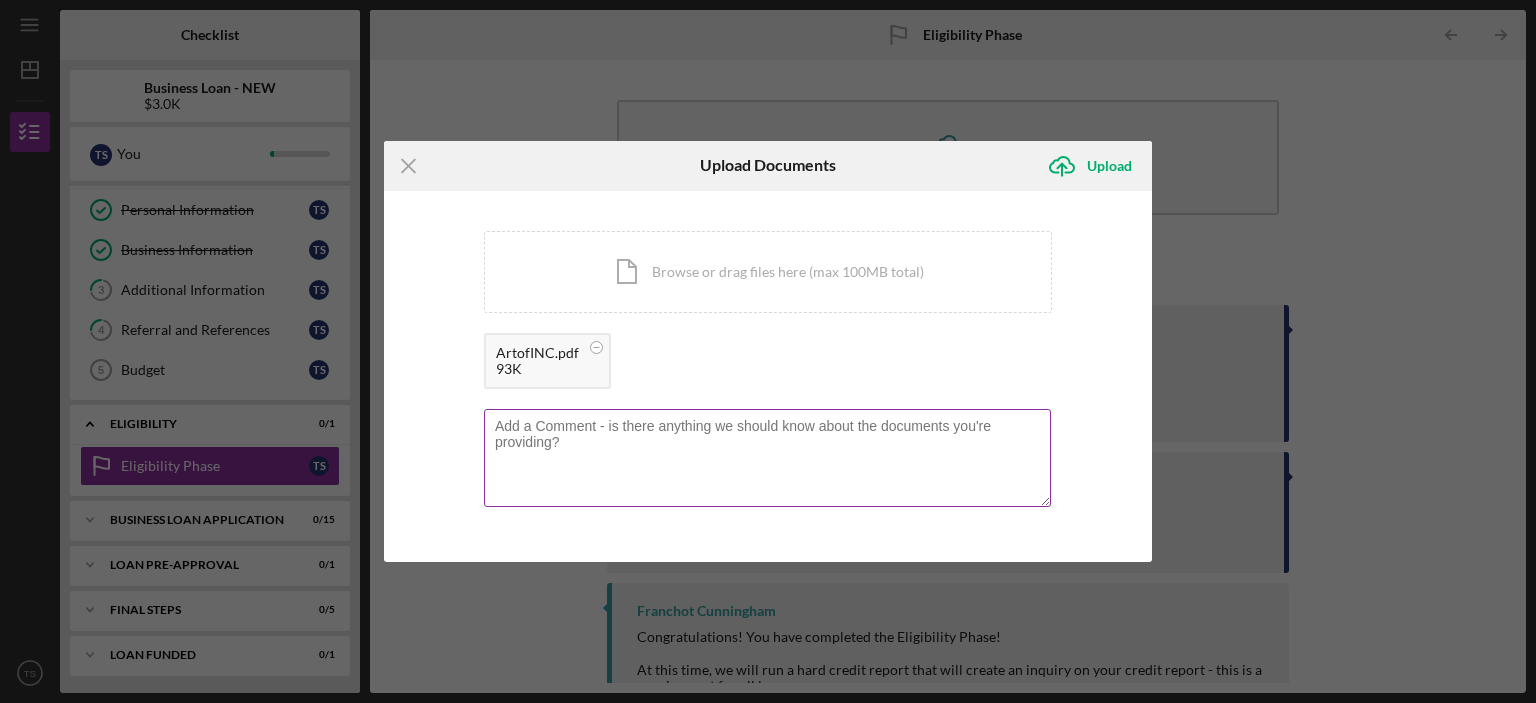 drag, startPoint x: 726, startPoint y: 470, endPoint x: 724, endPoint y: 456, distance: 14.142136 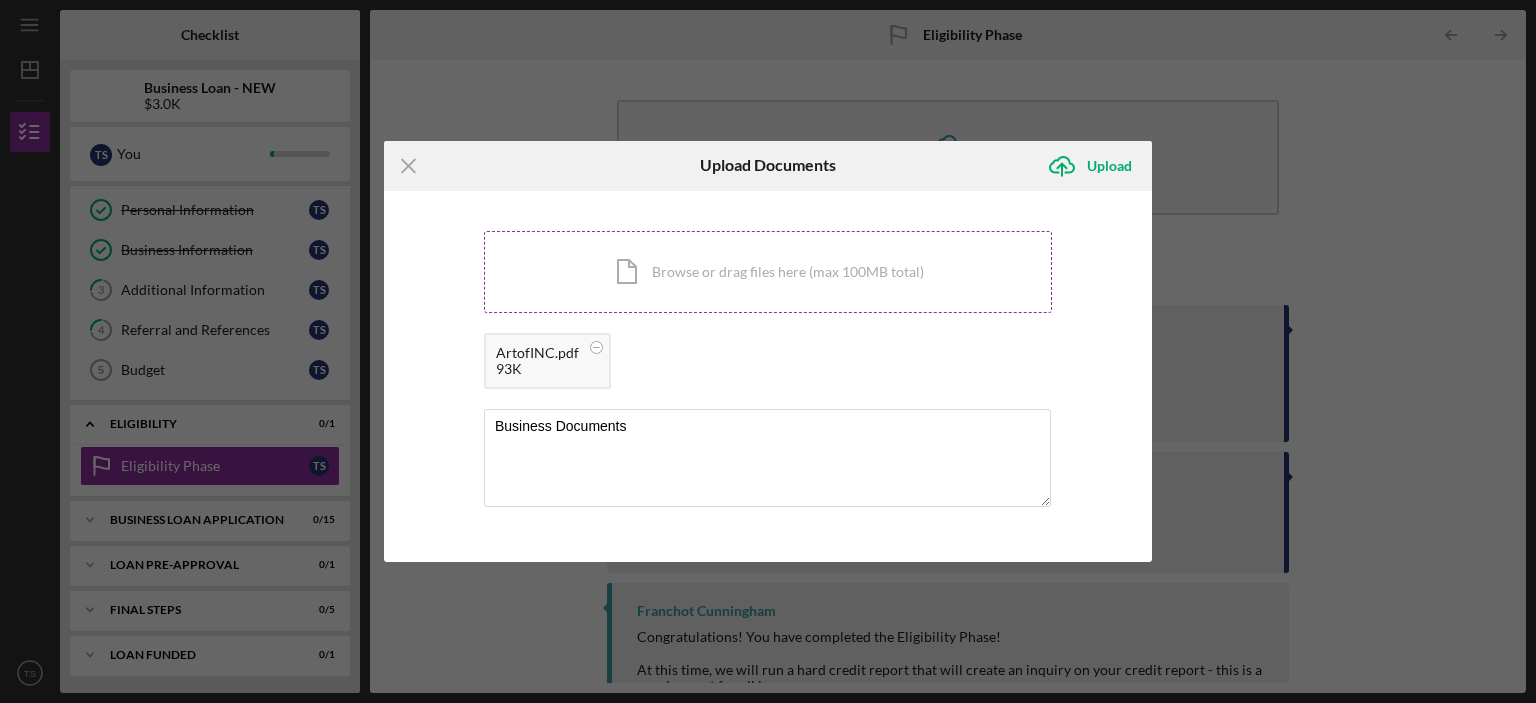 click on "Icon/Document Browse or drag files here (max 100MB total) Tap to choose files or take a photo" at bounding box center [768, 272] 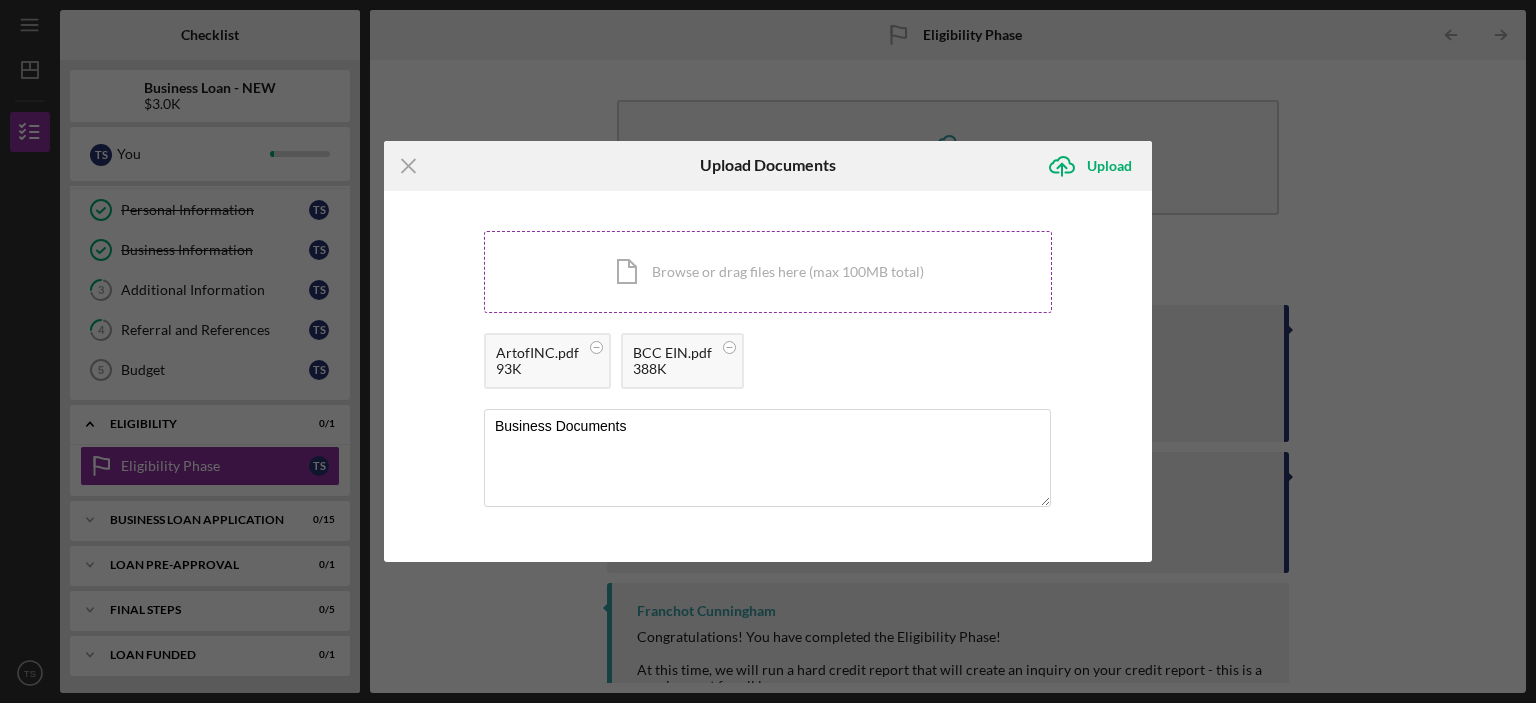 click on "Icon/Document Browse or drag files here (max 100MB total) Tap to choose files or take a photo" at bounding box center [768, 272] 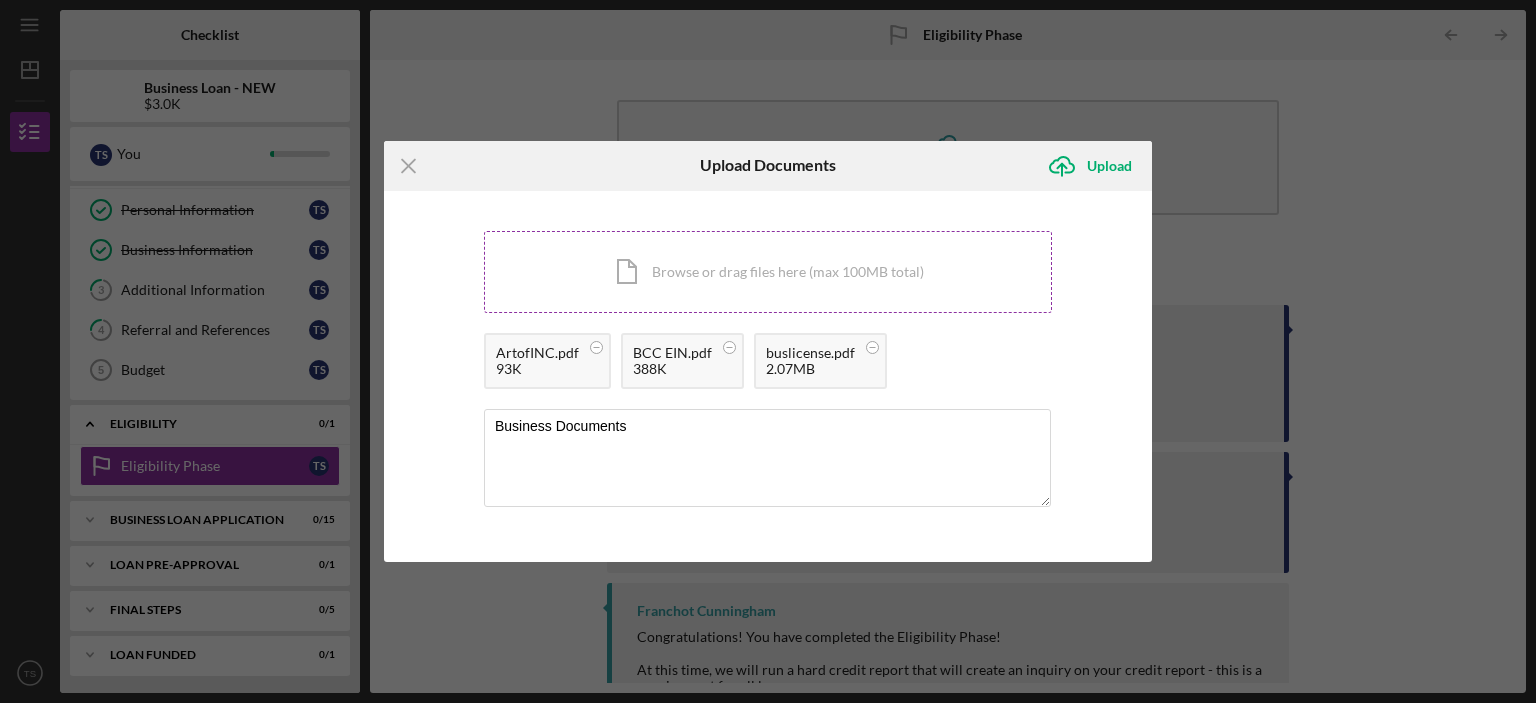 click on "Icon/Document Browse or drag files here (max 100MB total) Tap to choose files or take a photo" at bounding box center (768, 272) 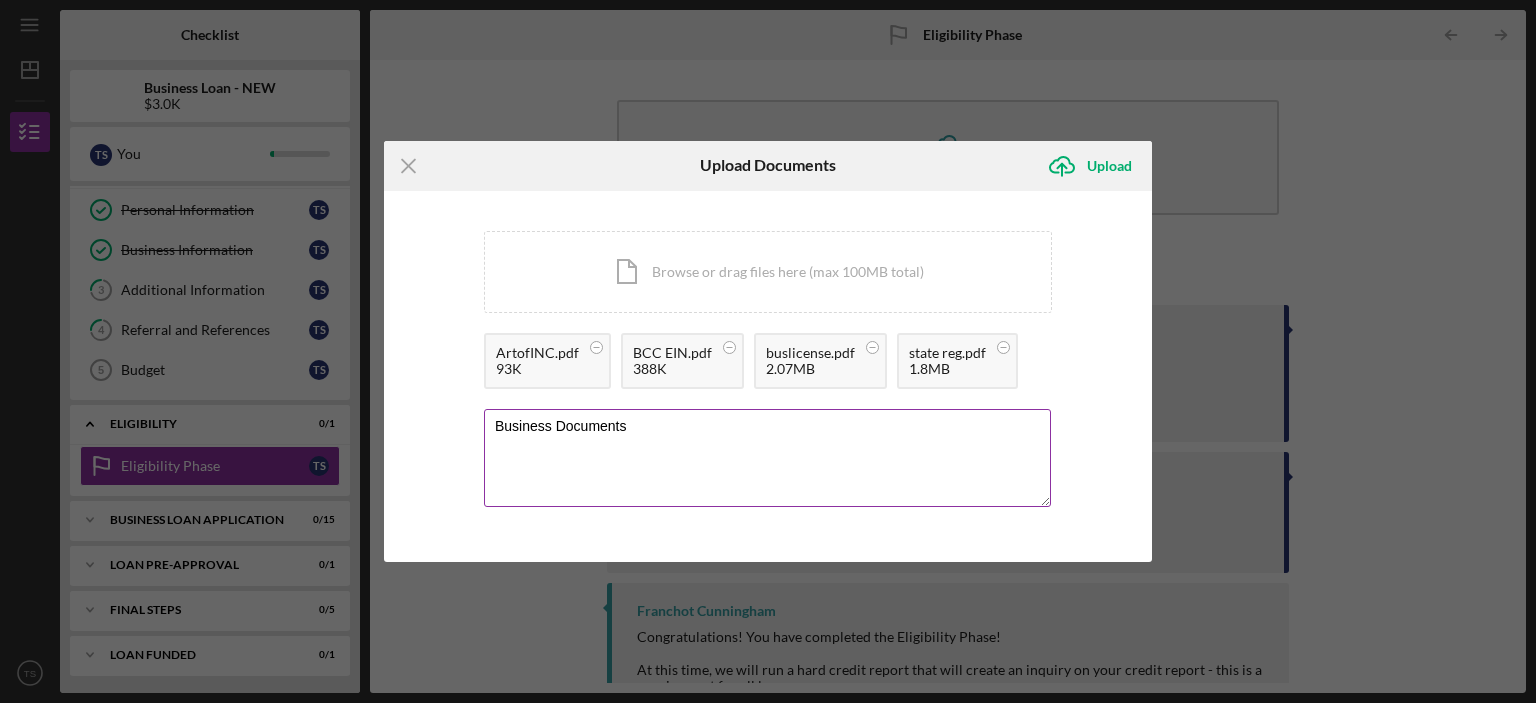 click on "Business Documents" at bounding box center [767, 458] 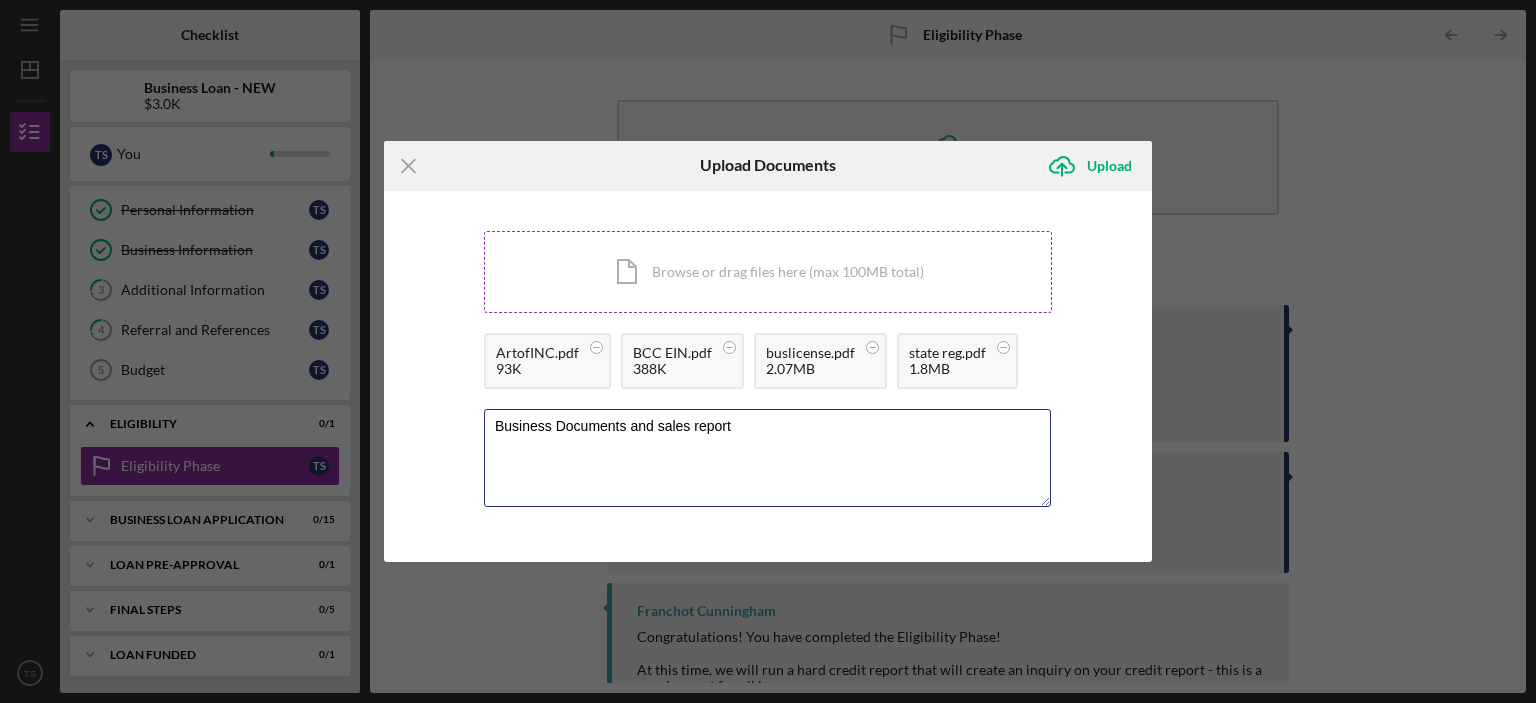type on "Business Documents and sales report" 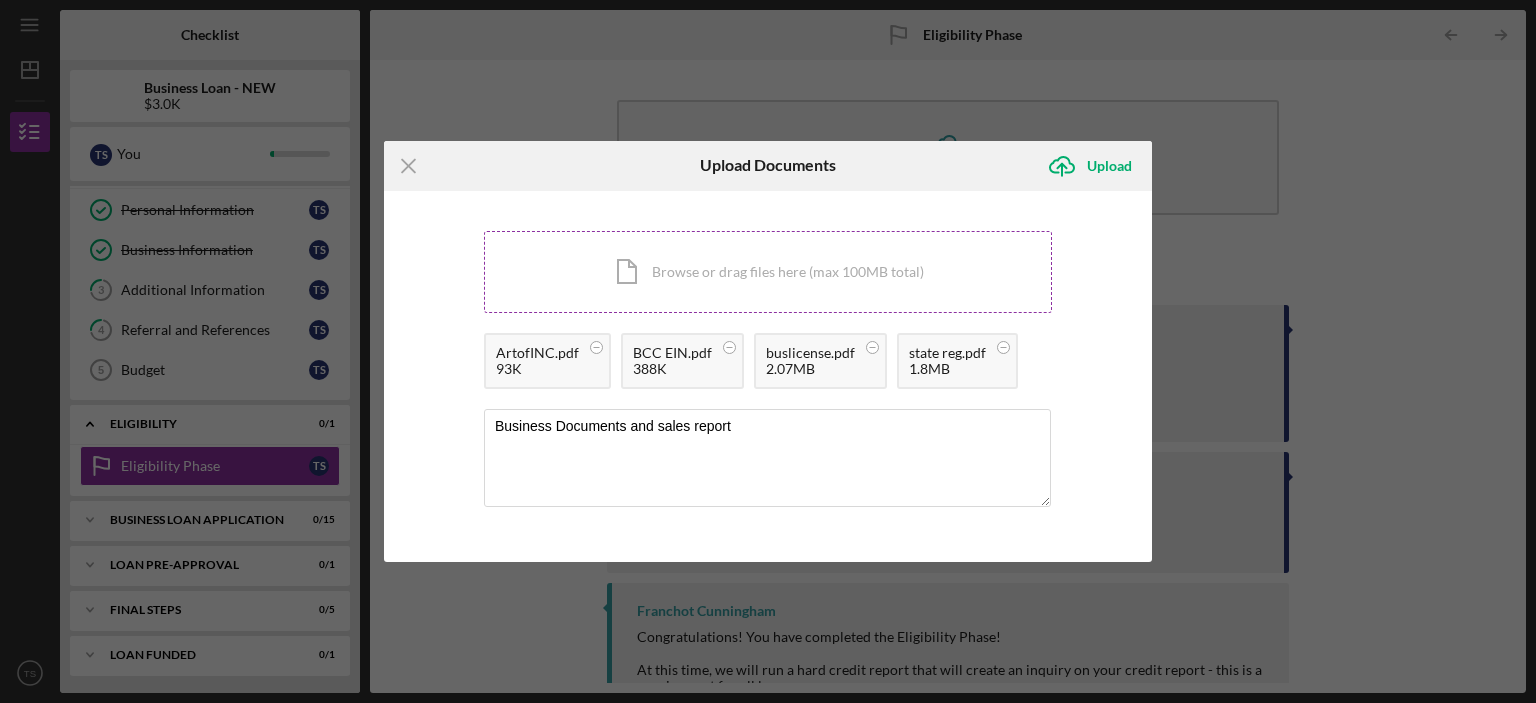 click on "Icon/Document Browse or drag files here (max 100MB total) Tap to choose files or take a photo" at bounding box center [768, 272] 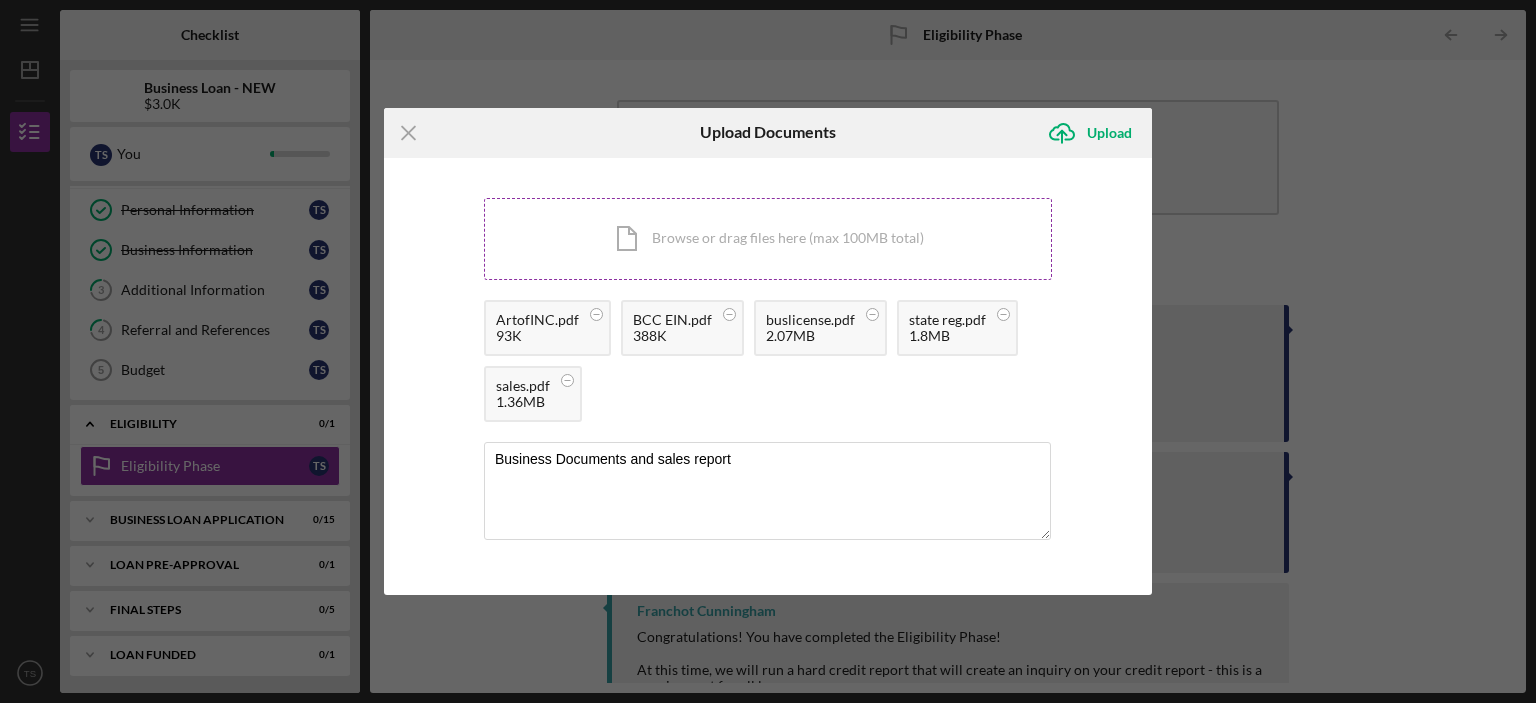 click on "Icon/Document Browse or drag files here (max 100MB total) Tap to choose files or take a photo" at bounding box center (768, 239) 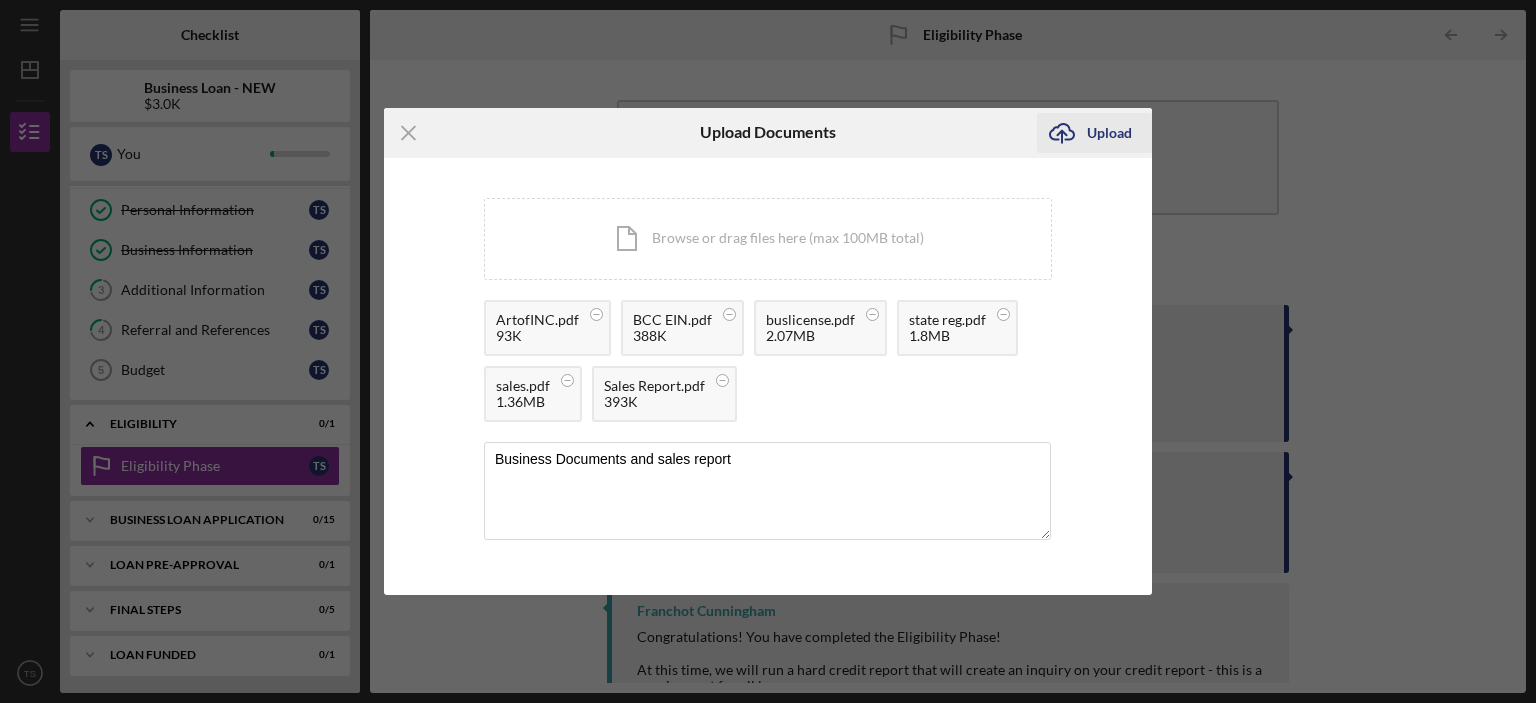 click on "Upload" at bounding box center (1109, 133) 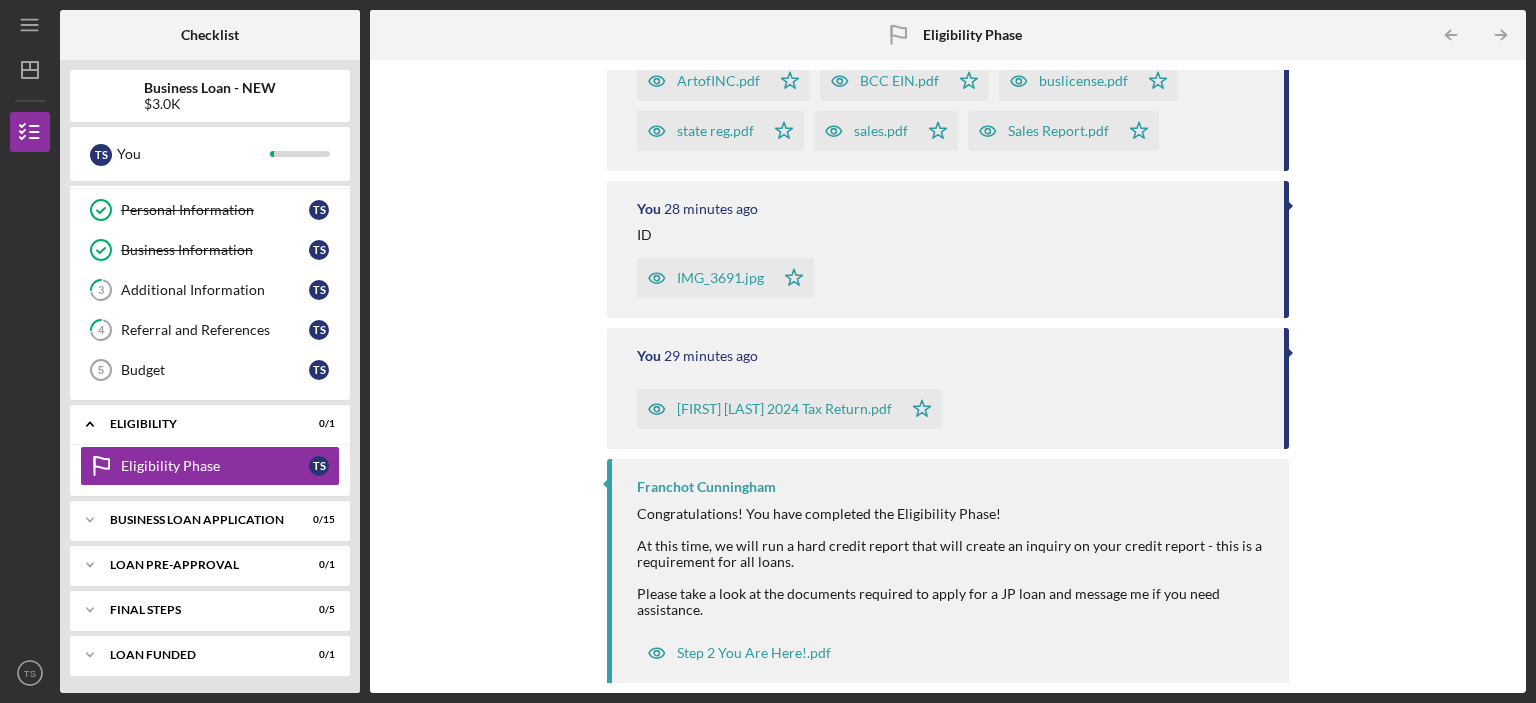 scroll, scrollTop: 330, scrollLeft: 0, axis: vertical 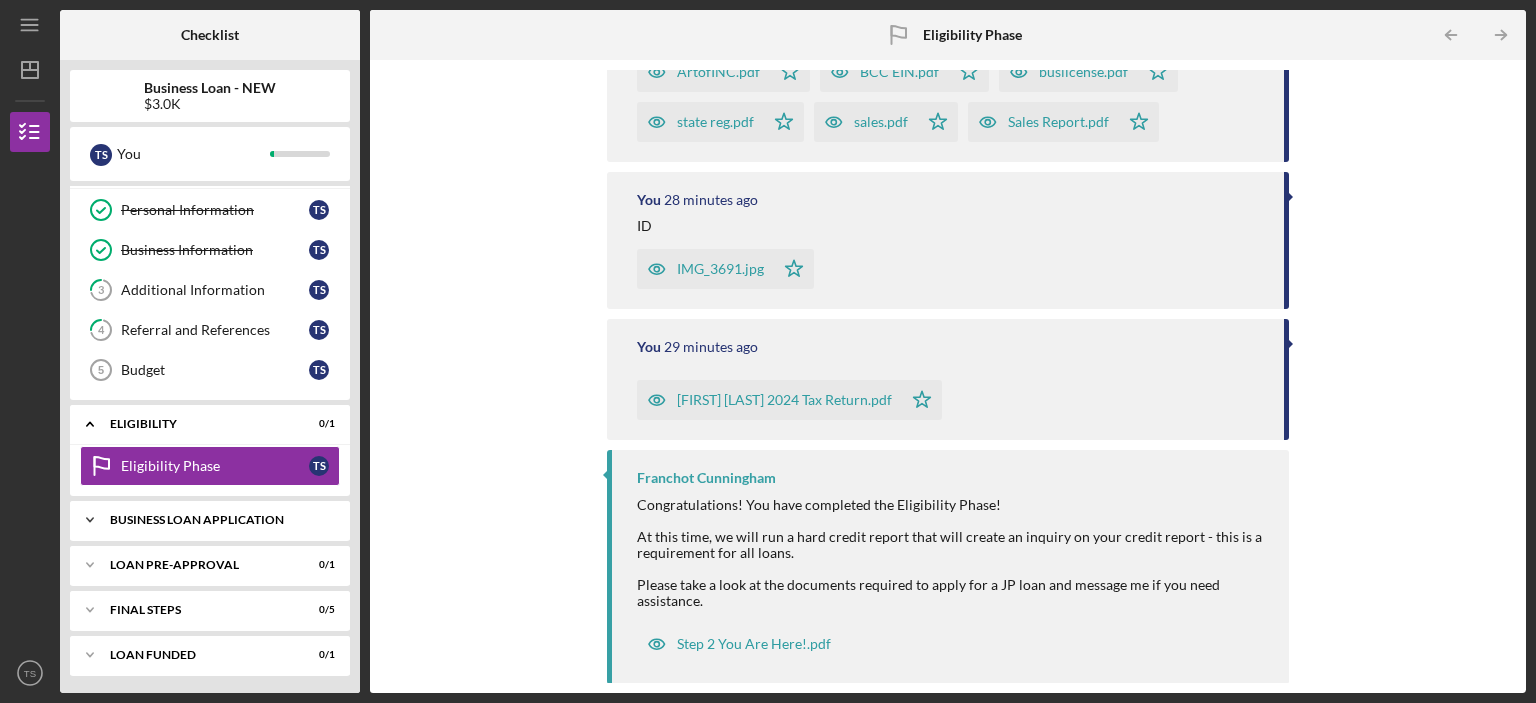 click on "BUSINESS LOAN APPLICATION" at bounding box center [217, 520] 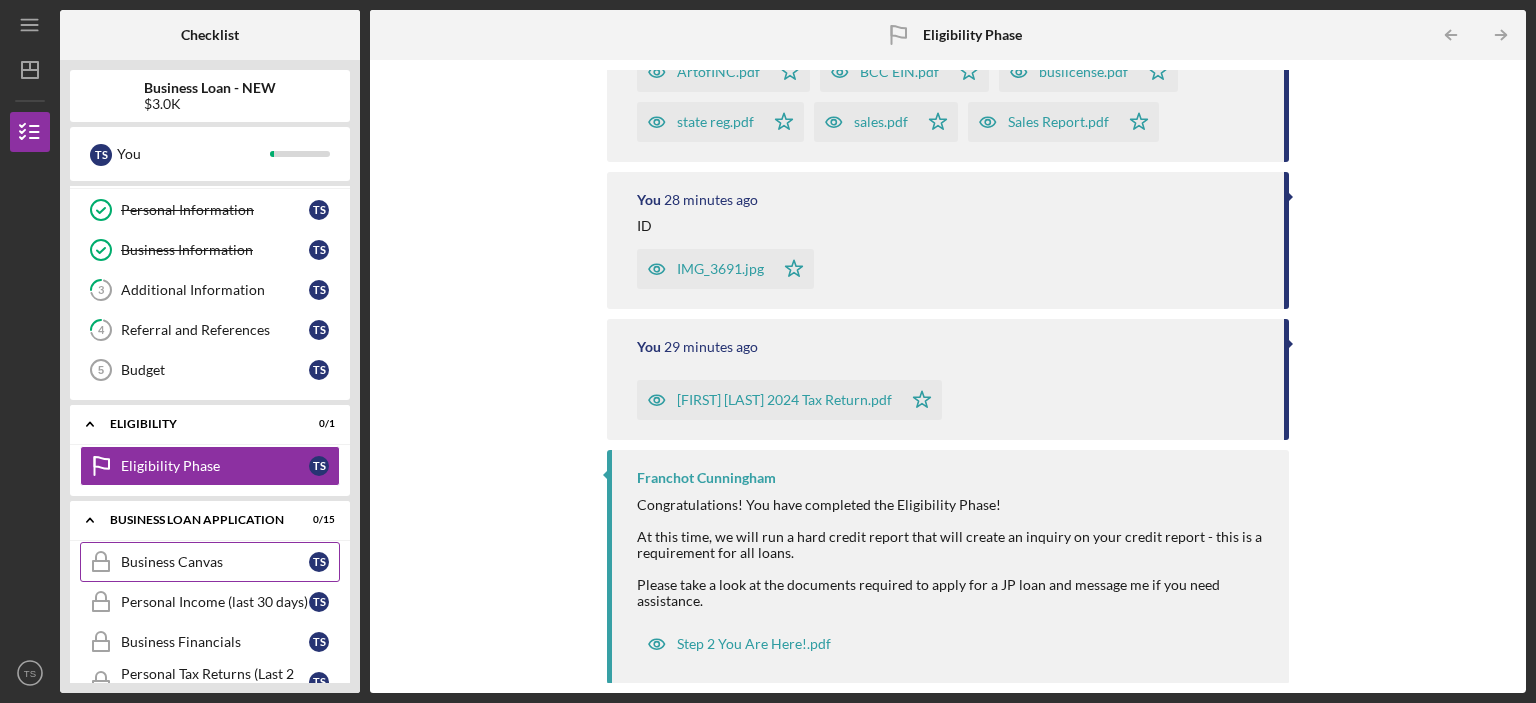 click on "Business Canvas" at bounding box center (215, 562) 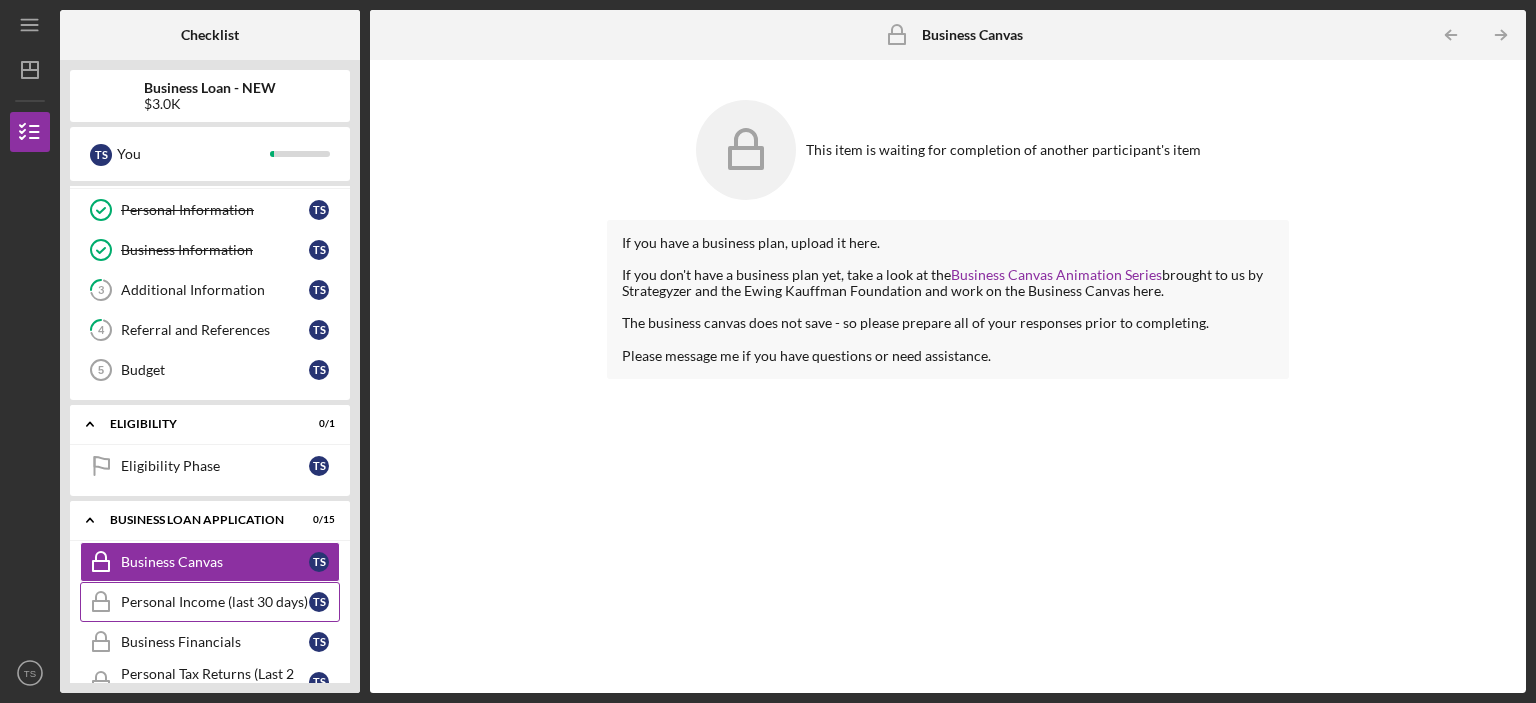 click on "Personal Income (last 30 days)" at bounding box center [215, 602] 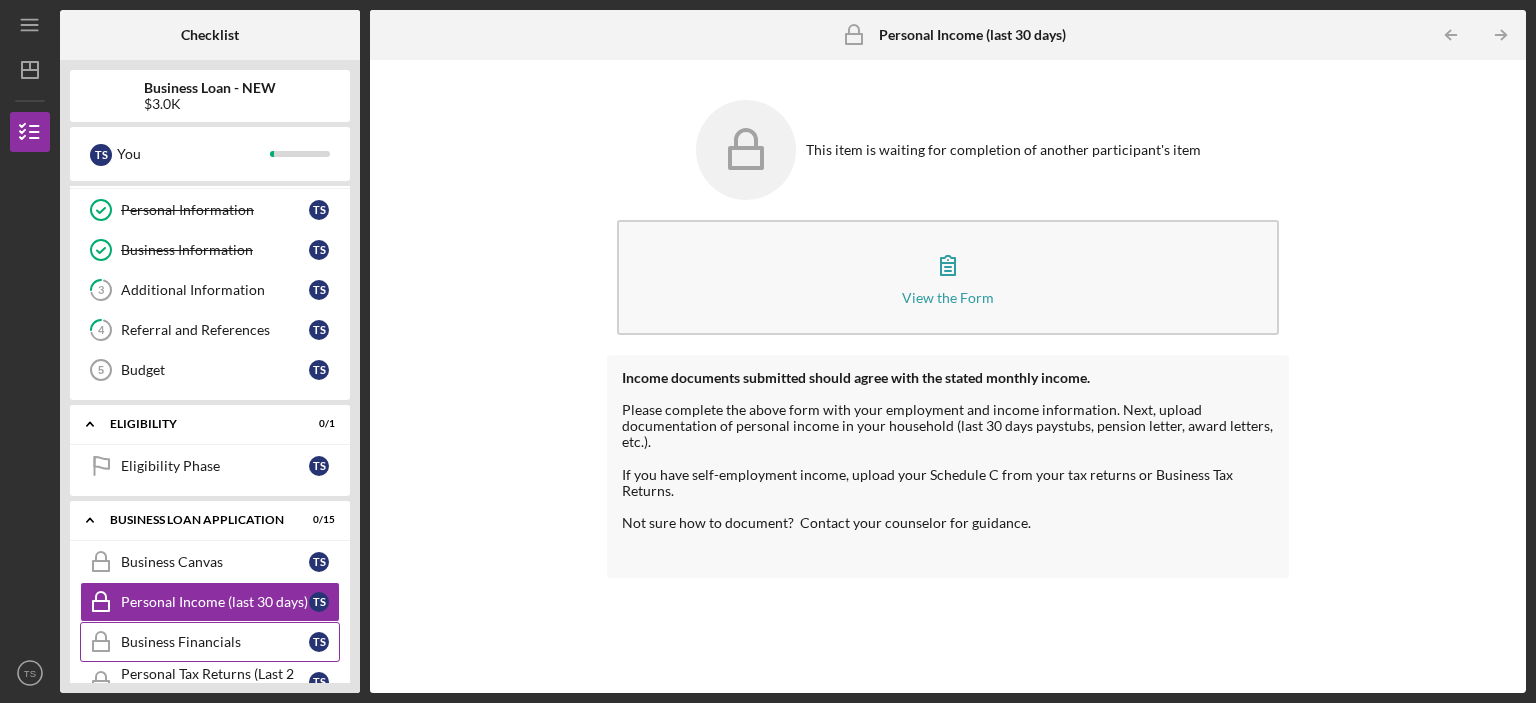 click on "Business Financials" at bounding box center (215, 642) 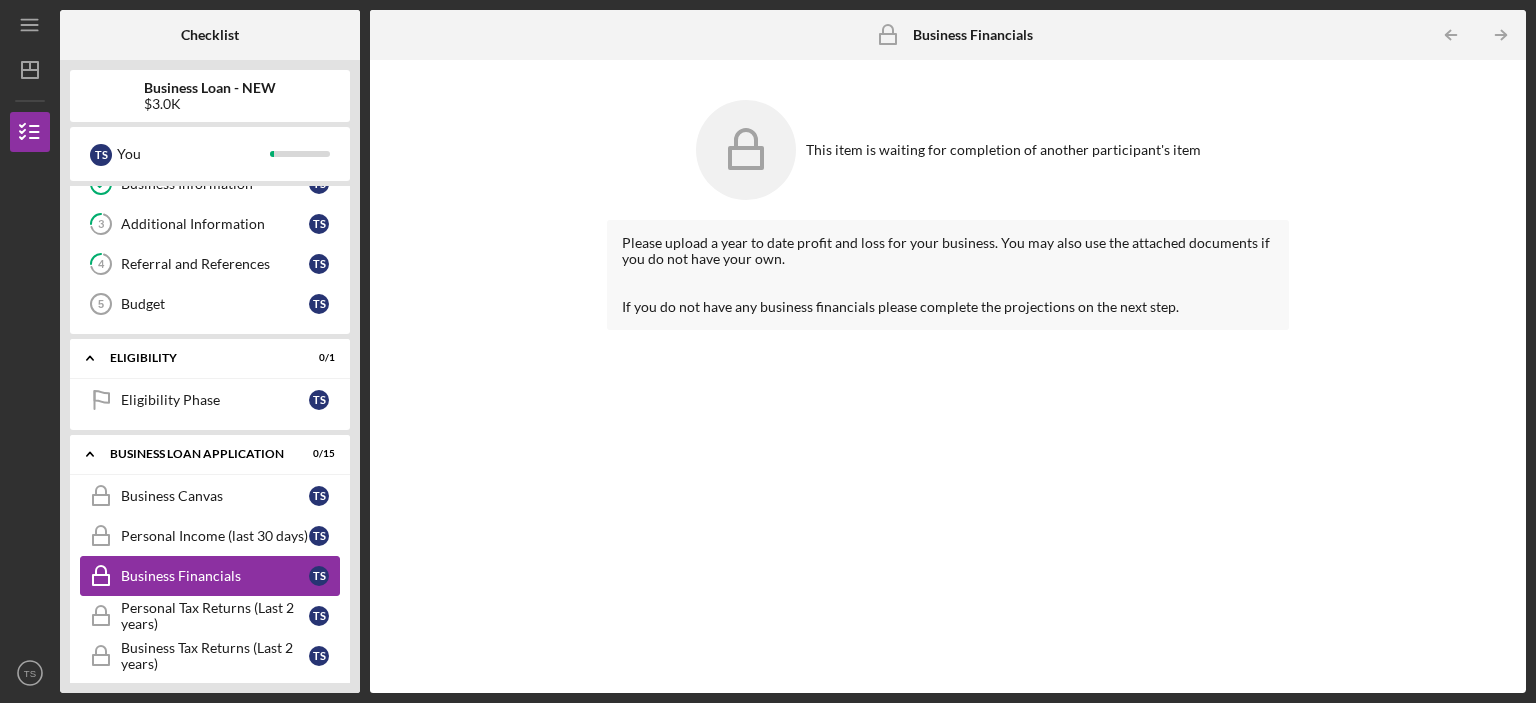 scroll, scrollTop: 137, scrollLeft: 0, axis: vertical 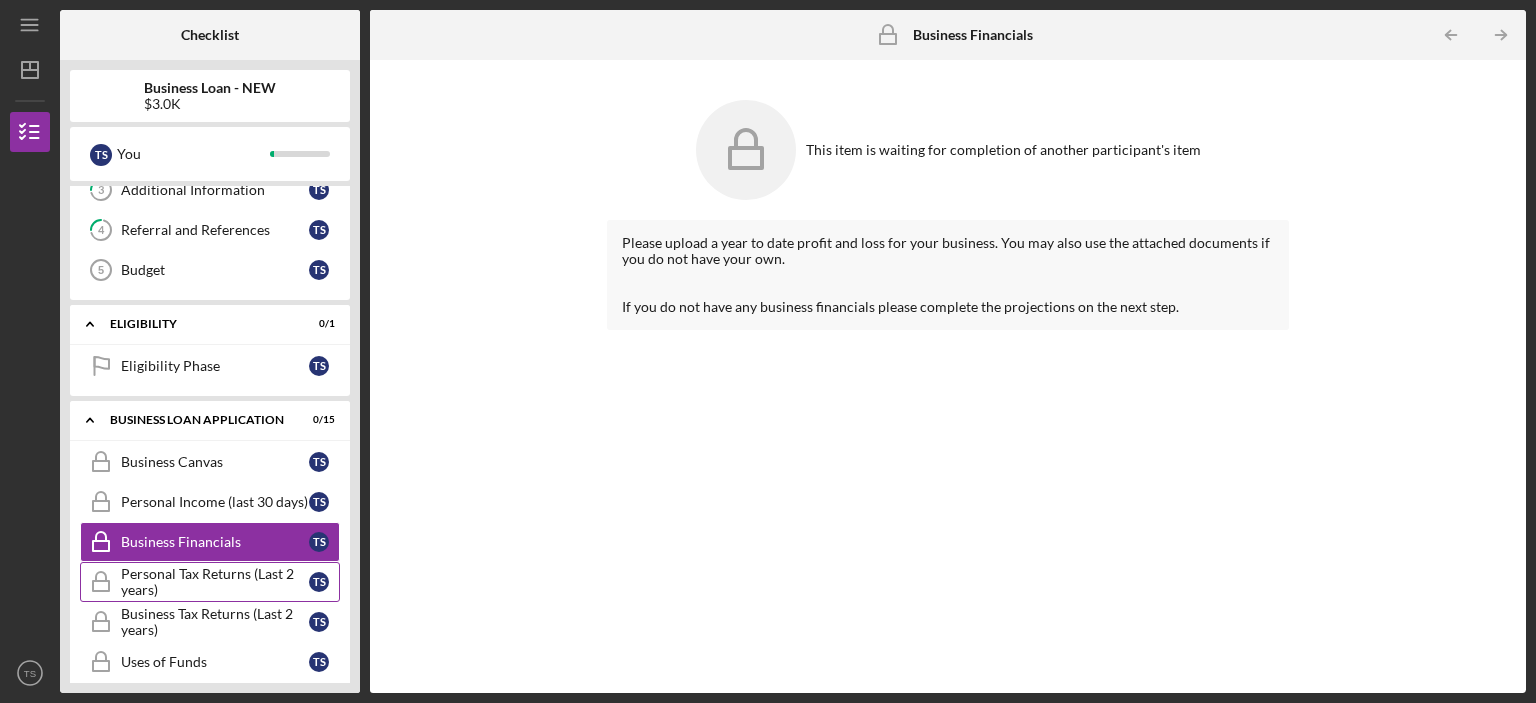 click on "Personal Tax Returns (Last 2 years)" at bounding box center [215, 582] 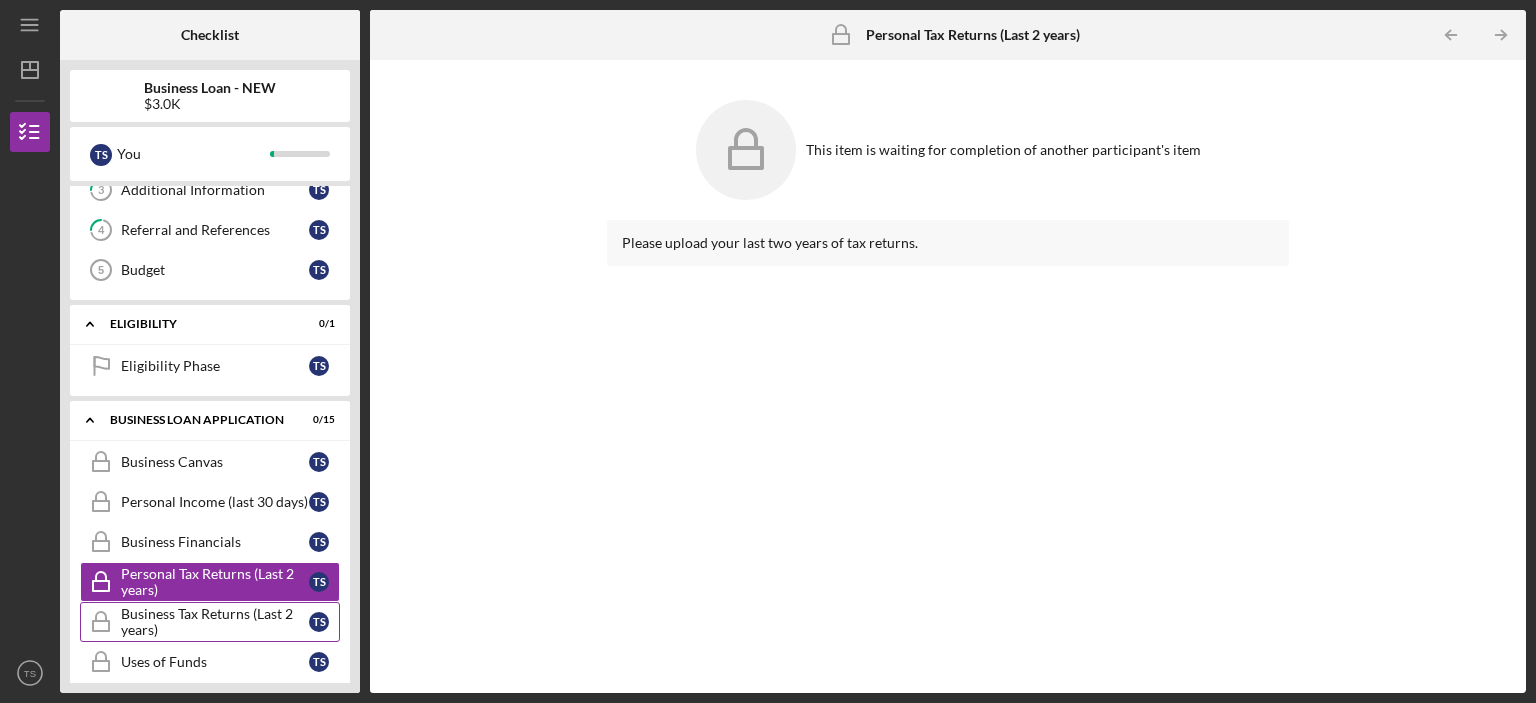 click on "Business Tax Returns (Last 2 years)" at bounding box center (215, 622) 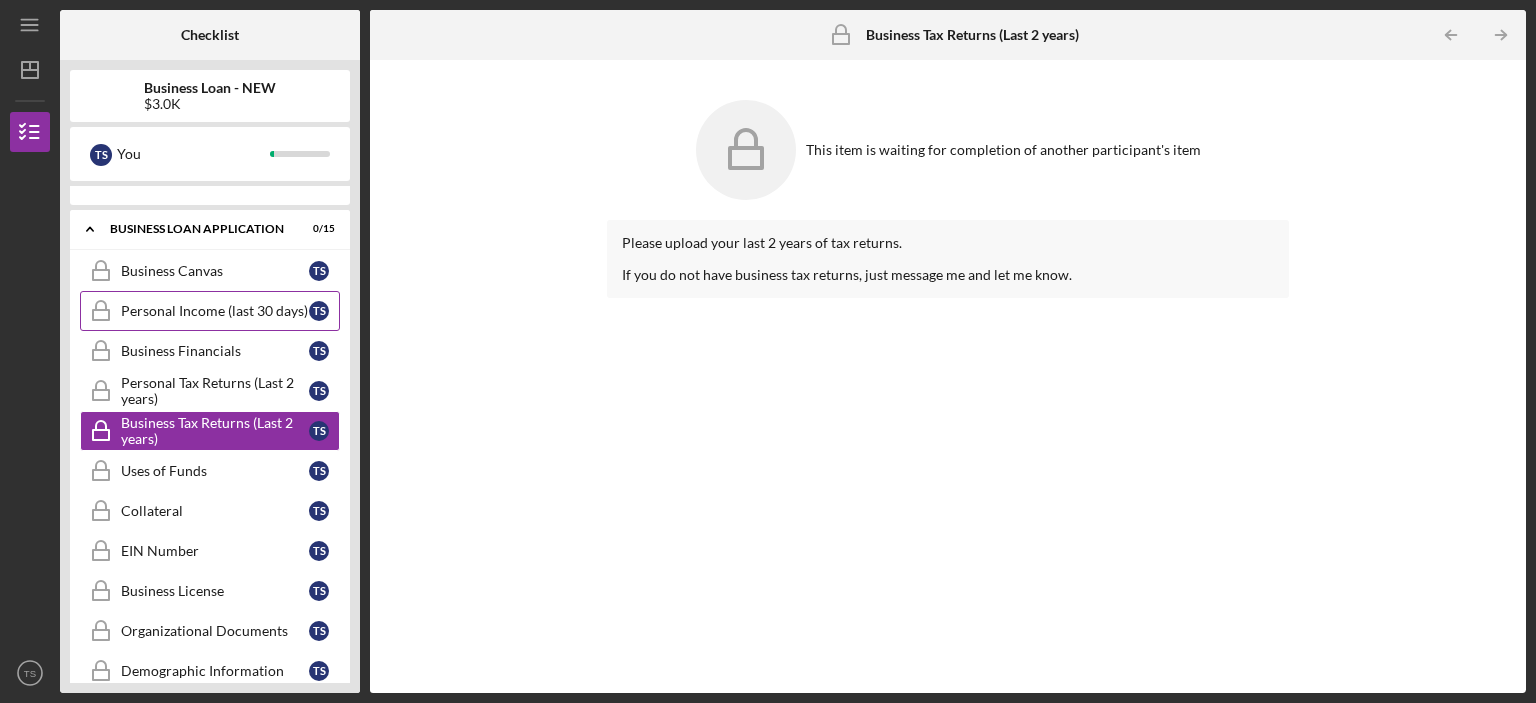 scroll, scrollTop: 0, scrollLeft: 0, axis: both 